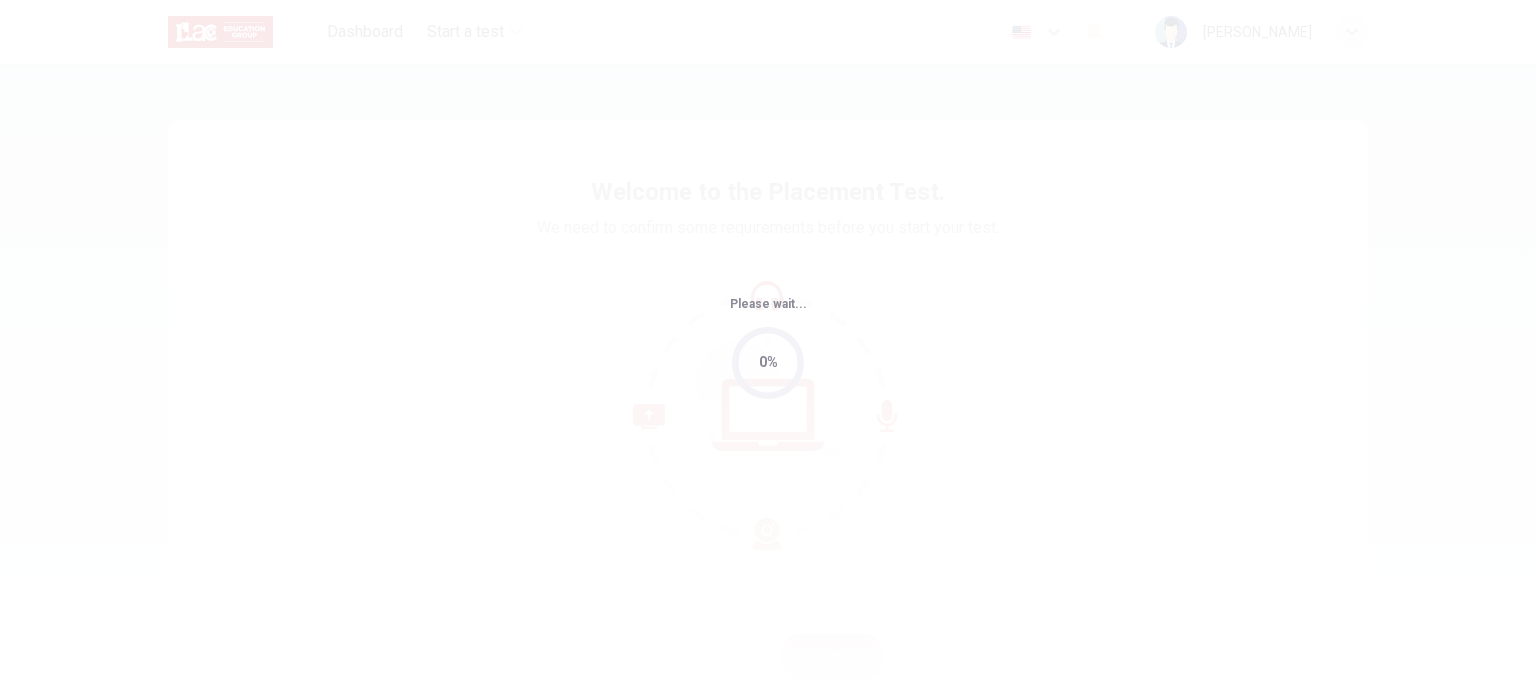 scroll, scrollTop: 0, scrollLeft: 0, axis: both 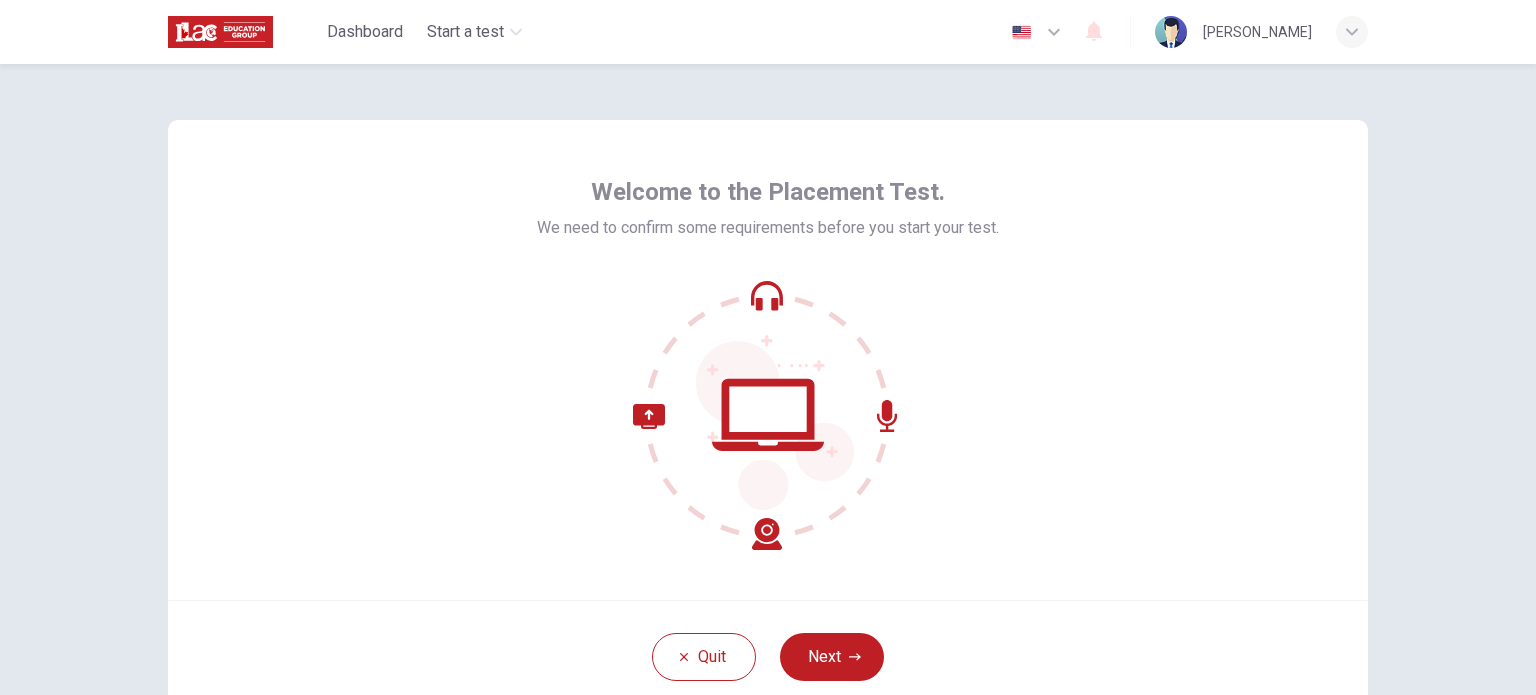 click on "Next" at bounding box center (832, 657) 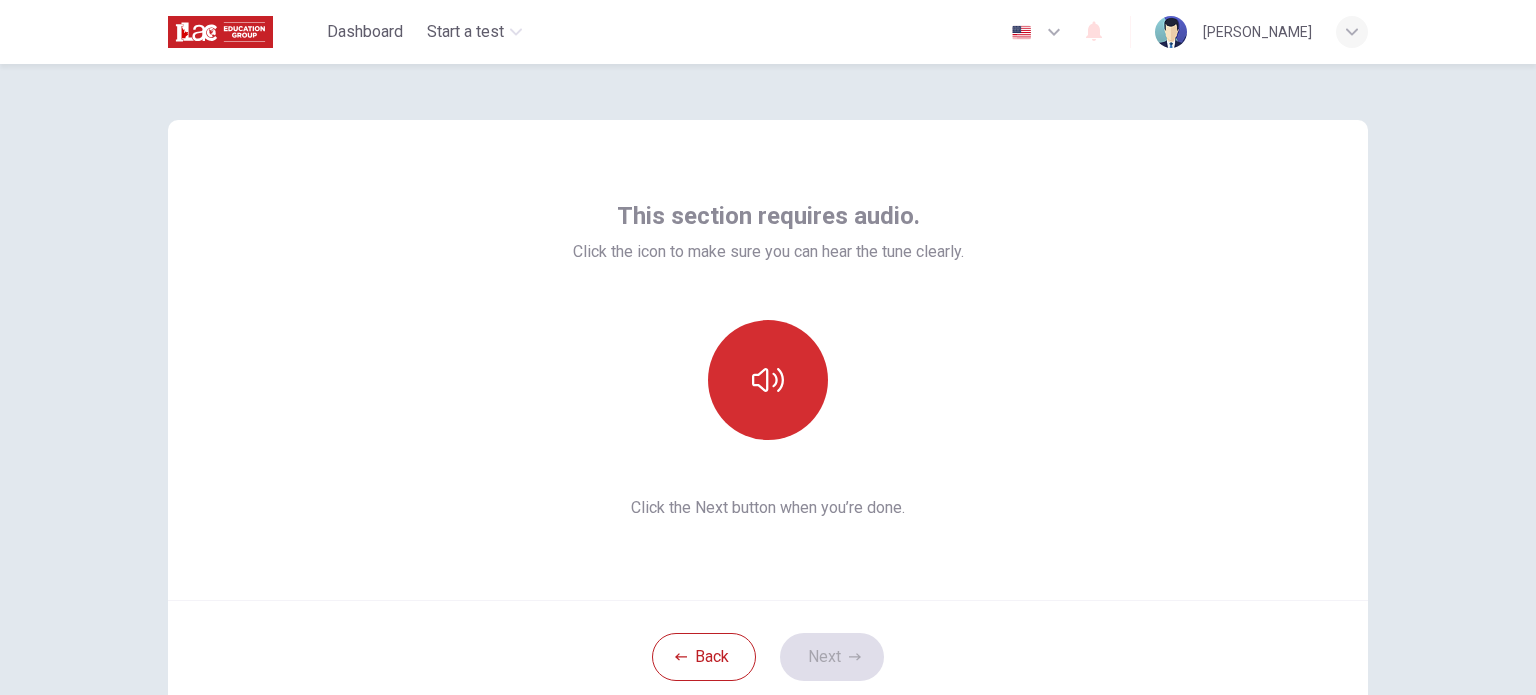click 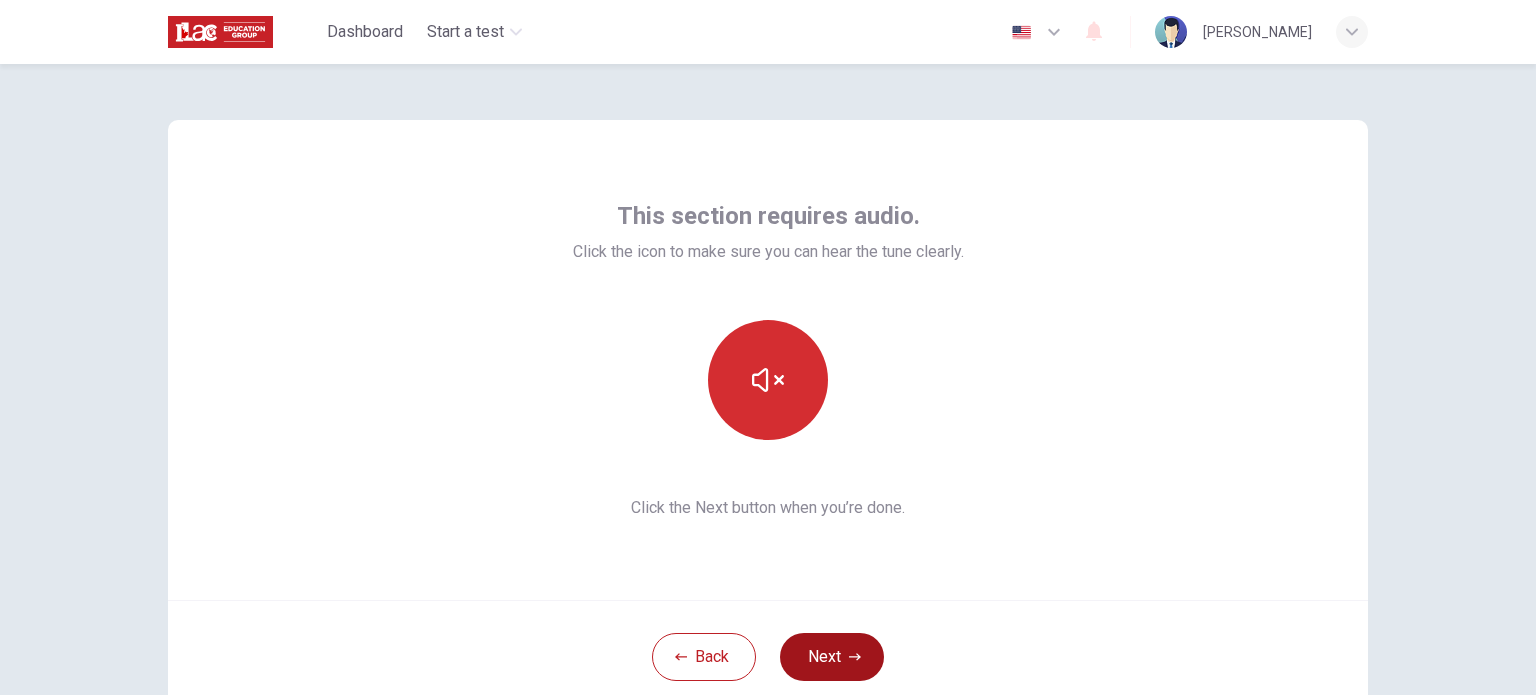 click on "Next" at bounding box center [832, 657] 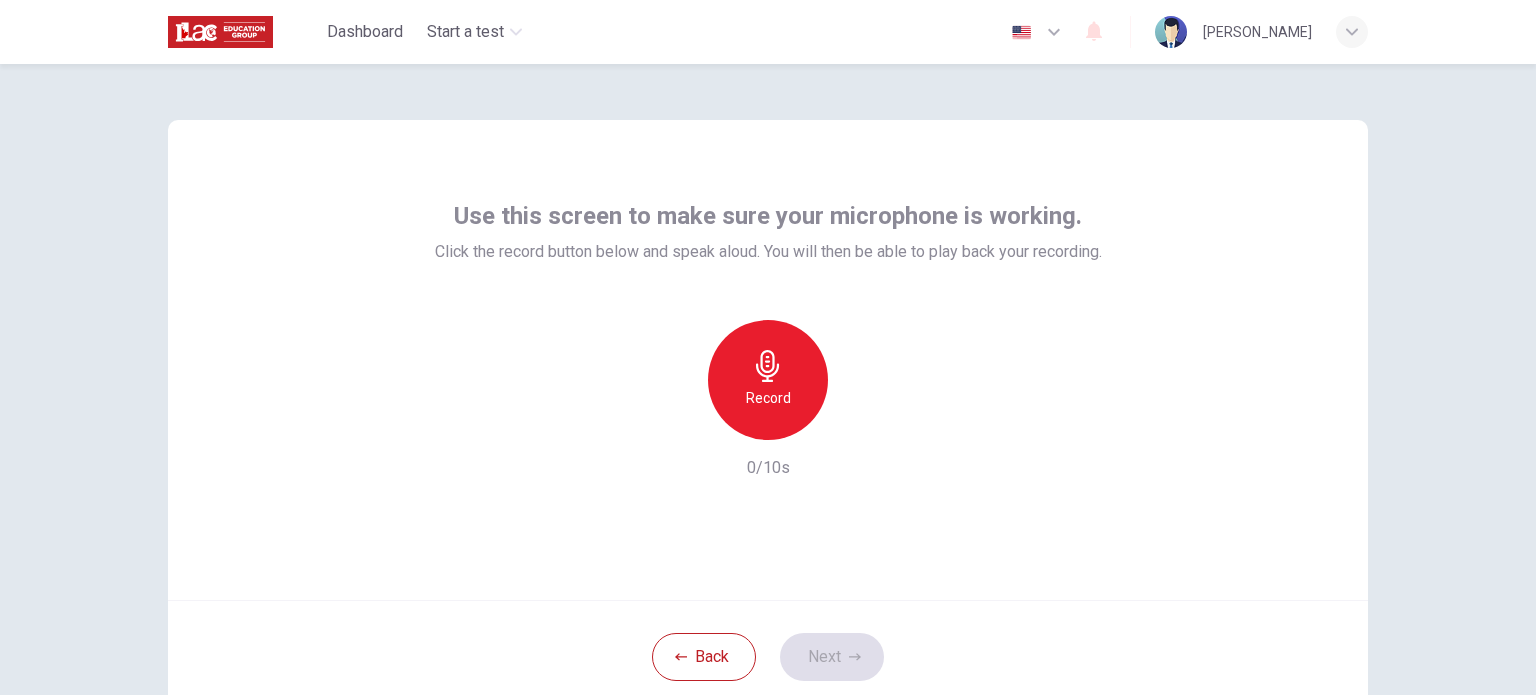click on "Record" at bounding box center (768, 398) 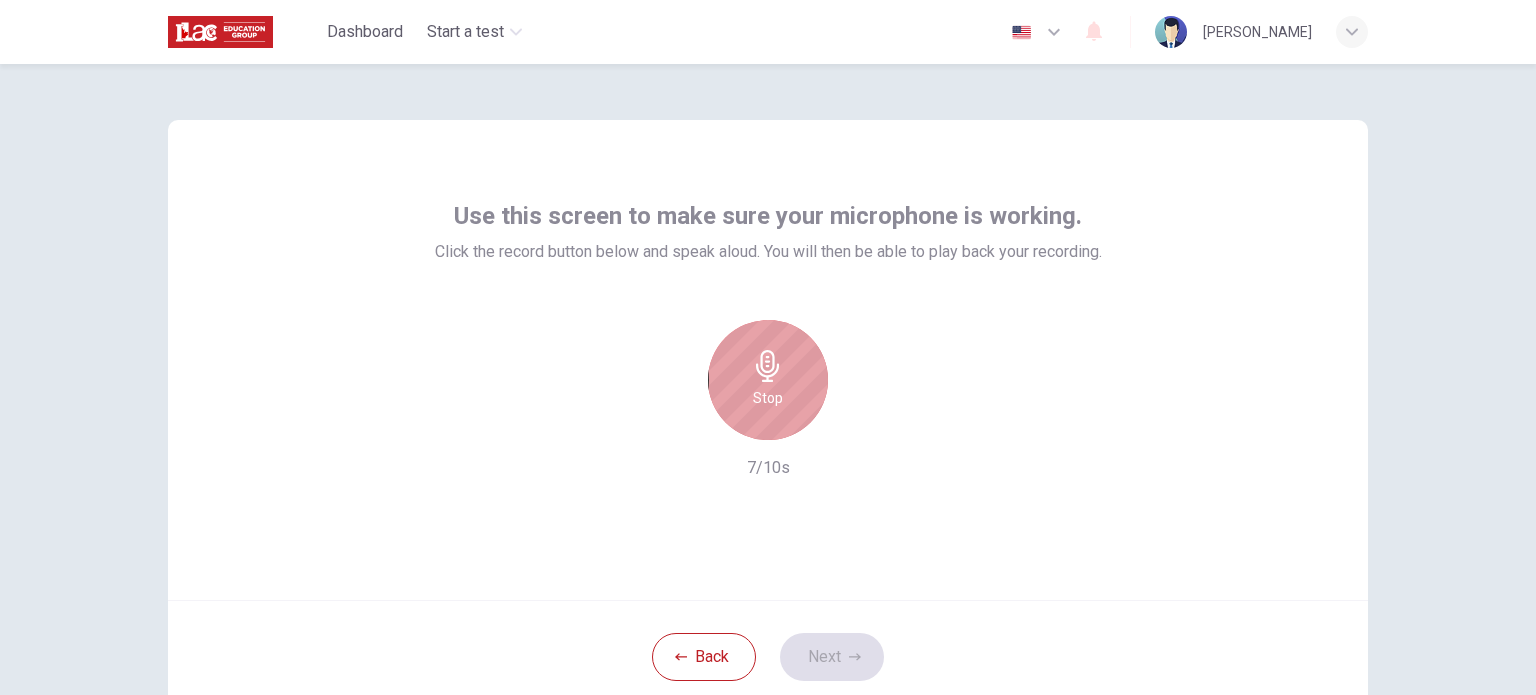 click on "Stop" at bounding box center [768, 380] 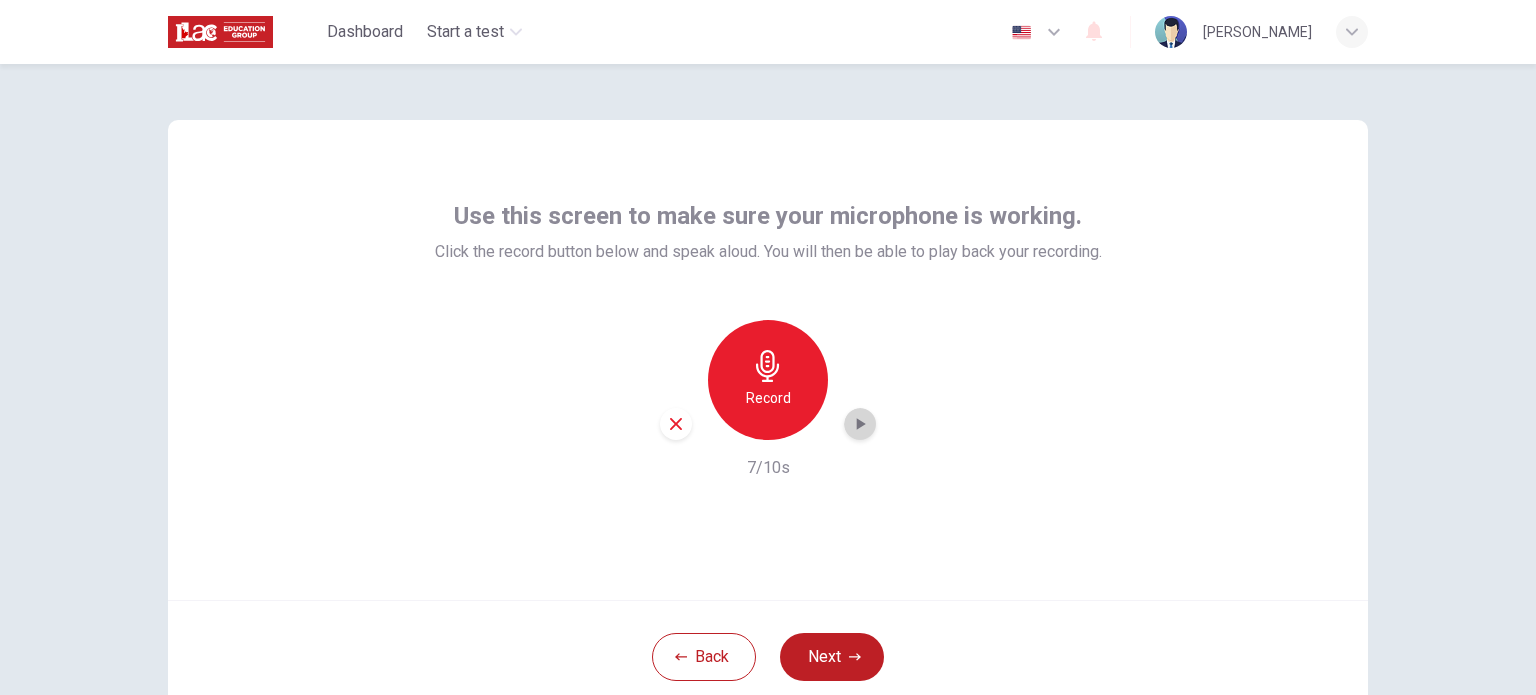 click 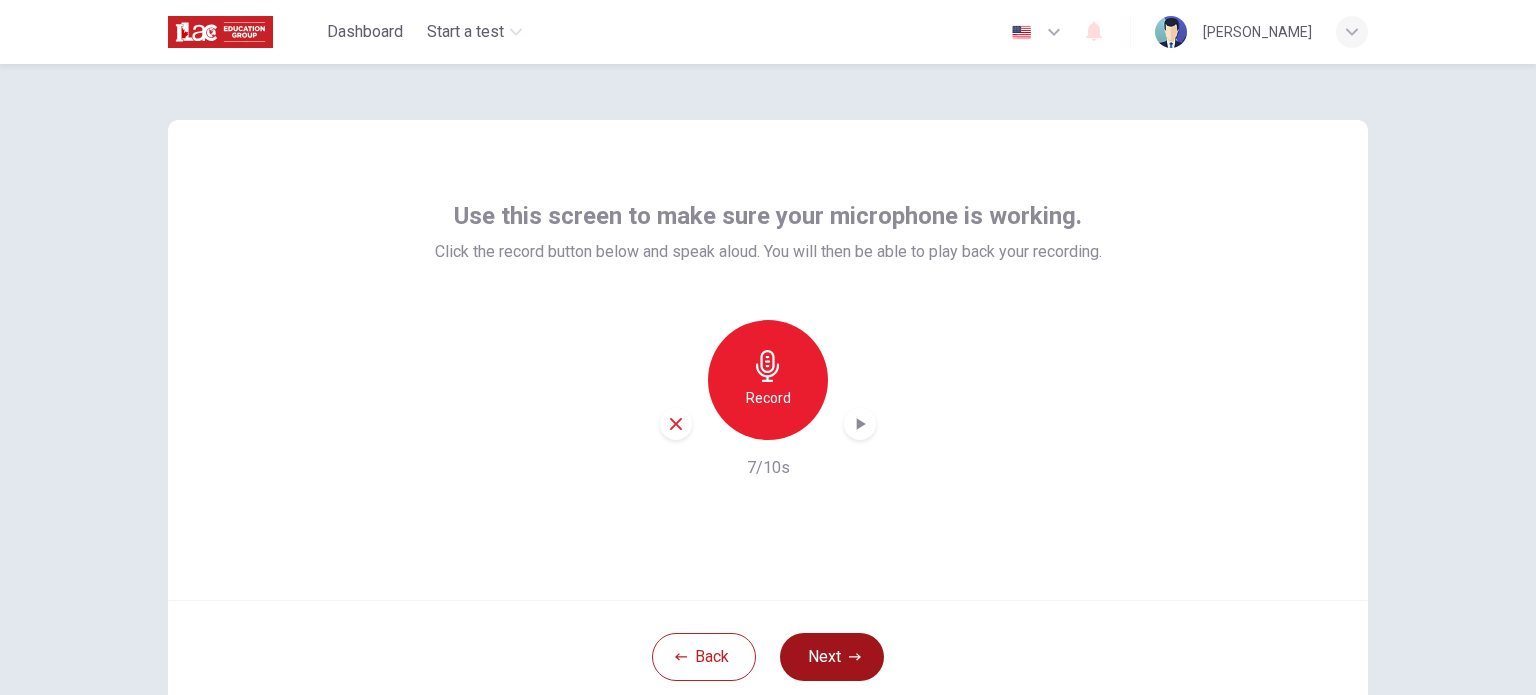 click on "Next" at bounding box center (832, 657) 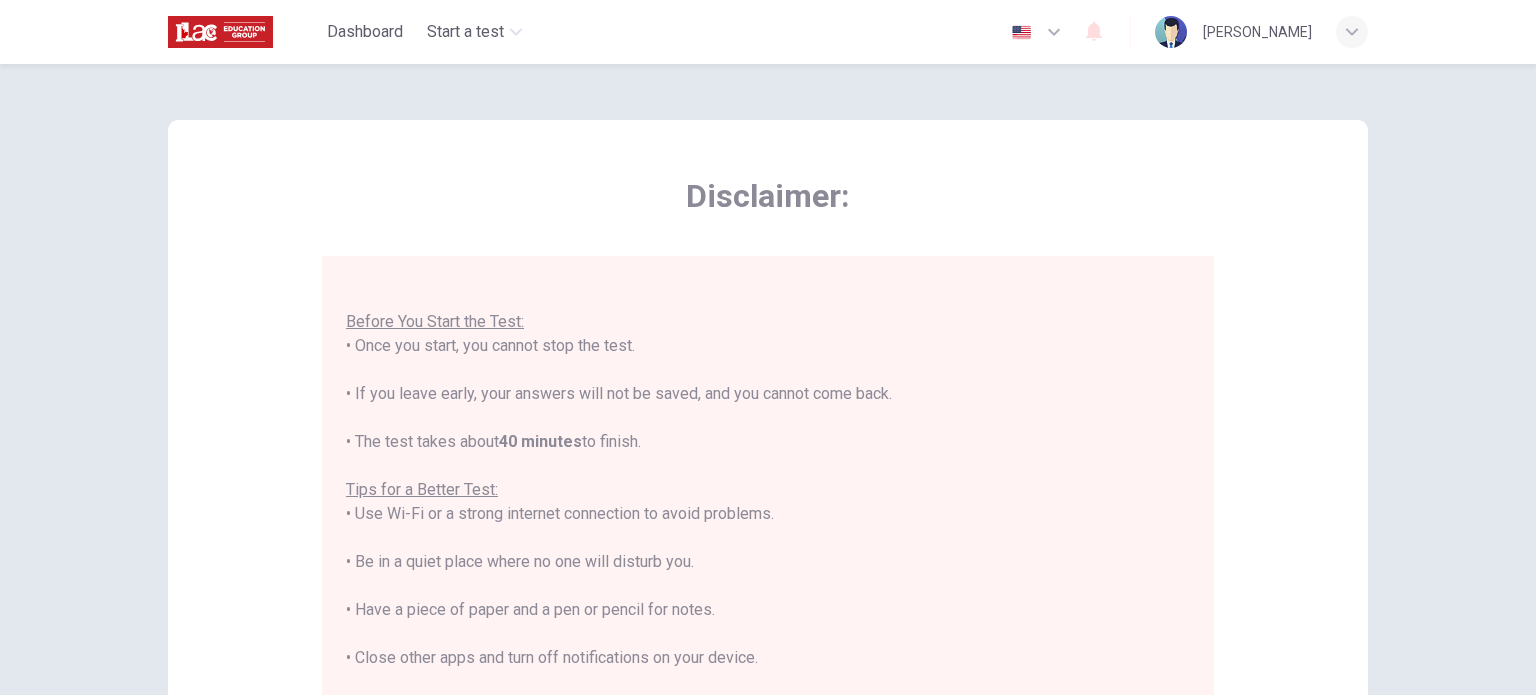 scroll, scrollTop: 23, scrollLeft: 0, axis: vertical 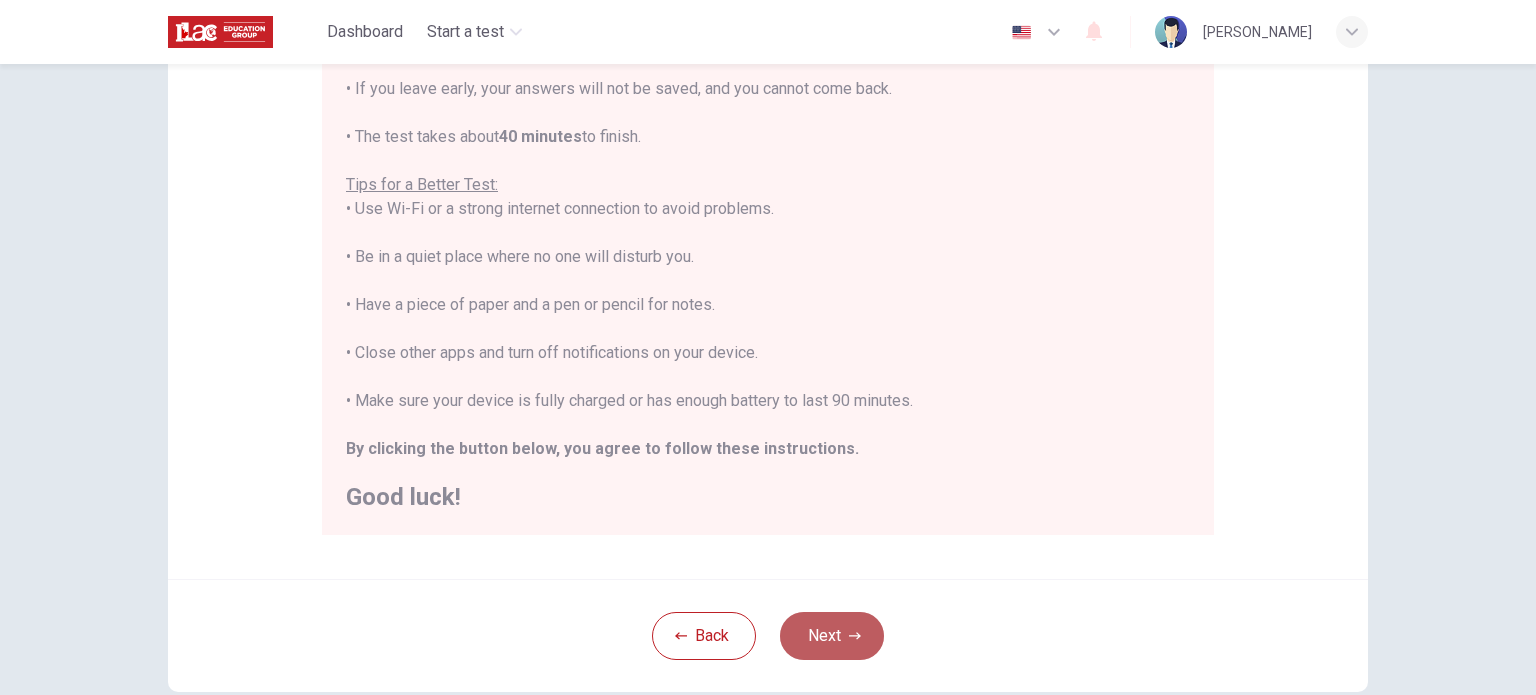 click on "Next" at bounding box center [832, 636] 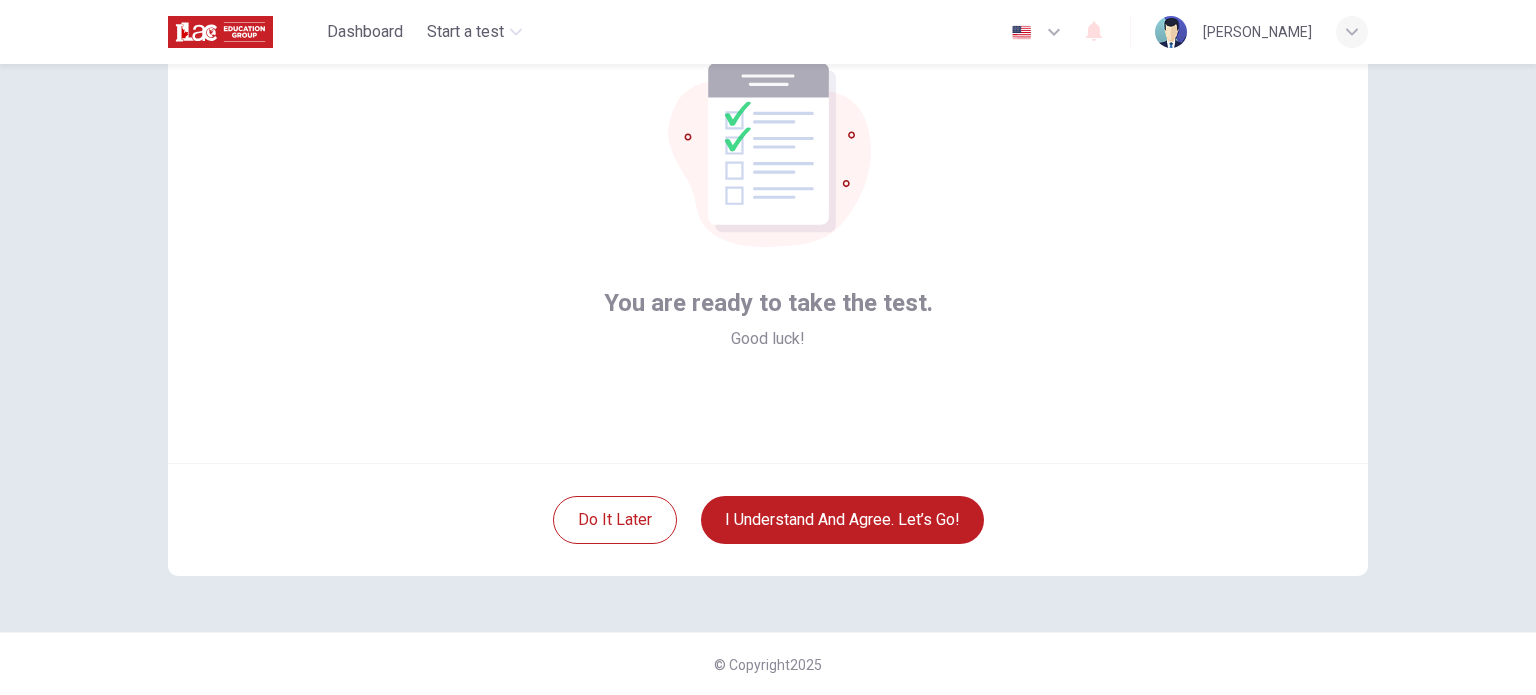 scroll, scrollTop: 37, scrollLeft: 0, axis: vertical 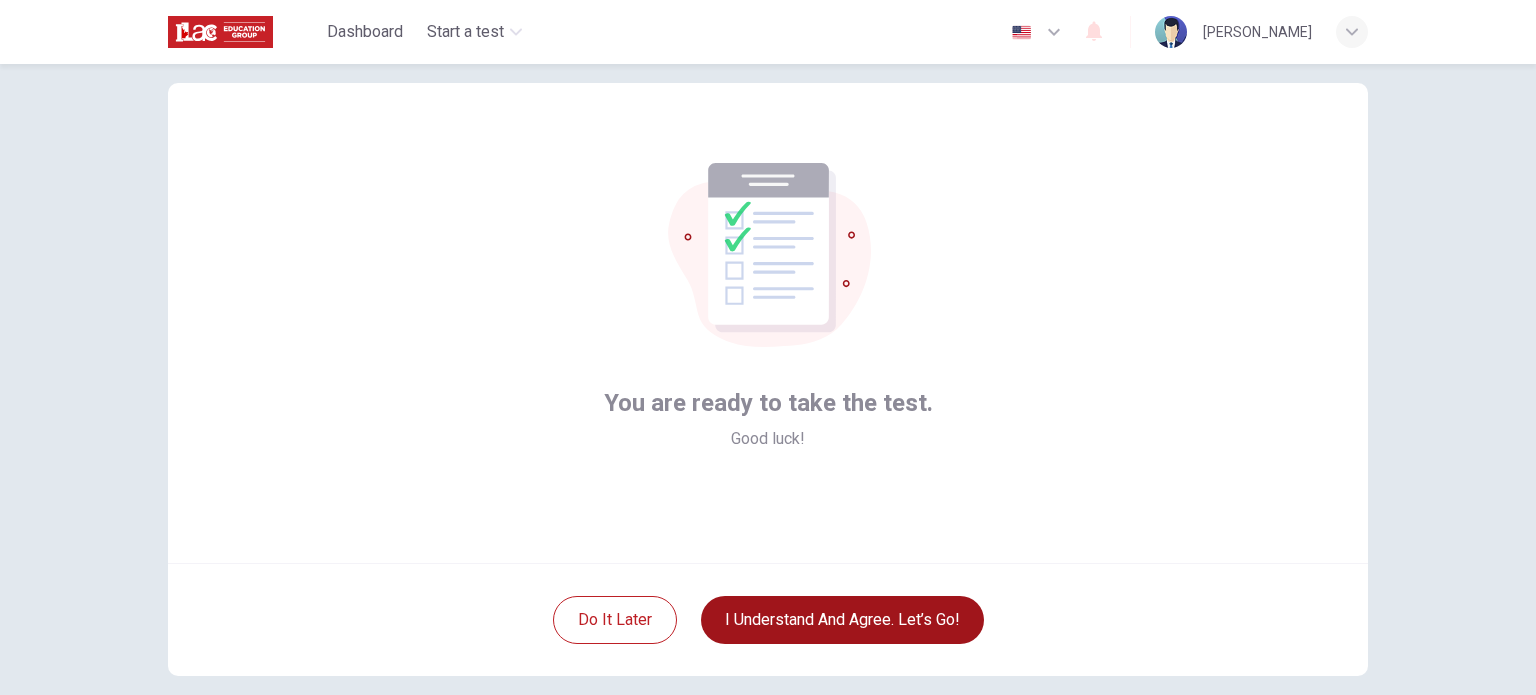 click on "I understand and agree. Let’s go!" at bounding box center [842, 620] 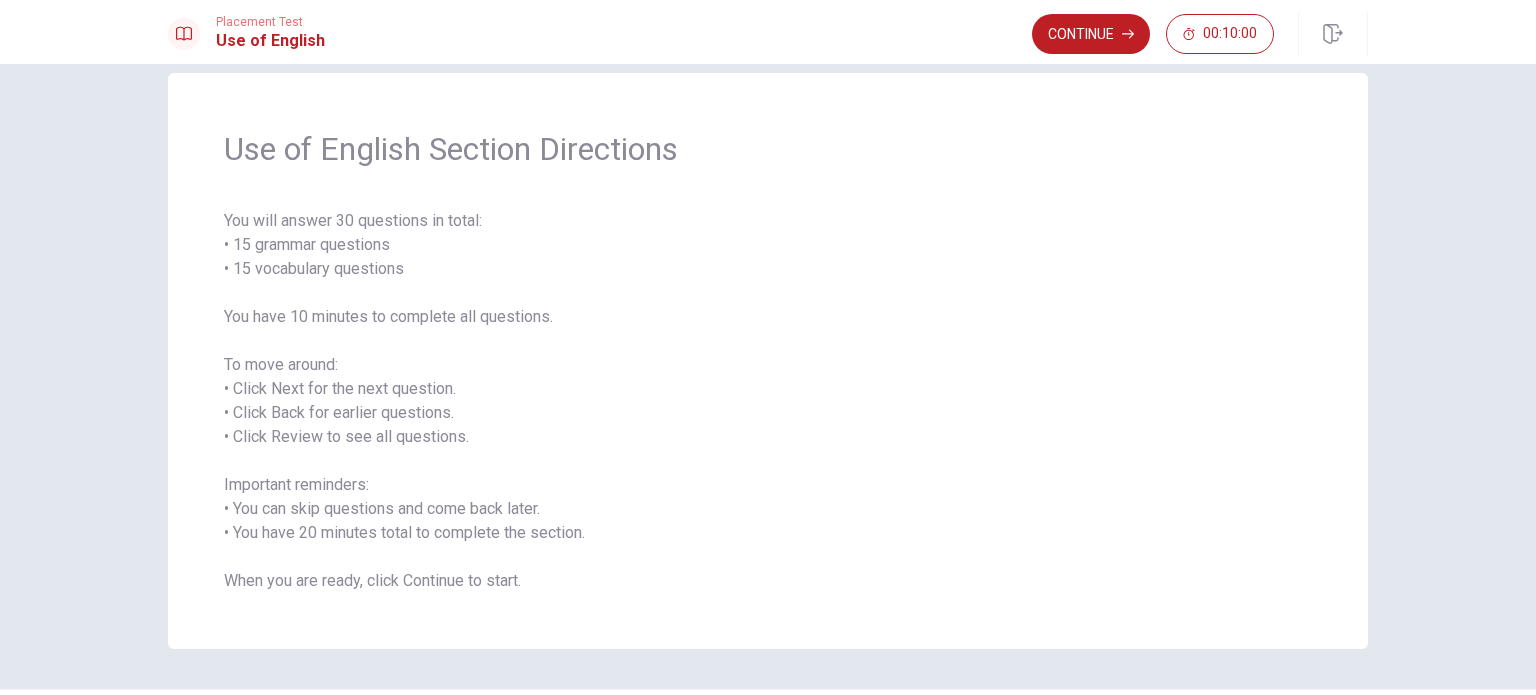scroll, scrollTop: 0, scrollLeft: 0, axis: both 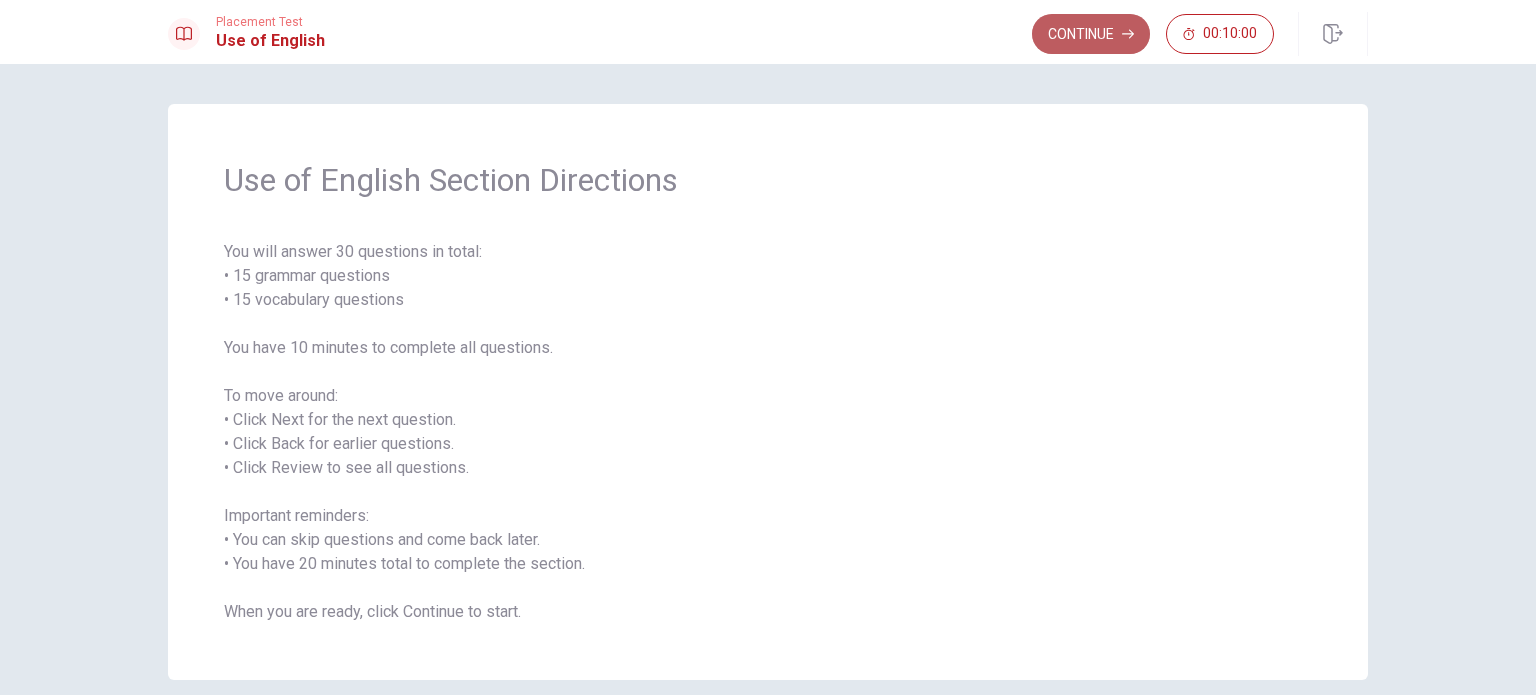 click on "Continue" at bounding box center (1091, 34) 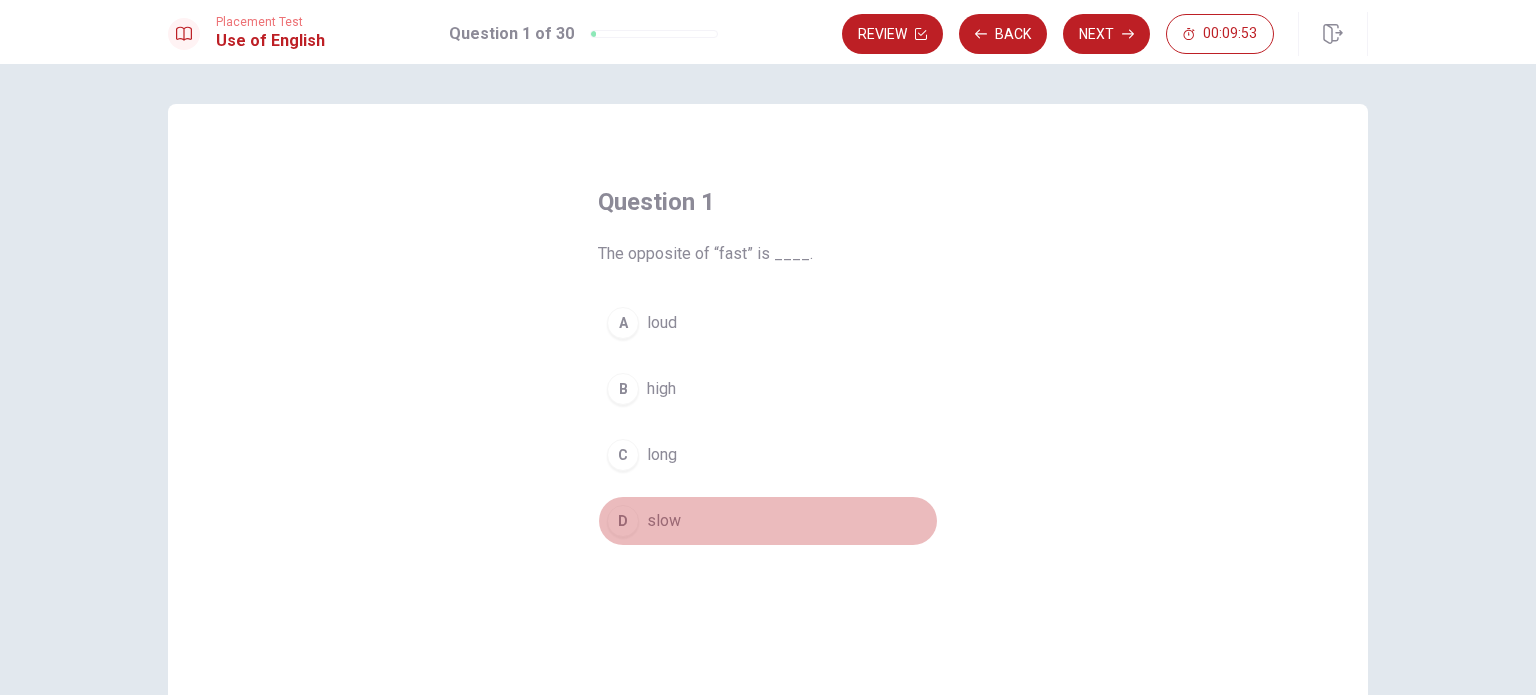 click on "D" at bounding box center (623, 521) 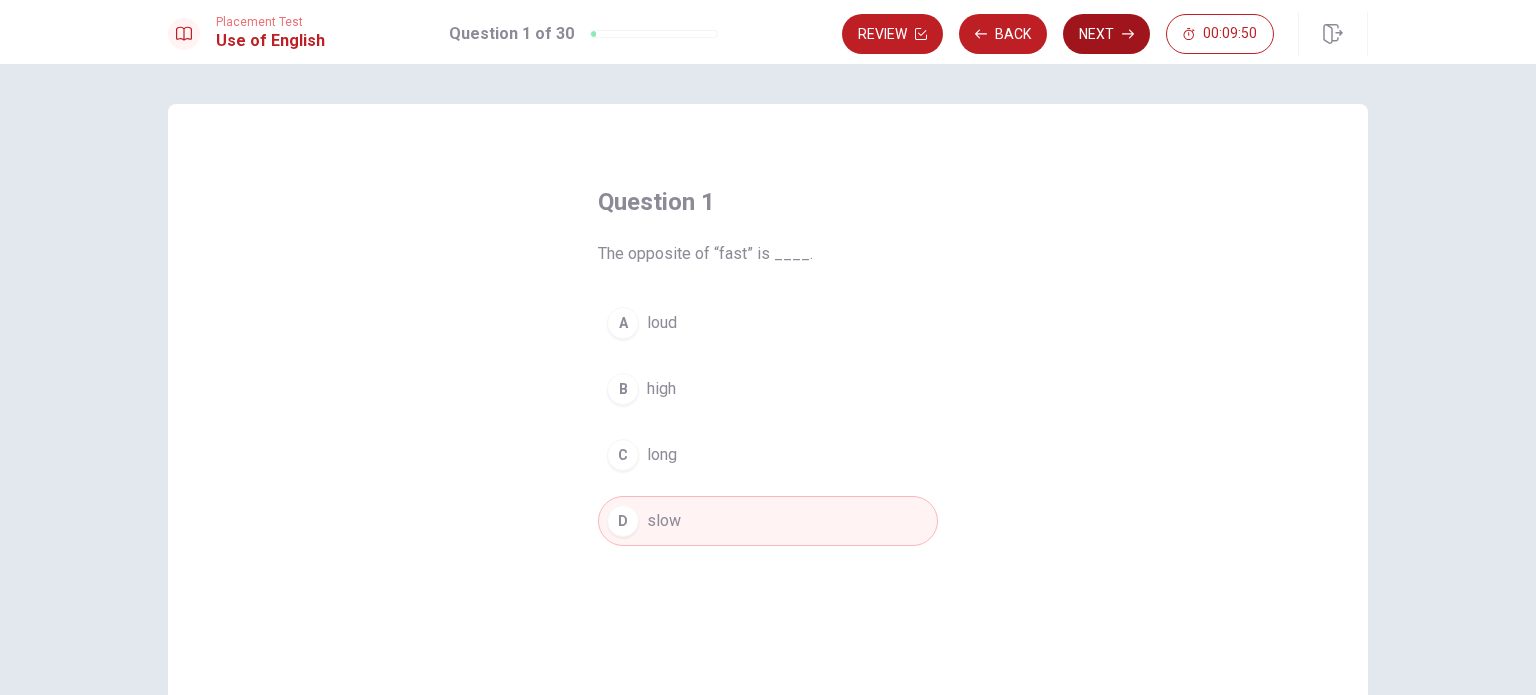 click on "Next" at bounding box center [1106, 34] 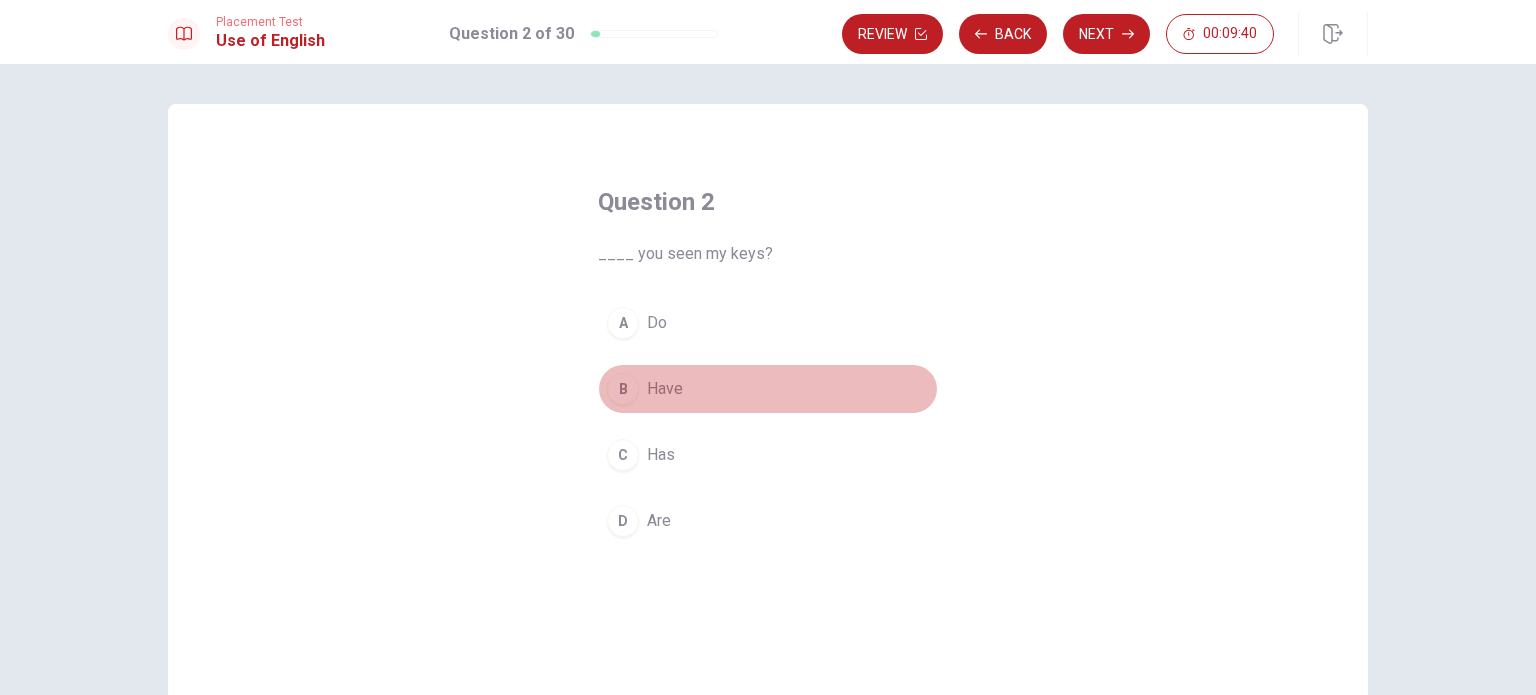 click on "B" at bounding box center [623, 389] 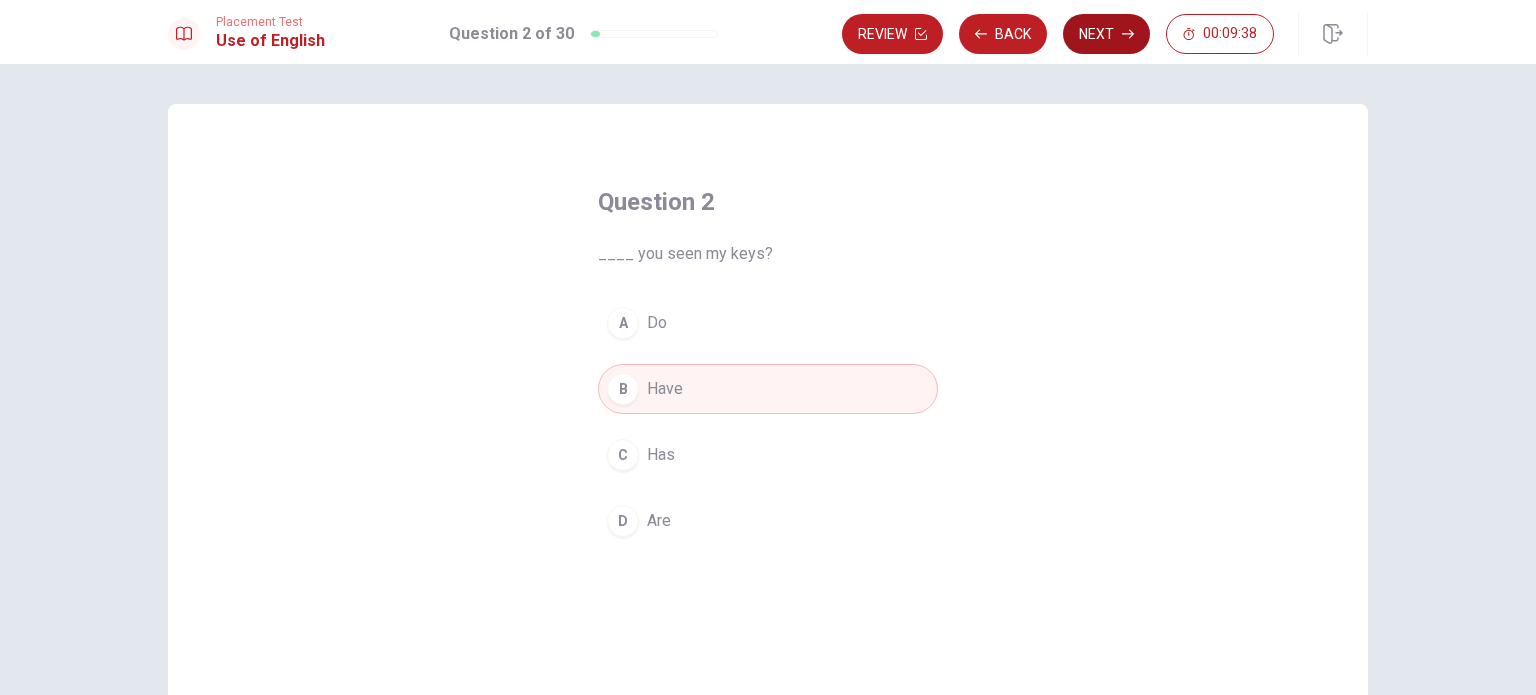 click on "Next" at bounding box center [1106, 34] 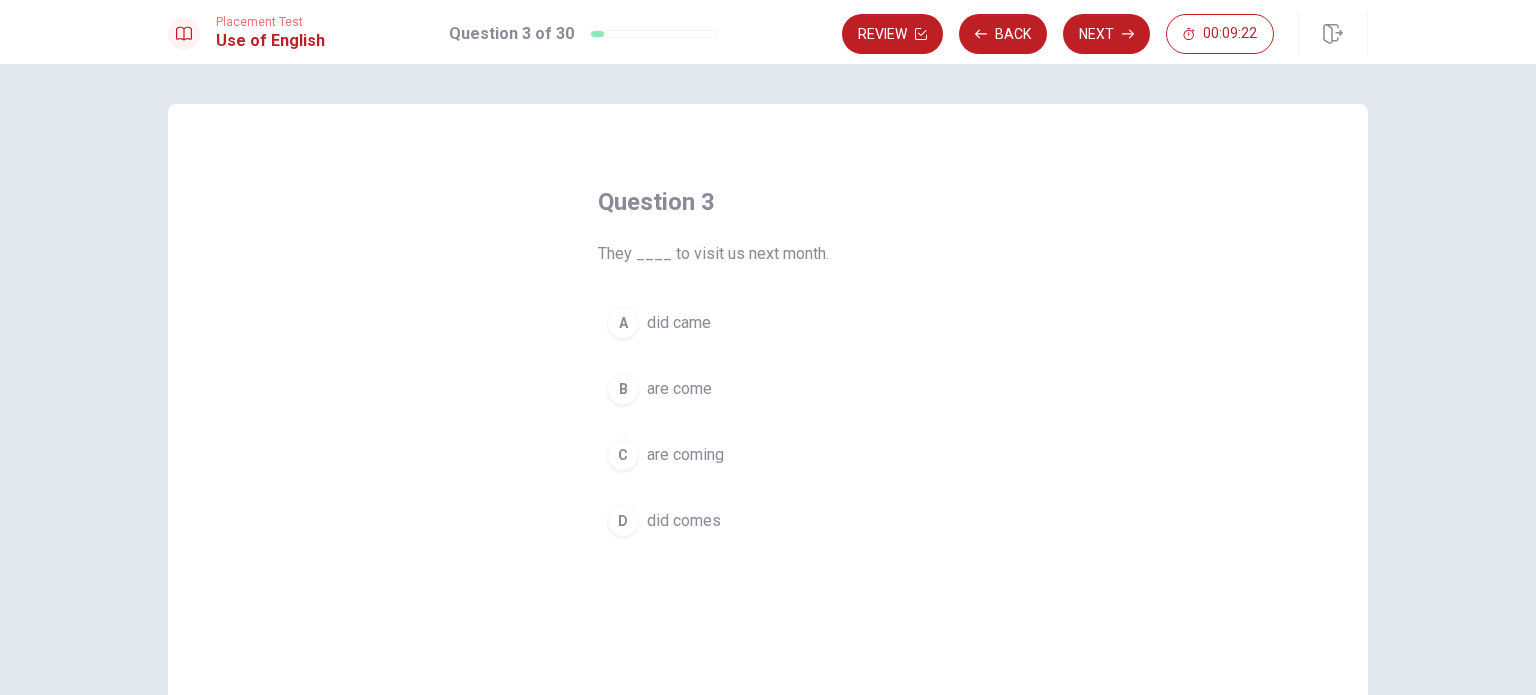 click on "C" at bounding box center [623, 455] 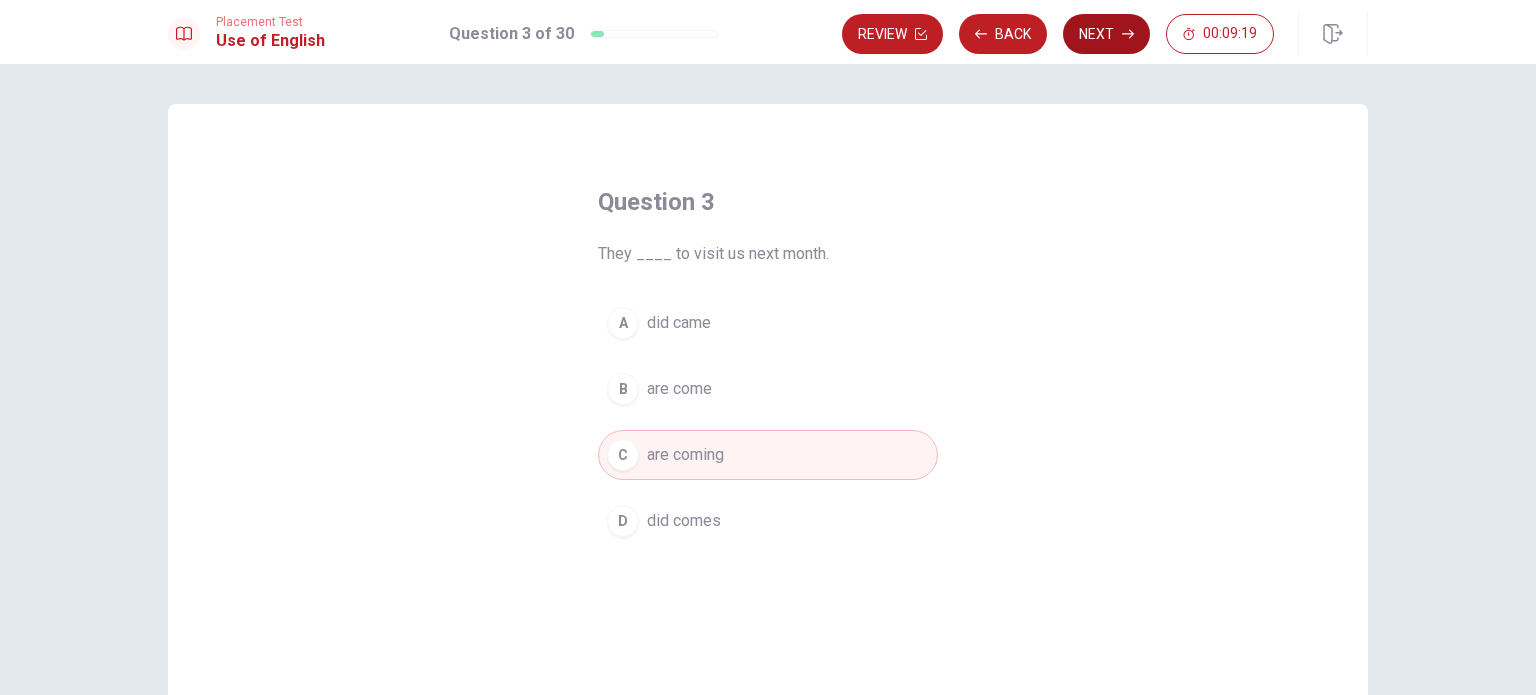 click on "Next" at bounding box center [1106, 34] 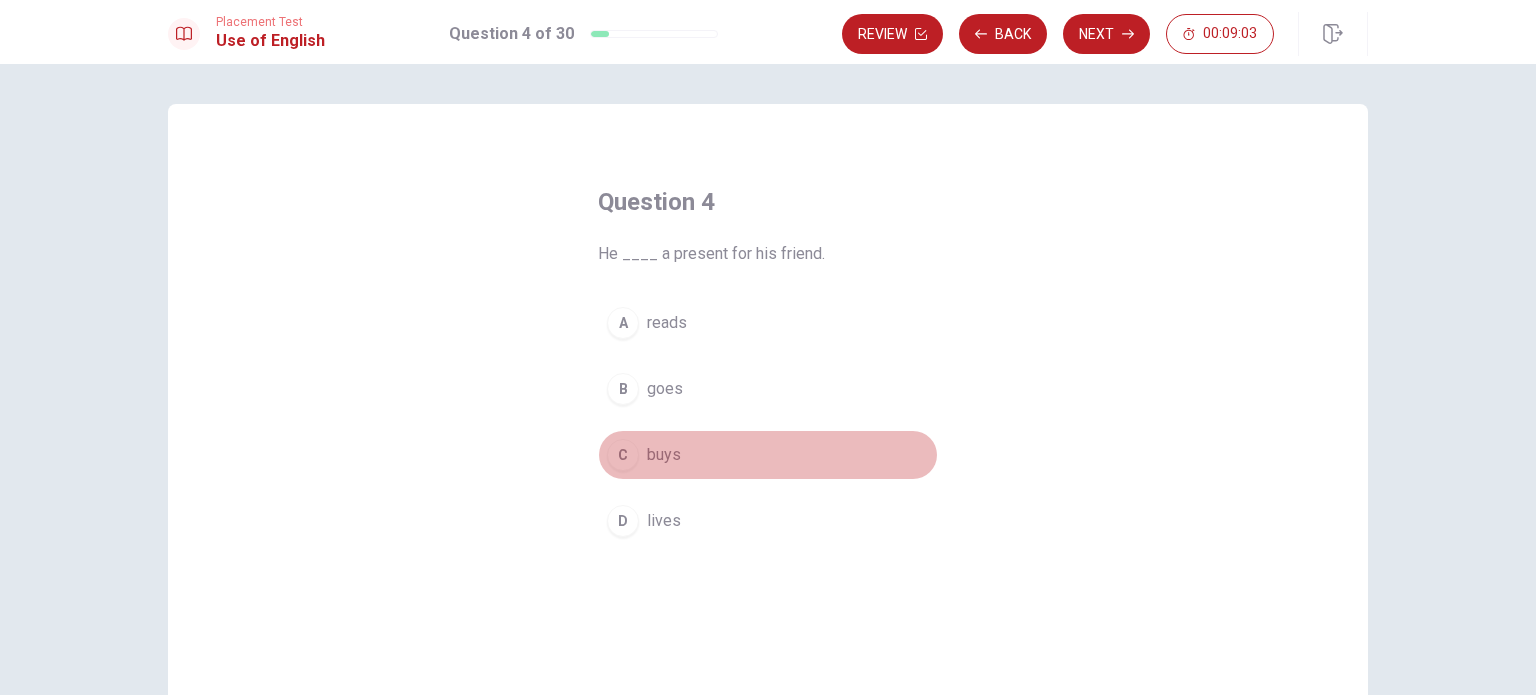 click on "C" at bounding box center [623, 455] 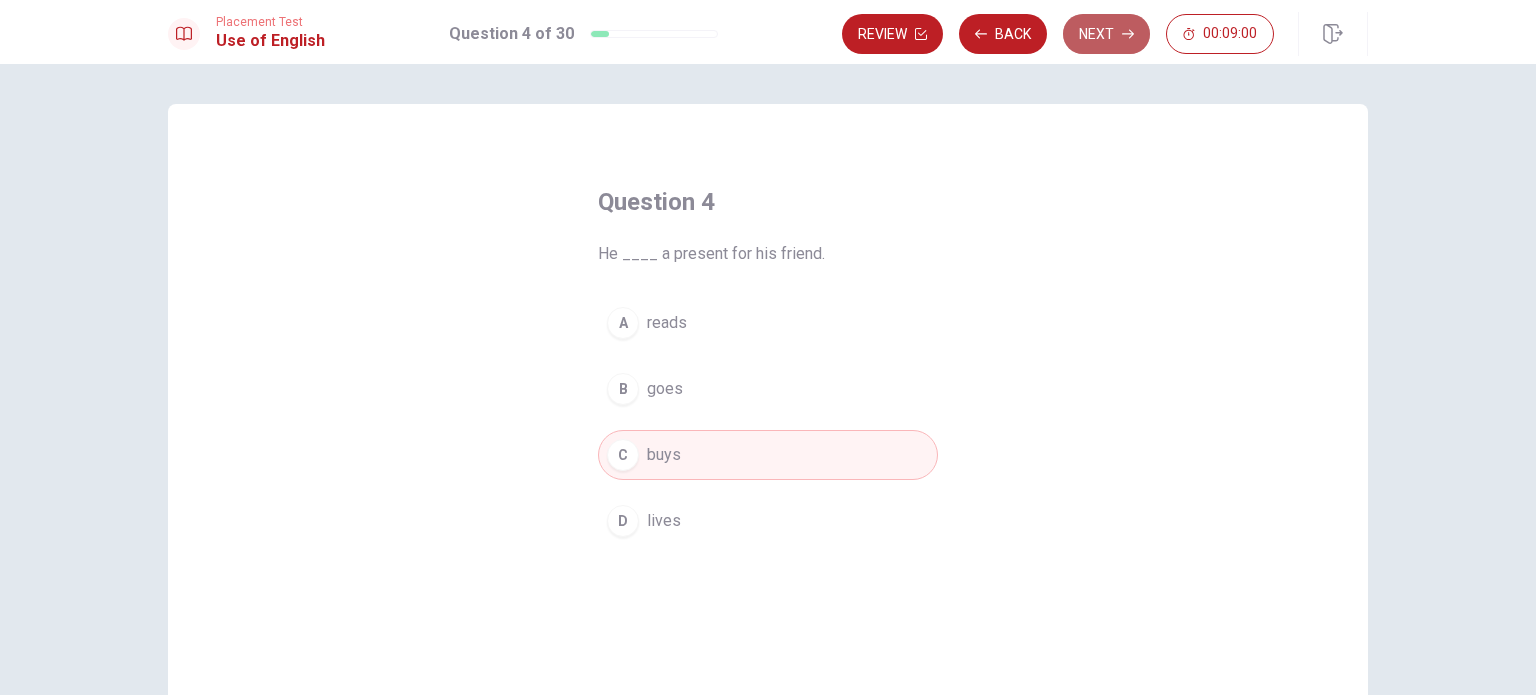 click on "Next" at bounding box center [1106, 34] 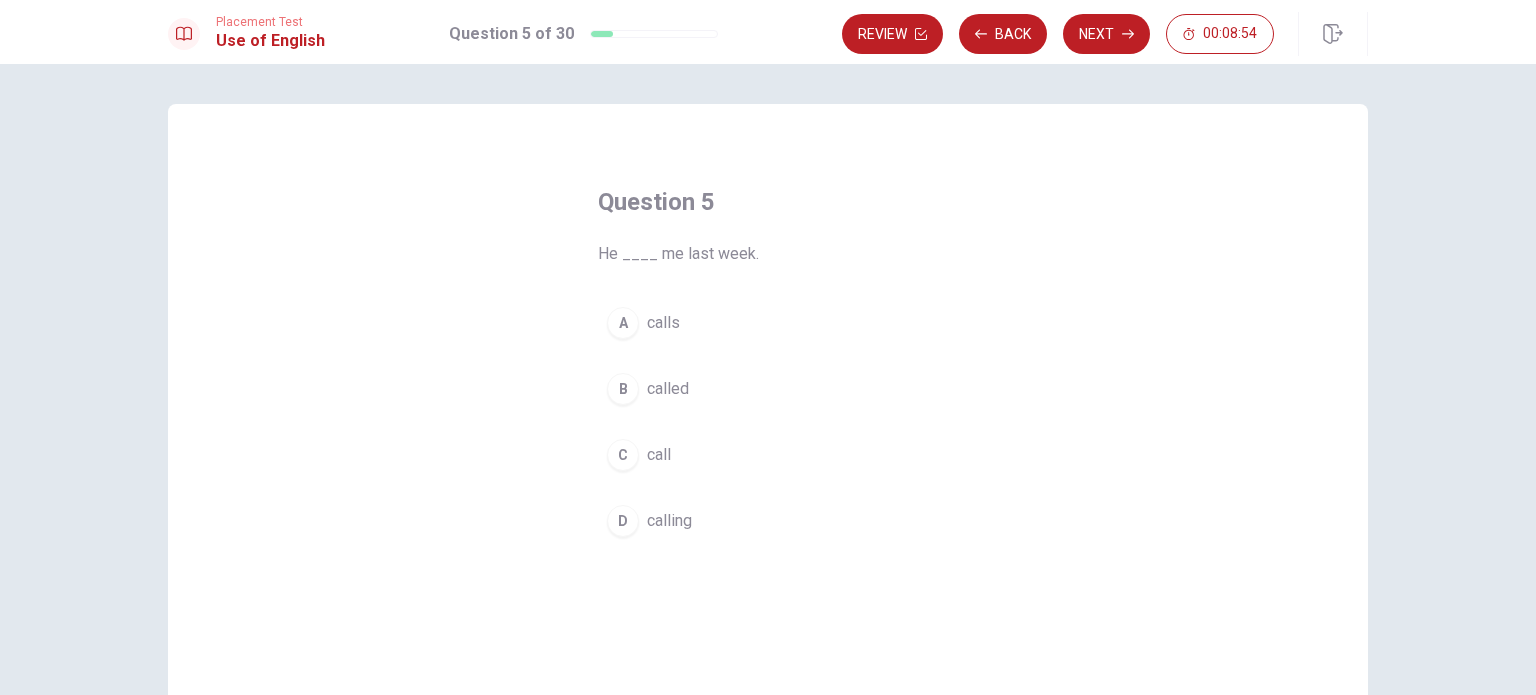 click on "B" at bounding box center [623, 389] 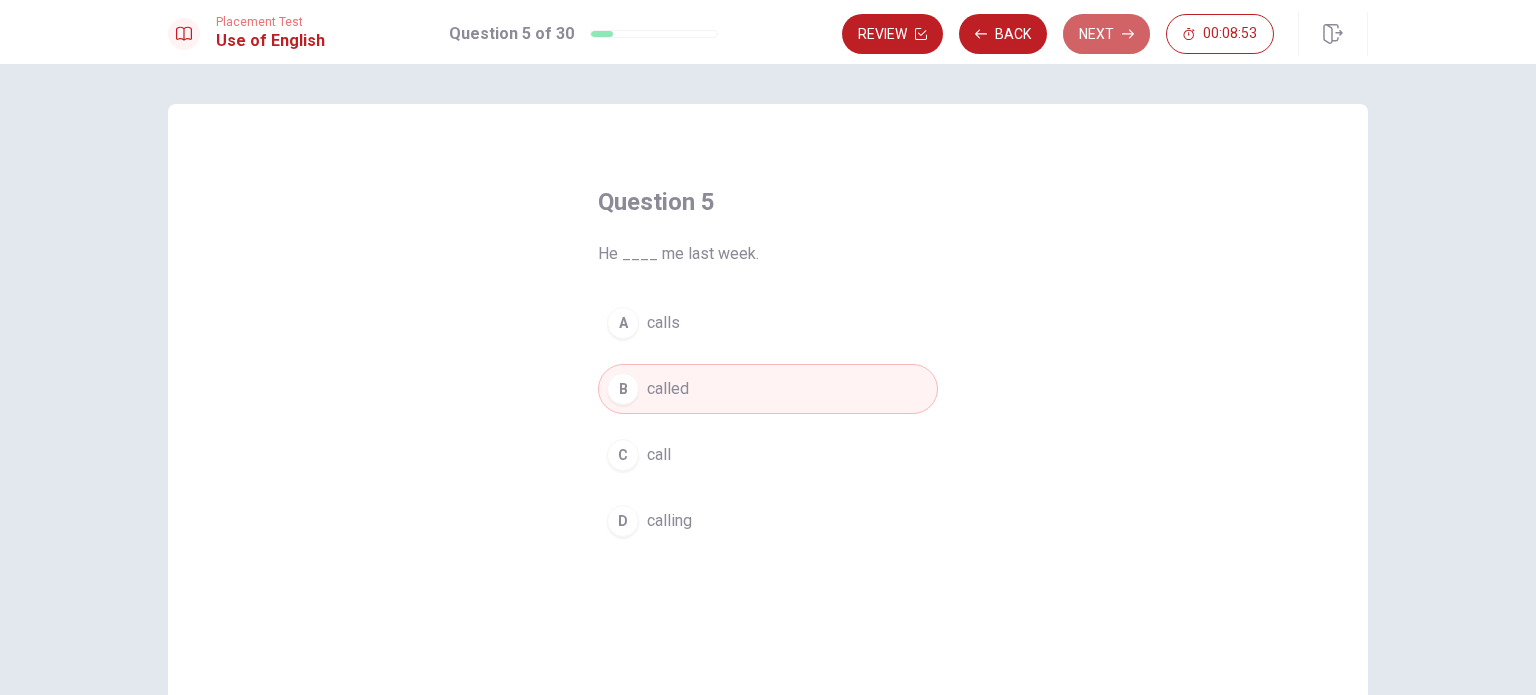 click on "Next" at bounding box center (1106, 34) 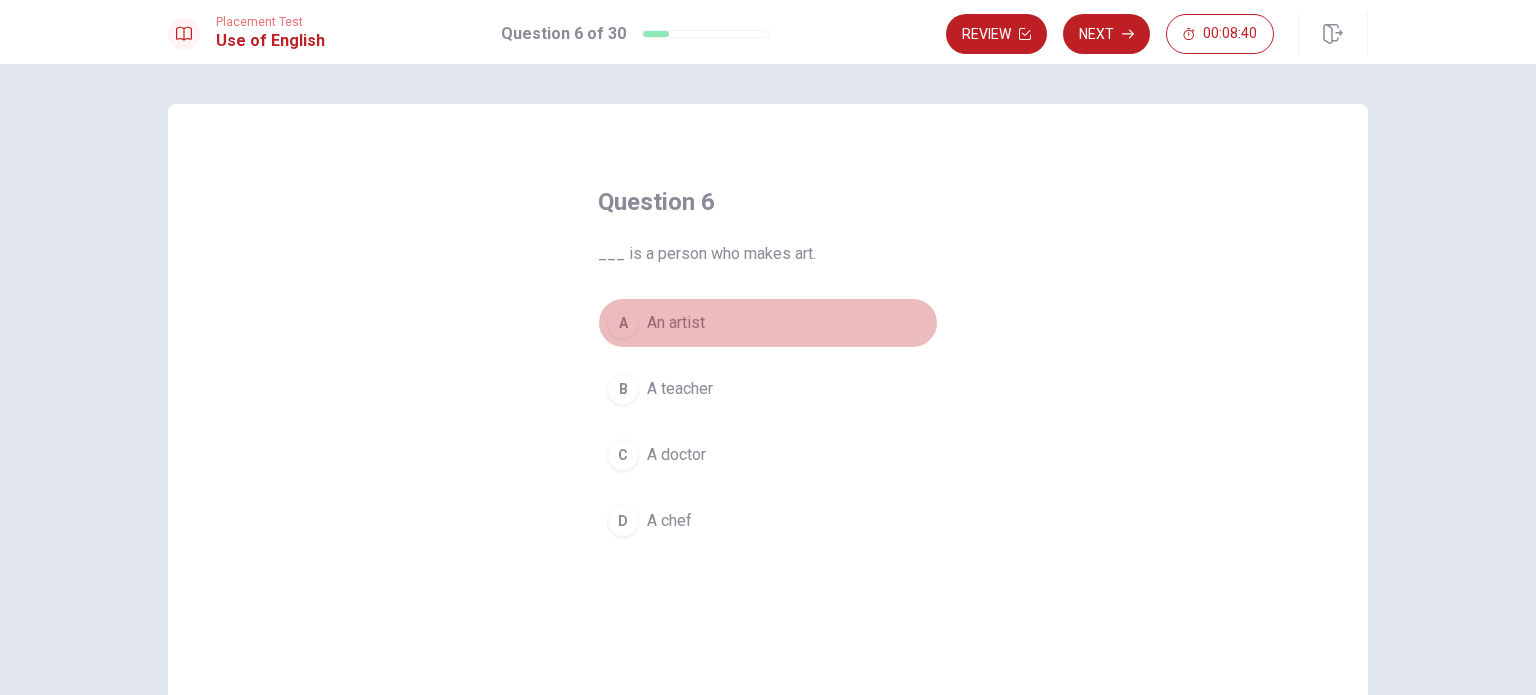 click on "An artist" at bounding box center [676, 323] 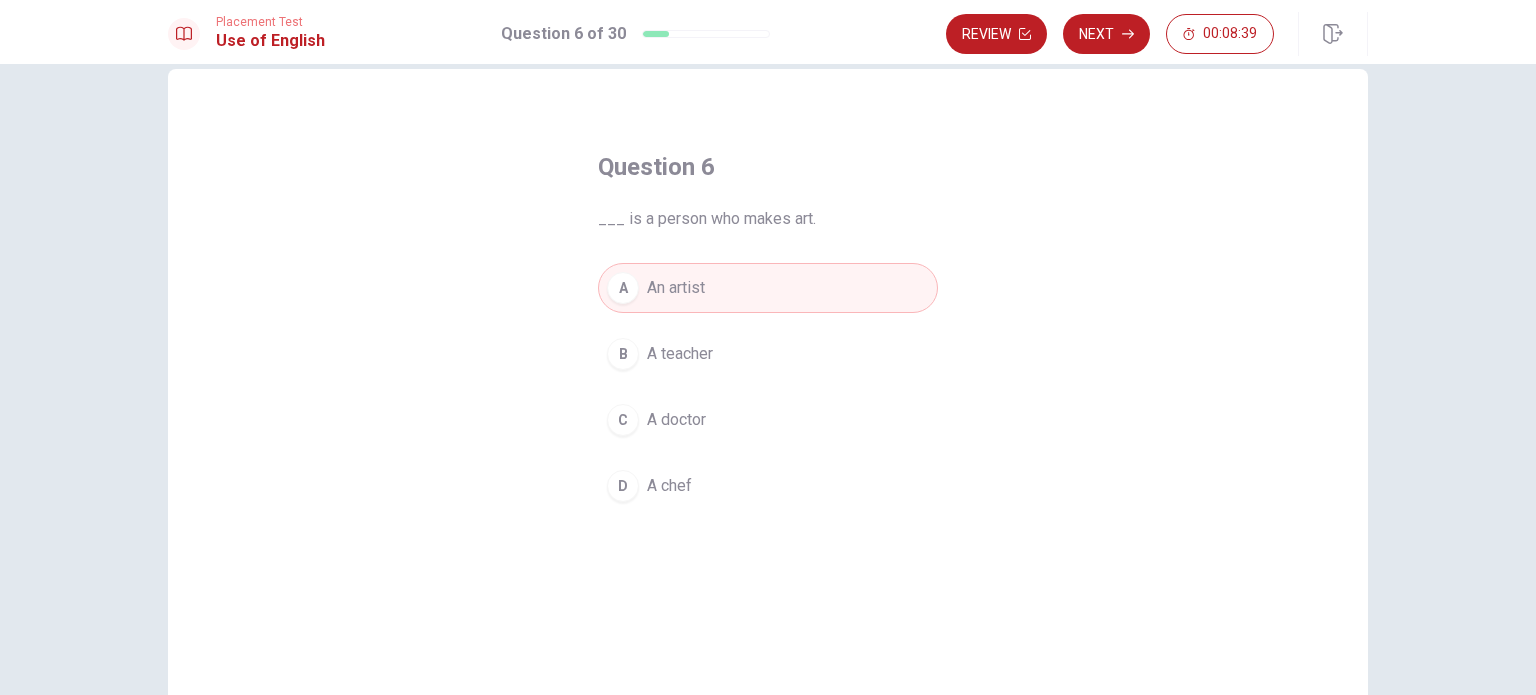 scroll, scrollTop: 0, scrollLeft: 0, axis: both 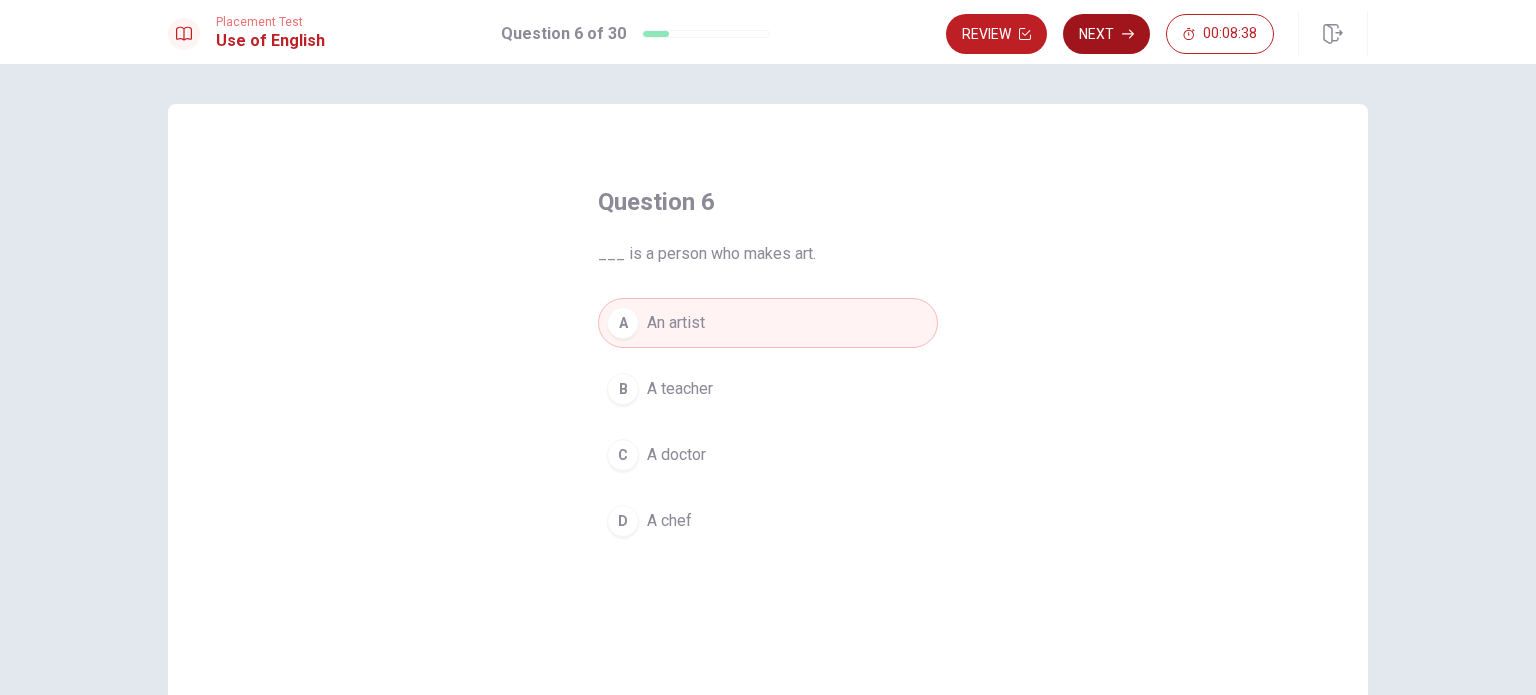 click on "Next" at bounding box center (1106, 34) 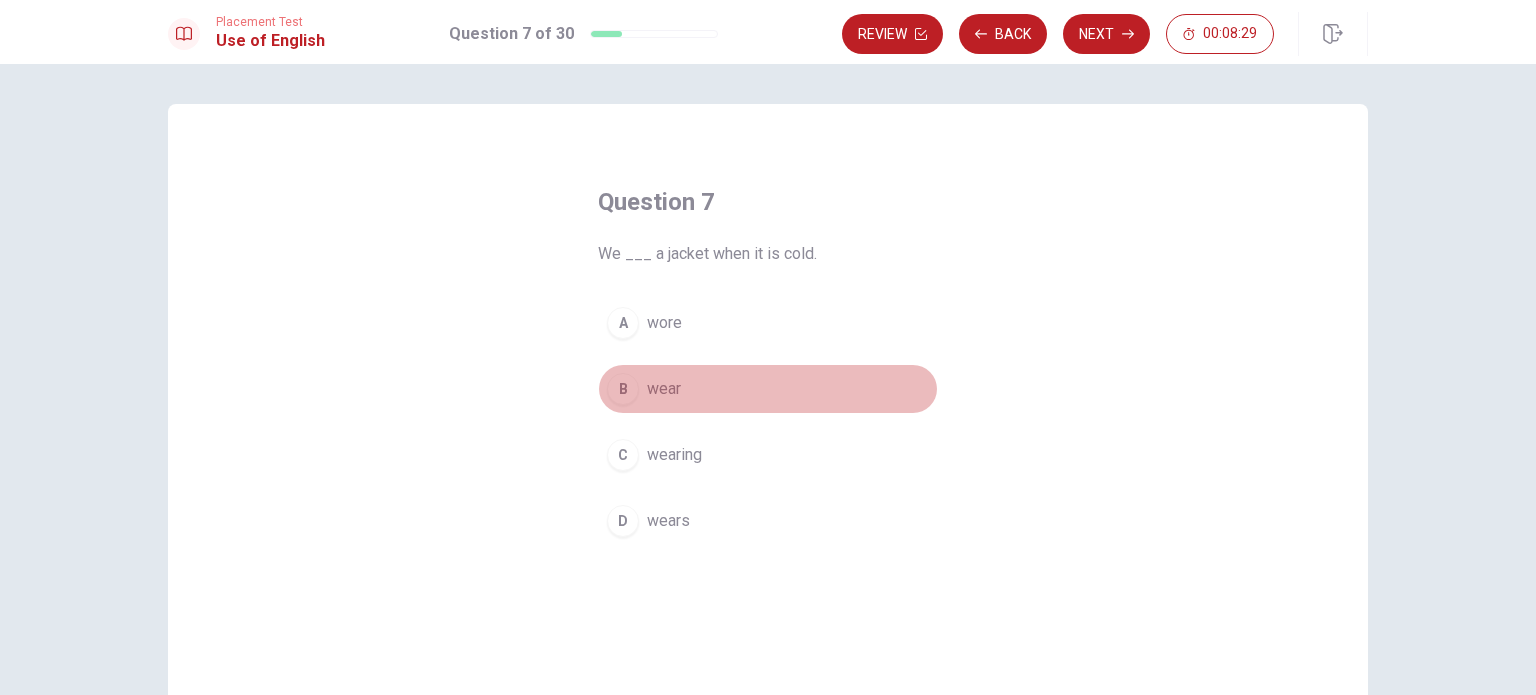 click on "B" at bounding box center [623, 389] 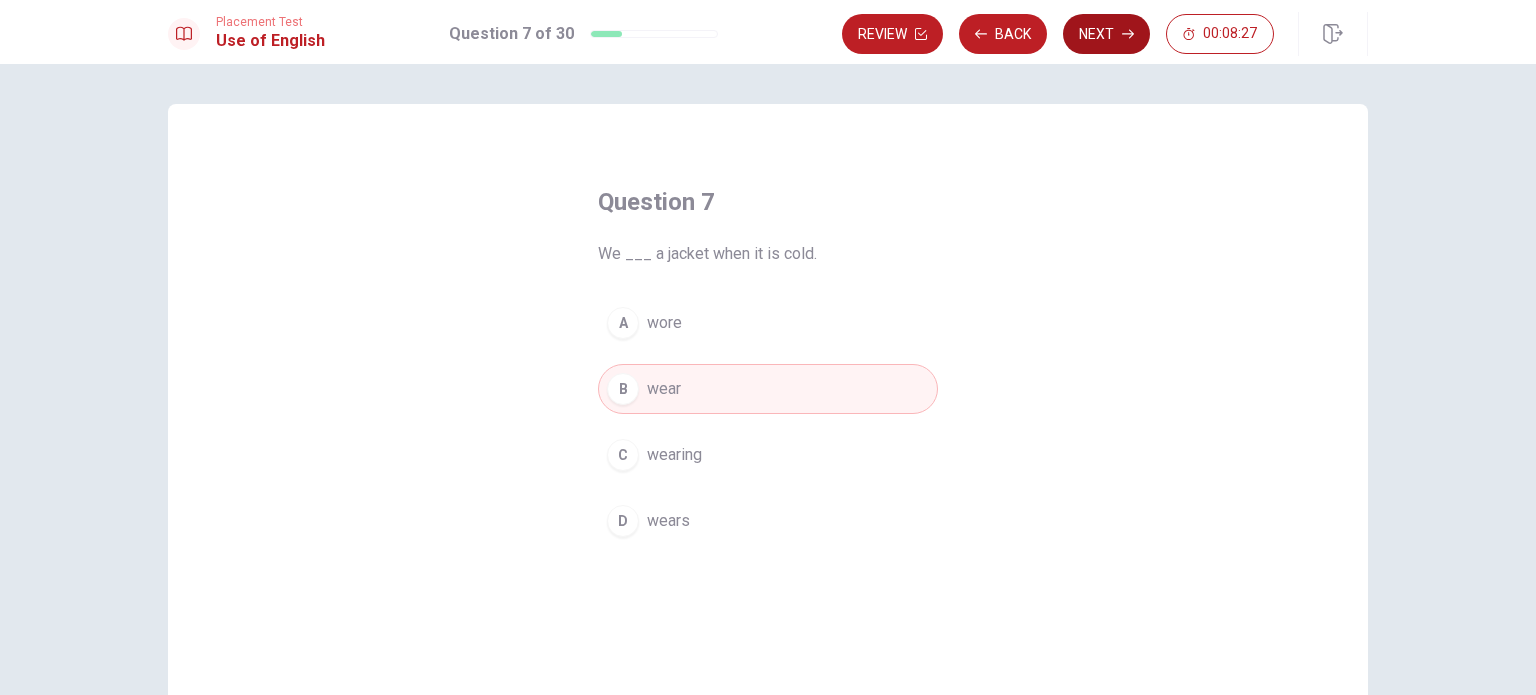 click on "Next" at bounding box center [1106, 34] 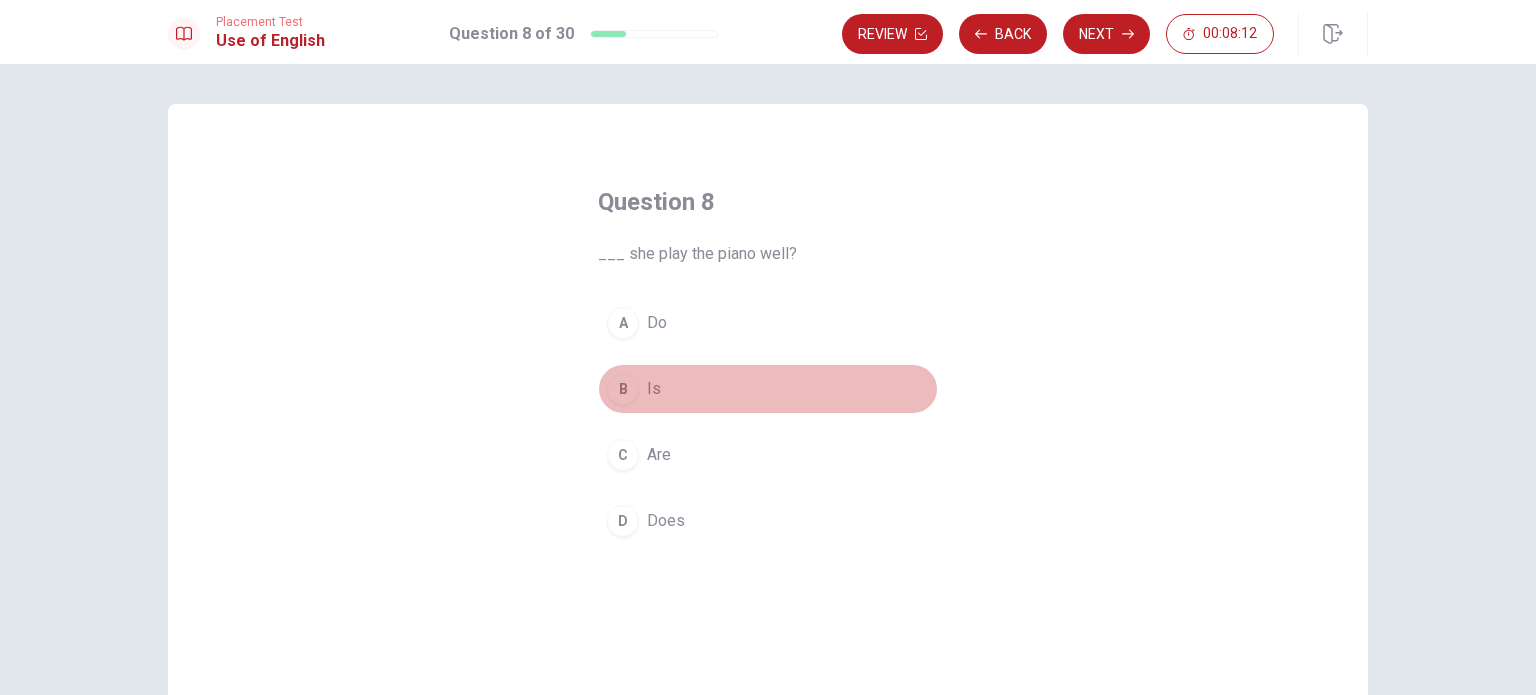 click on "B" at bounding box center [623, 389] 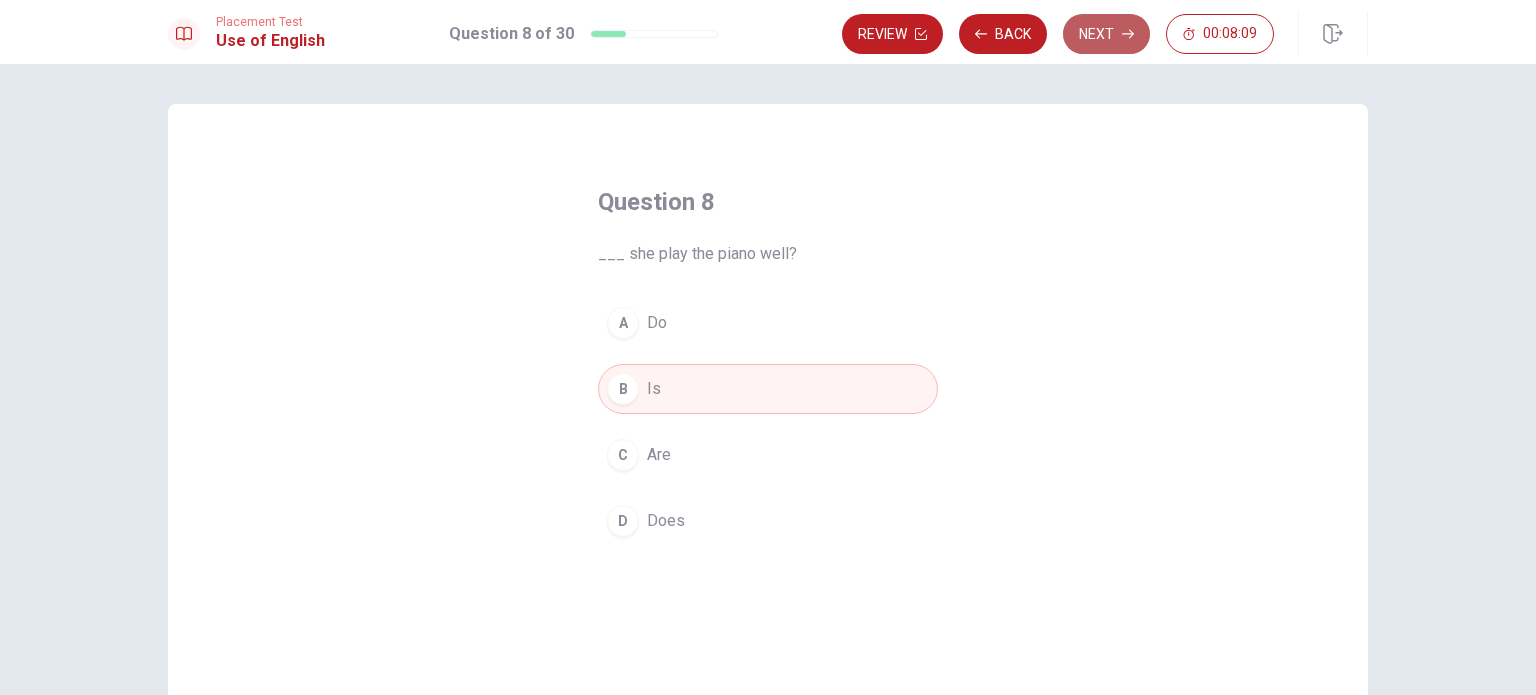 click on "Next" at bounding box center [1106, 34] 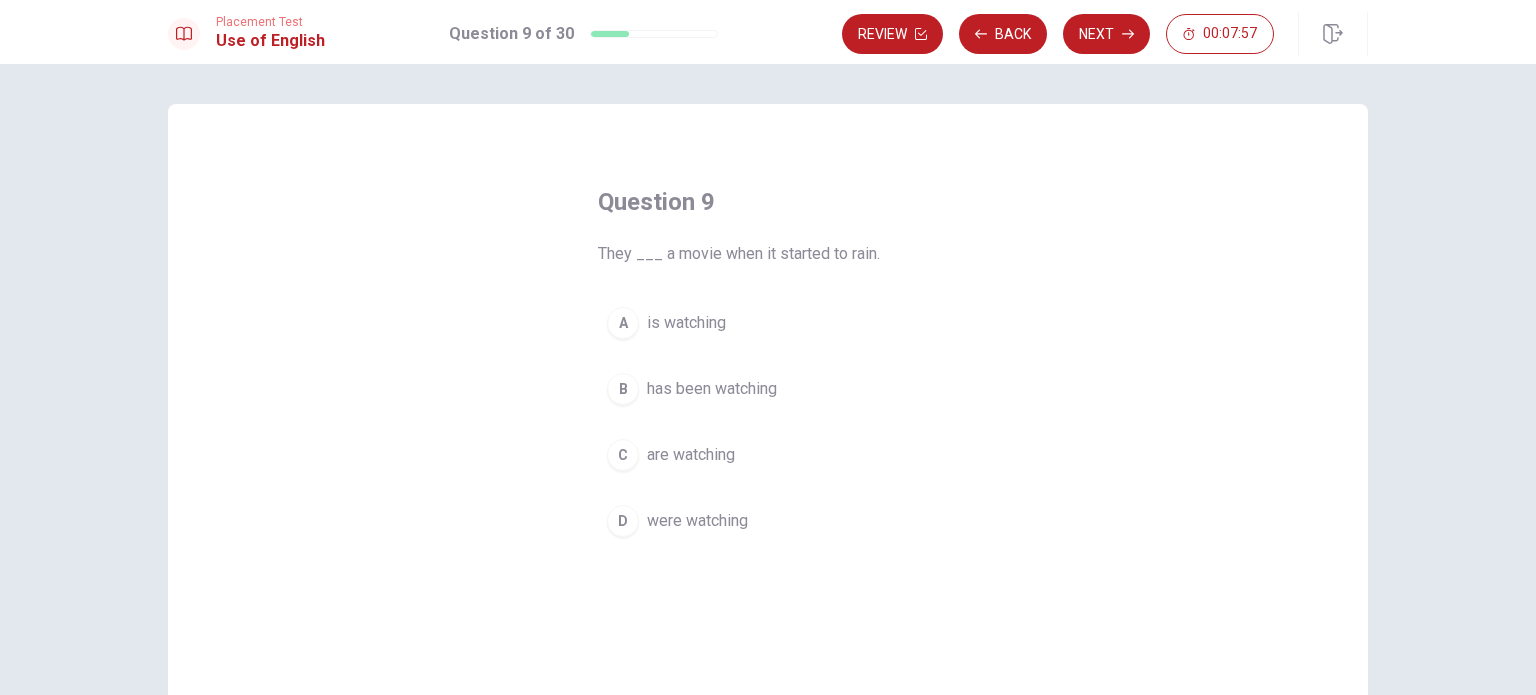 click on "D" at bounding box center [623, 521] 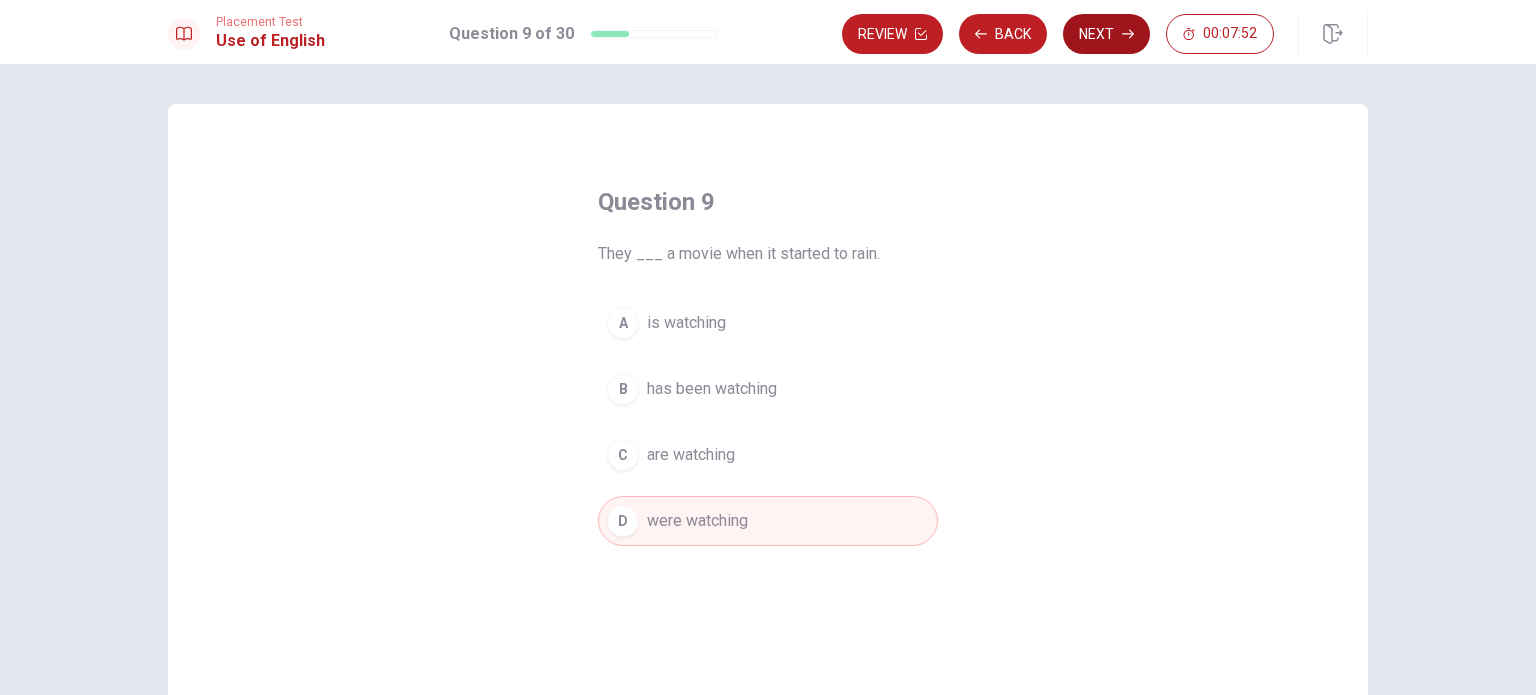 click on "Next" at bounding box center [1106, 34] 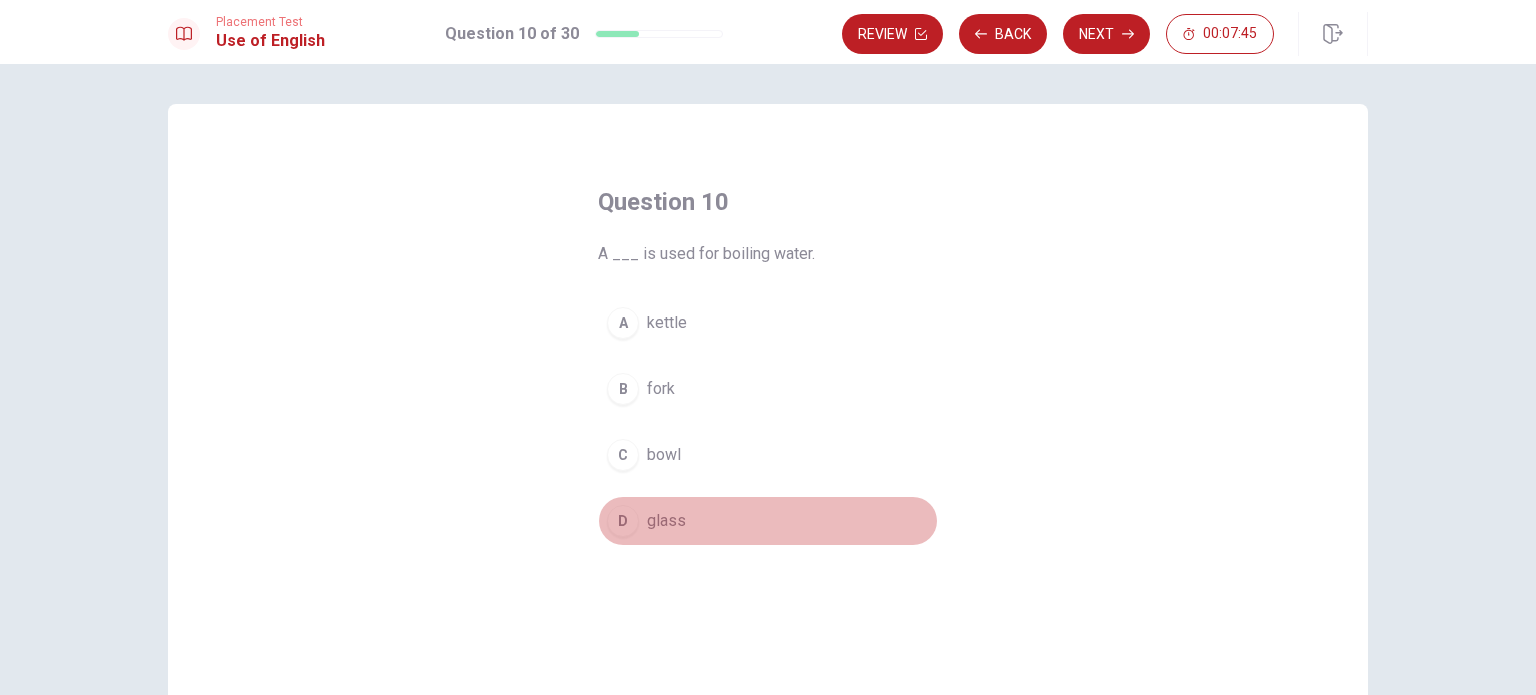 click on "D" at bounding box center (623, 521) 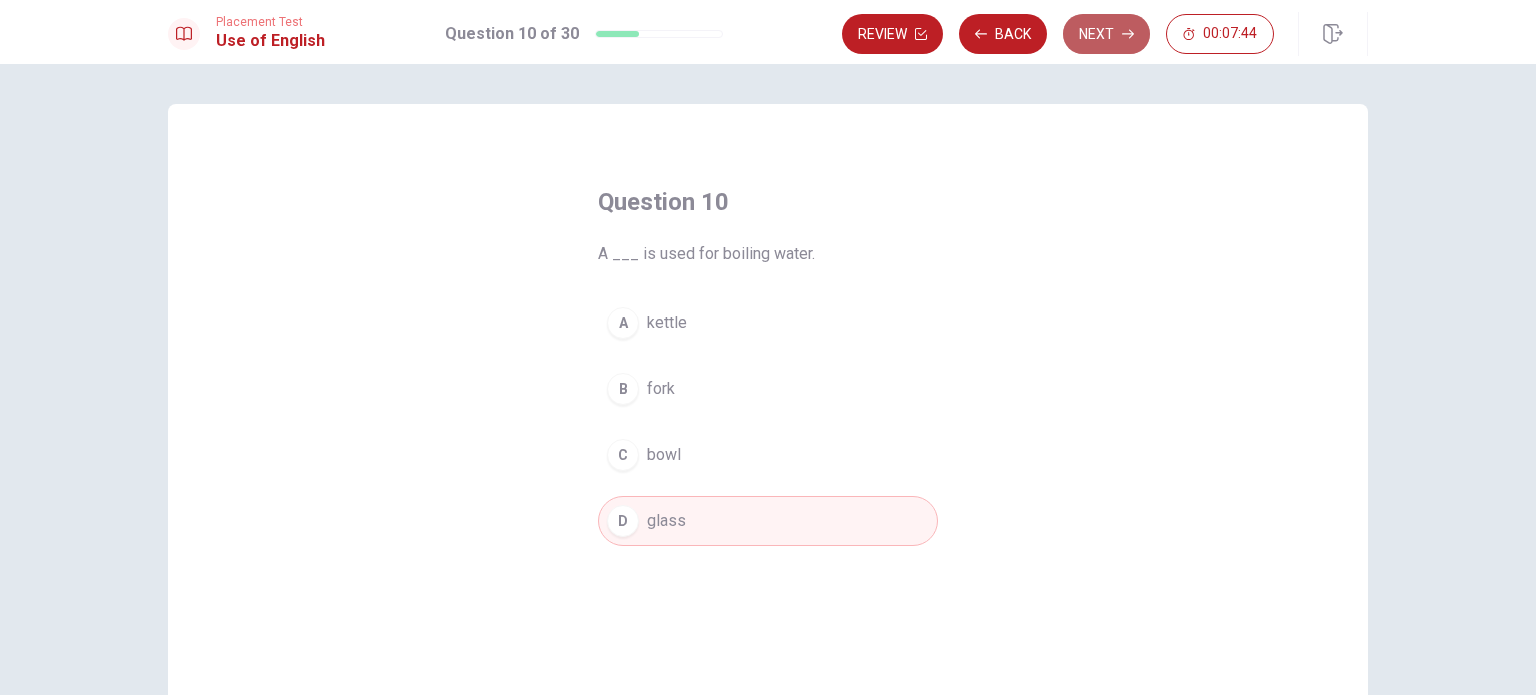 click 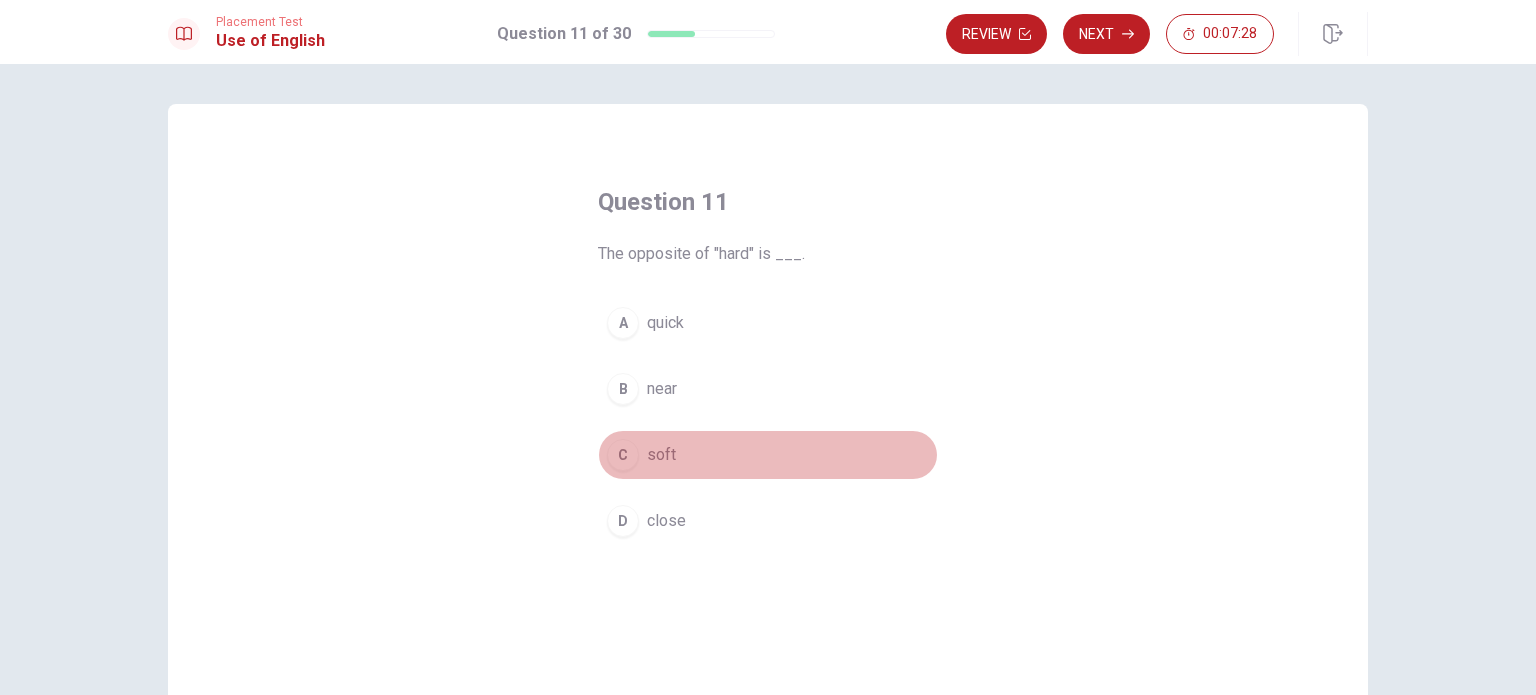 click on "C" at bounding box center [623, 455] 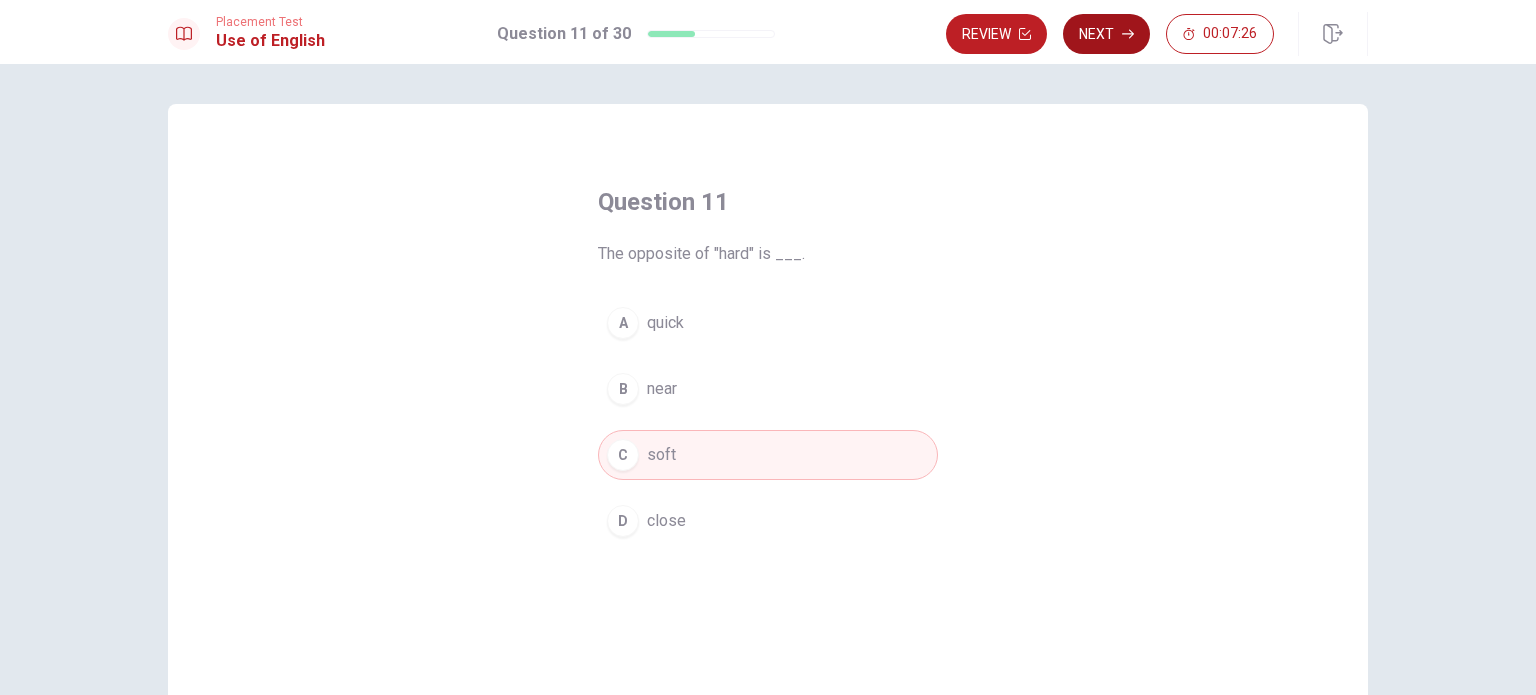 click on "Next" at bounding box center (1106, 34) 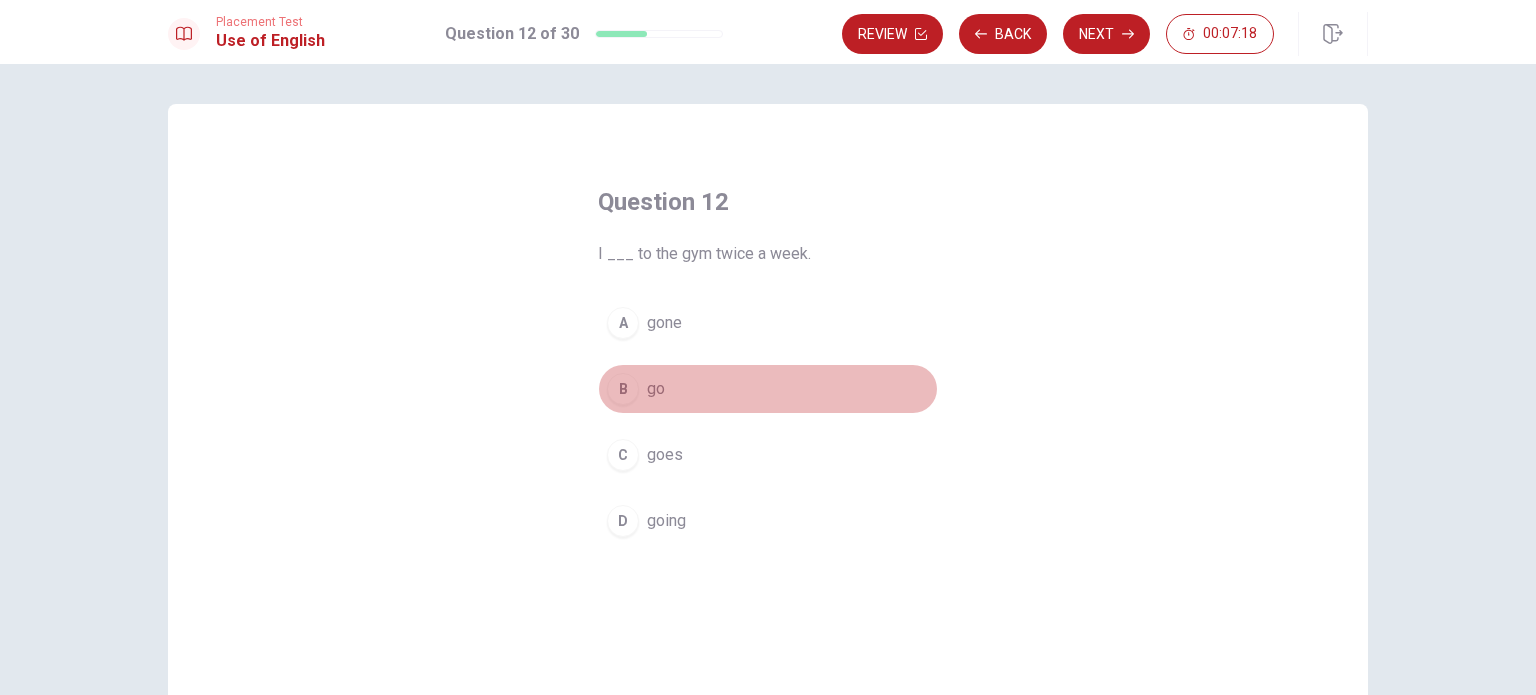 click on "B" at bounding box center (623, 389) 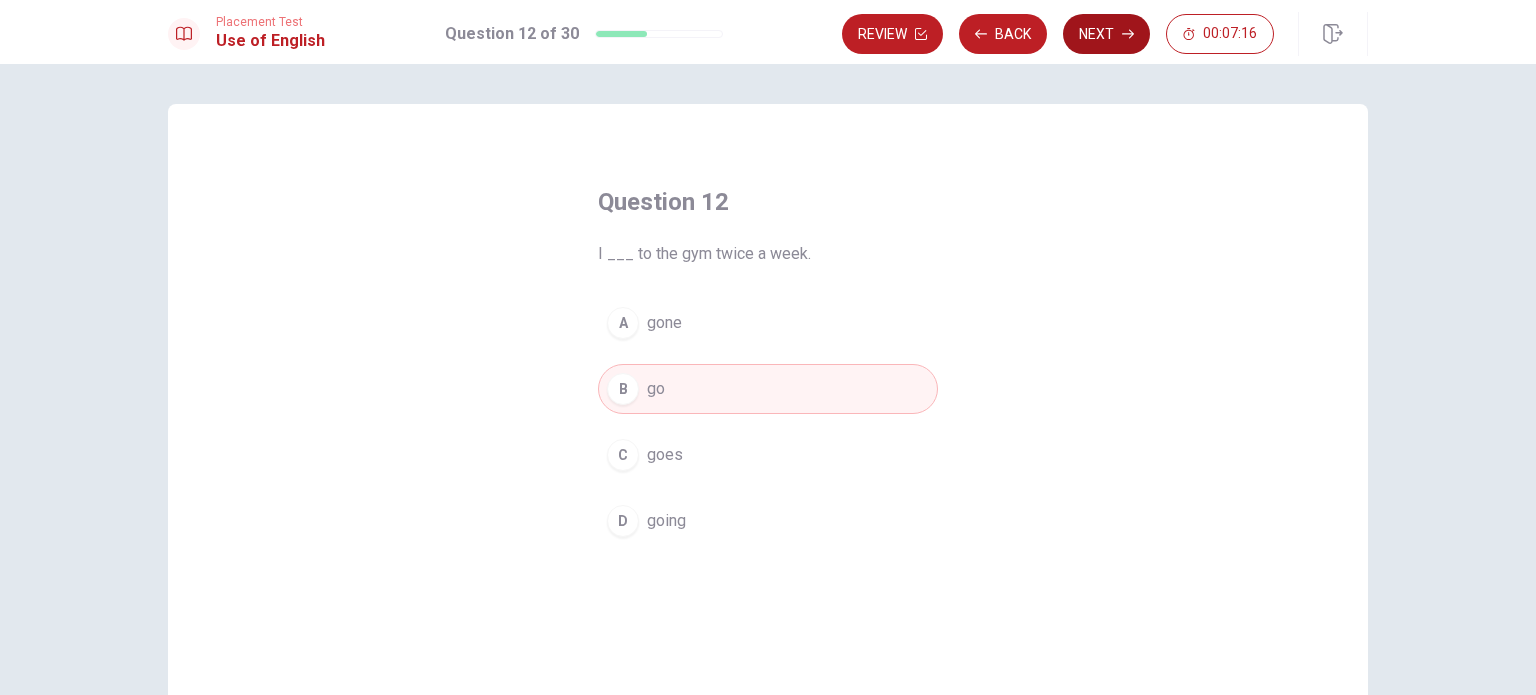 click on "Next" at bounding box center (1106, 34) 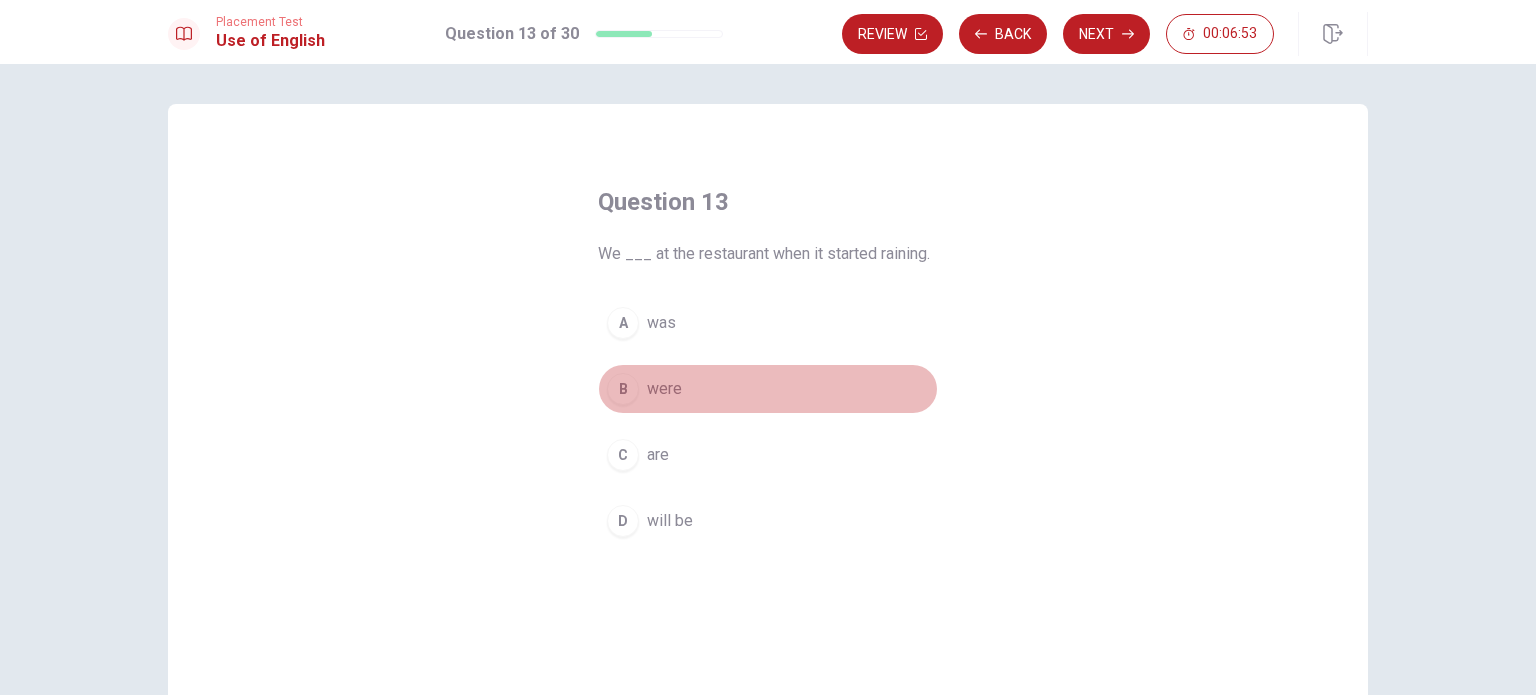 click on "B" at bounding box center (623, 389) 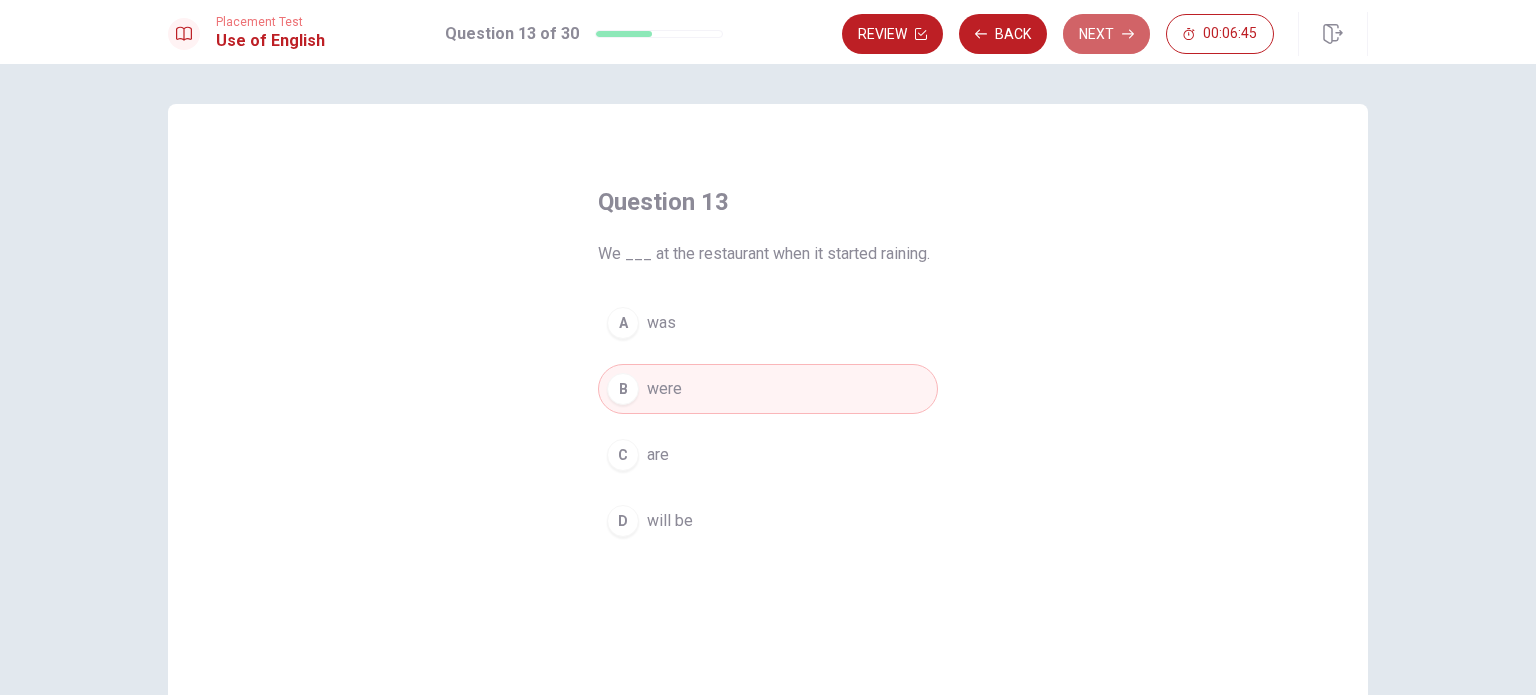 click on "Next" at bounding box center [1106, 34] 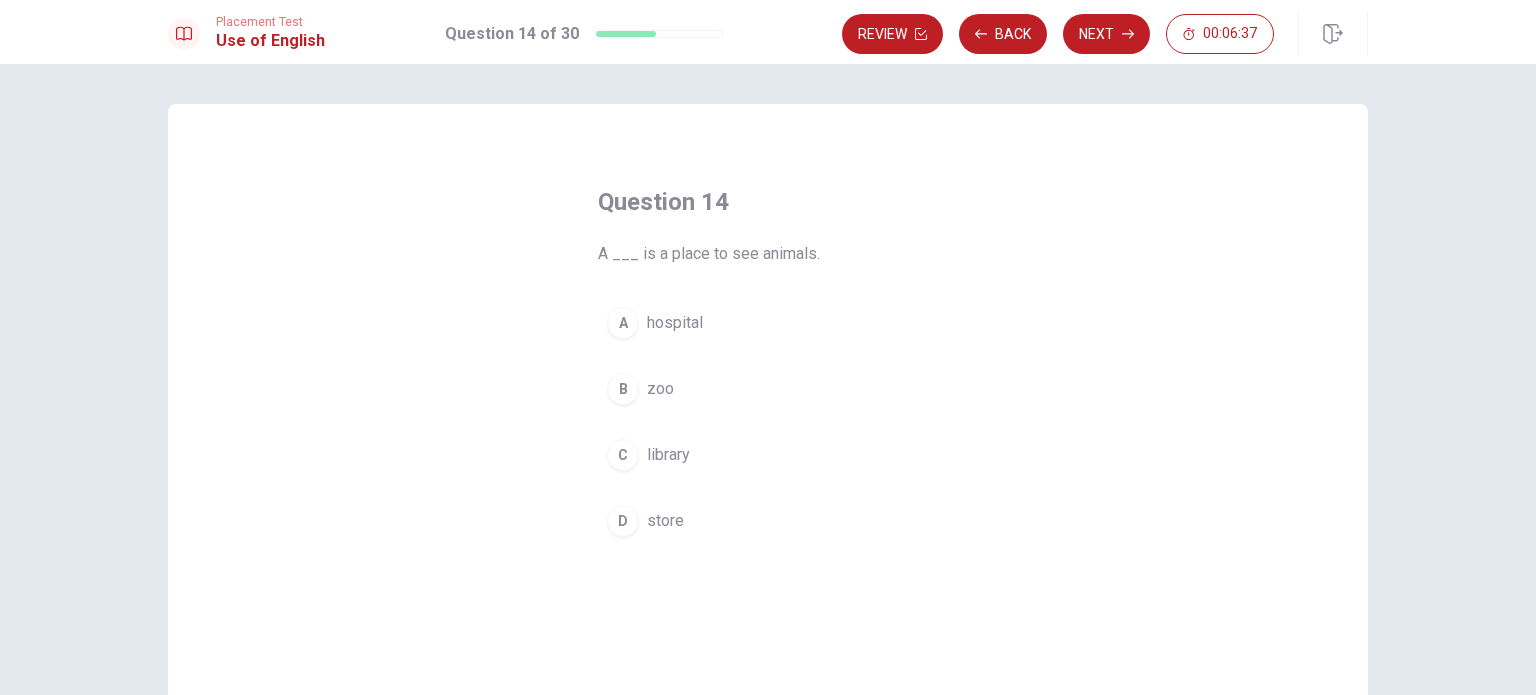 click on "zoo" at bounding box center [660, 389] 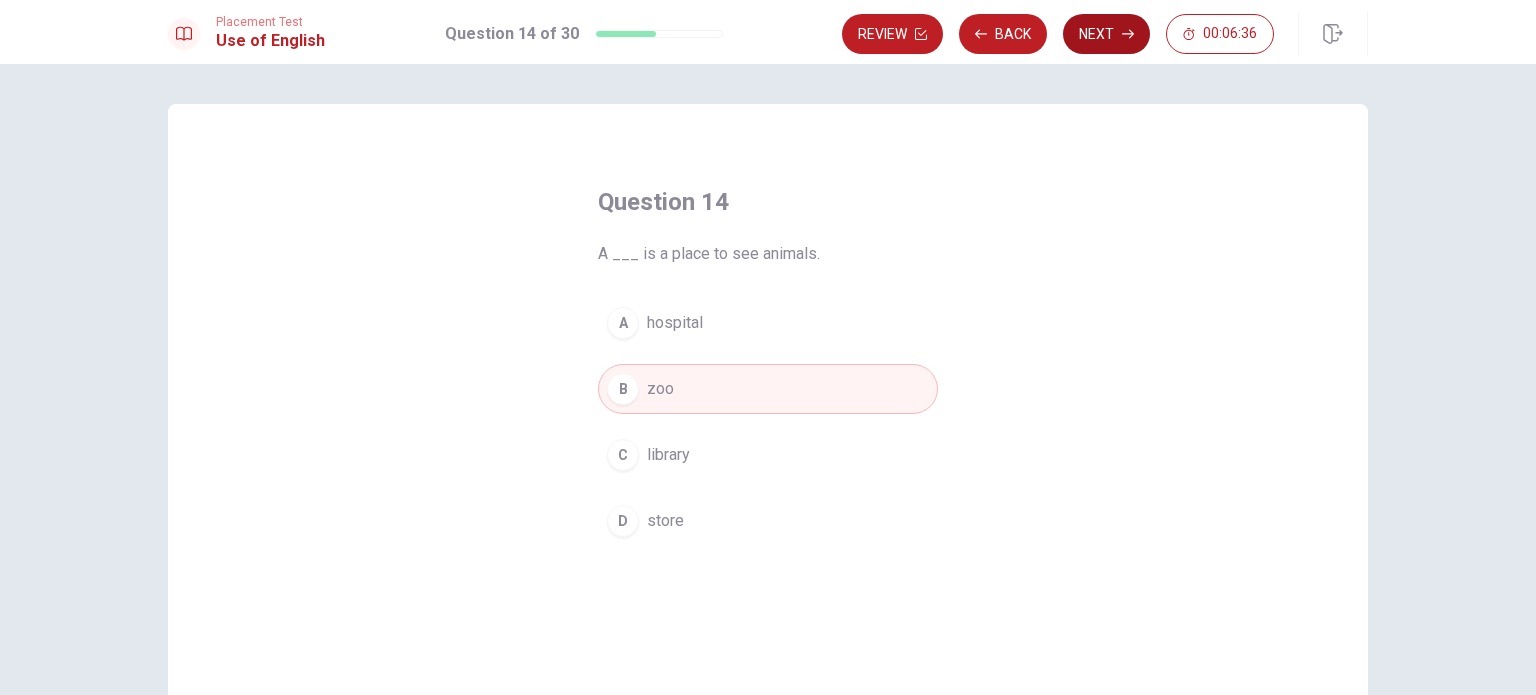 click on "Next" at bounding box center [1106, 34] 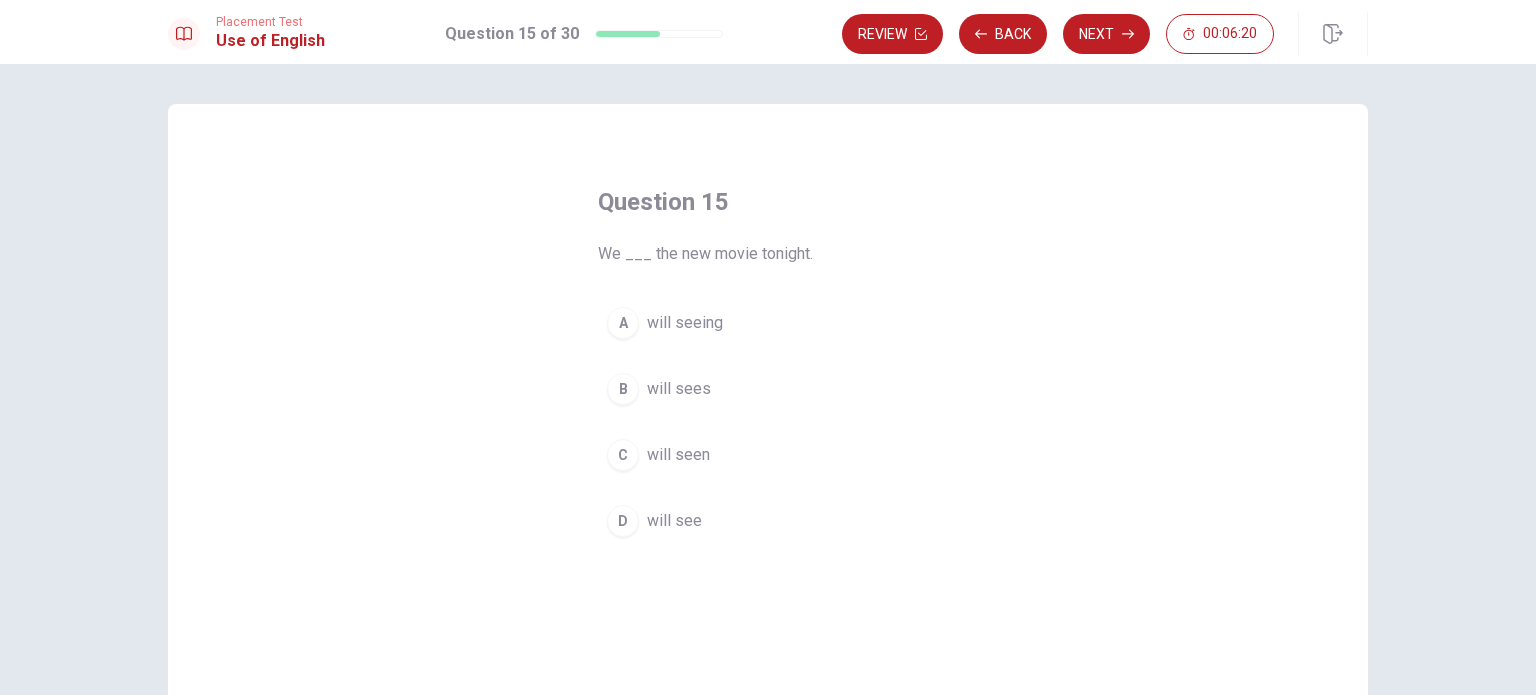 click on "D" at bounding box center [623, 521] 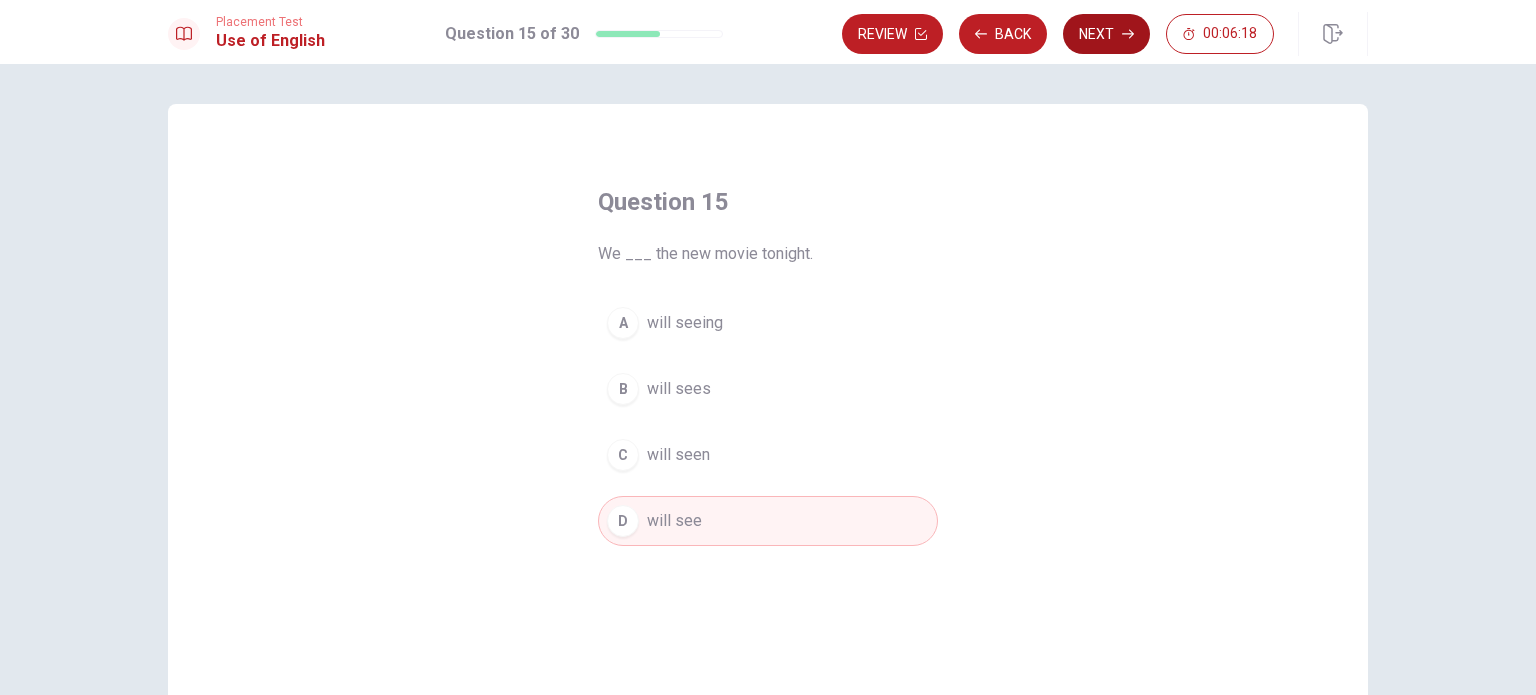 click on "Next" at bounding box center (1106, 34) 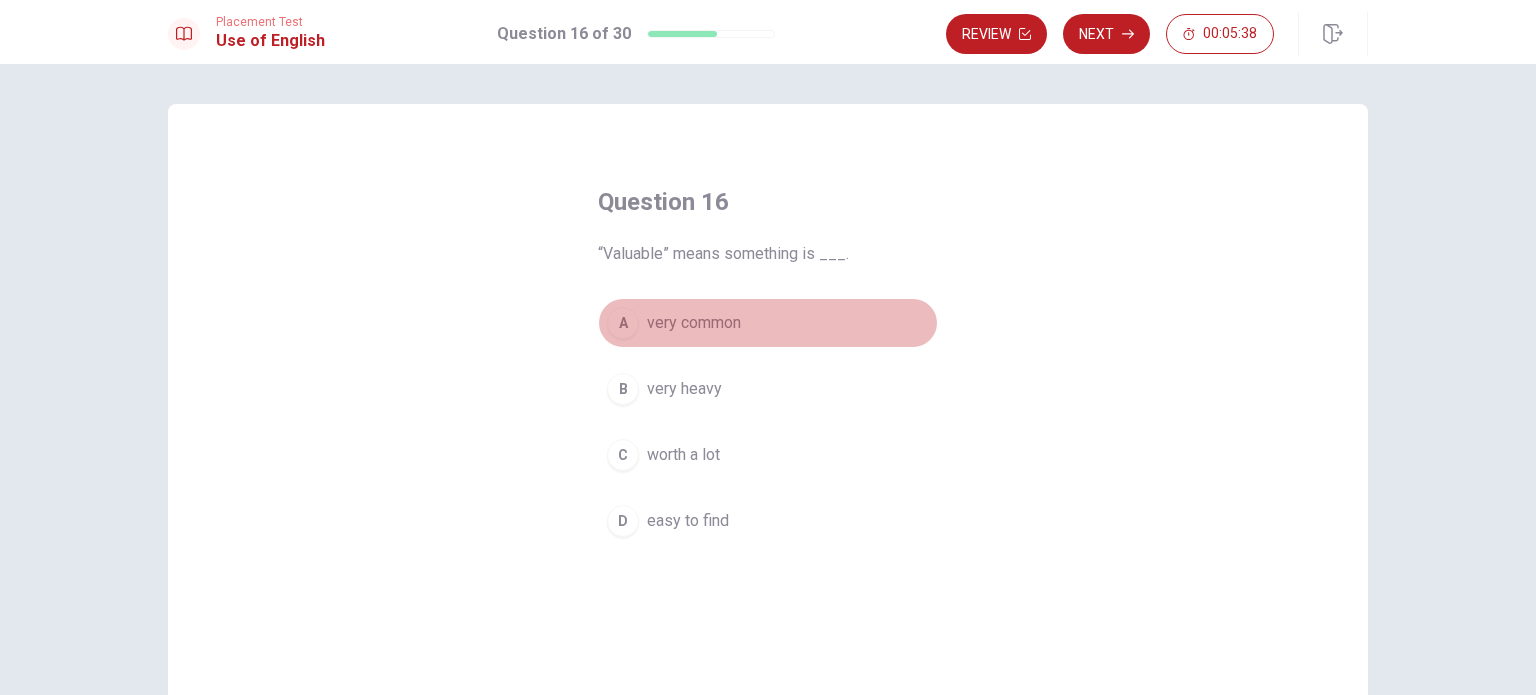 click on "A" at bounding box center [623, 323] 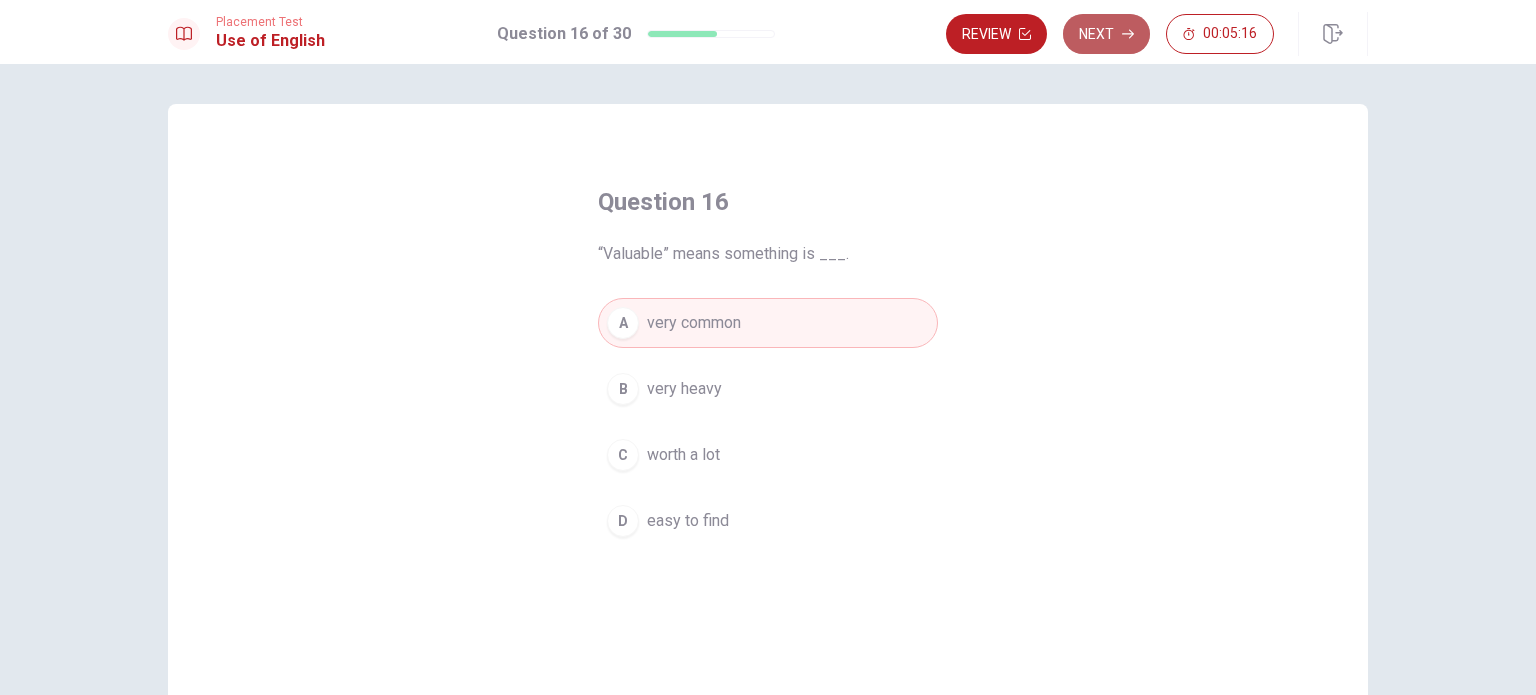 click on "Next" at bounding box center (1106, 34) 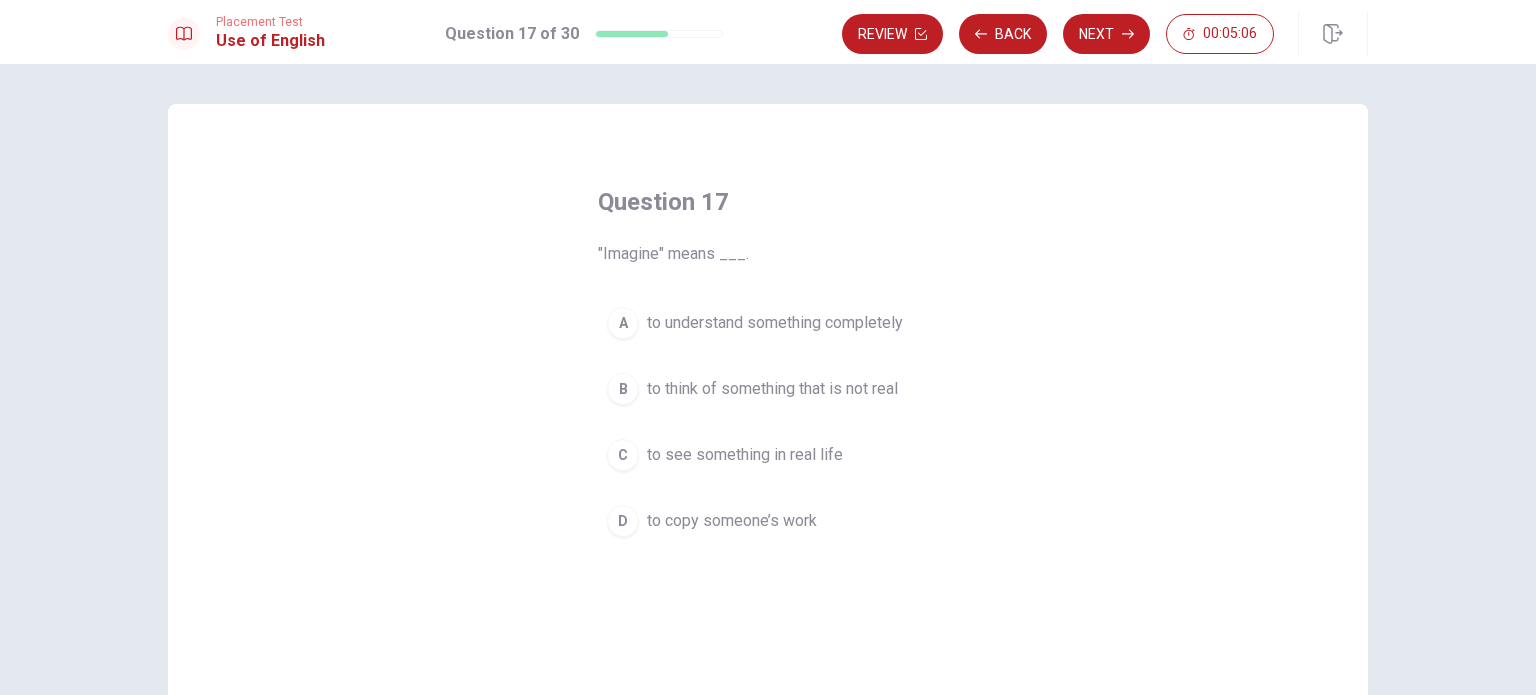 click on "B" at bounding box center [623, 389] 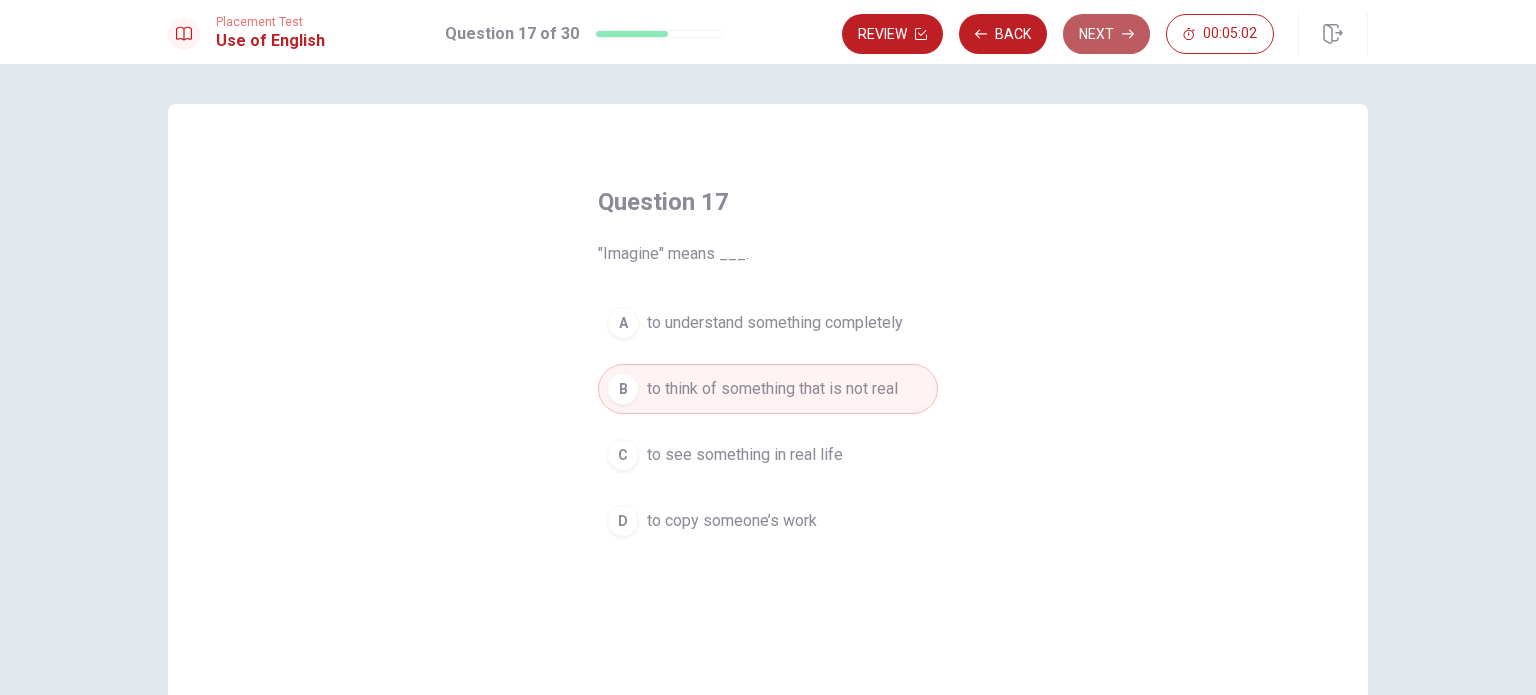 click on "Next" at bounding box center (1106, 34) 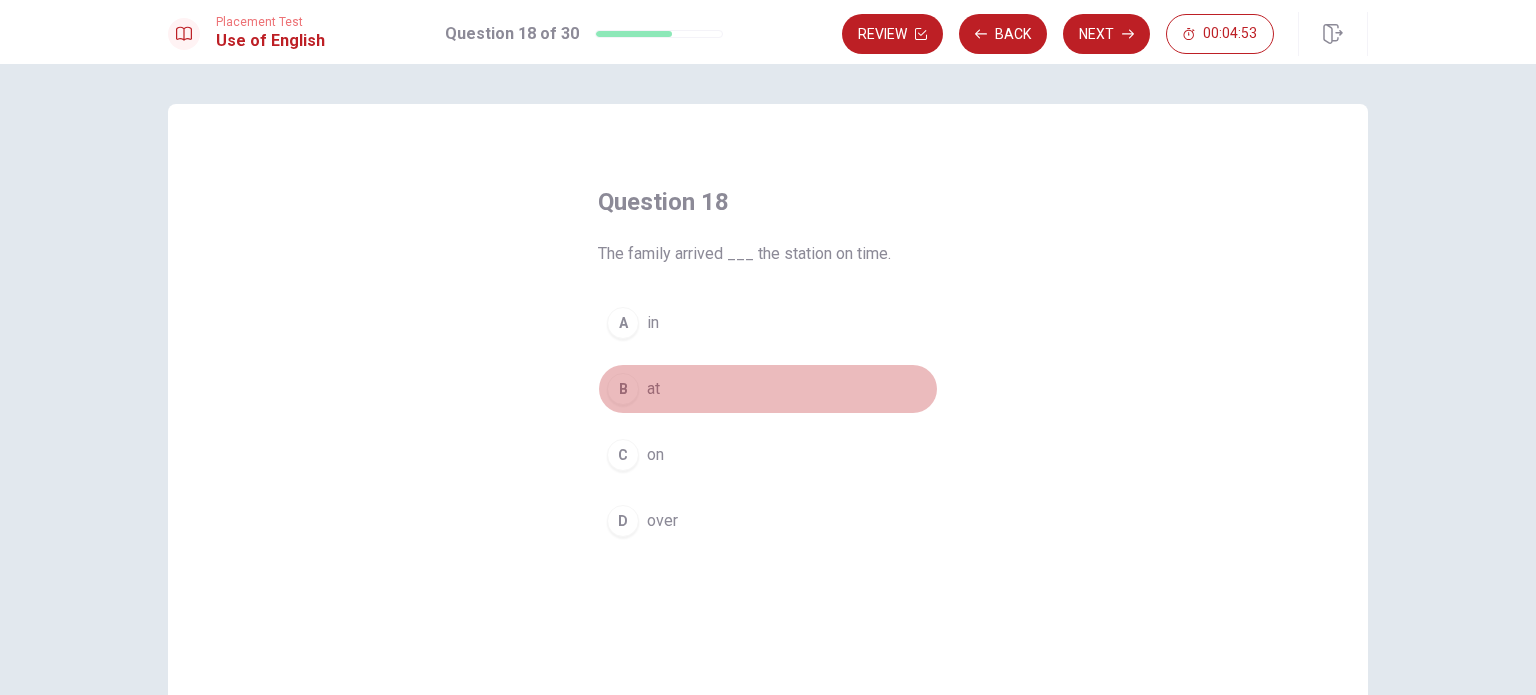 click on "B" at bounding box center [623, 389] 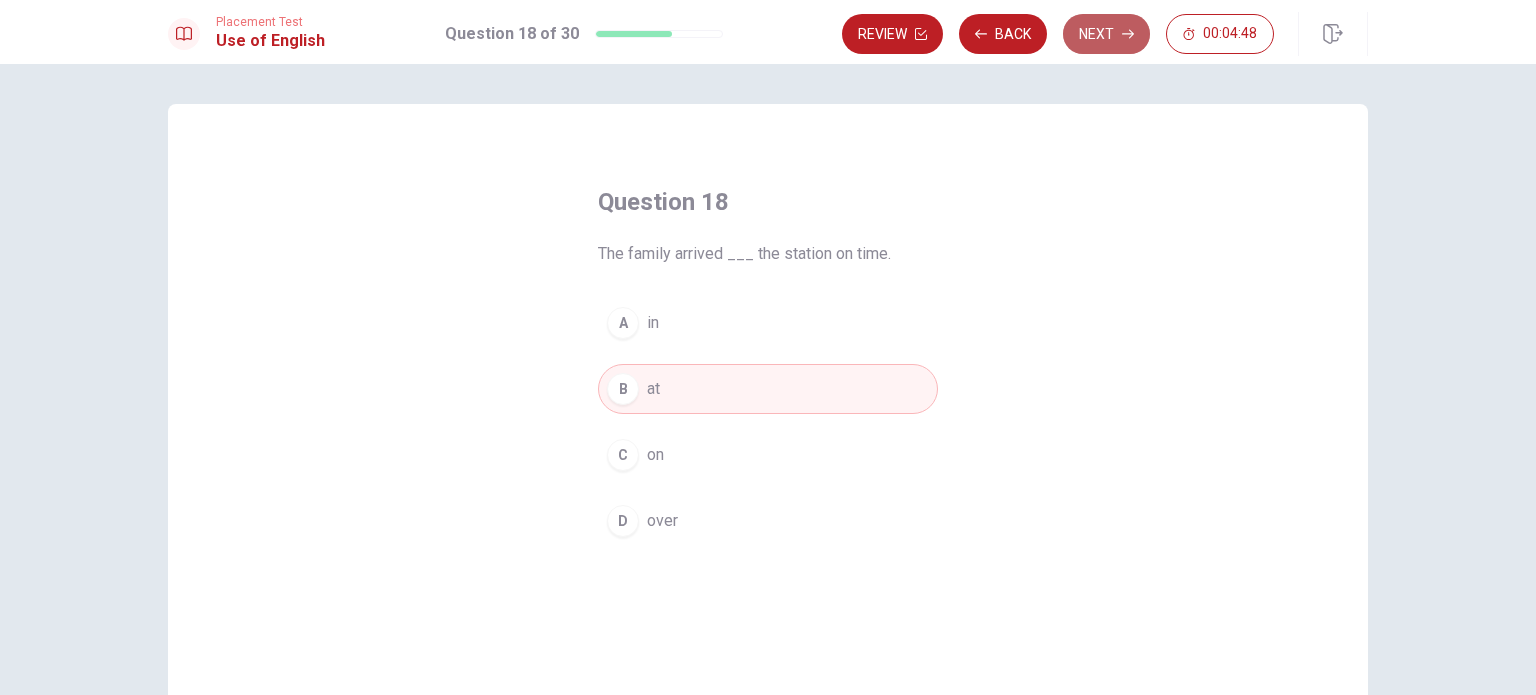 click on "Next" at bounding box center [1106, 34] 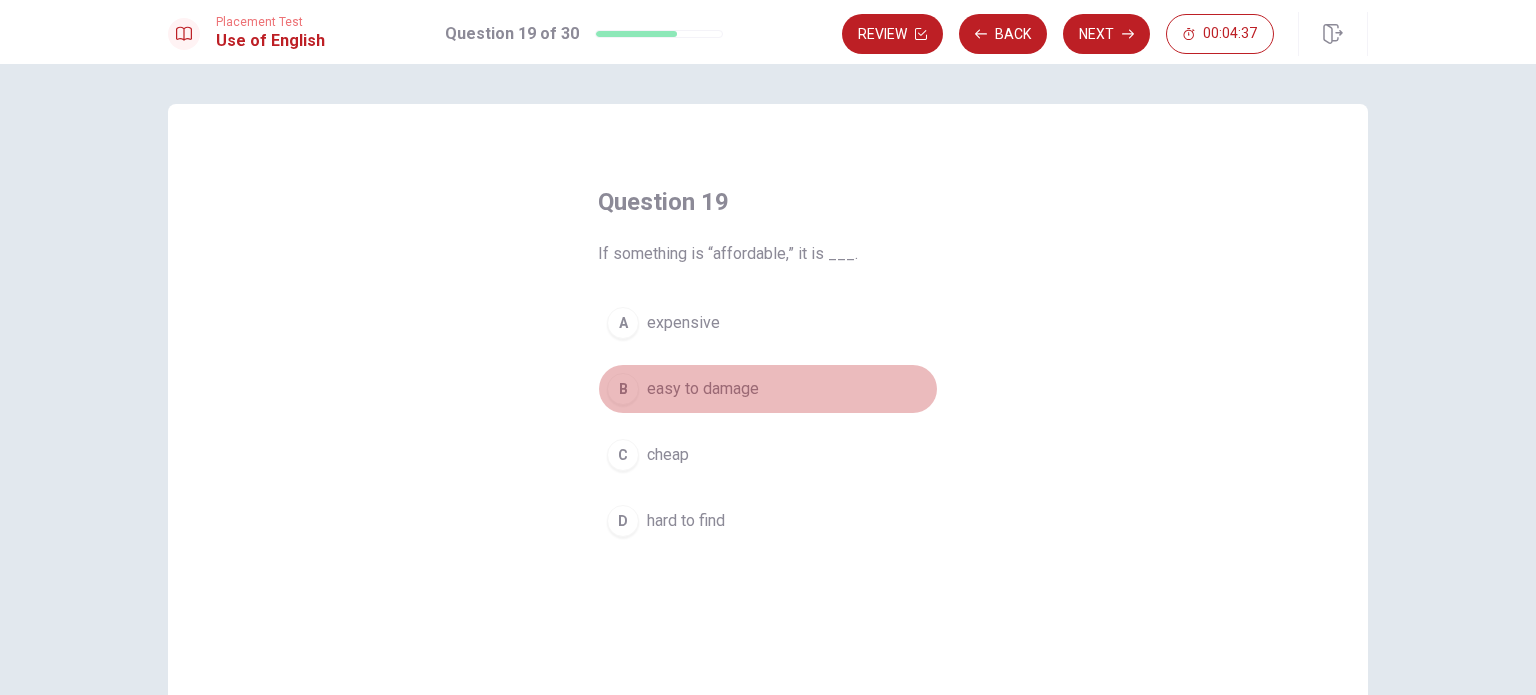 click on "B" at bounding box center (623, 389) 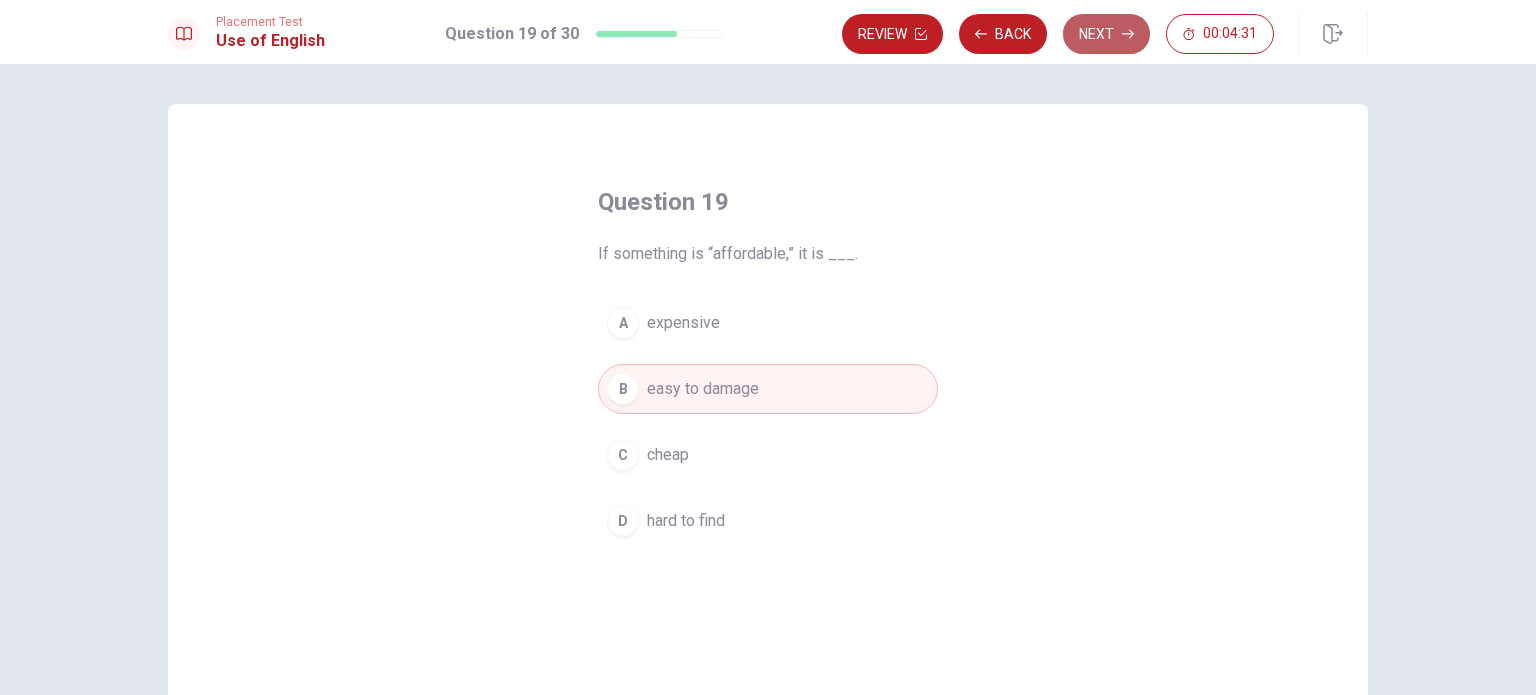 click on "Next" at bounding box center (1106, 34) 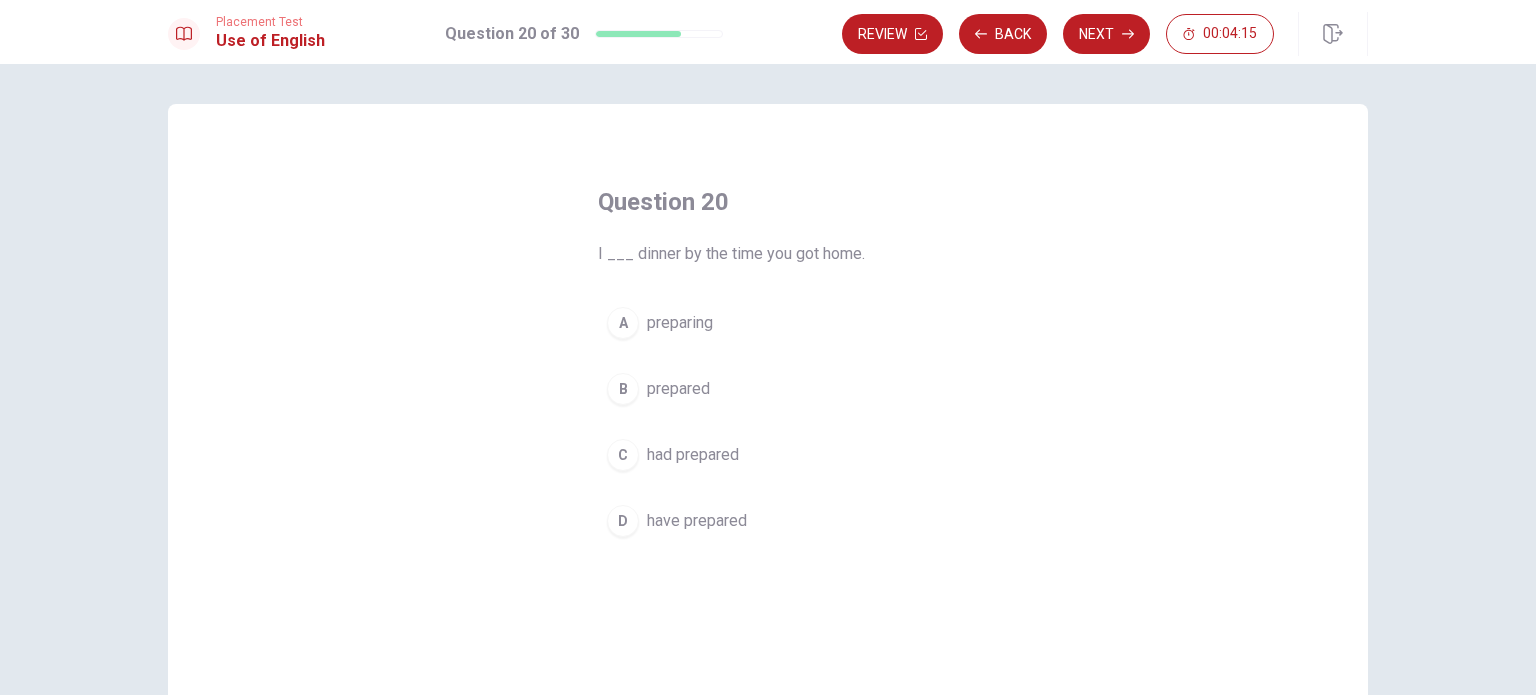 click on "have prepared" at bounding box center [697, 521] 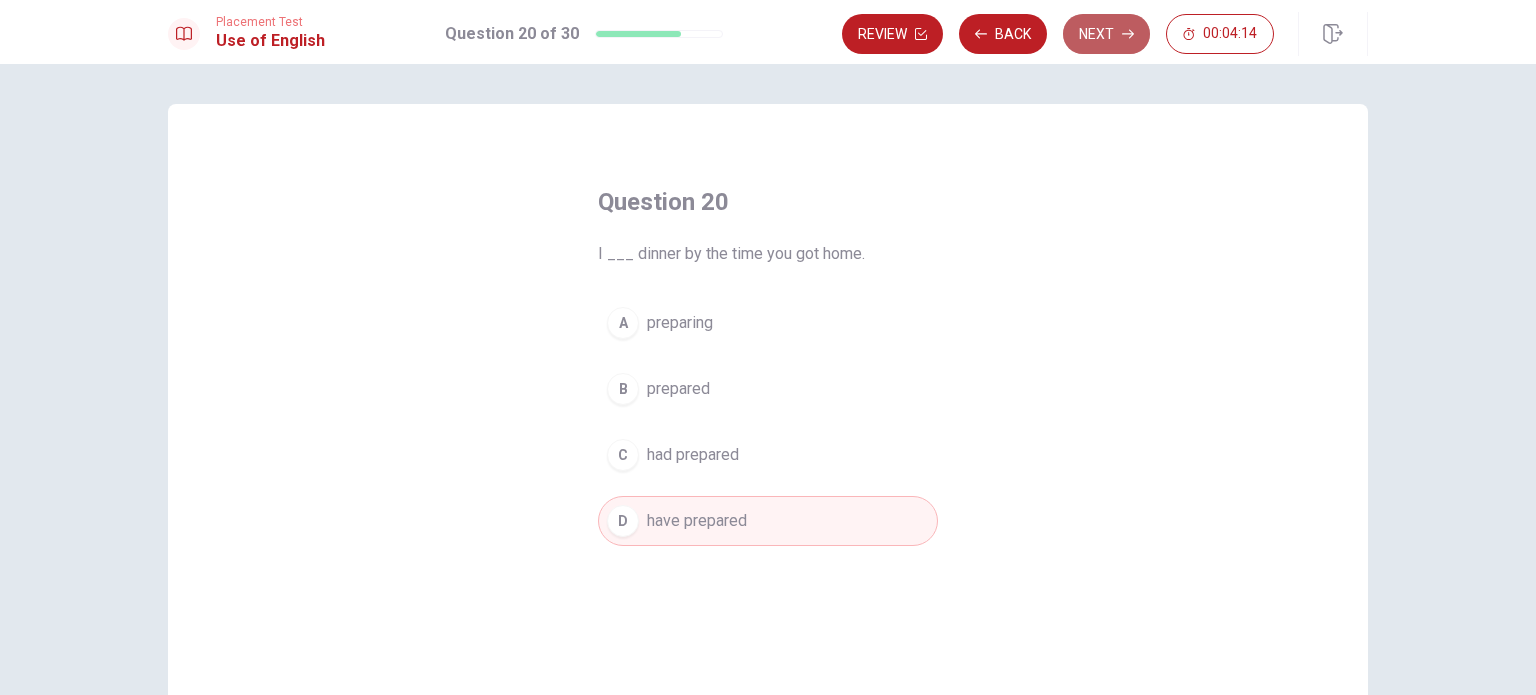 click on "Next" at bounding box center (1106, 34) 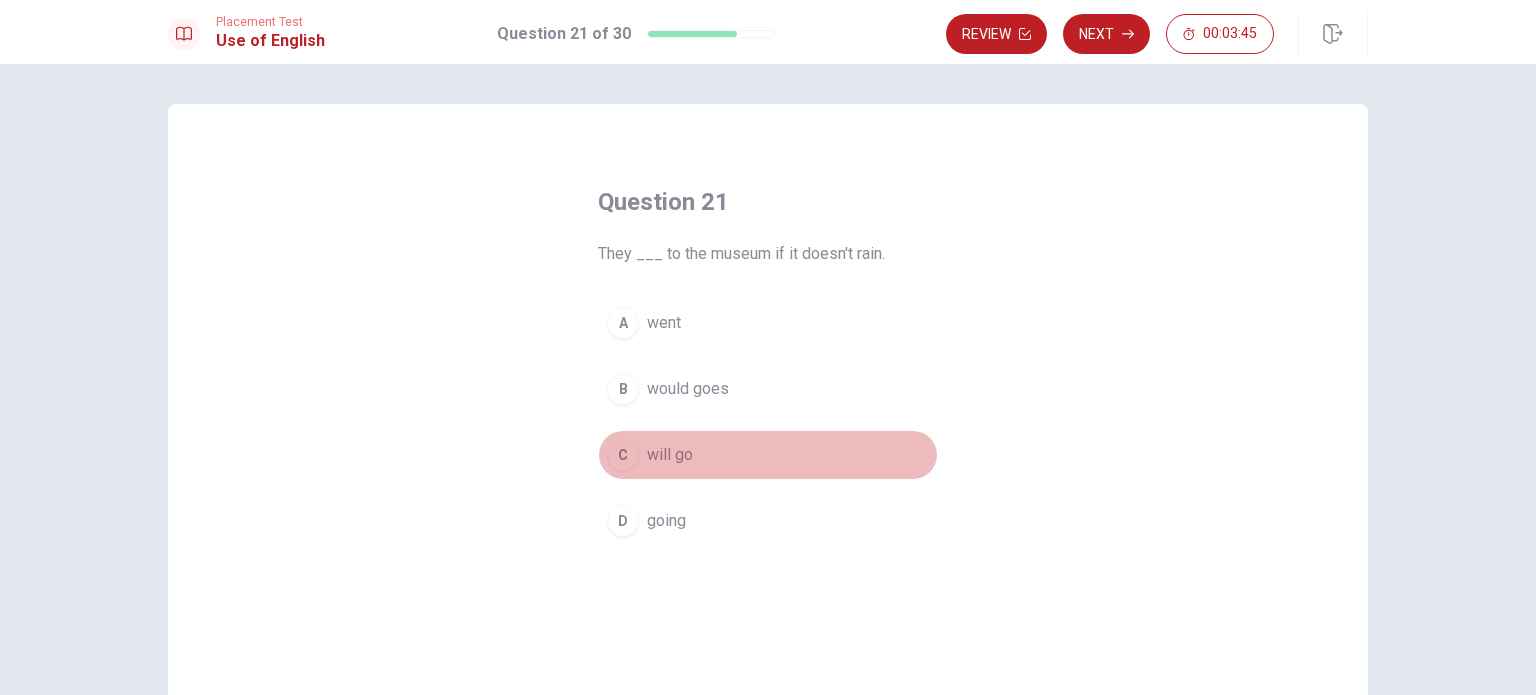 click on "will go" at bounding box center (670, 455) 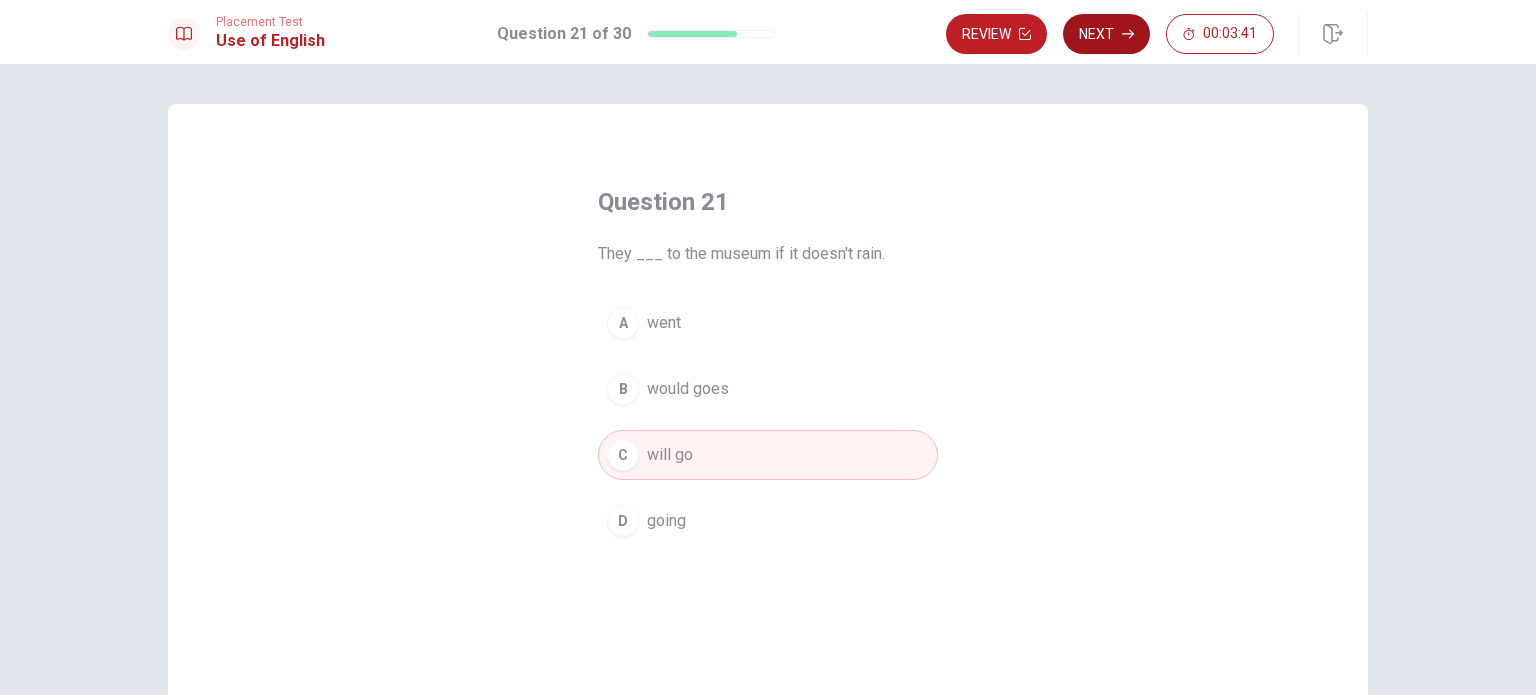 click on "Next" at bounding box center [1106, 34] 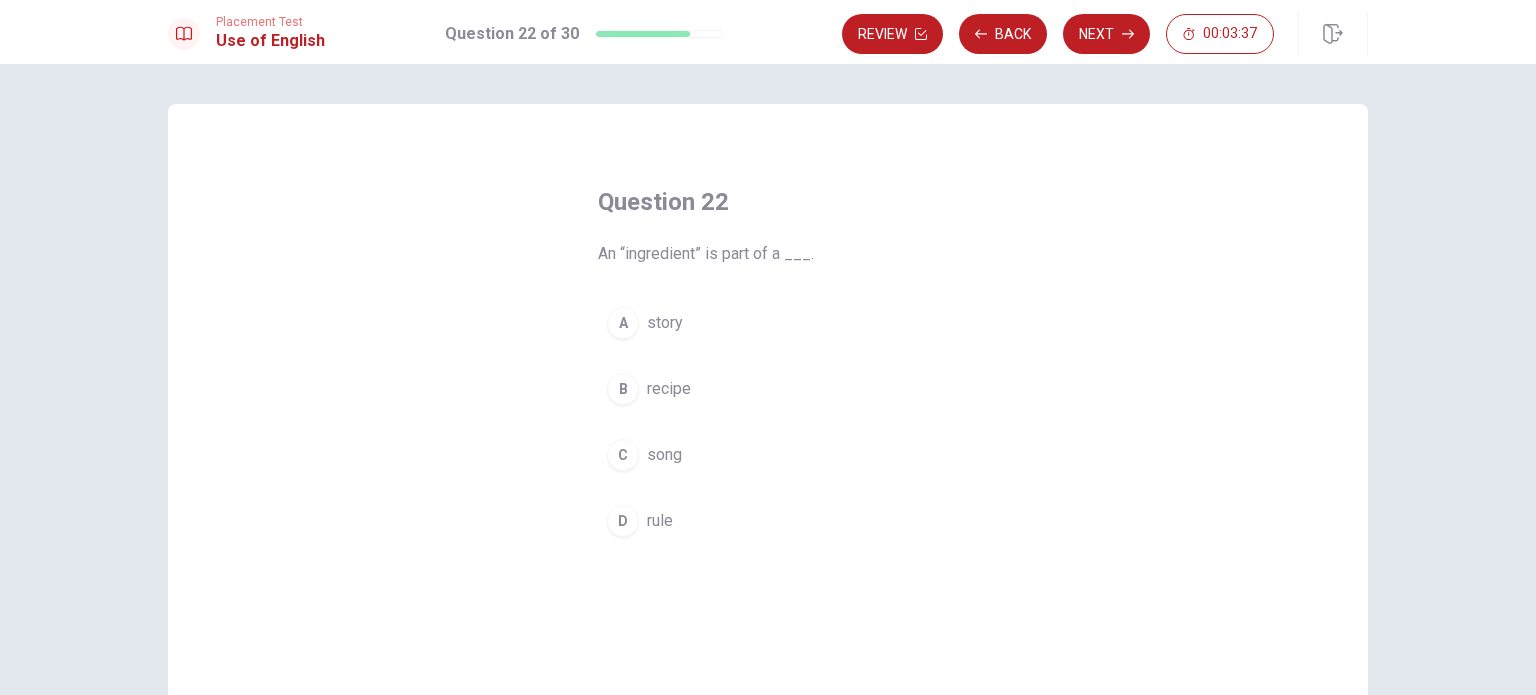 click on "recipe" at bounding box center [669, 389] 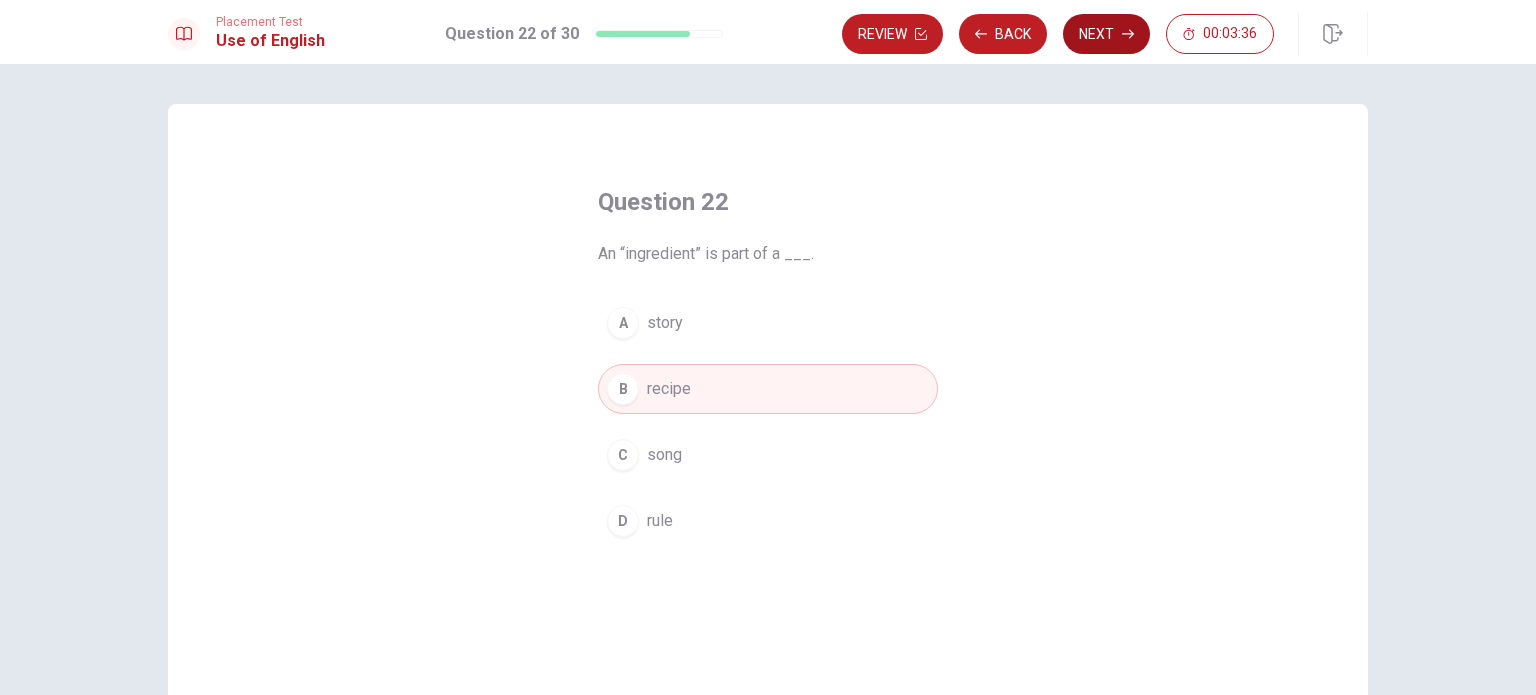 click on "Next" at bounding box center [1106, 34] 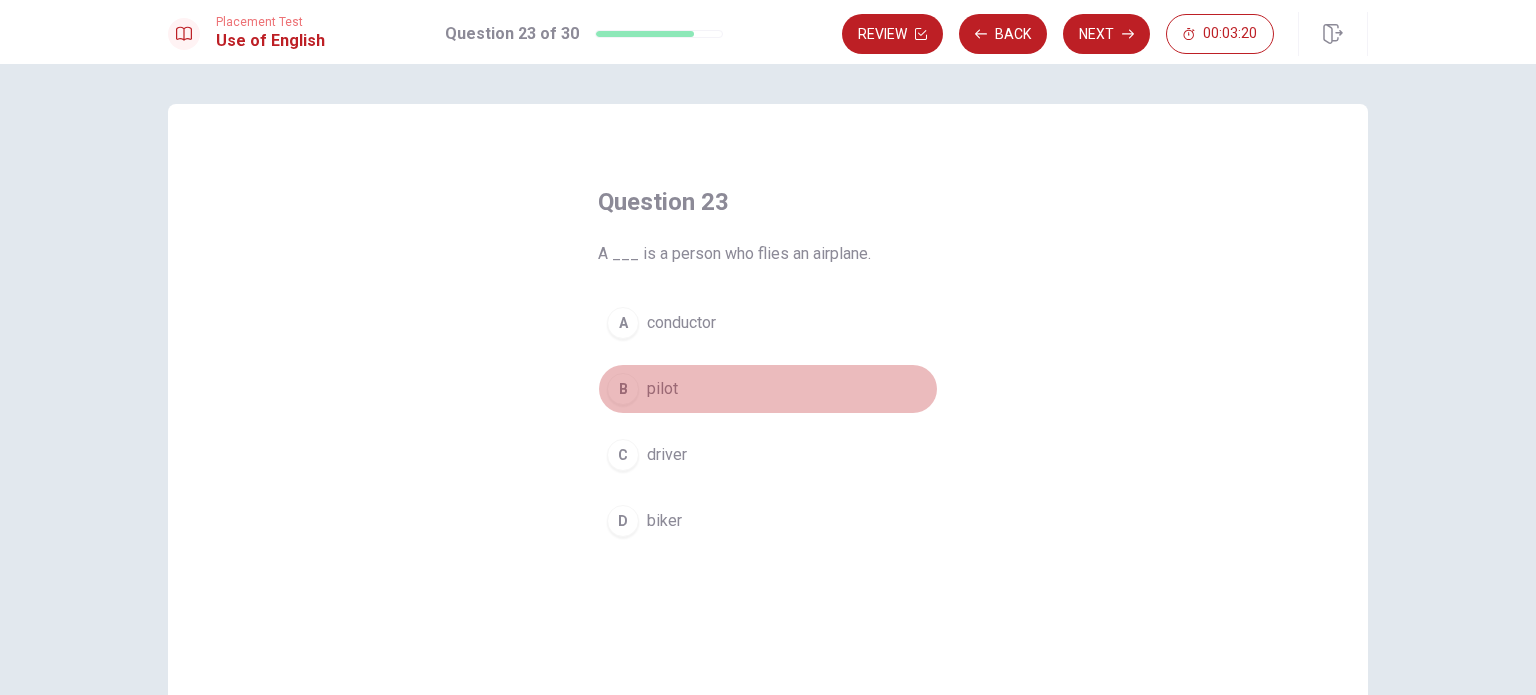 click on "pilot" at bounding box center [662, 389] 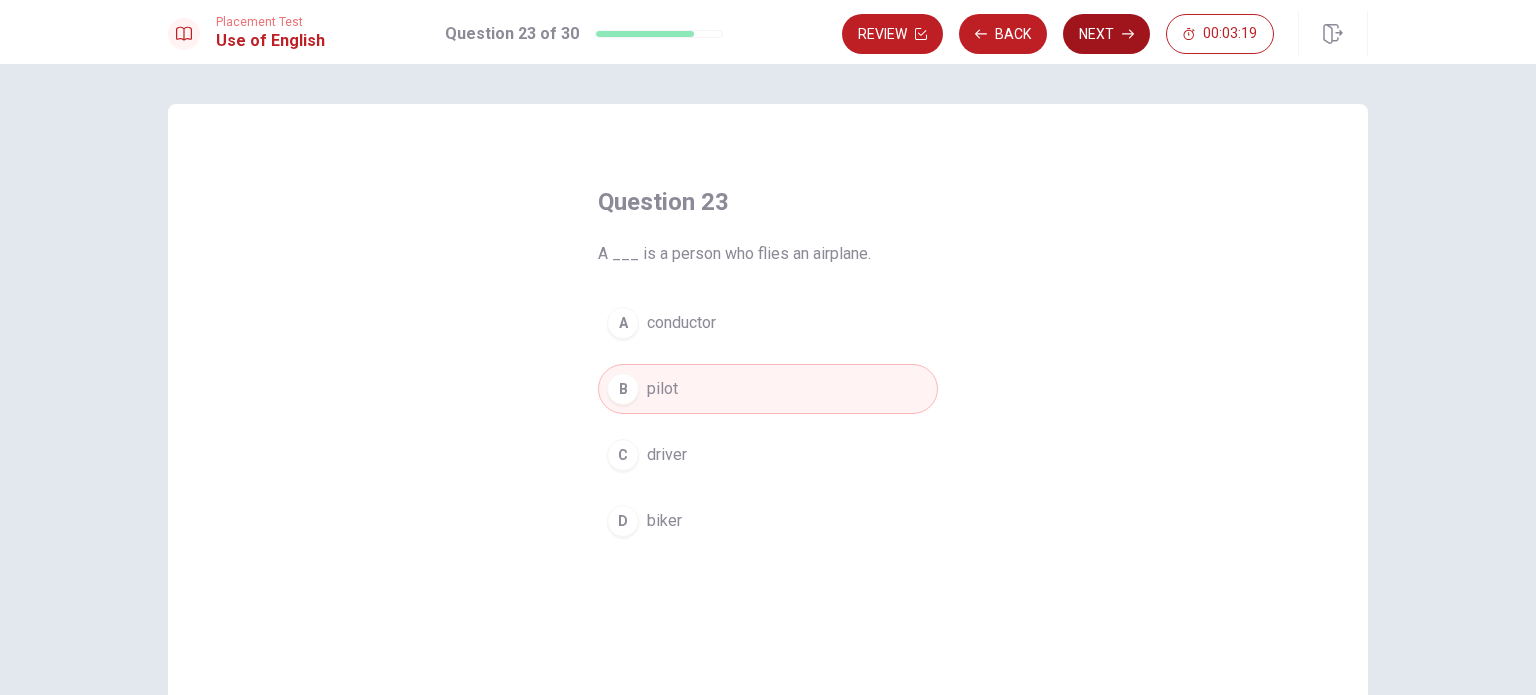 click on "Next" at bounding box center [1106, 34] 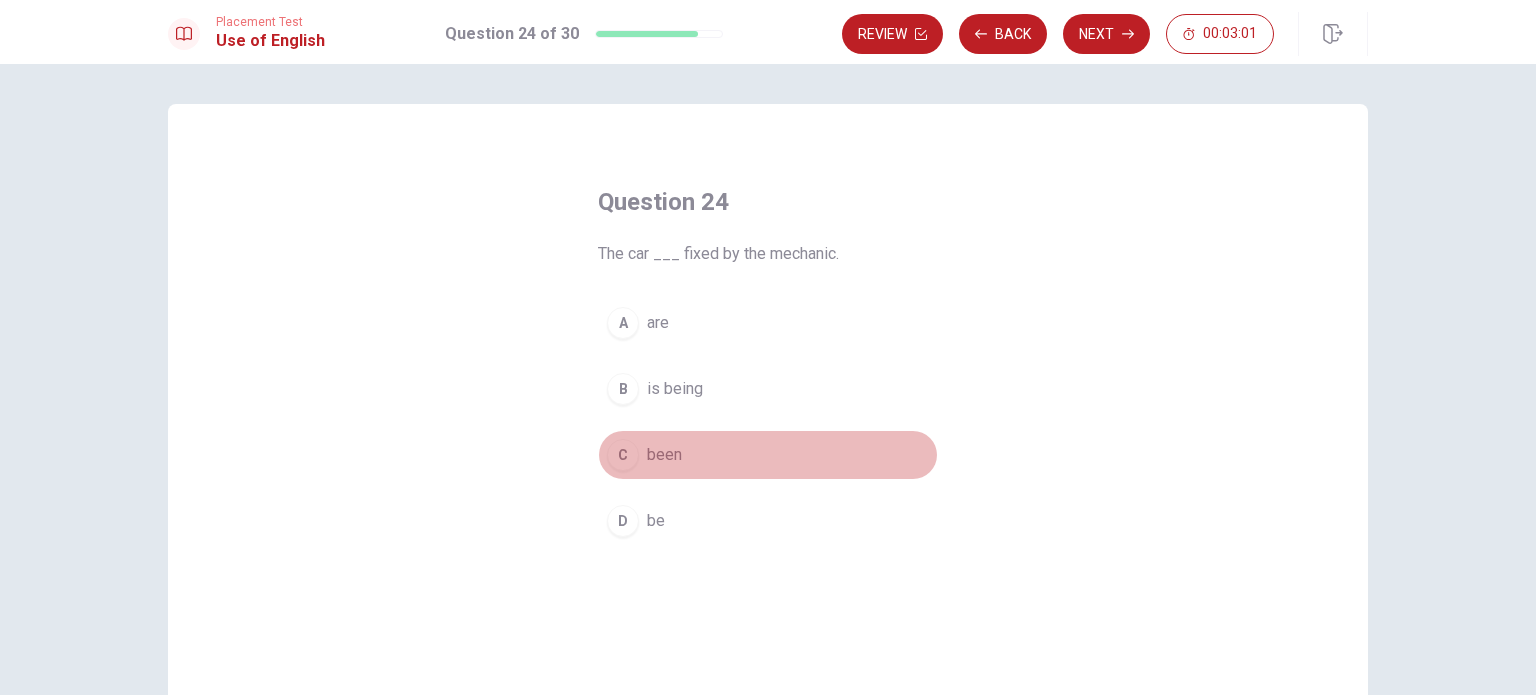click on "C" at bounding box center (623, 455) 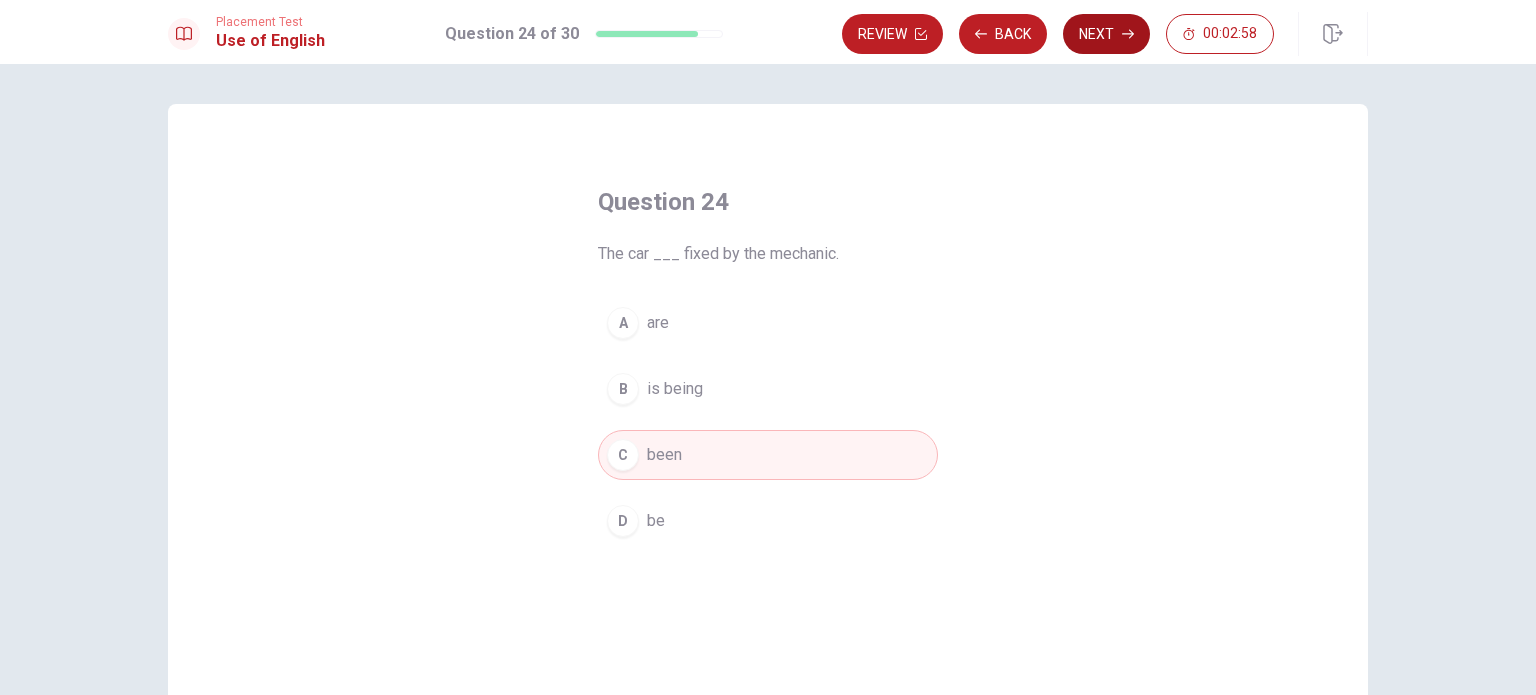 click on "Next" at bounding box center (1106, 34) 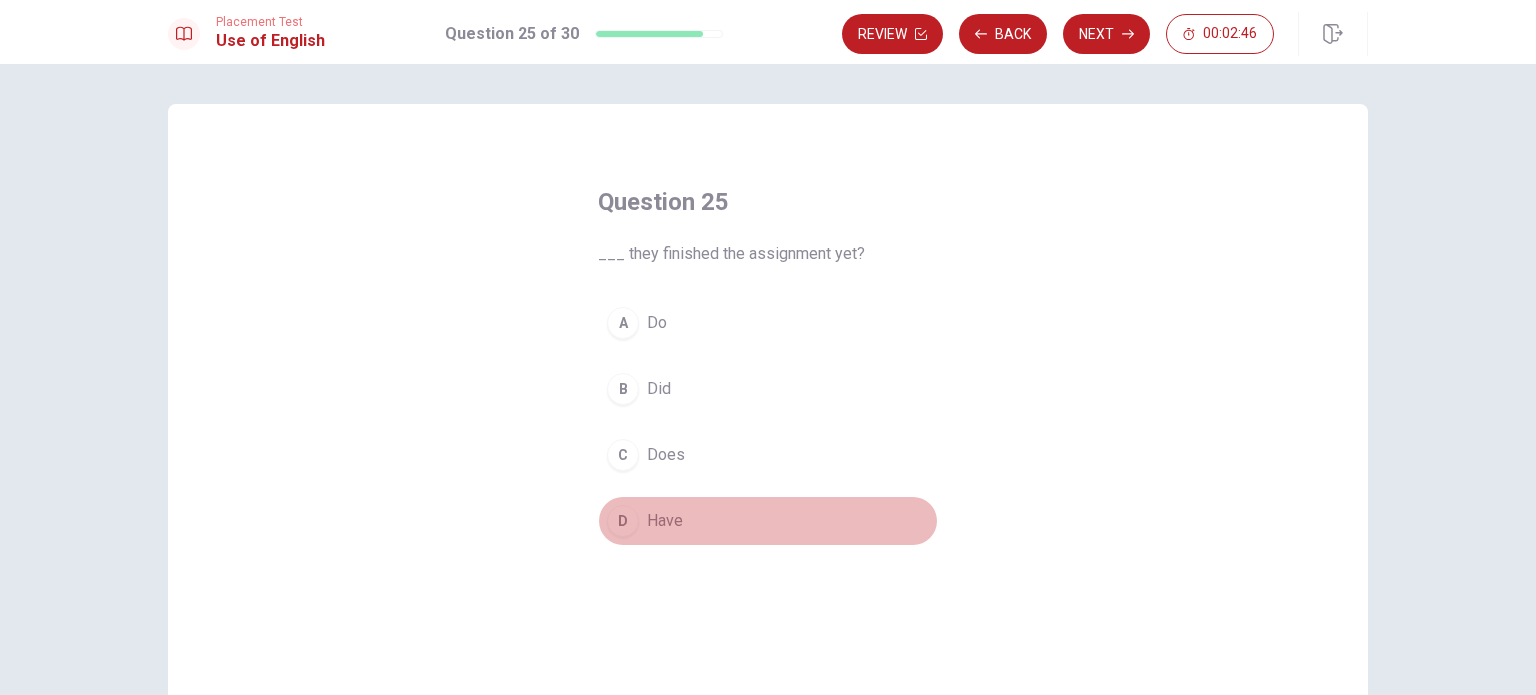 click on "D" at bounding box center [623, 521] 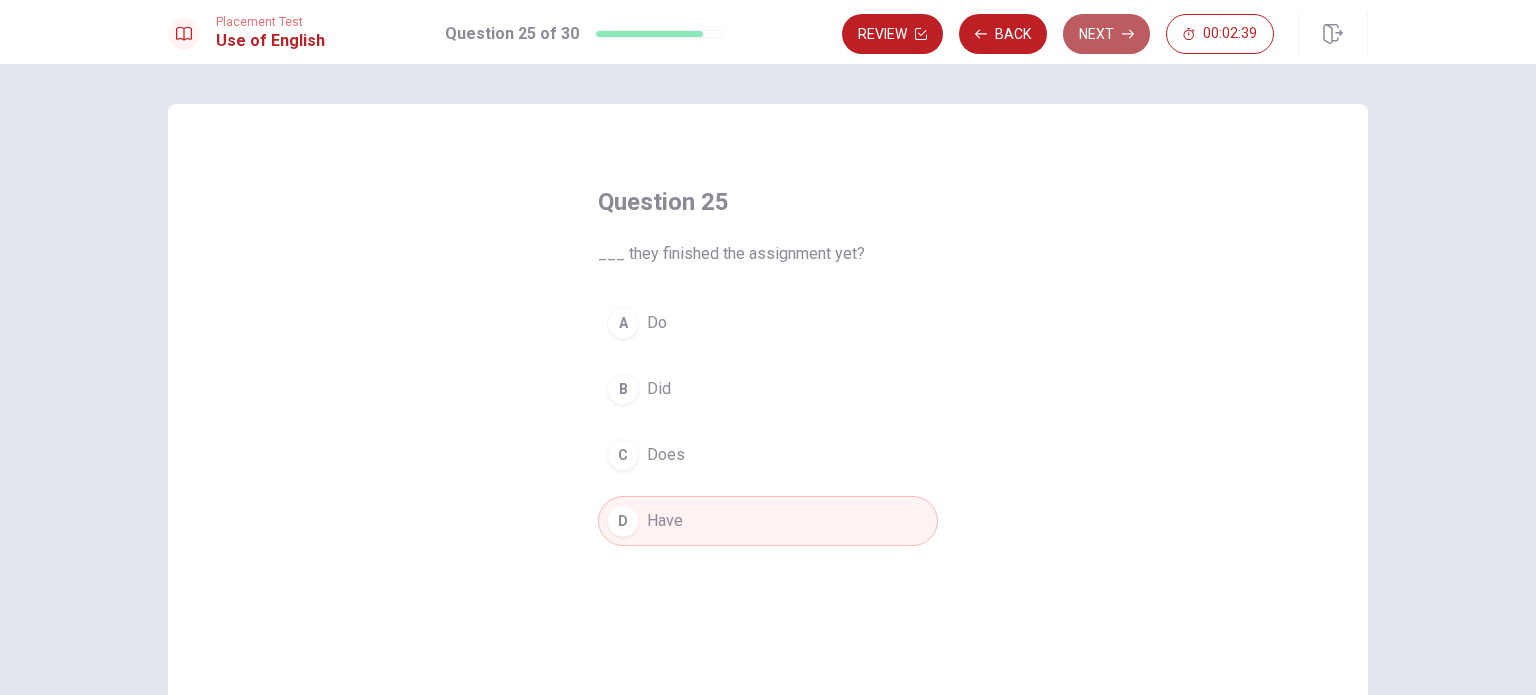click on "Next" at bounding box center (1106, 34) 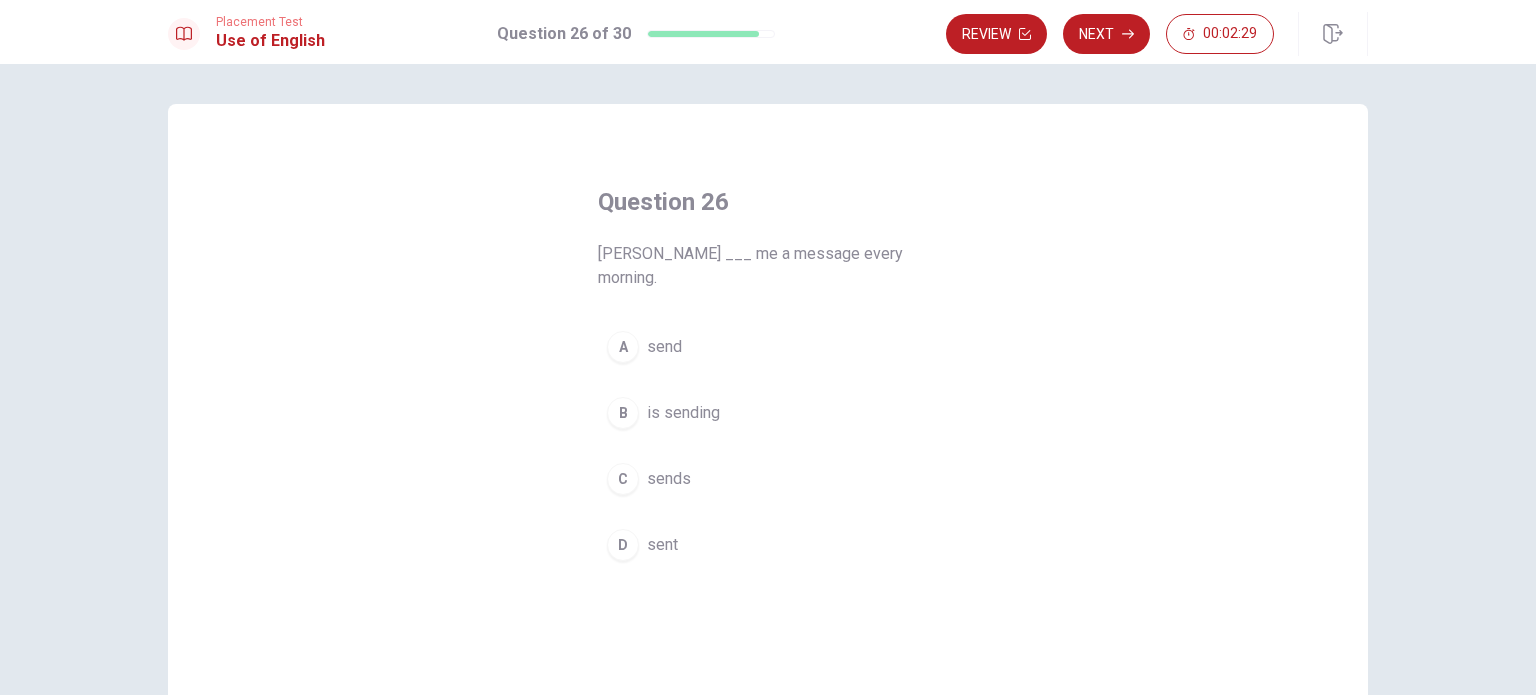 click on "C" at bounding box center (623, 479) 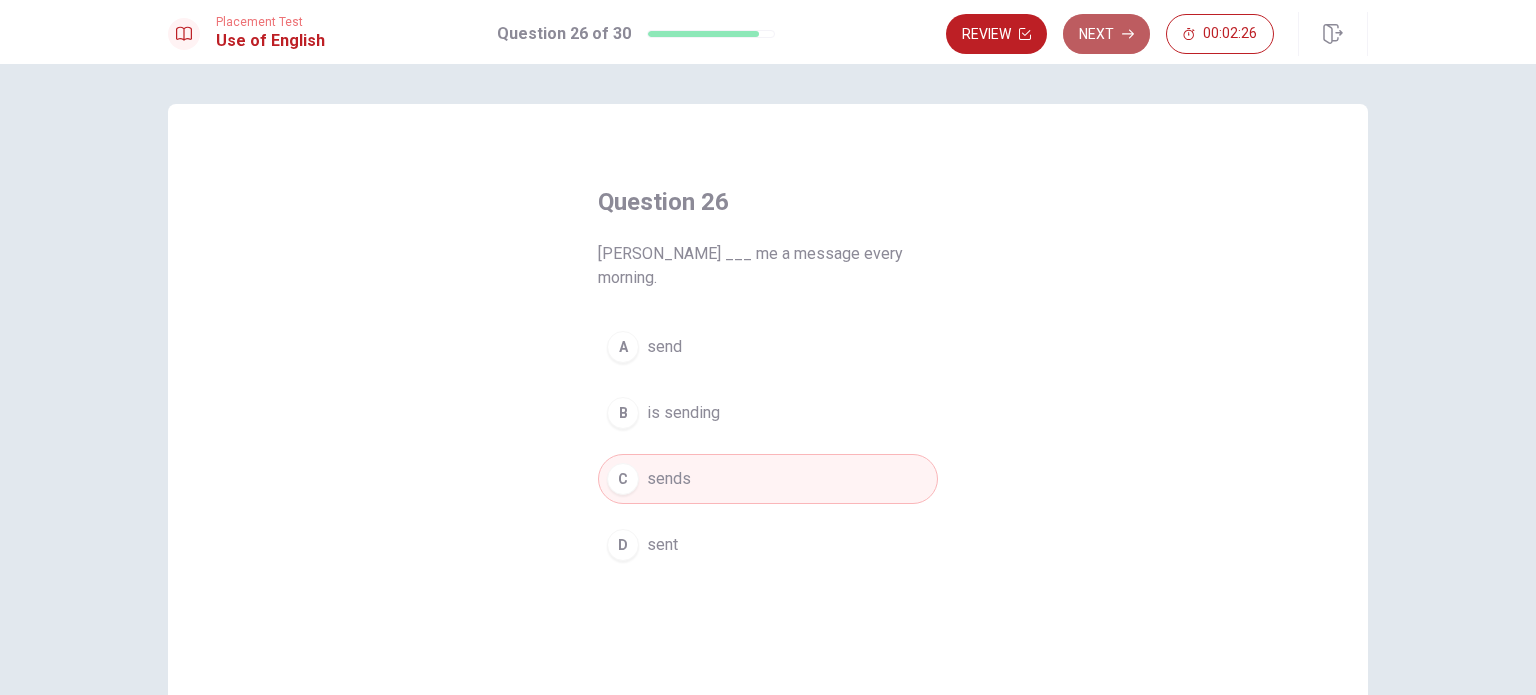 click on "Next" at bounding box center (1106, 34) 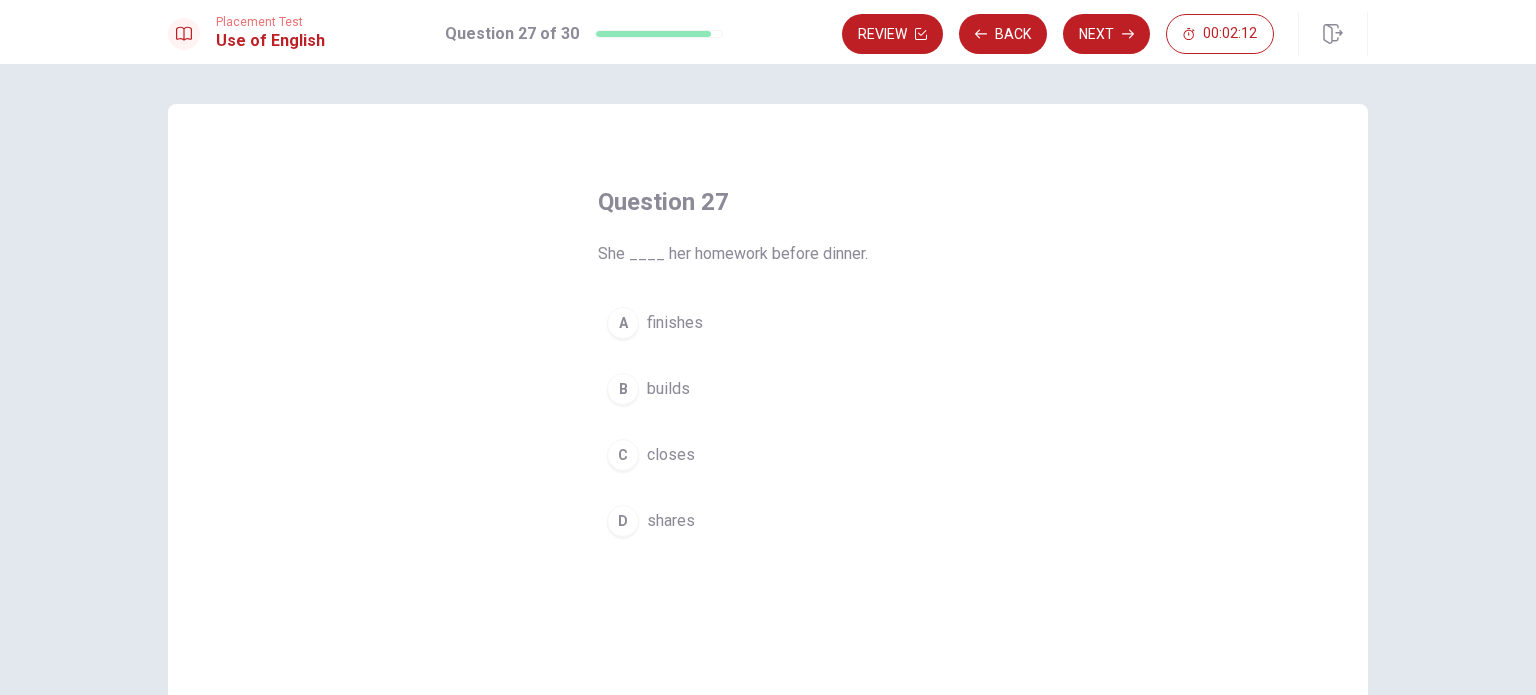 click on "A" at bounding box center (623, 323) 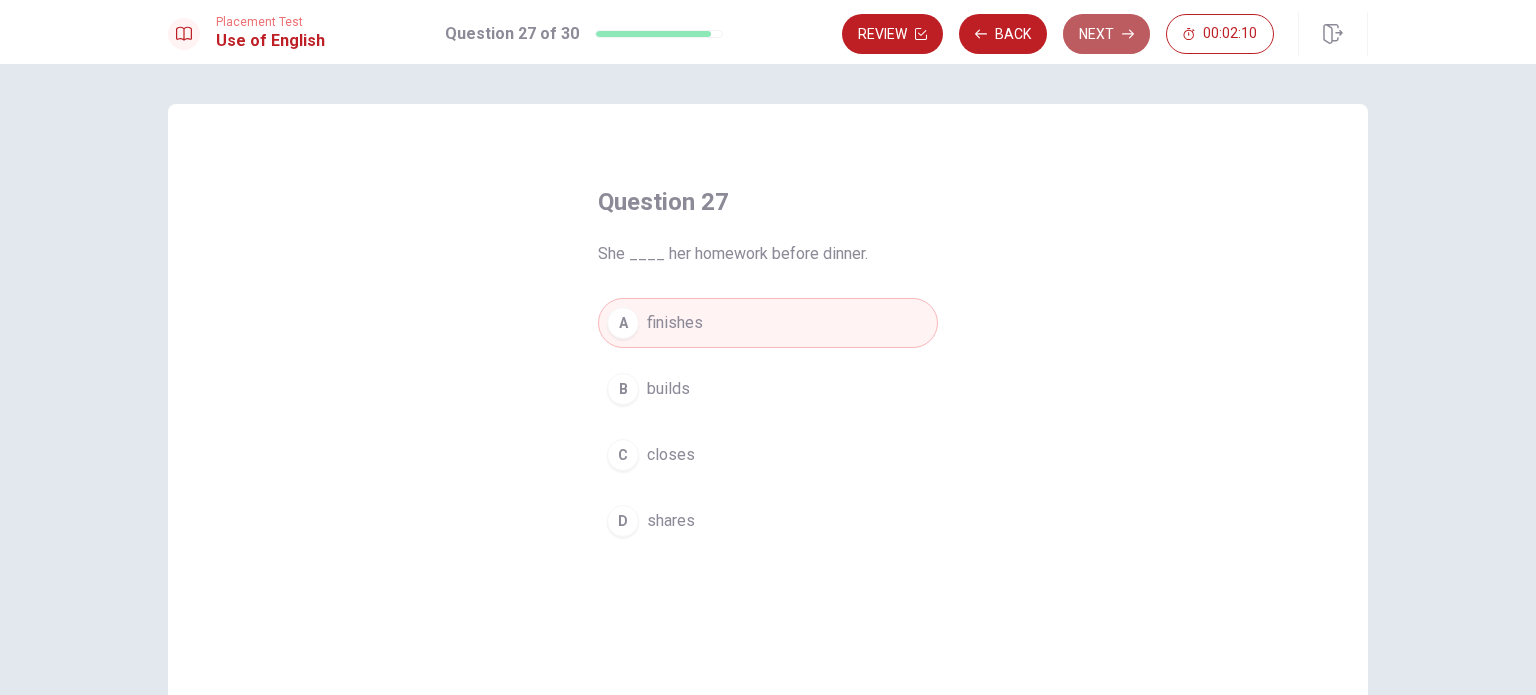 click on "Next" at bounding box center (1106, 34) 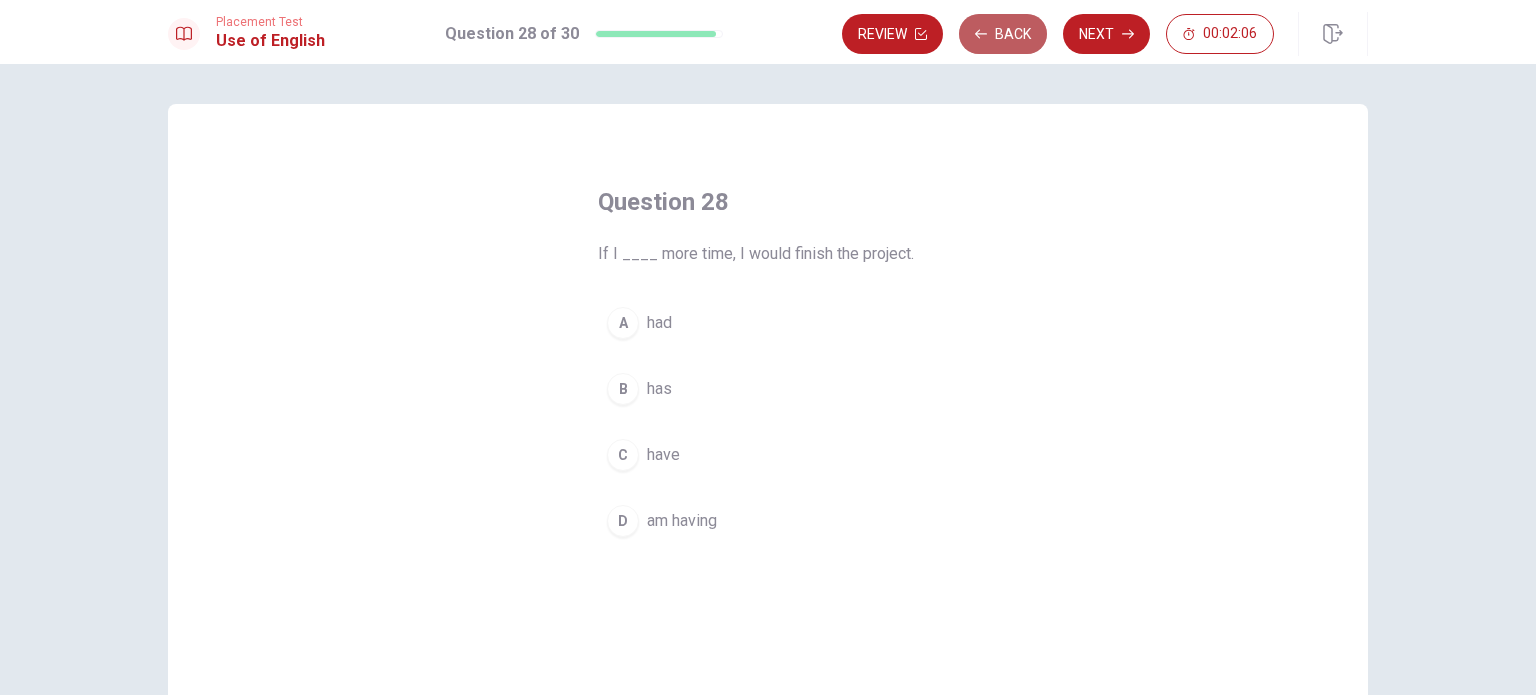 click on "Back" at bounding box center [1003, 34] 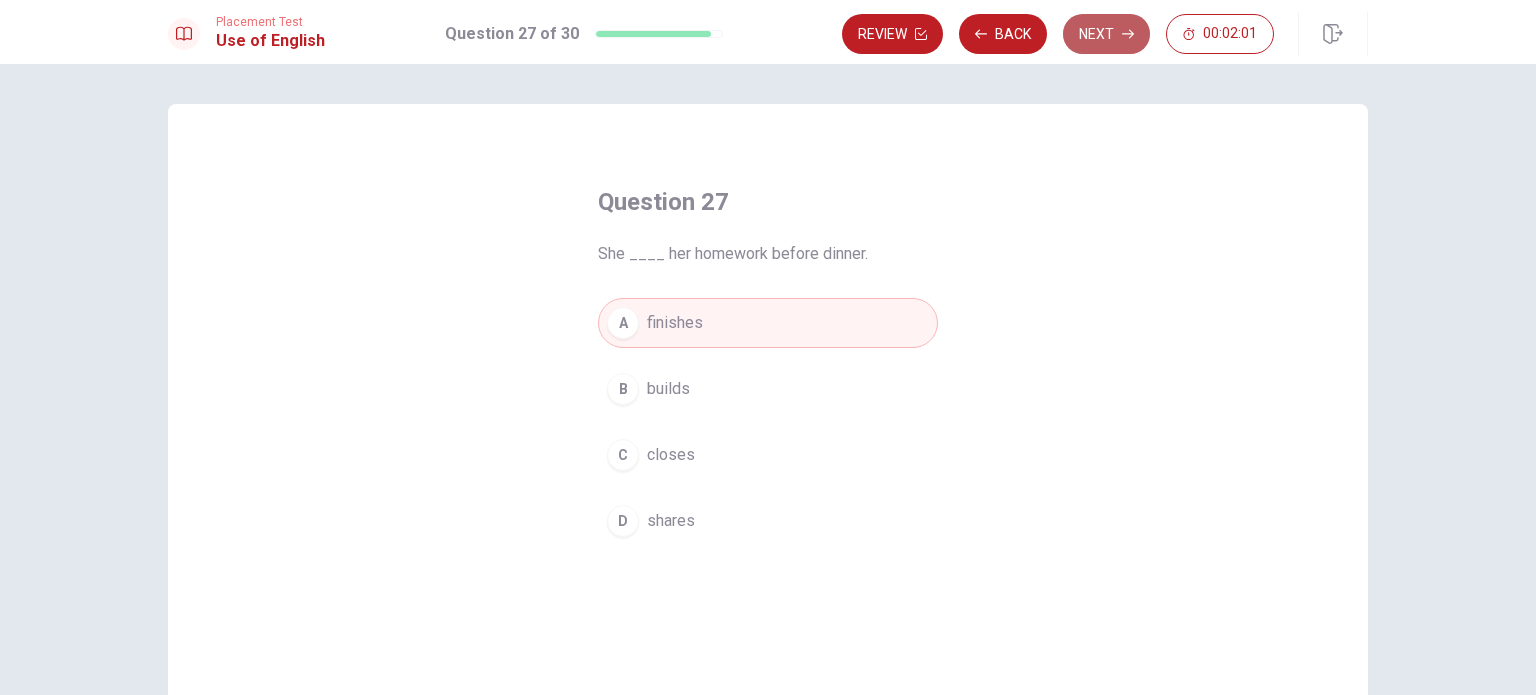 click on "Next" at bounding box center [1106, 34] 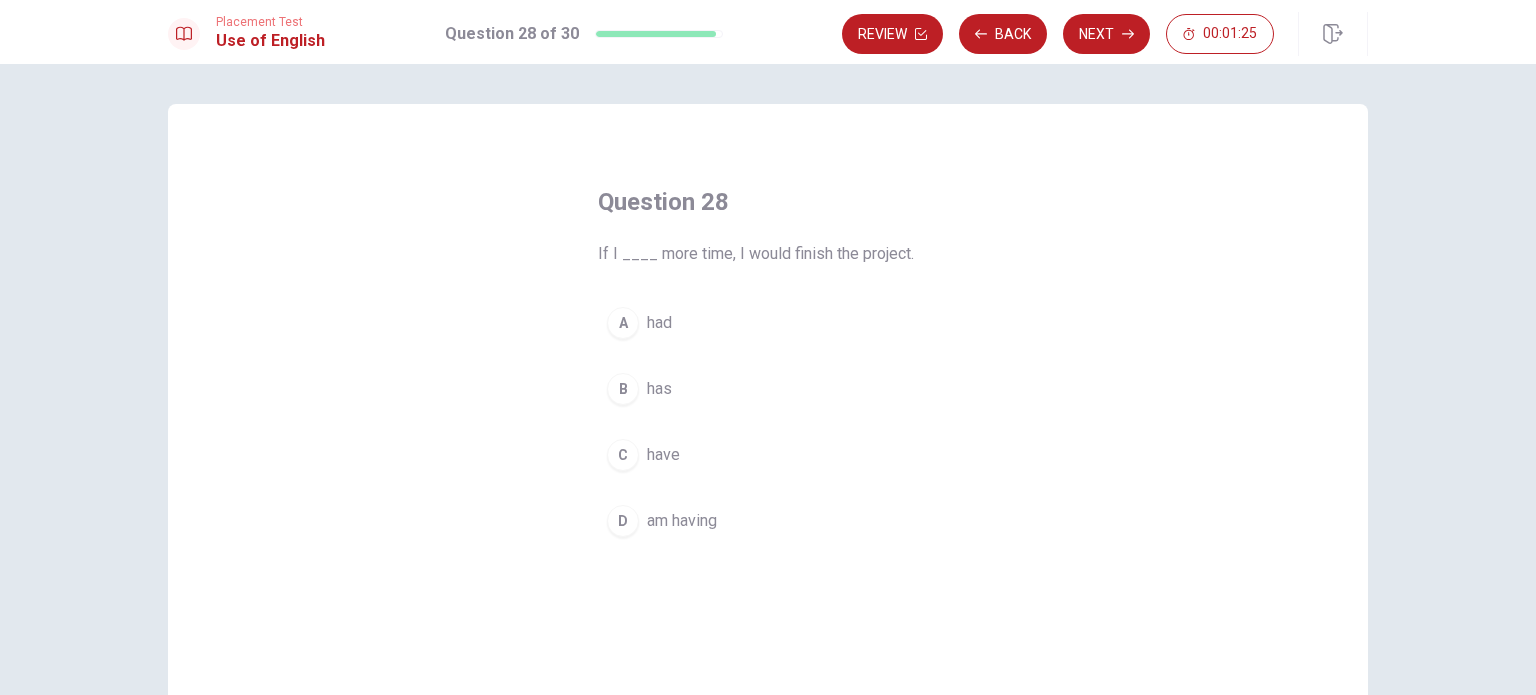 click on "had" at bounding box center [659, 323] 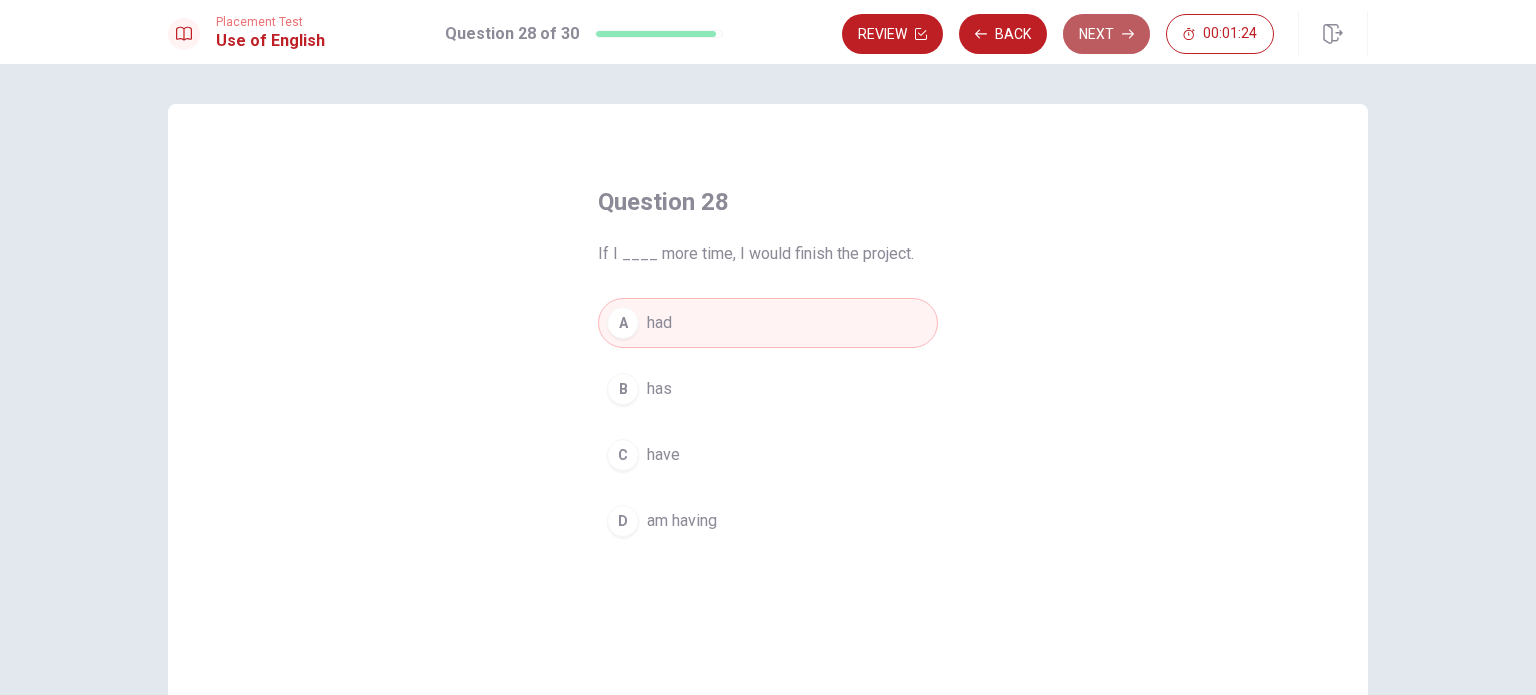 click 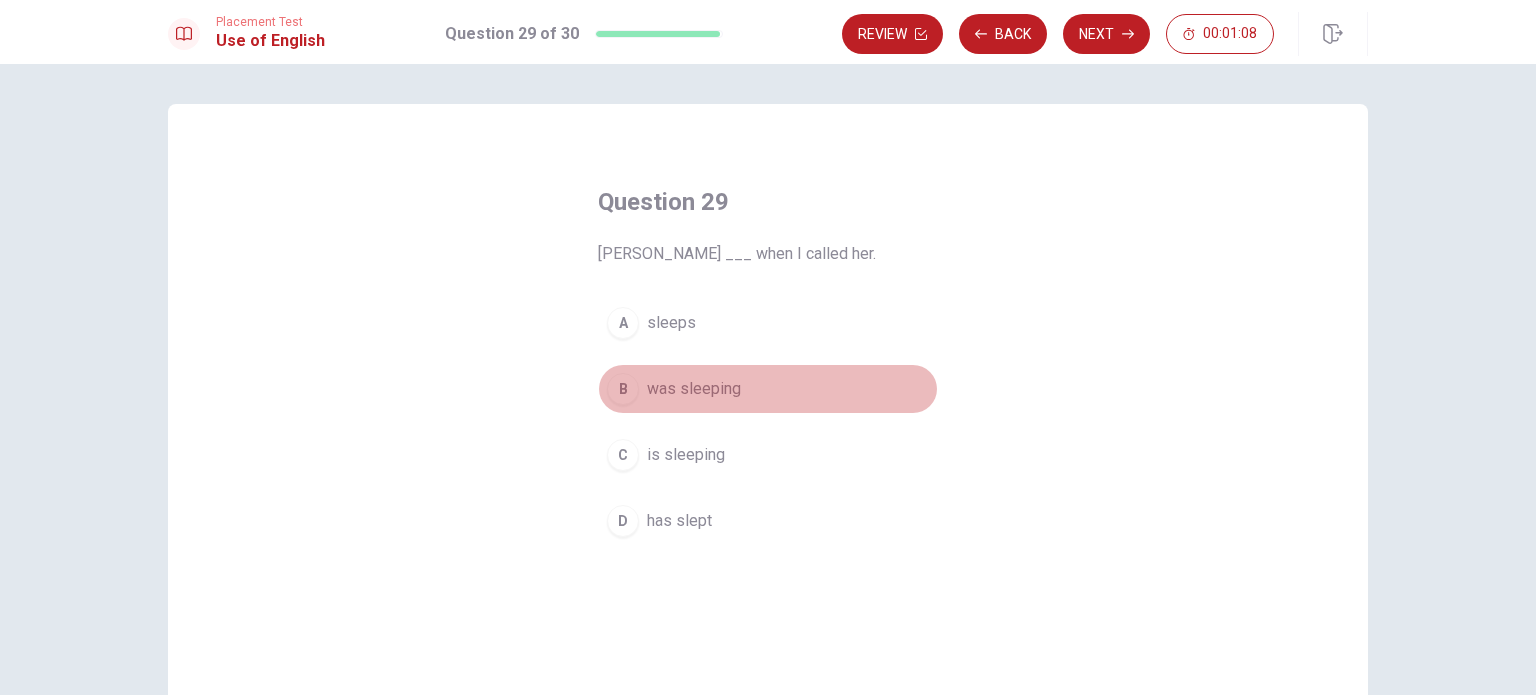 click on "B" at bounding box center [623, 389] 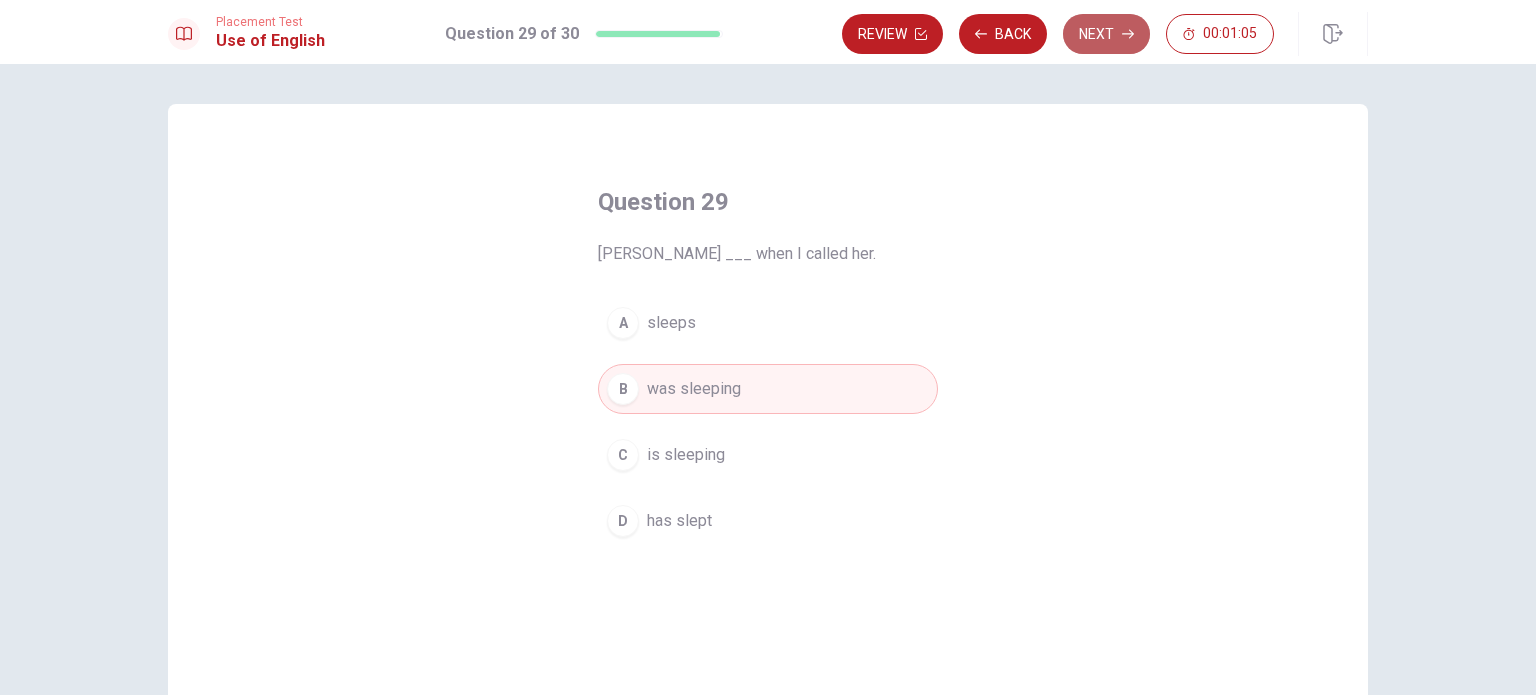 click on "Next" at bounding box center (1106, 34) 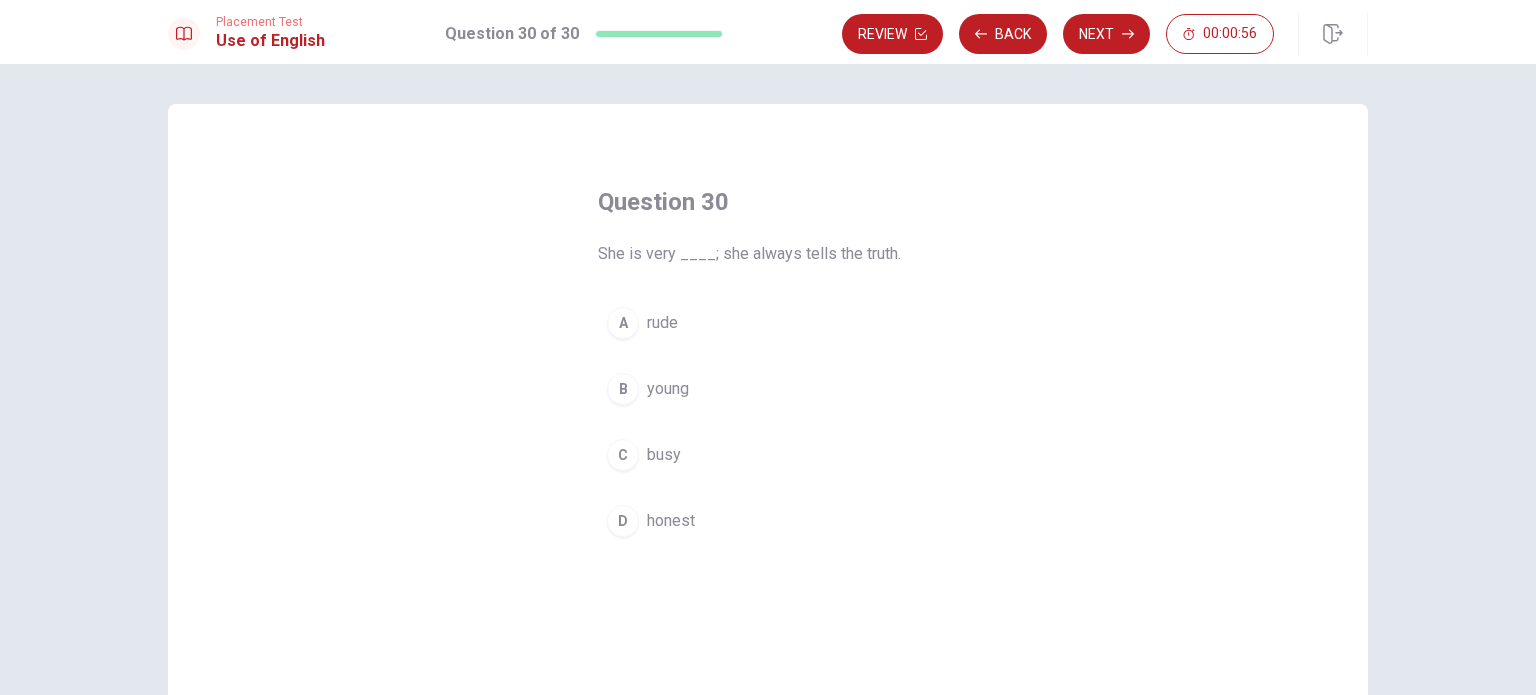 click on "D" at bounding box center [623, 521] 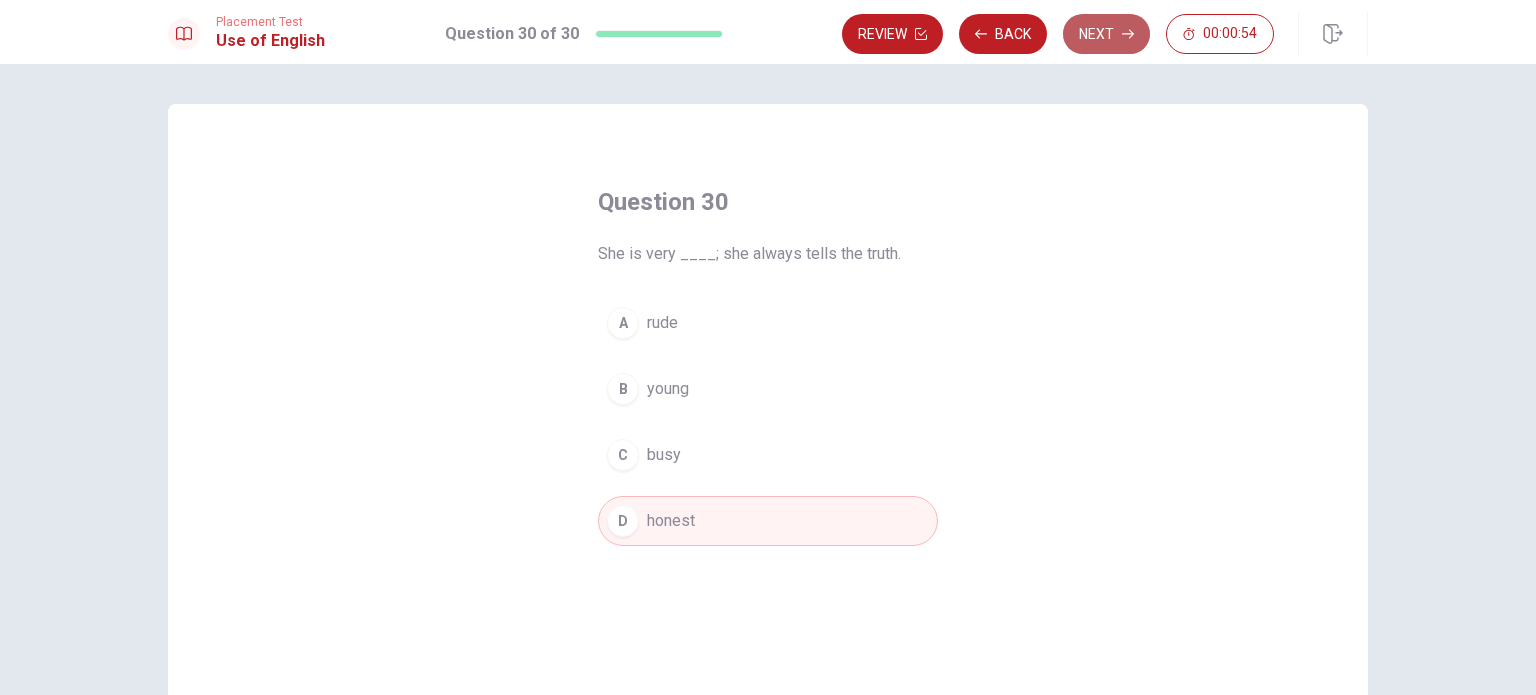 click on "Next" at bounding box center (1106, 34) 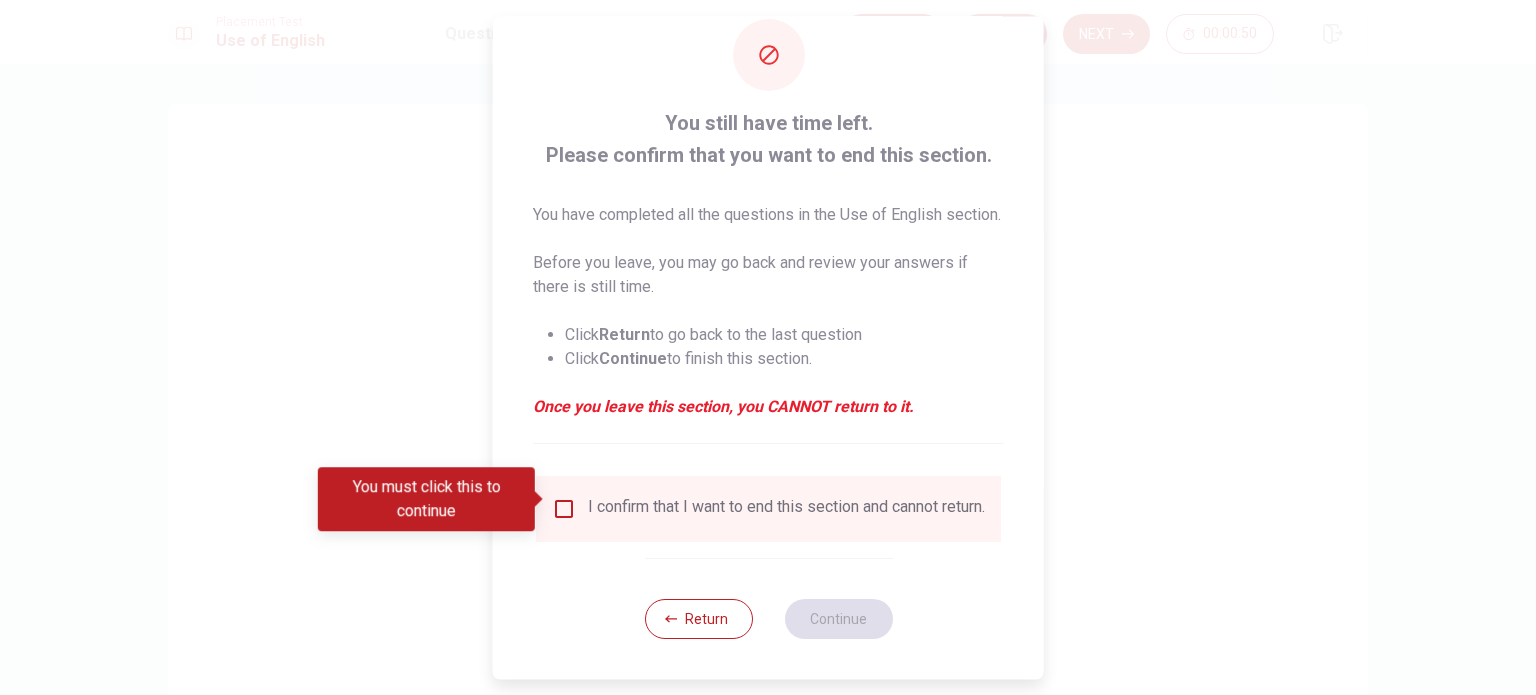 scroll, scrollTop: 74, scrollLeft: 0, axis: vertical 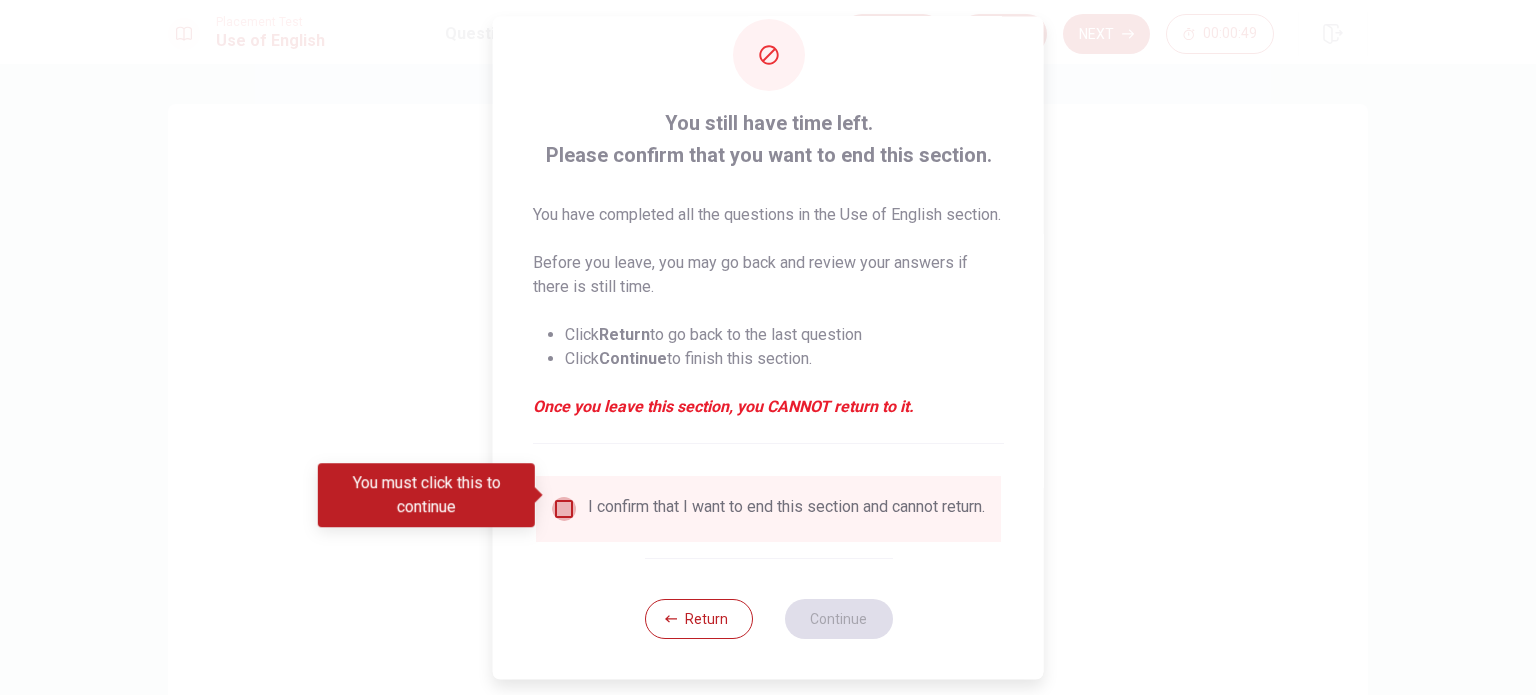 click at bounding box center [564, 509] 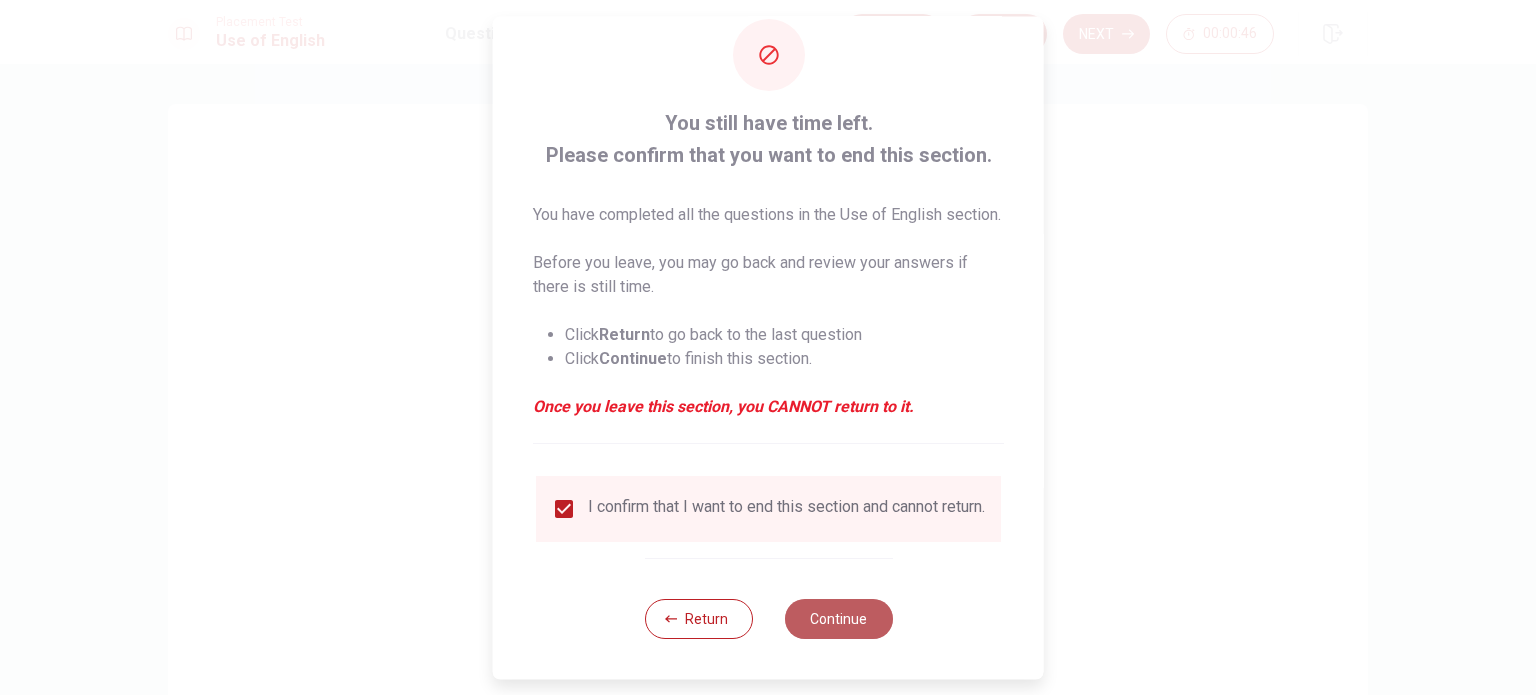 click on "Continue" at bounding box center (838, 619) 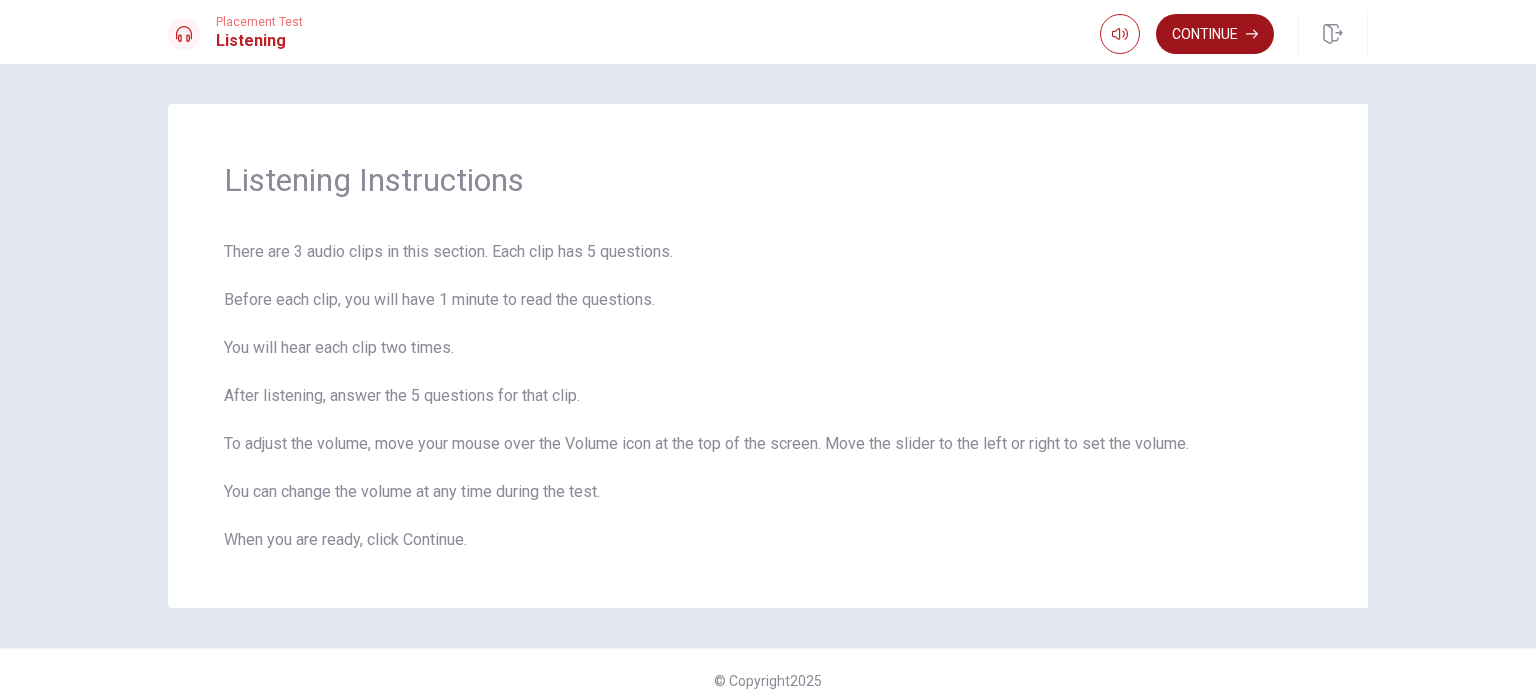 click on "Continue" at bounding box center (1215, 34) 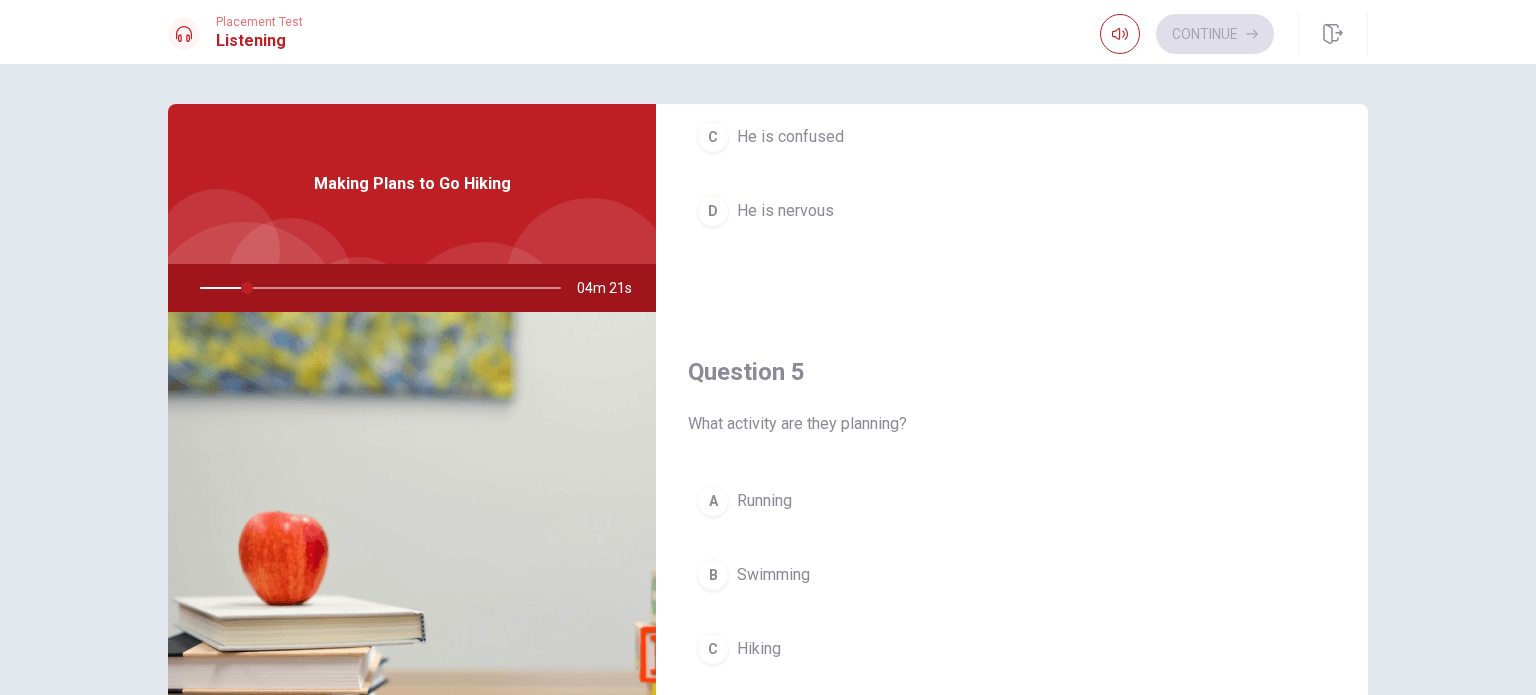 scroll, scrollTop: 1856, scrollLeft: 0, axis: vertical 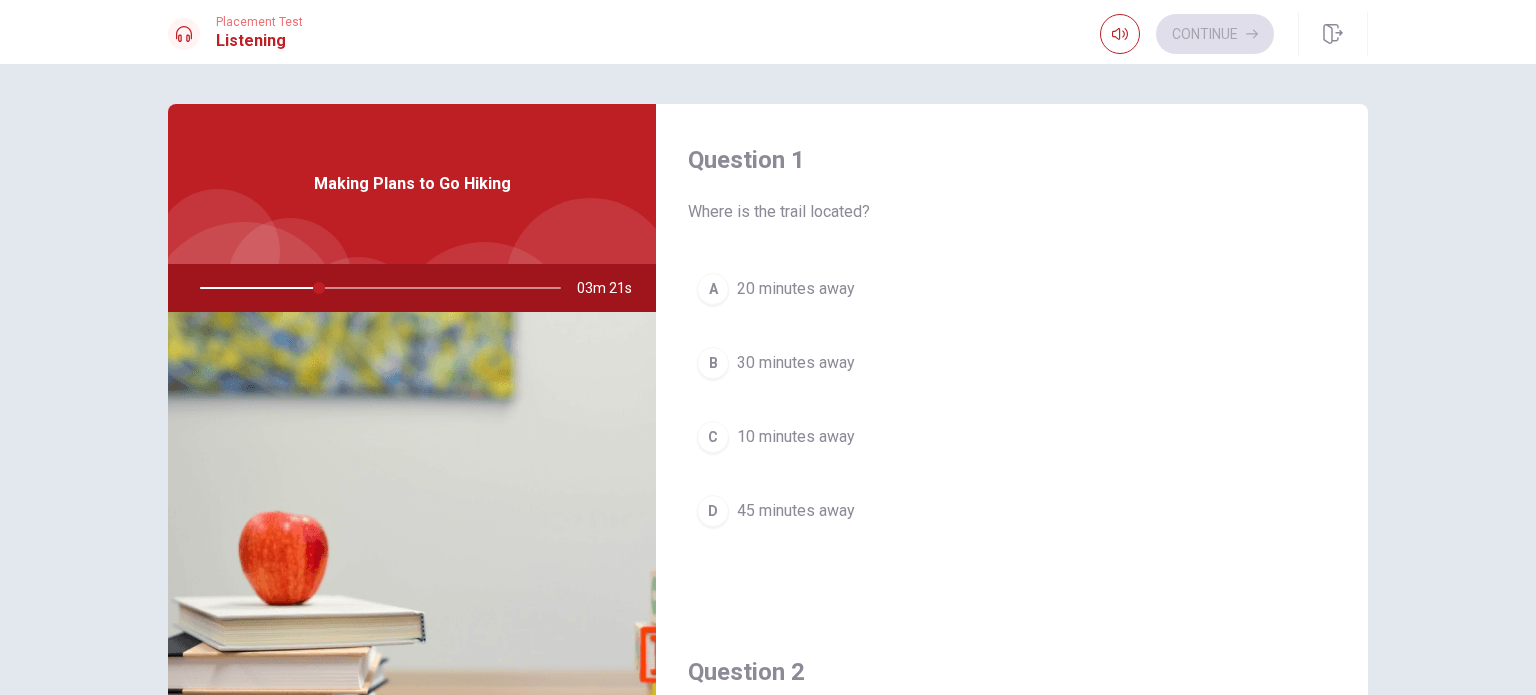 click on "30 minutes away" at bounding box center (796, 363) 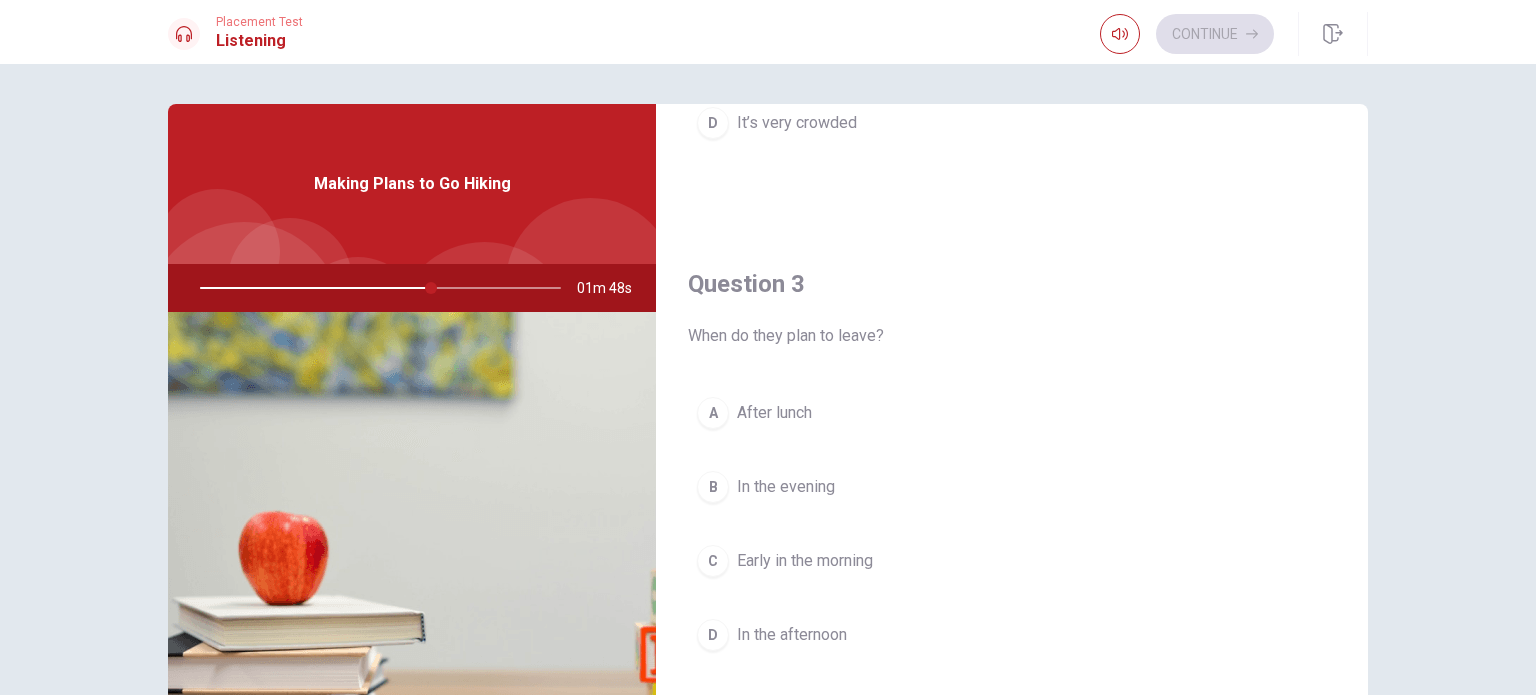 scroll, scrollTop: 1000, scrollLeft: 0, axis: vertical 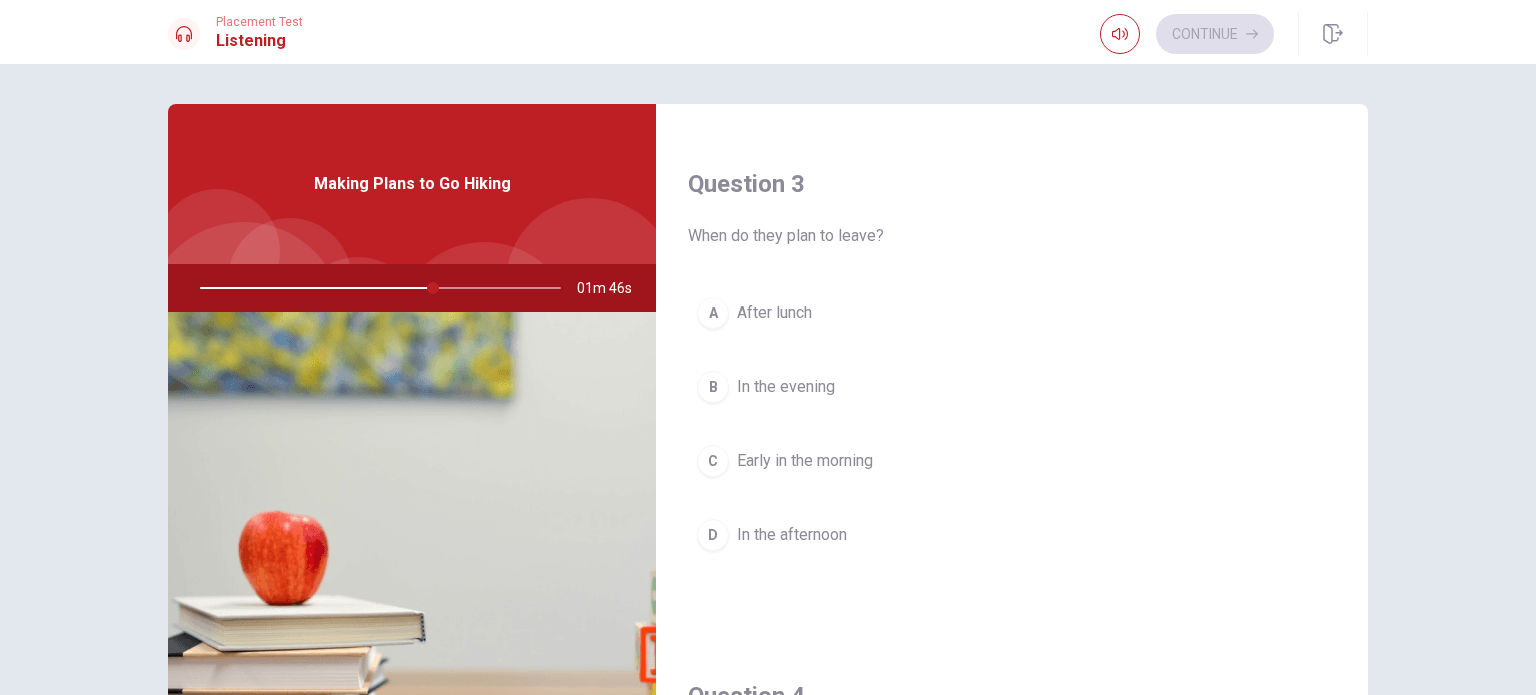 click on "Early in the morning" at bounding box center [805, 461] 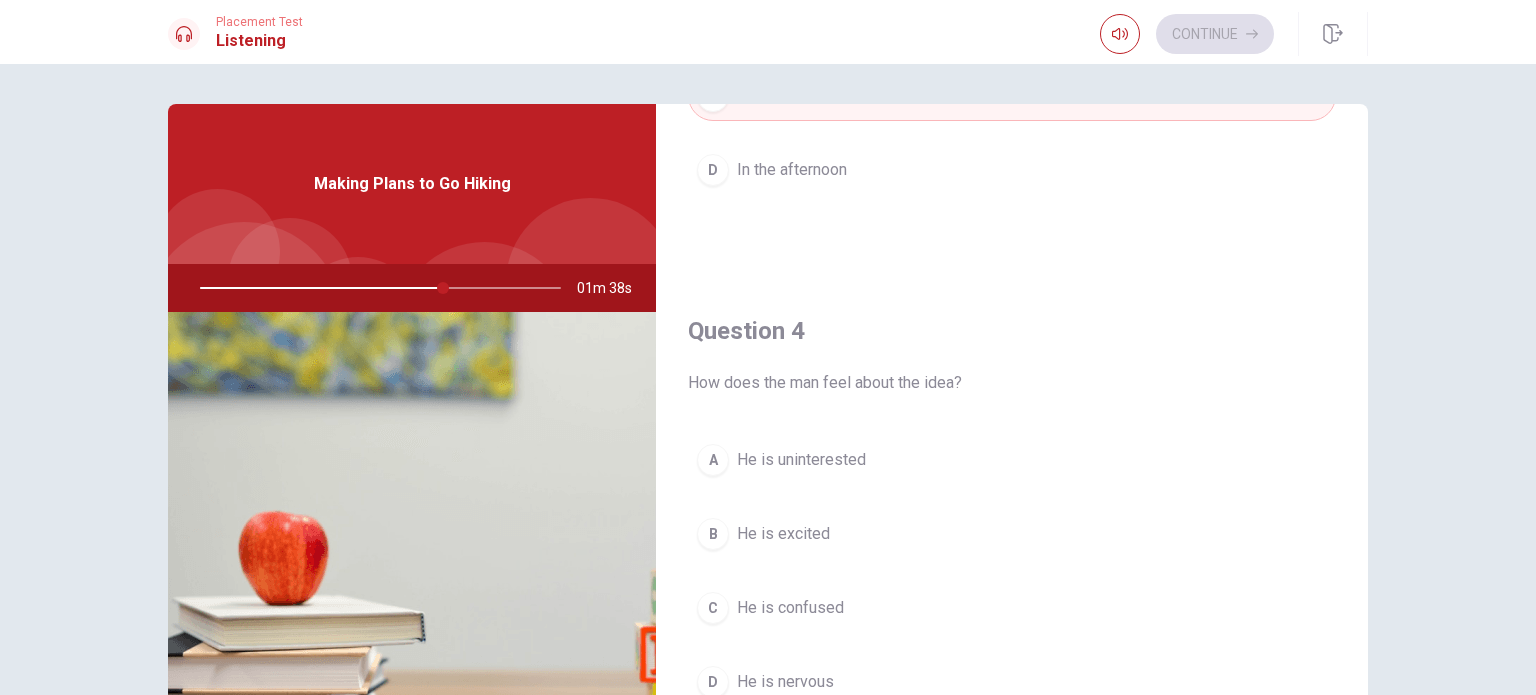 scroll, scrollTop: 1400, scrollLeft: 0, axis: vertical 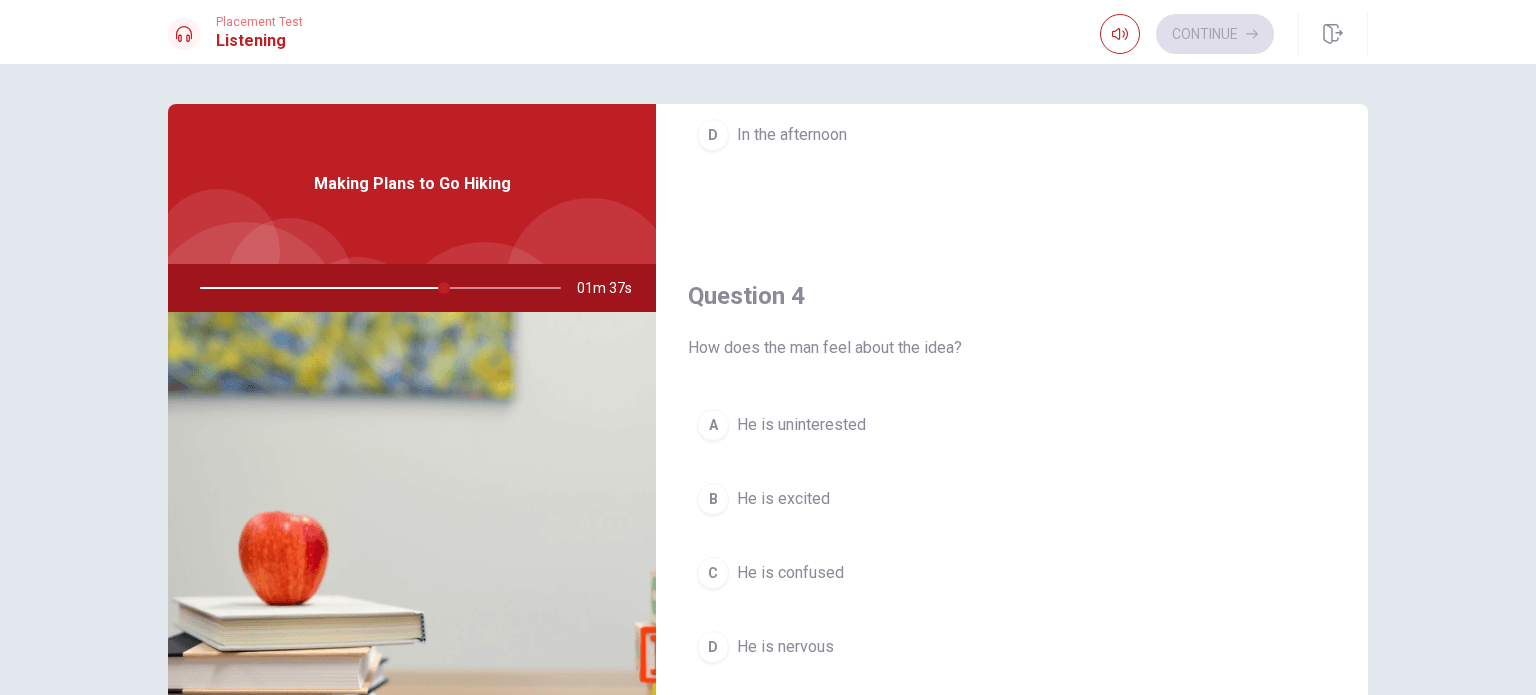 click on "B He is excited" at bounding box center [1012, 499] 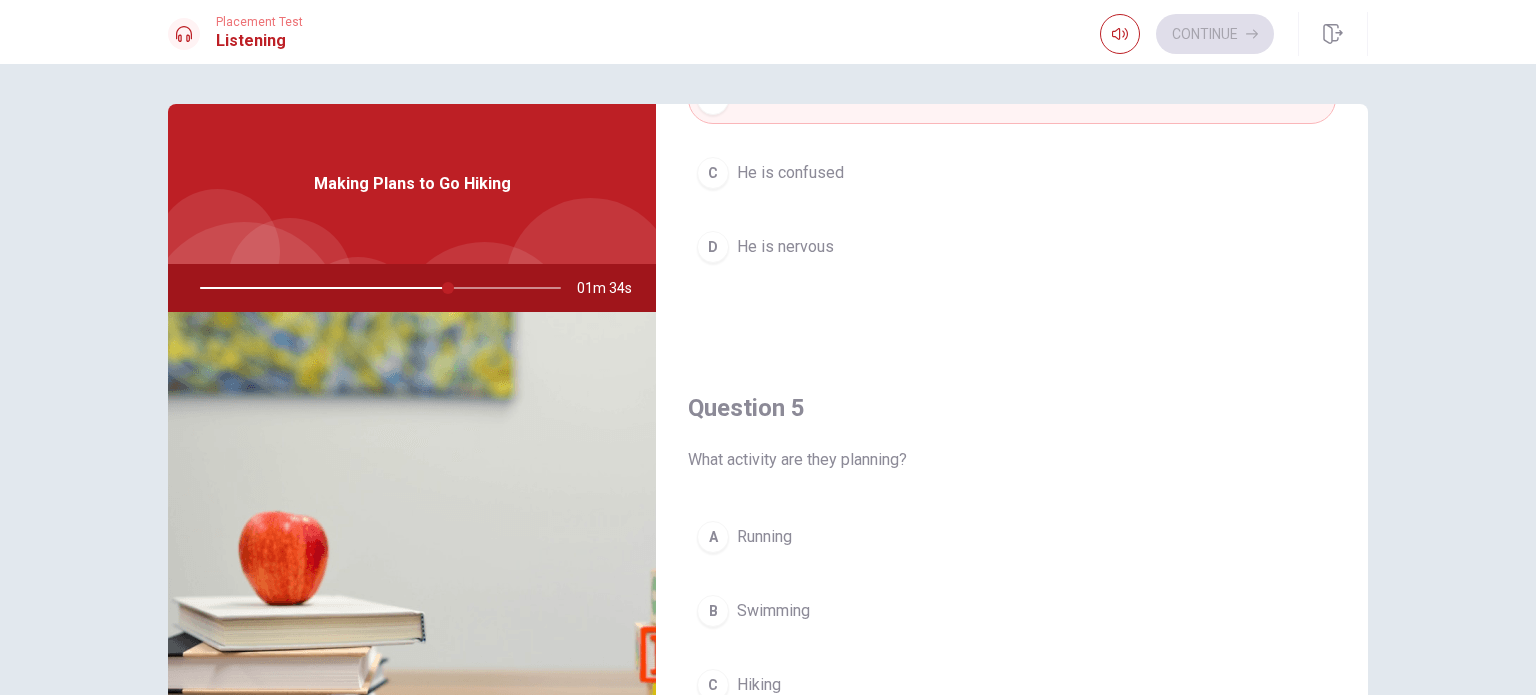 scroll, scrollTop: 1856, scrollLeft: 0, axis: vertical 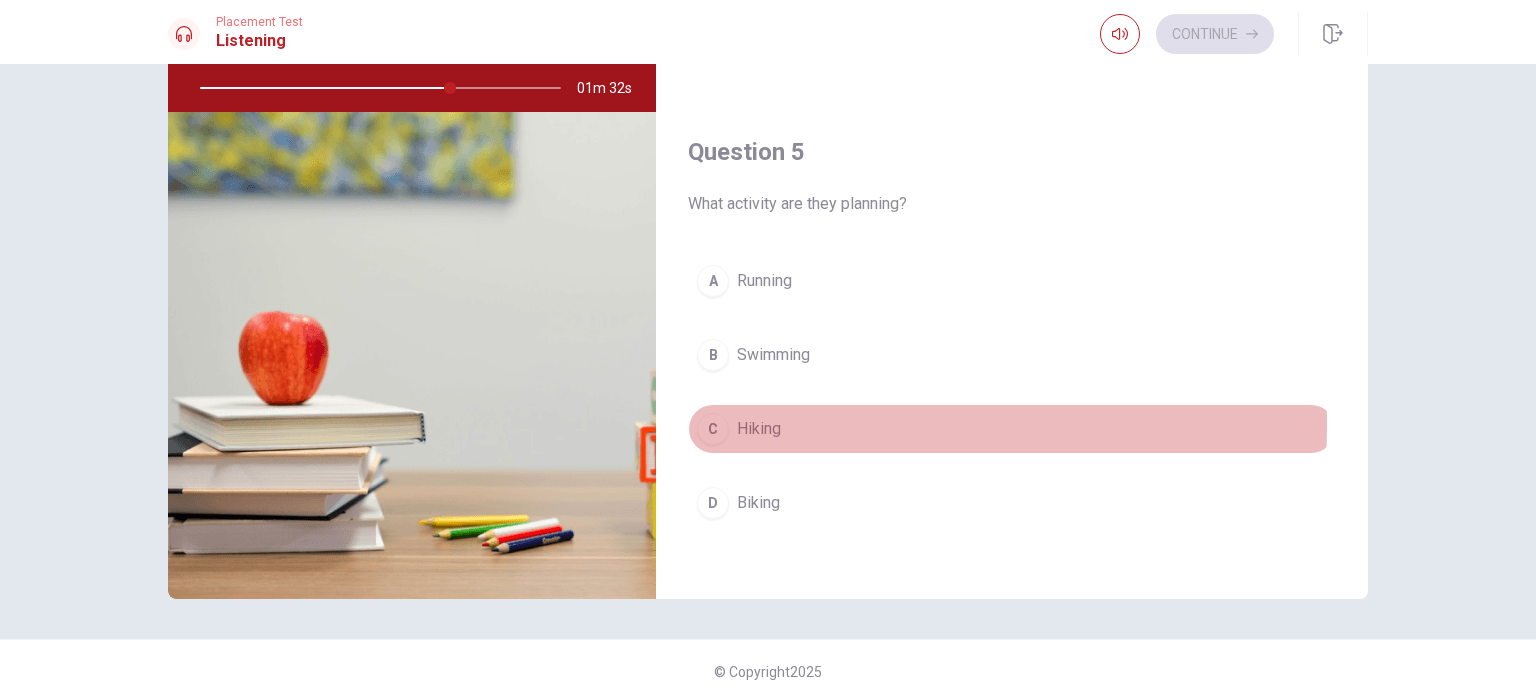 click on "Hiking" at bounding box center (759, 429) 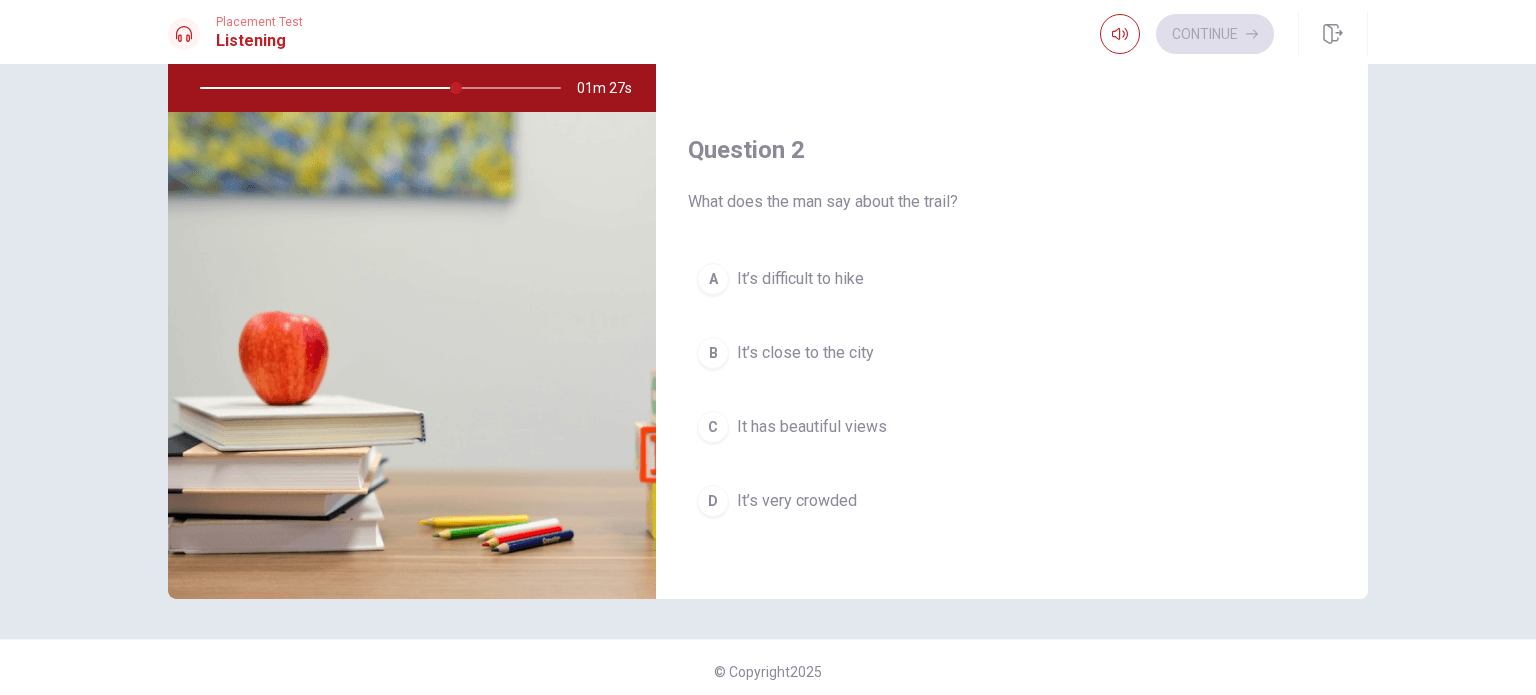 scroll, scrollTop: 356, scrollLeft: 0, axis: vertical 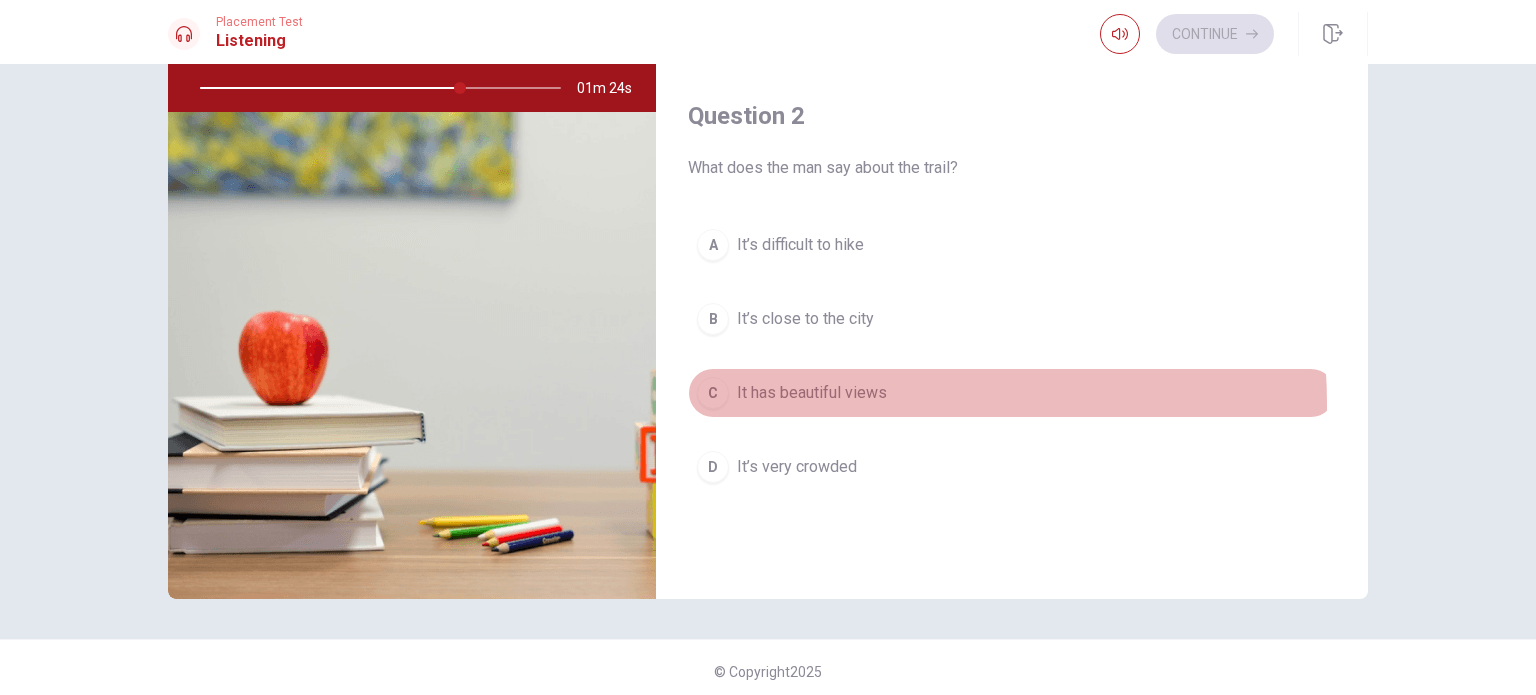 click on "It has beautiful views" at bounding box center [812, 393] 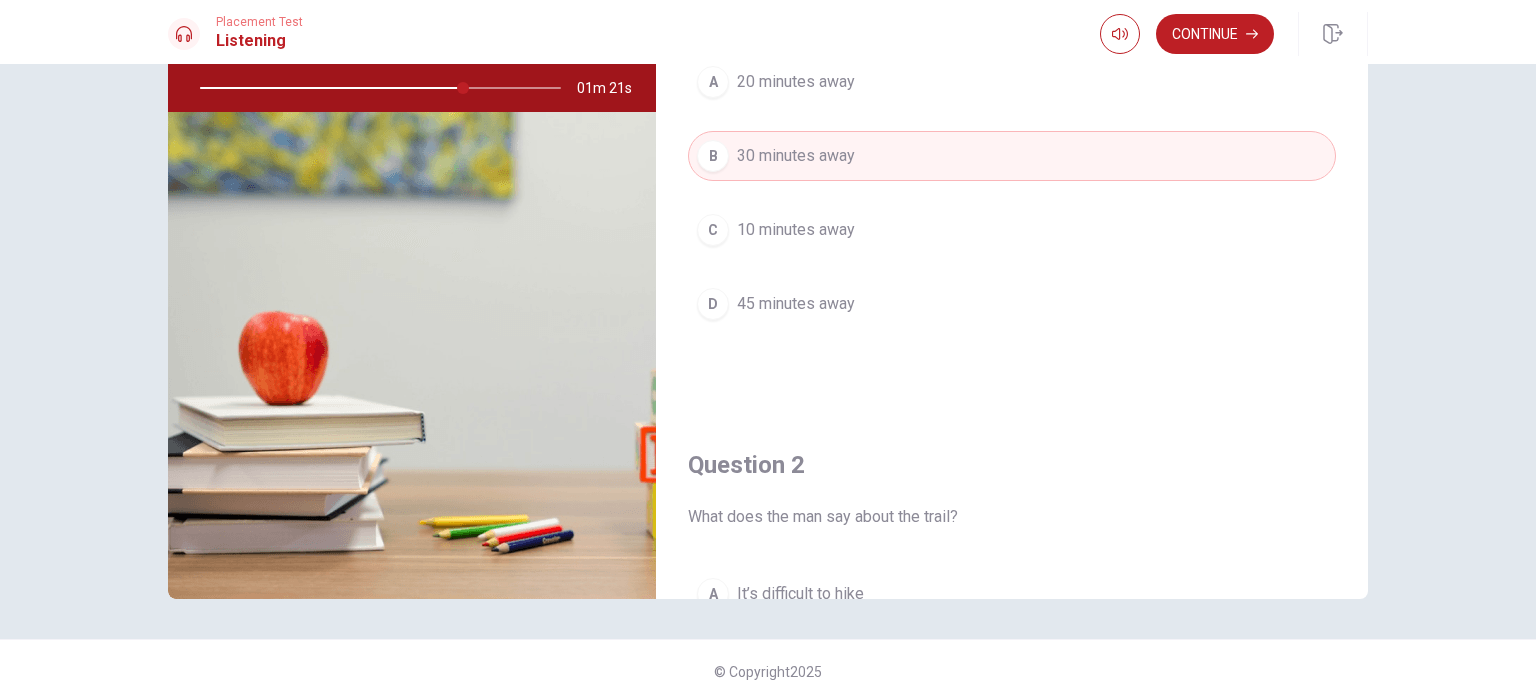 scroll, scrollTop: 0, scrollLeft: 0, axis: both 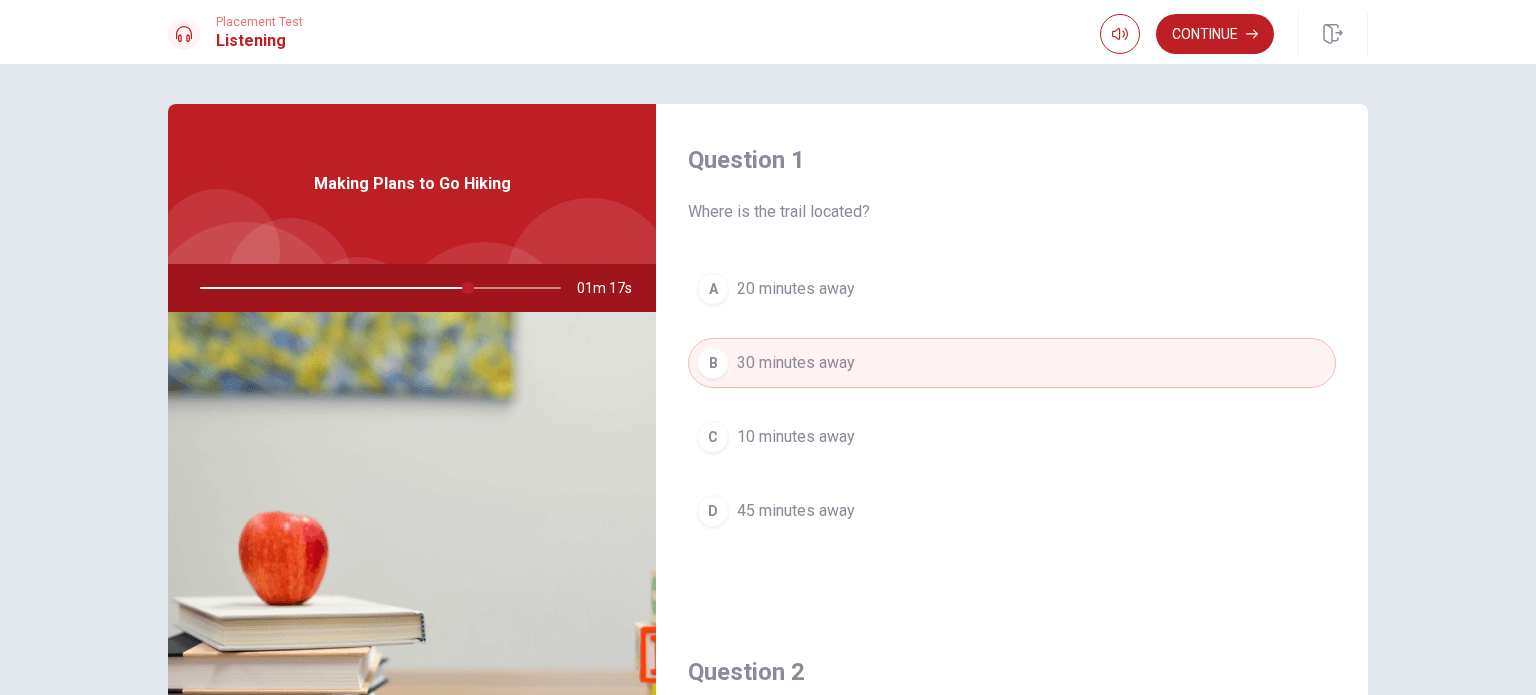 click at bounding box center [376, 288] 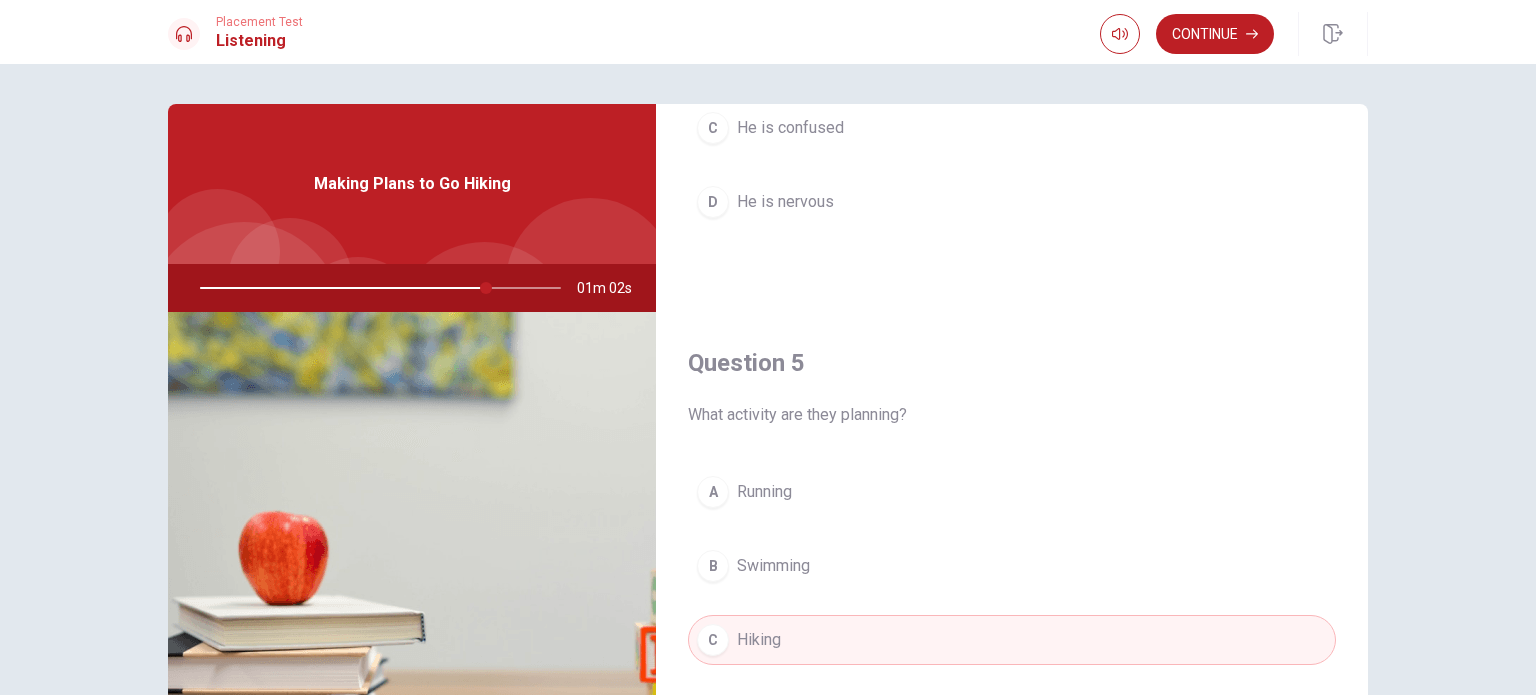 scroll, scrollTop: 1856, scrollLeft: 0, axis: vertical 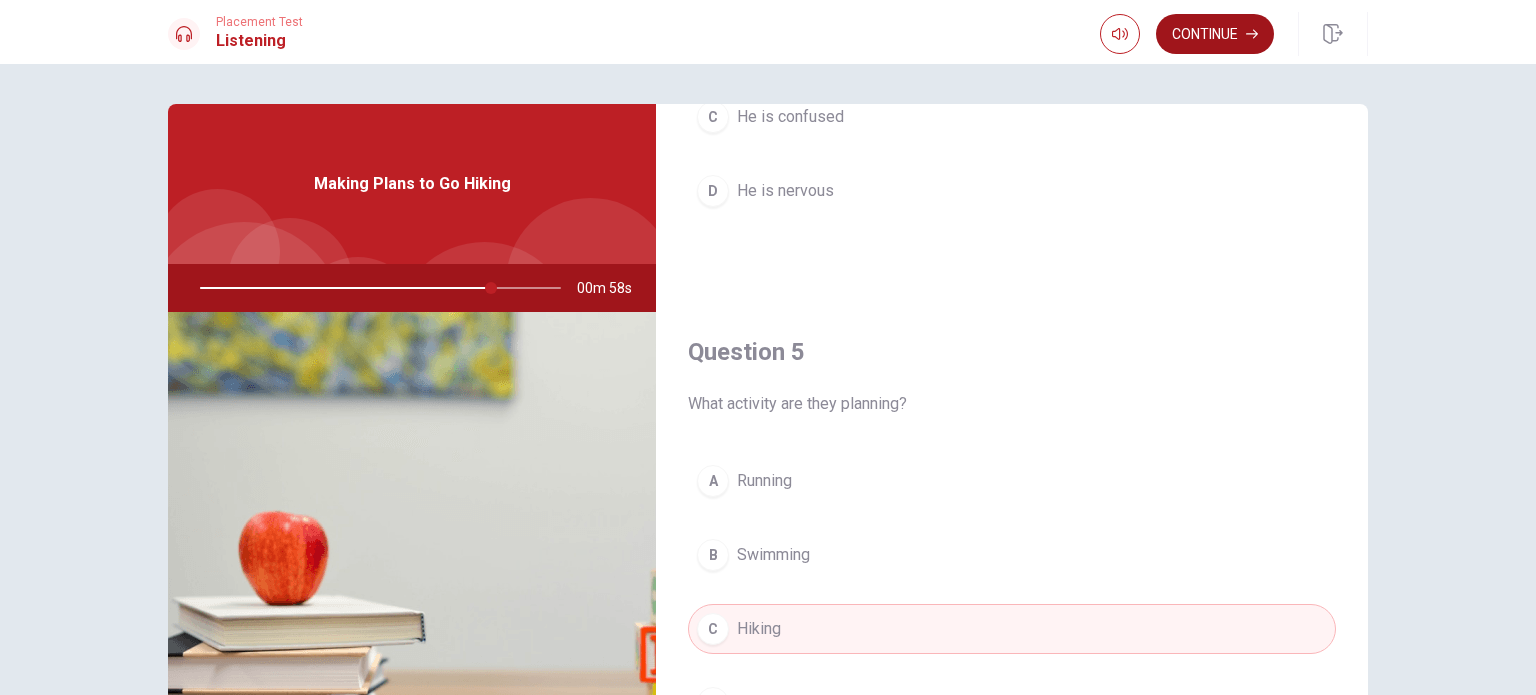 click on "Continue" at bounding box center (1215, 34) 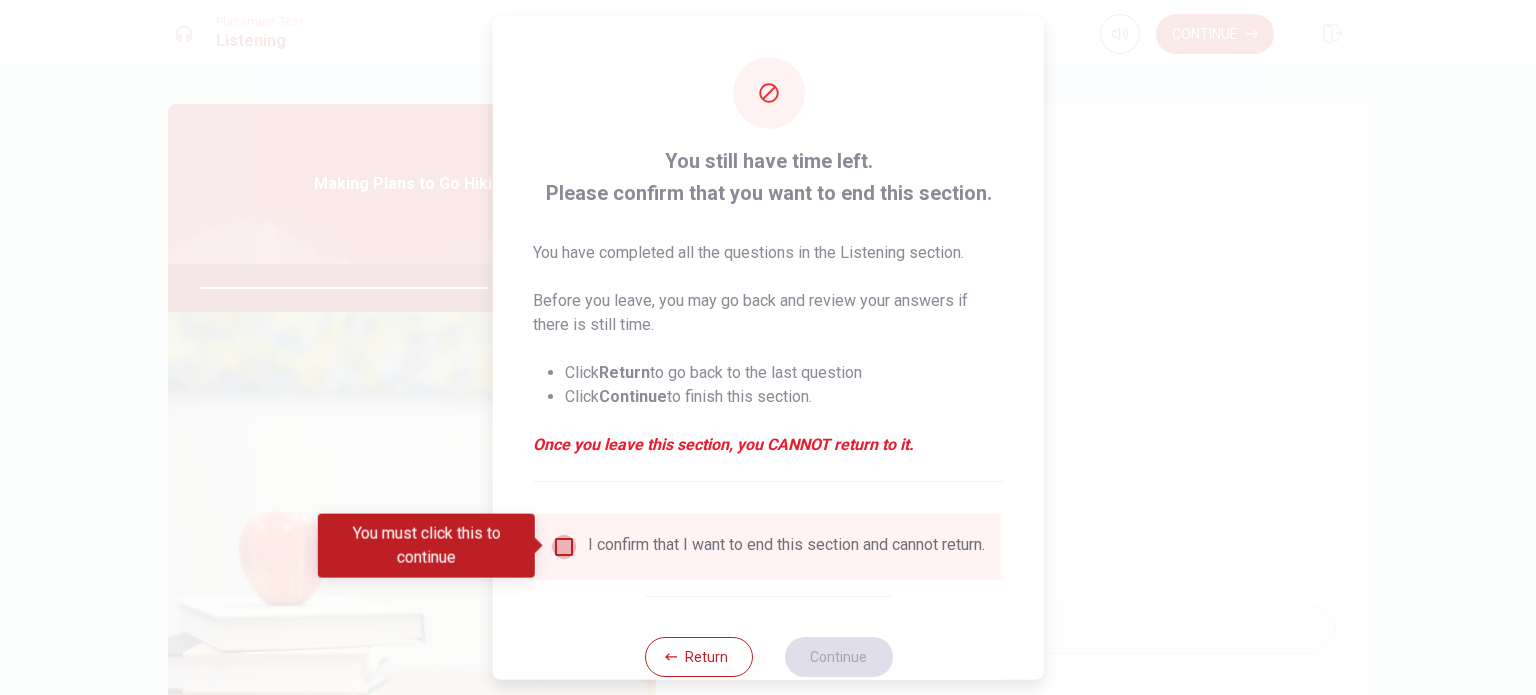 click at bounding box center [564, 546] 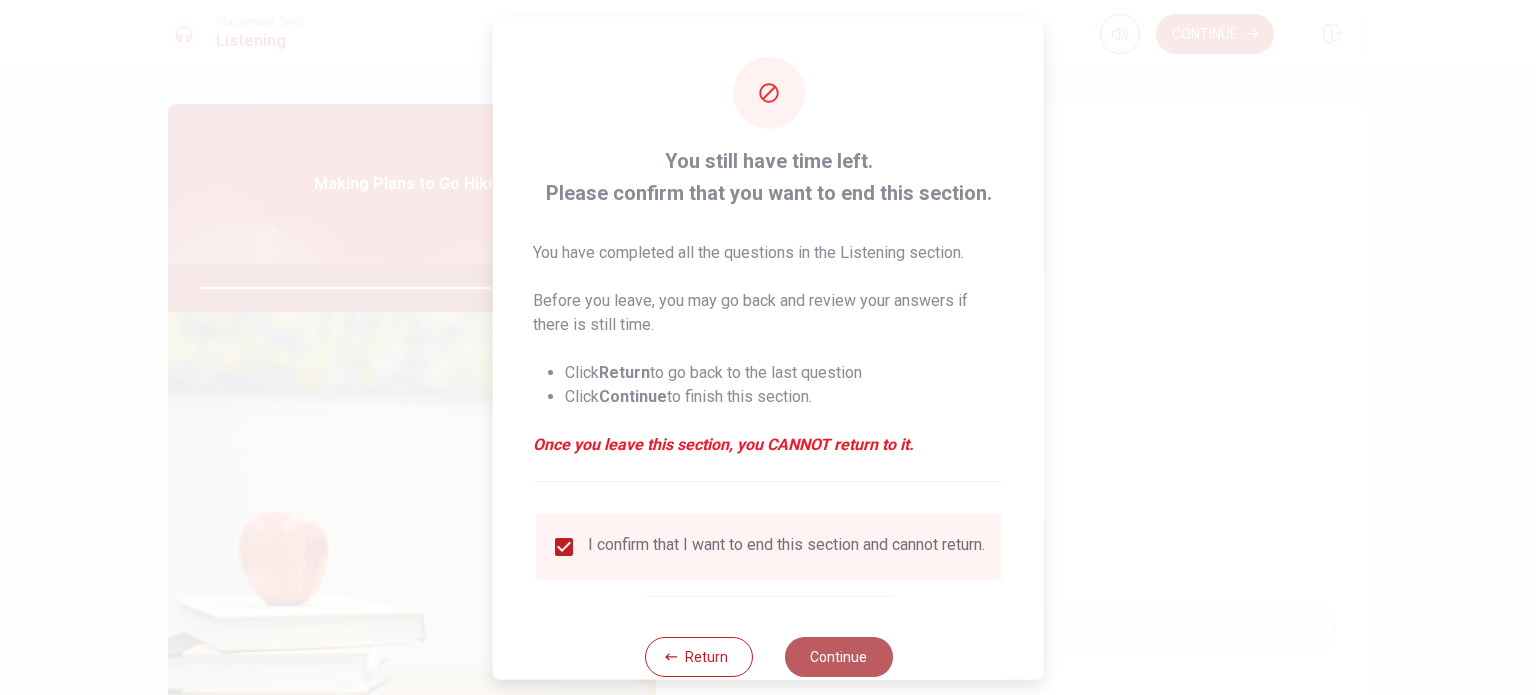 click on "Continue" at bounding box center [838, 656] 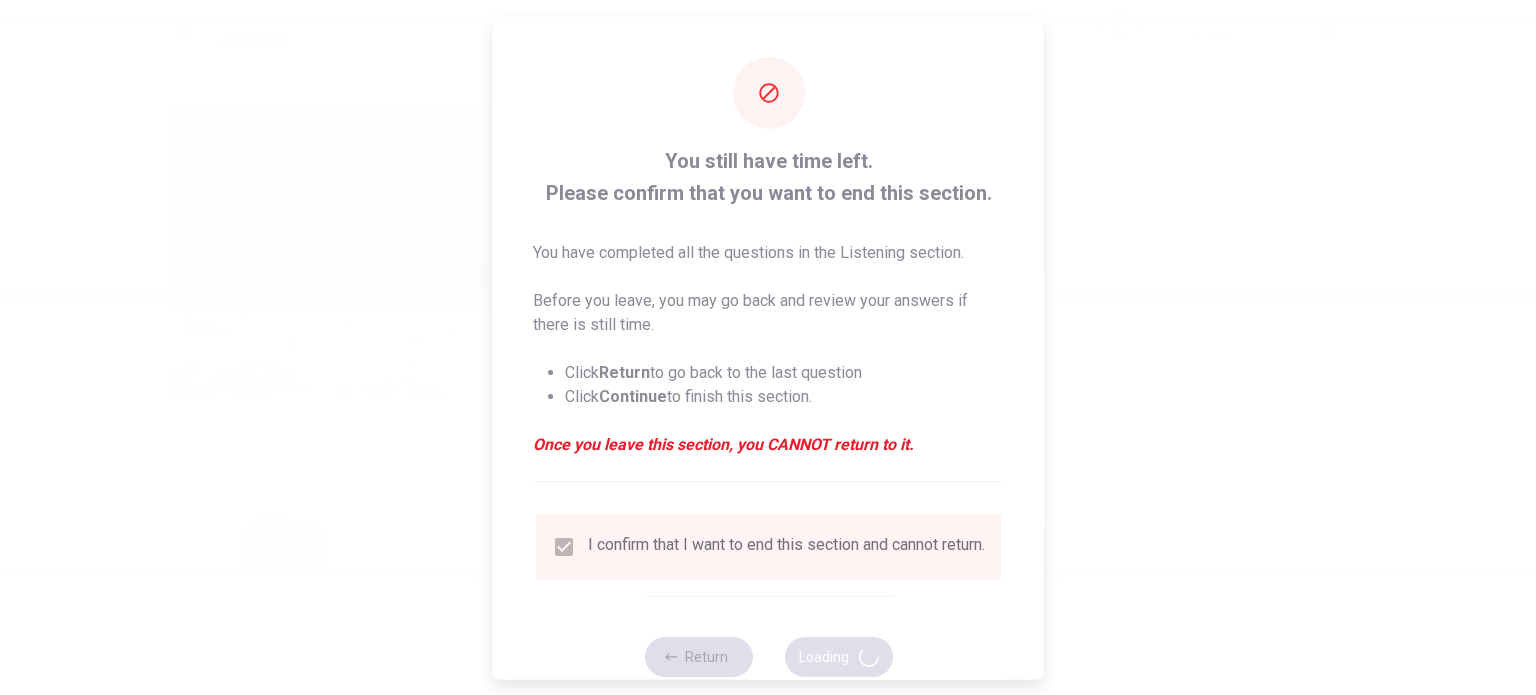 type on "83" 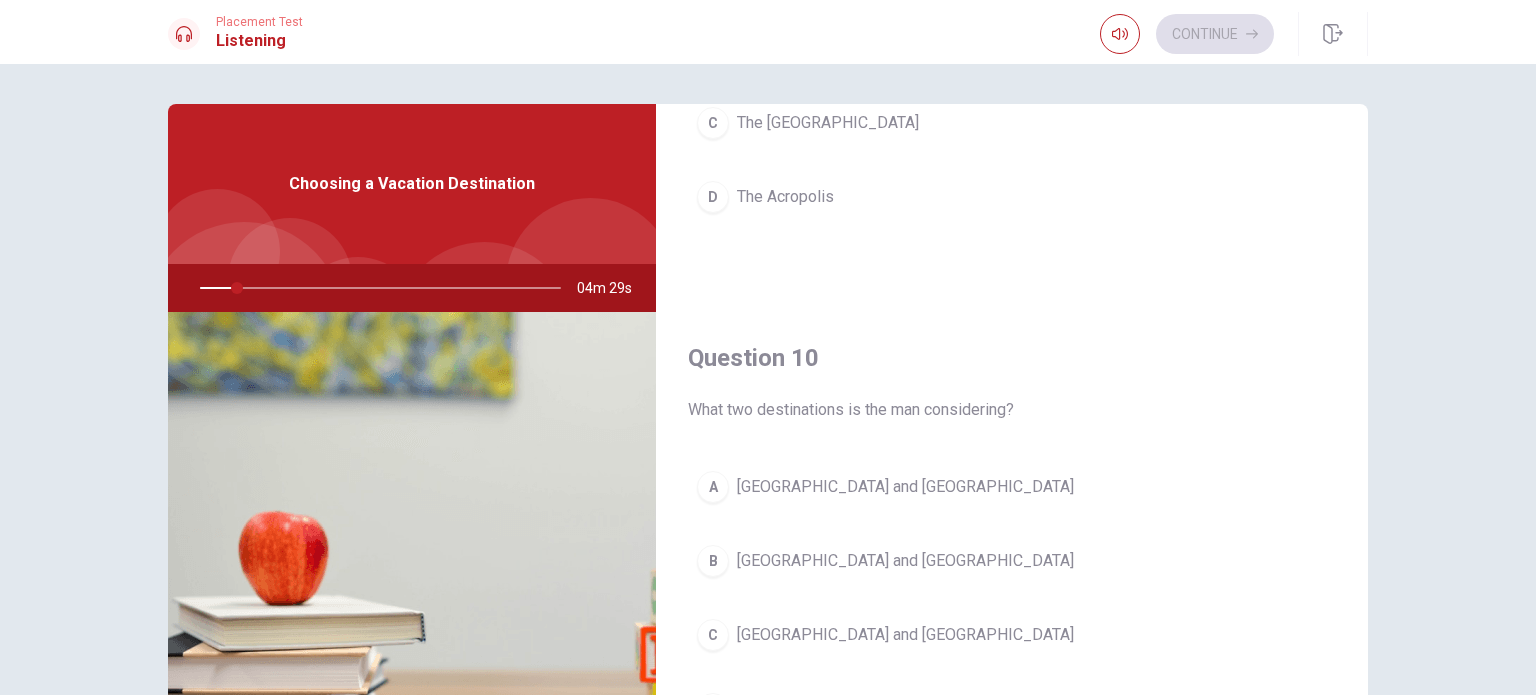 scroll, scrollTop: 1856, scrollLeft: 0, axis: vertical 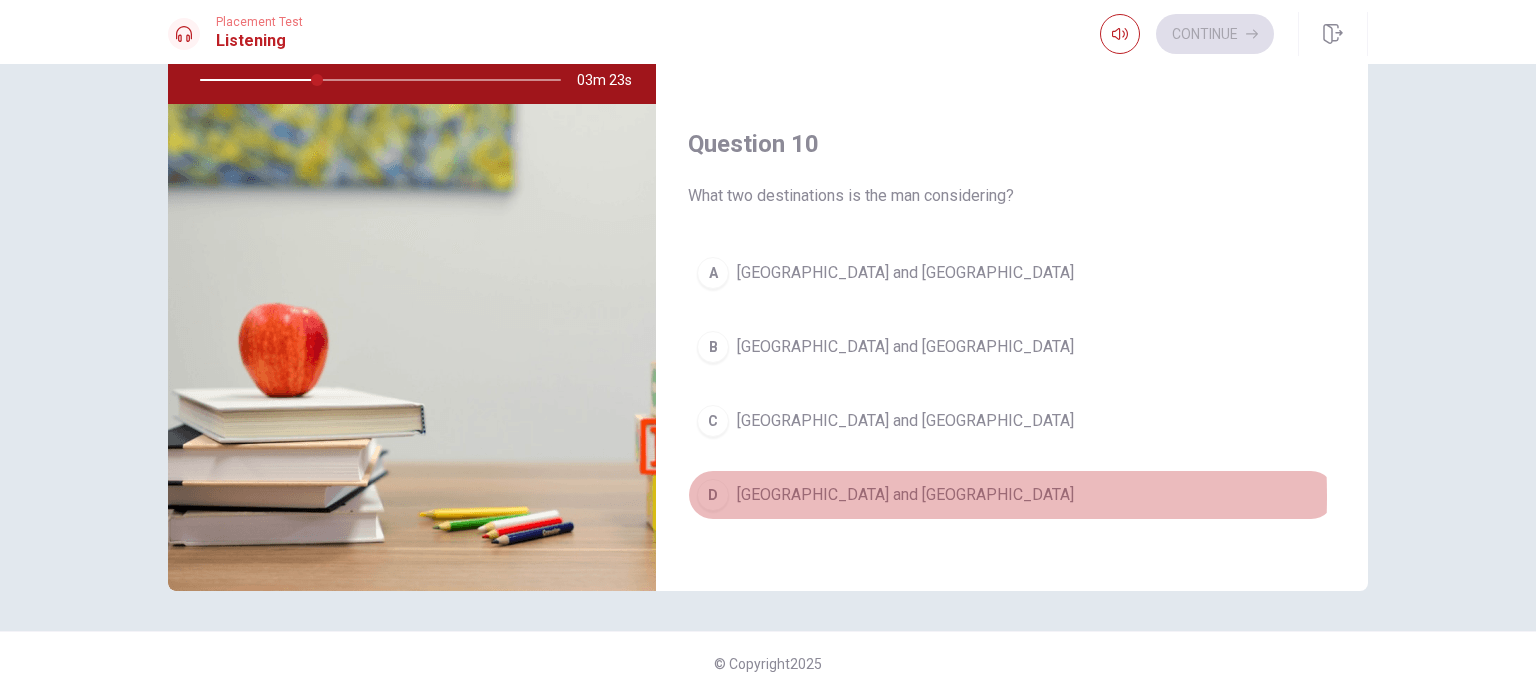 click on "[GEOGRAPHIC_DATA] and [GEOGRAPHIC_DATA]" at bounding box center [905, 495] 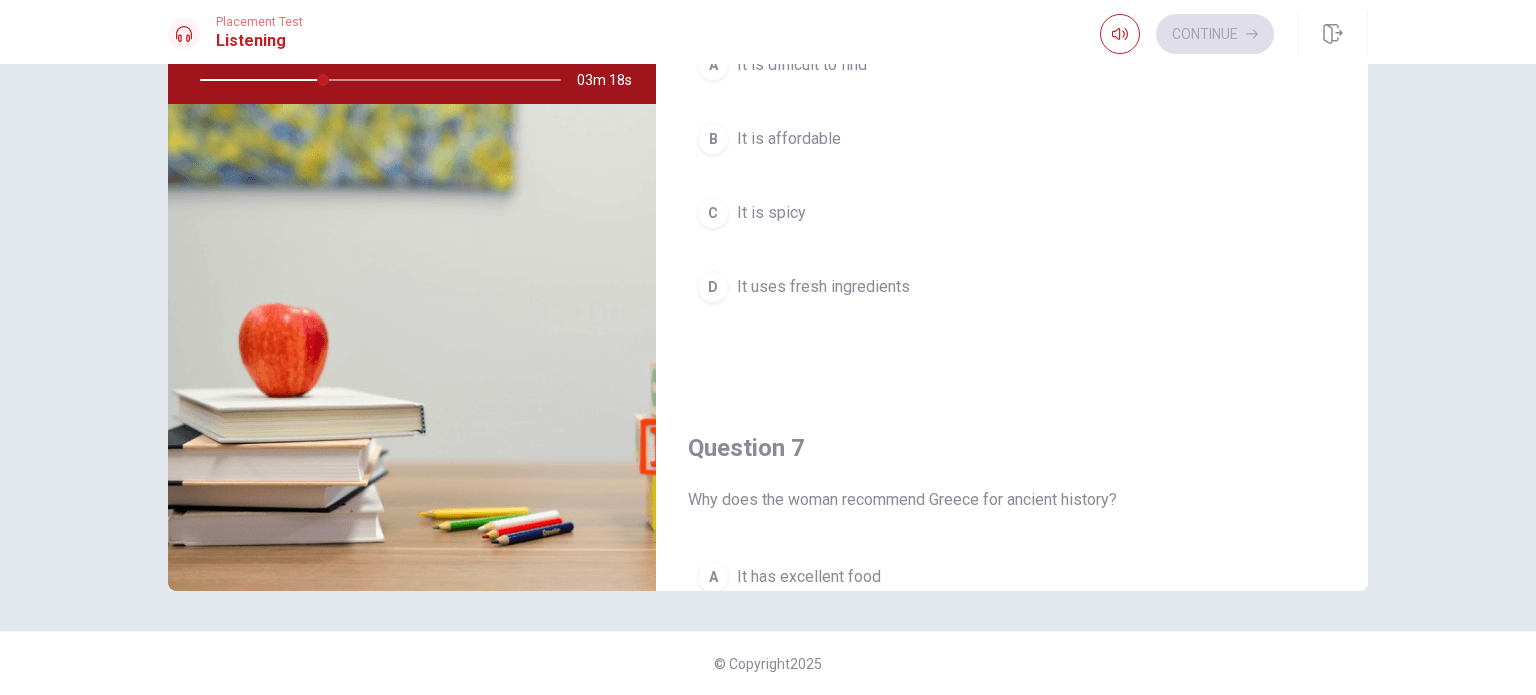 scroll, scrollTop: 0, scrollLeft: 0, axis: both 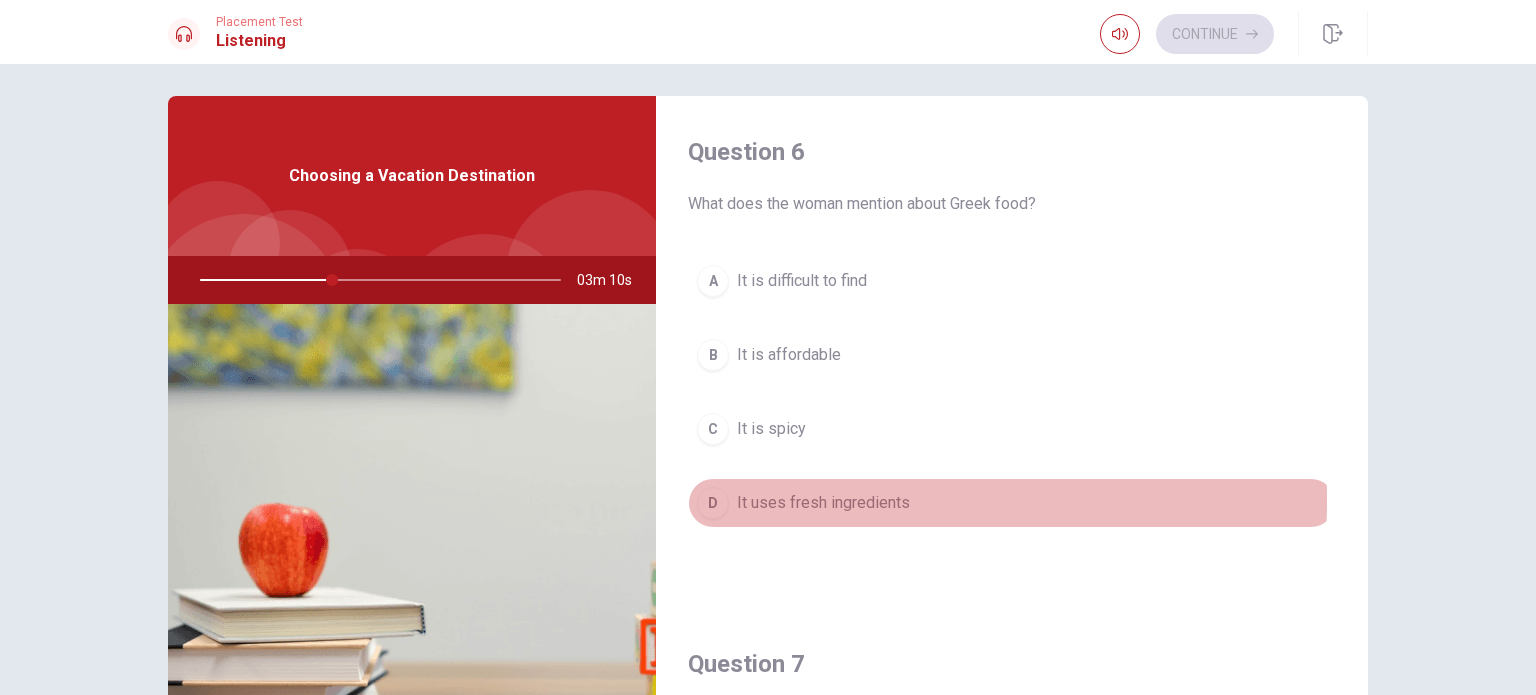 click on "D" at bounding box center (713, 503) 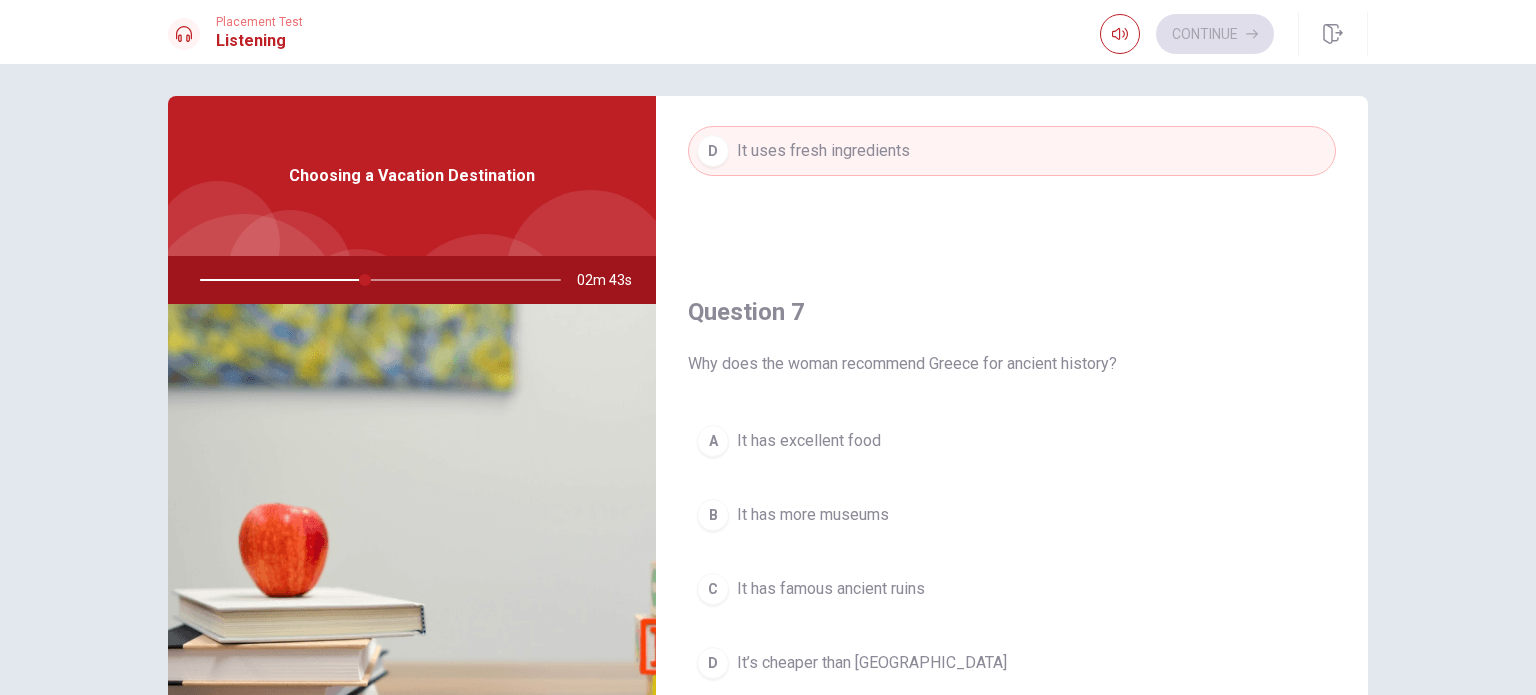 scroll, scrollTop: 456, scrollLeft: 0, axis: vertical 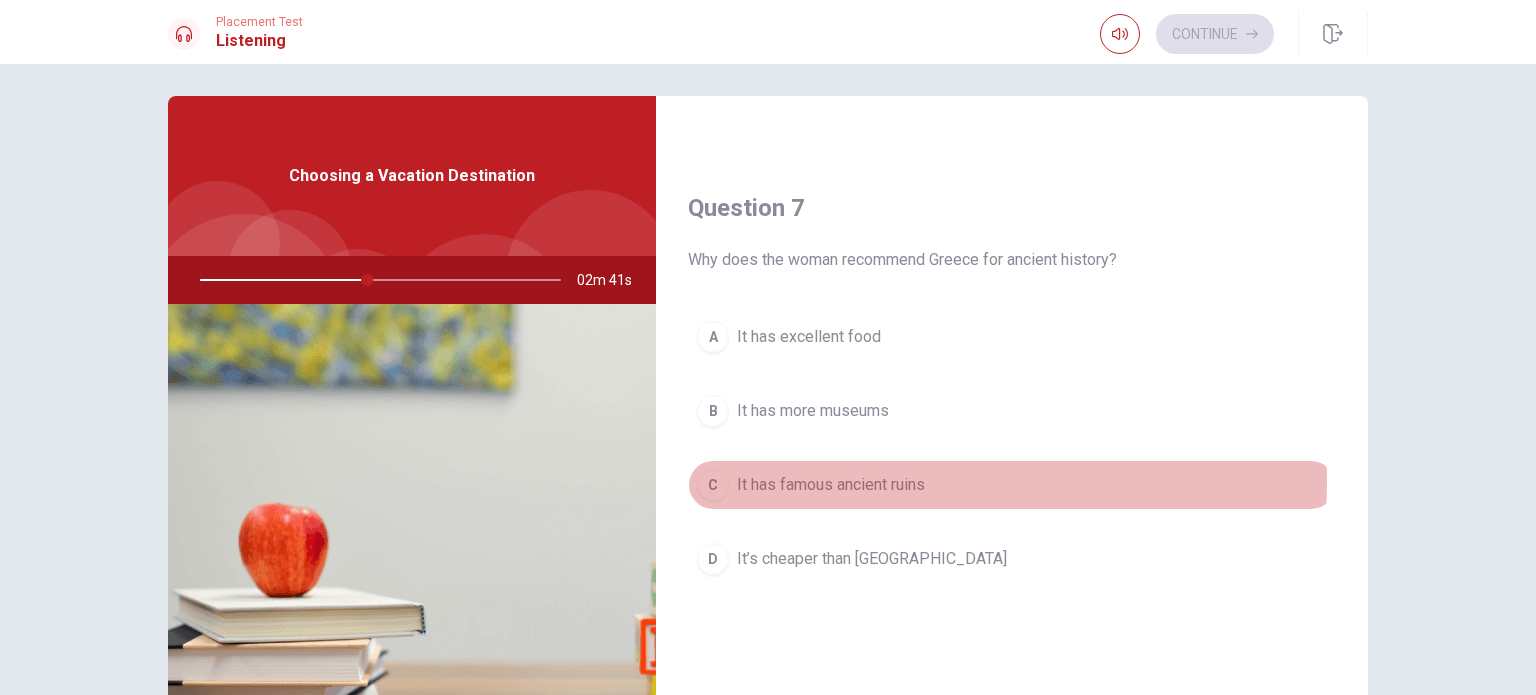 click on "It has famous ancient ruins" at bounding box center [831, 485] 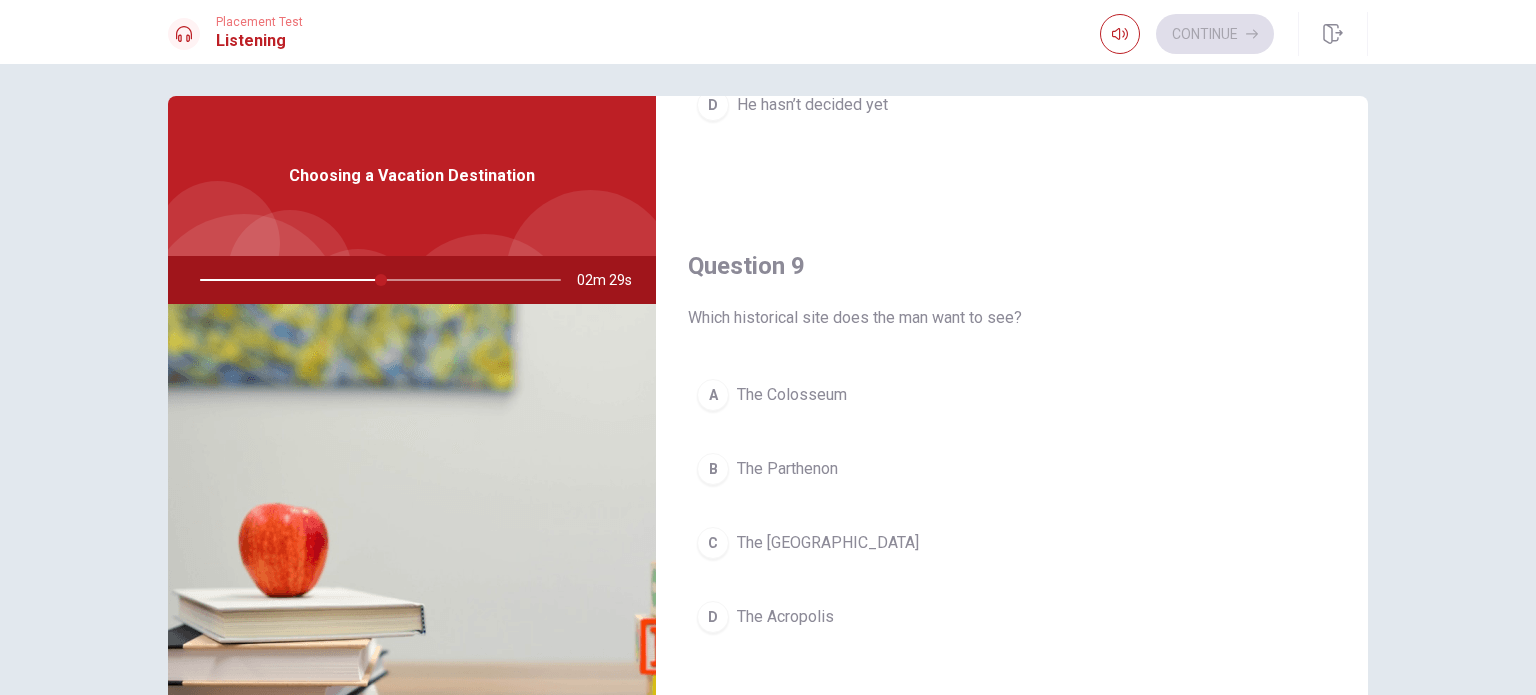scroll, scrollTop: 1456, scrollLeft: 0, axis: vertical 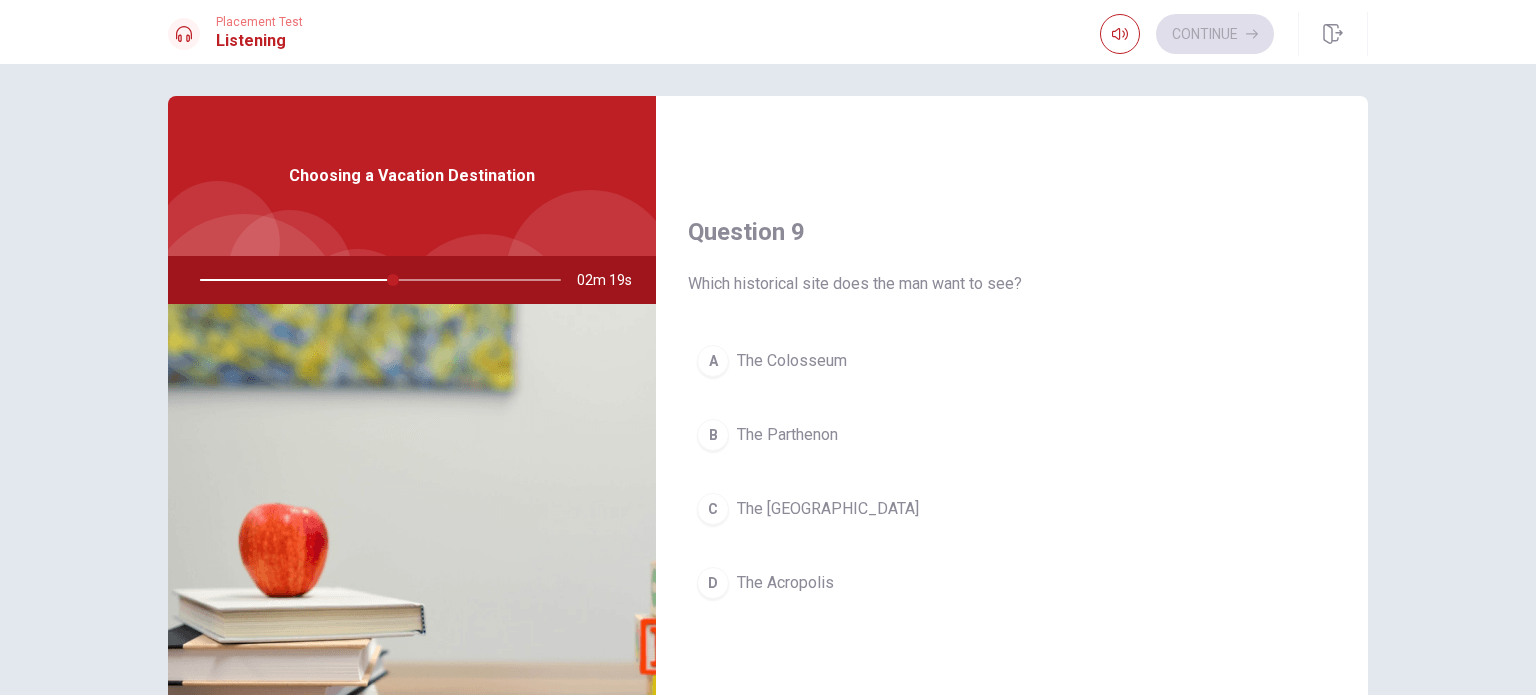 click on "A The Colosseum" at bounding box center (1012, 361) 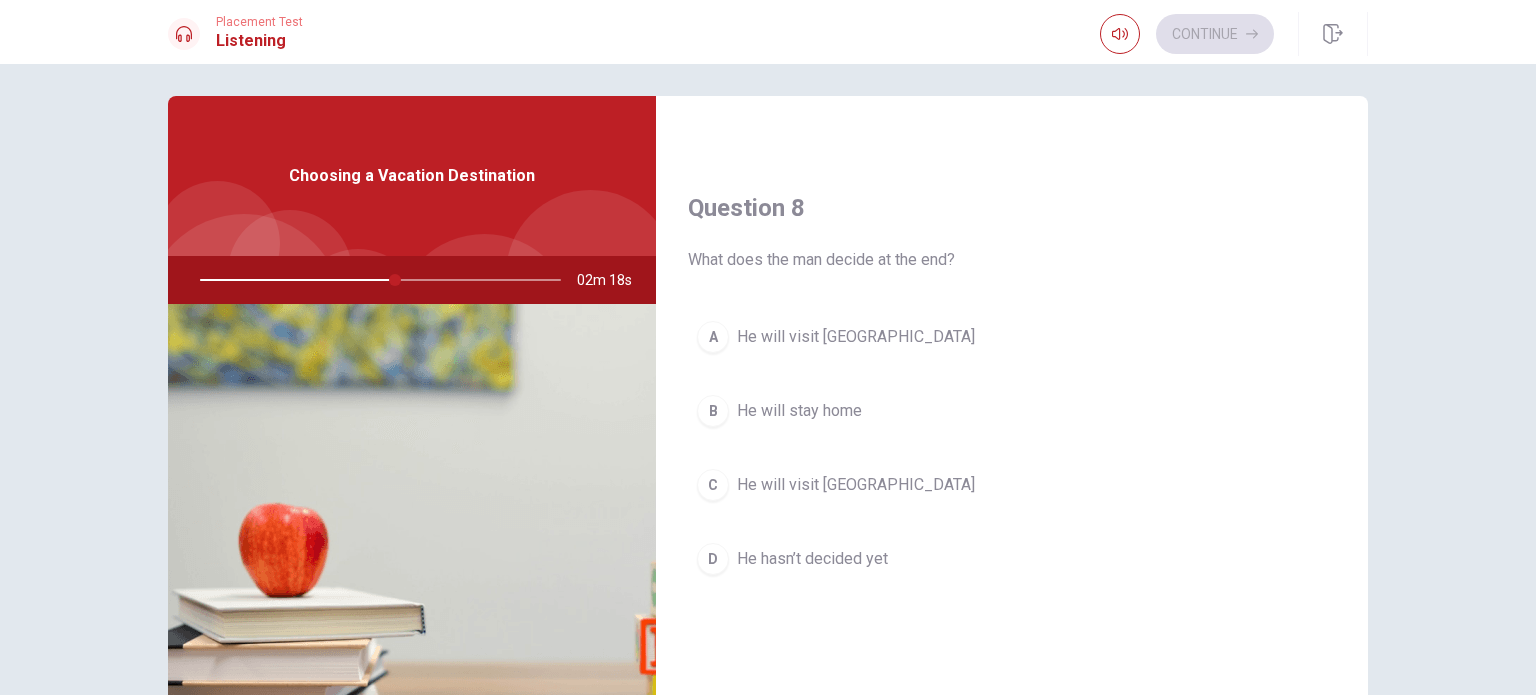scroll, scrollTop: 956, scrollLeft: 0, axis: vertical 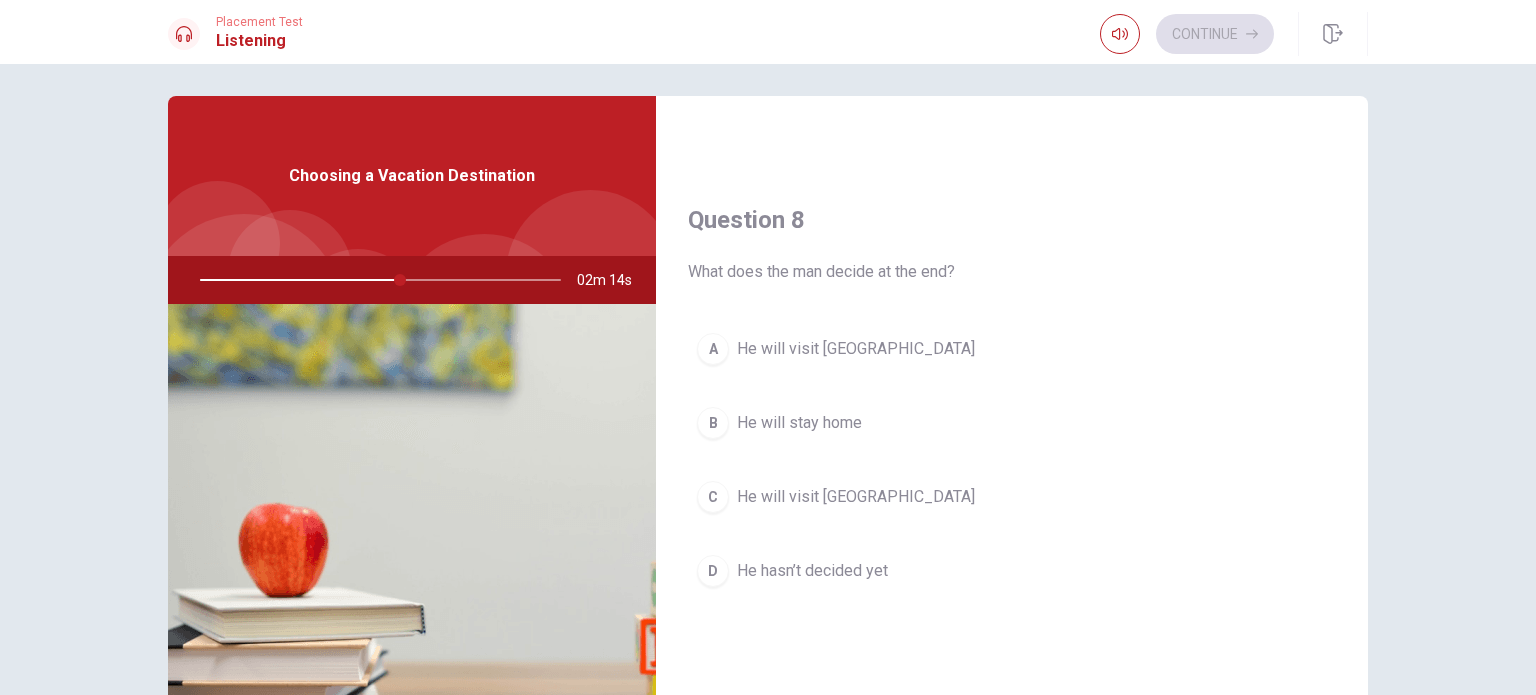 click on "He will visit [GEOGRAPHIC_DATA]" at bounding box center (856, 349) 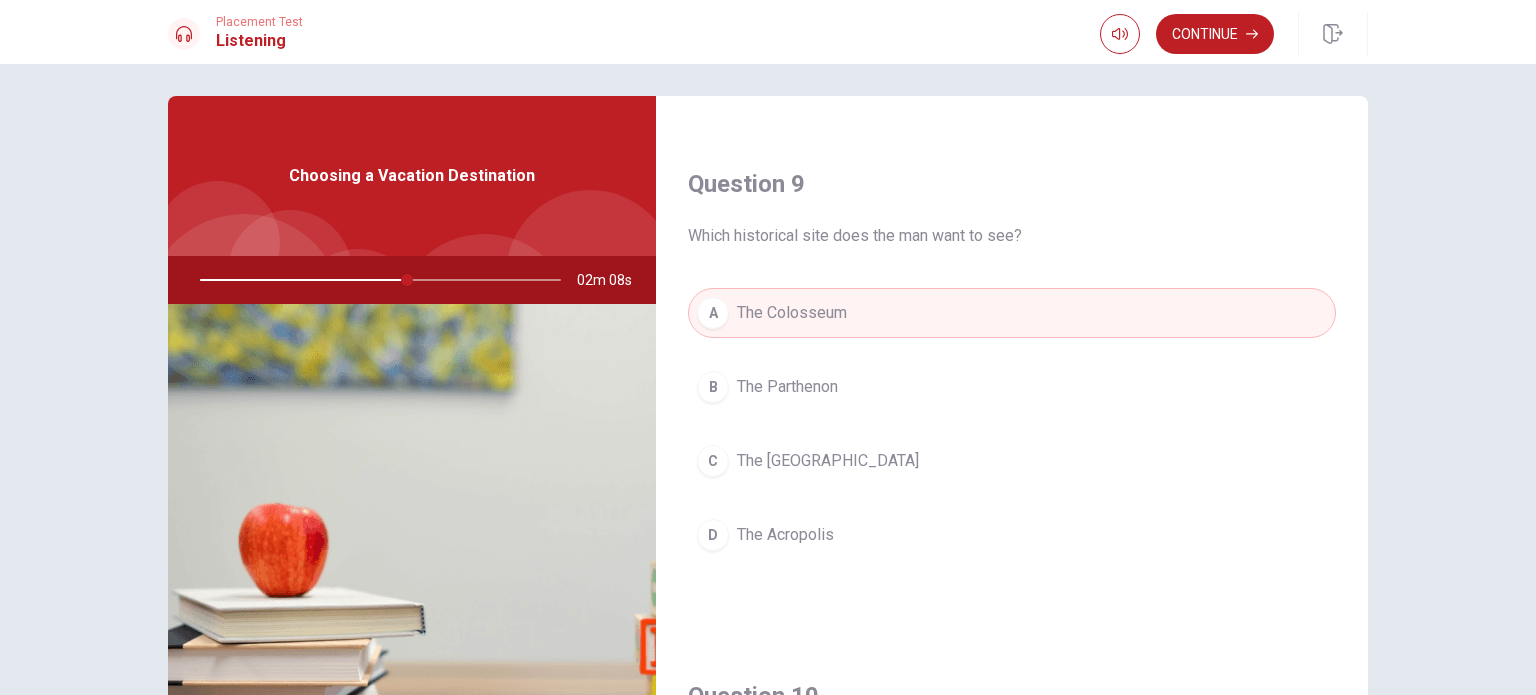 scroll, scrollTop: 1500, scrollLeft: 0, axis: vertical 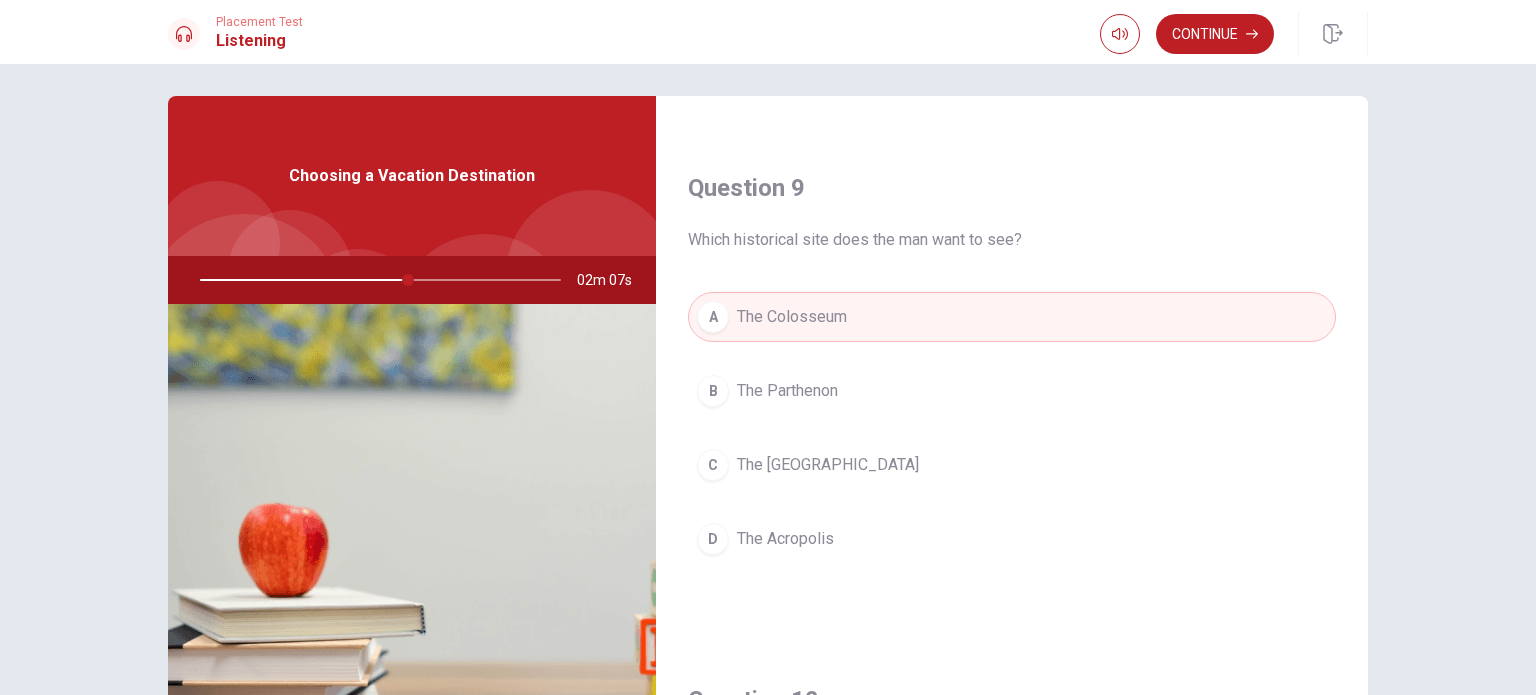 click on "The Acropolis" at bounding box center [785, 539] 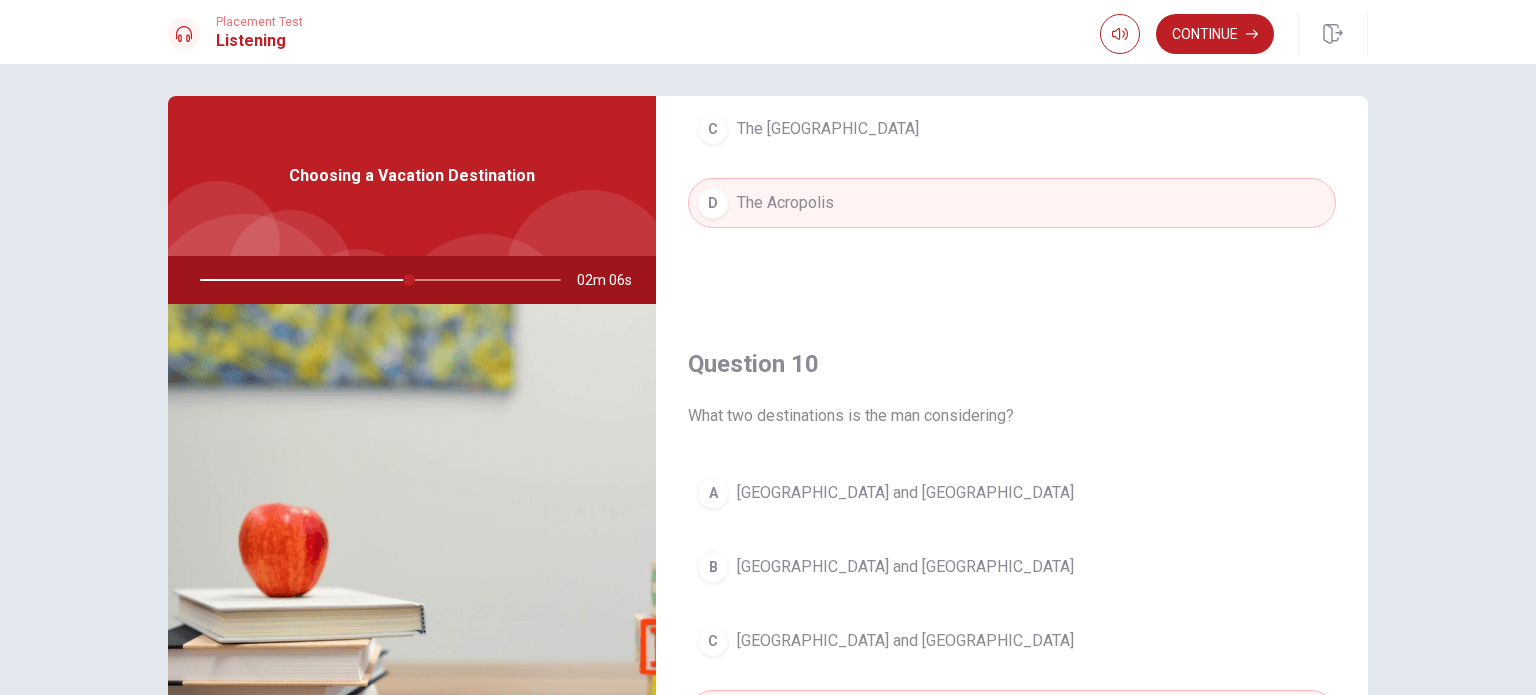 scroll, scrollTop: 1856, scrollLeft: 0, axis: vertical 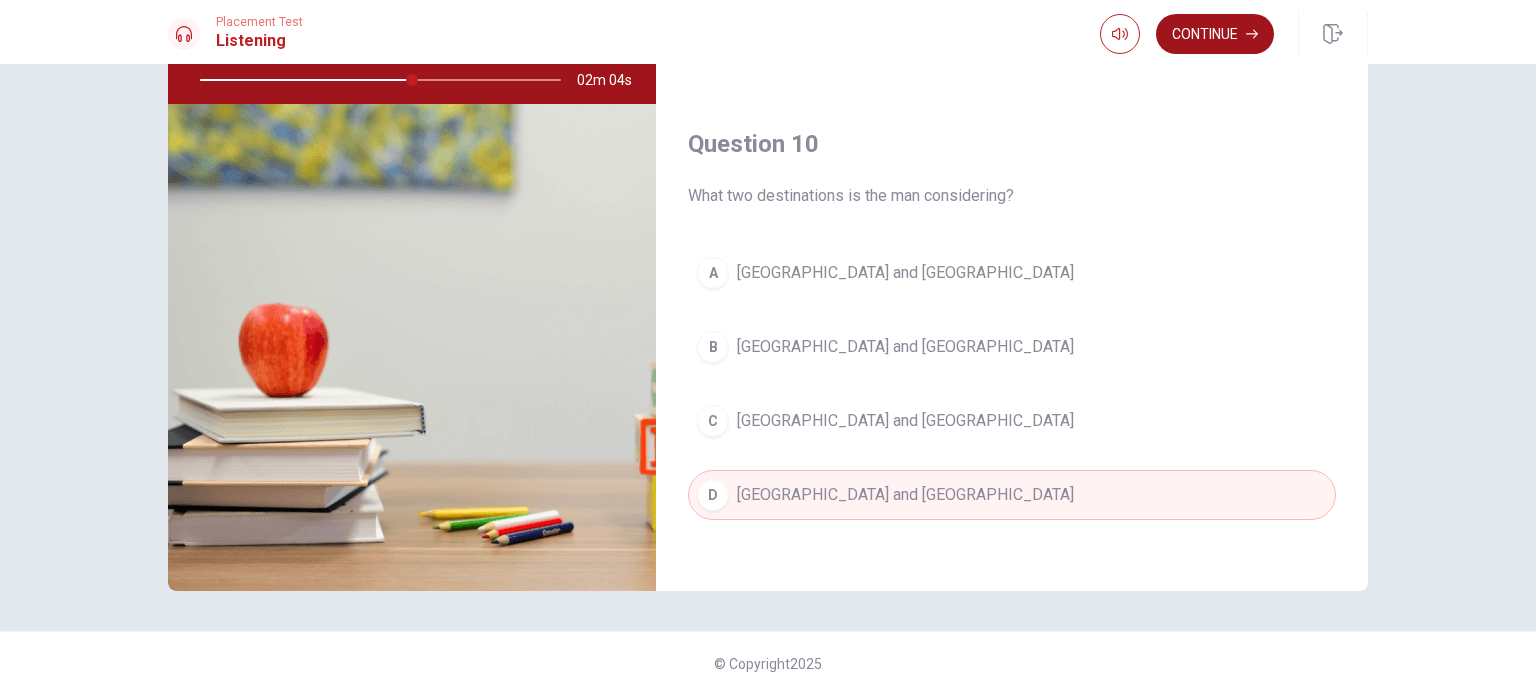 click on "Continue" at bounding box center [1215, 34] 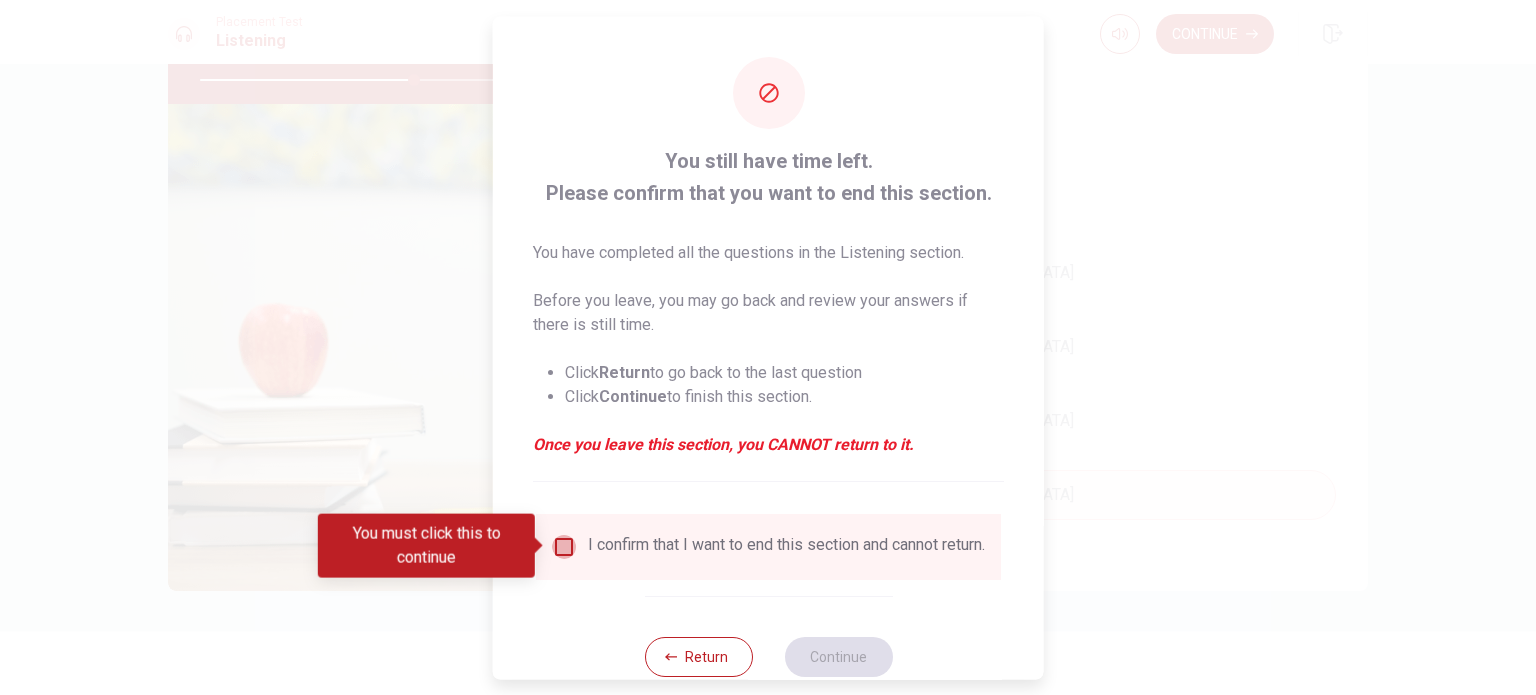 click at bounding box center [564, 546] 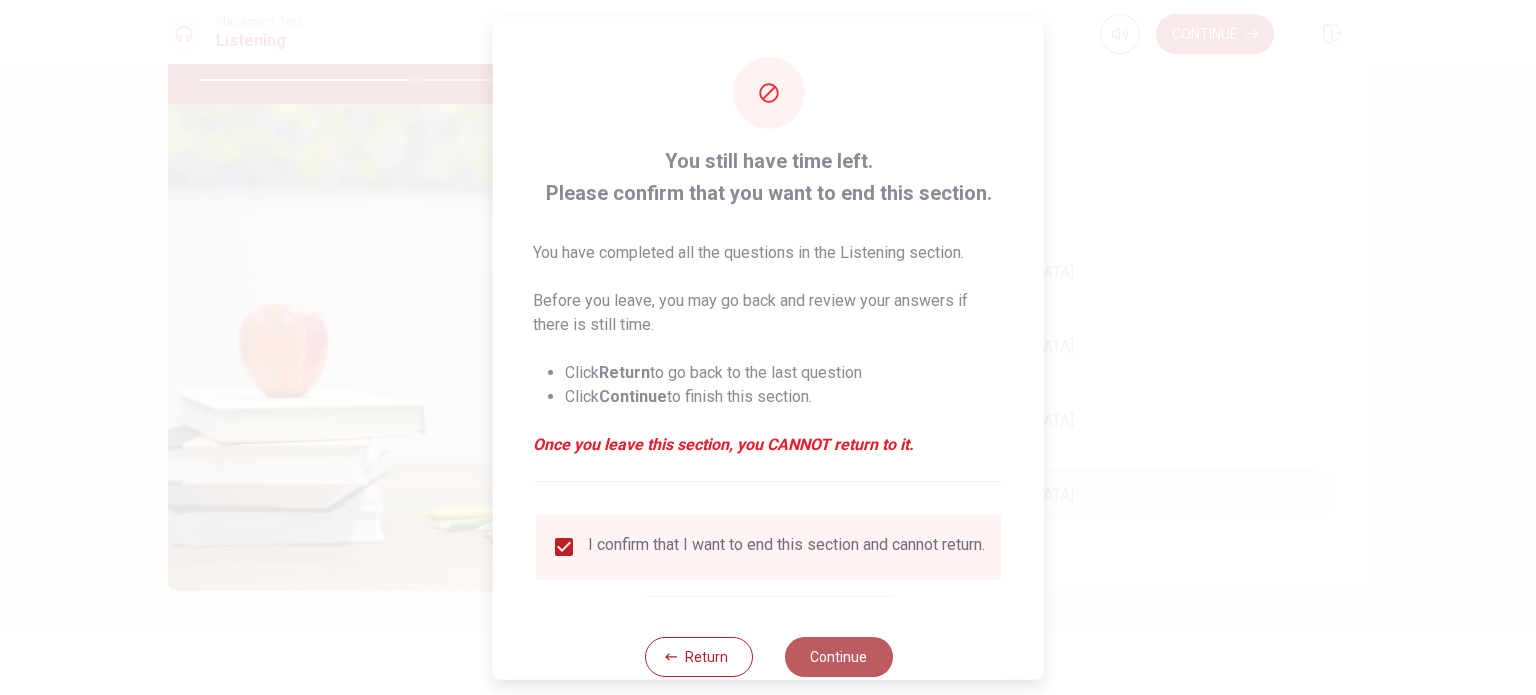 click on "Continue" at bounding box center (838, 656) 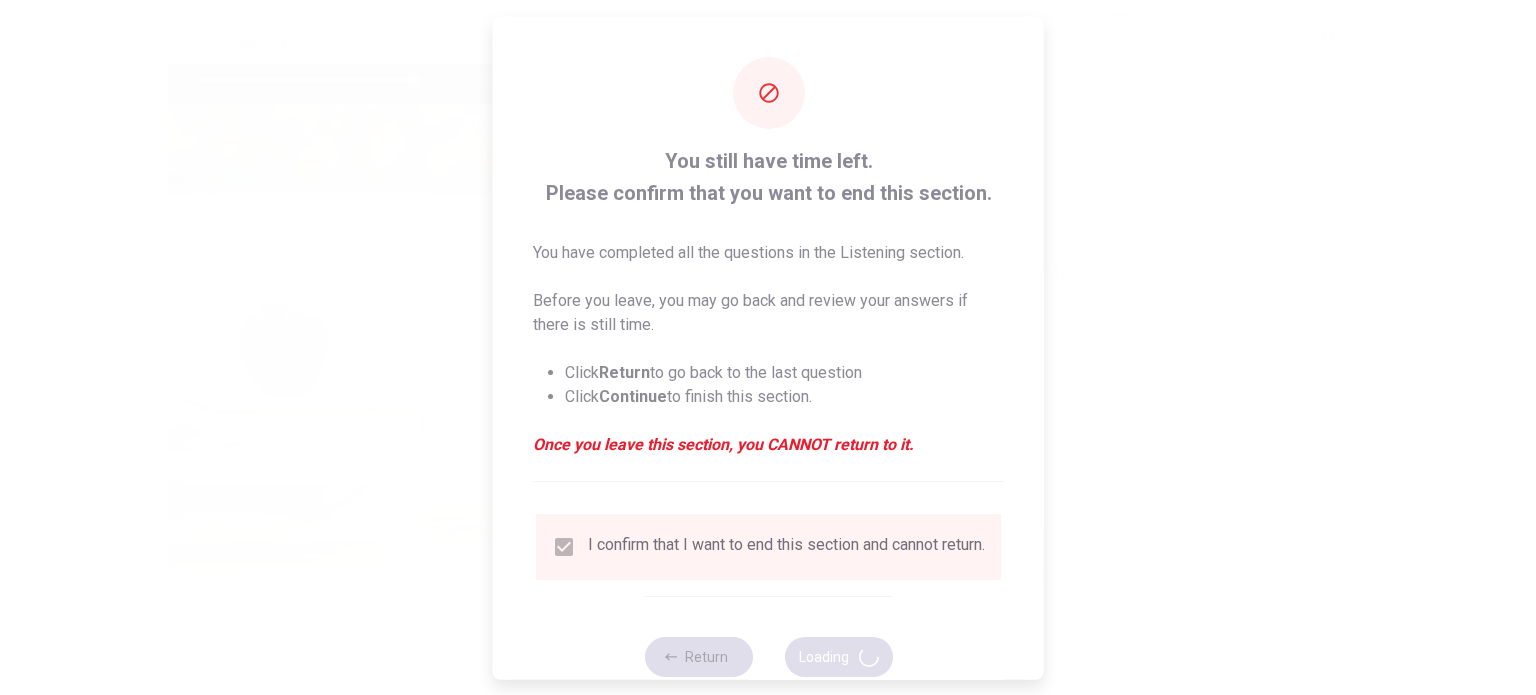 type on "60" 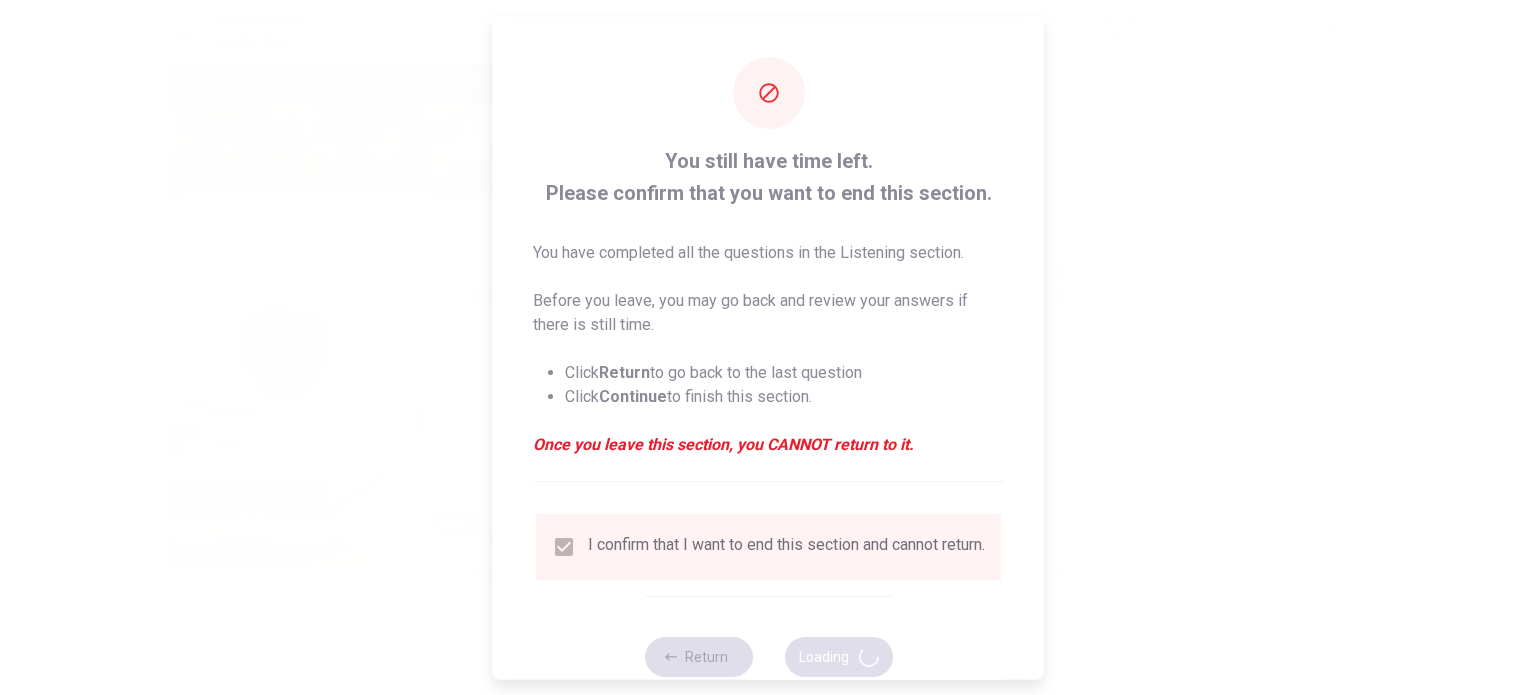scroll, scrollTop: 0, scrollLeft: 0, axis: both 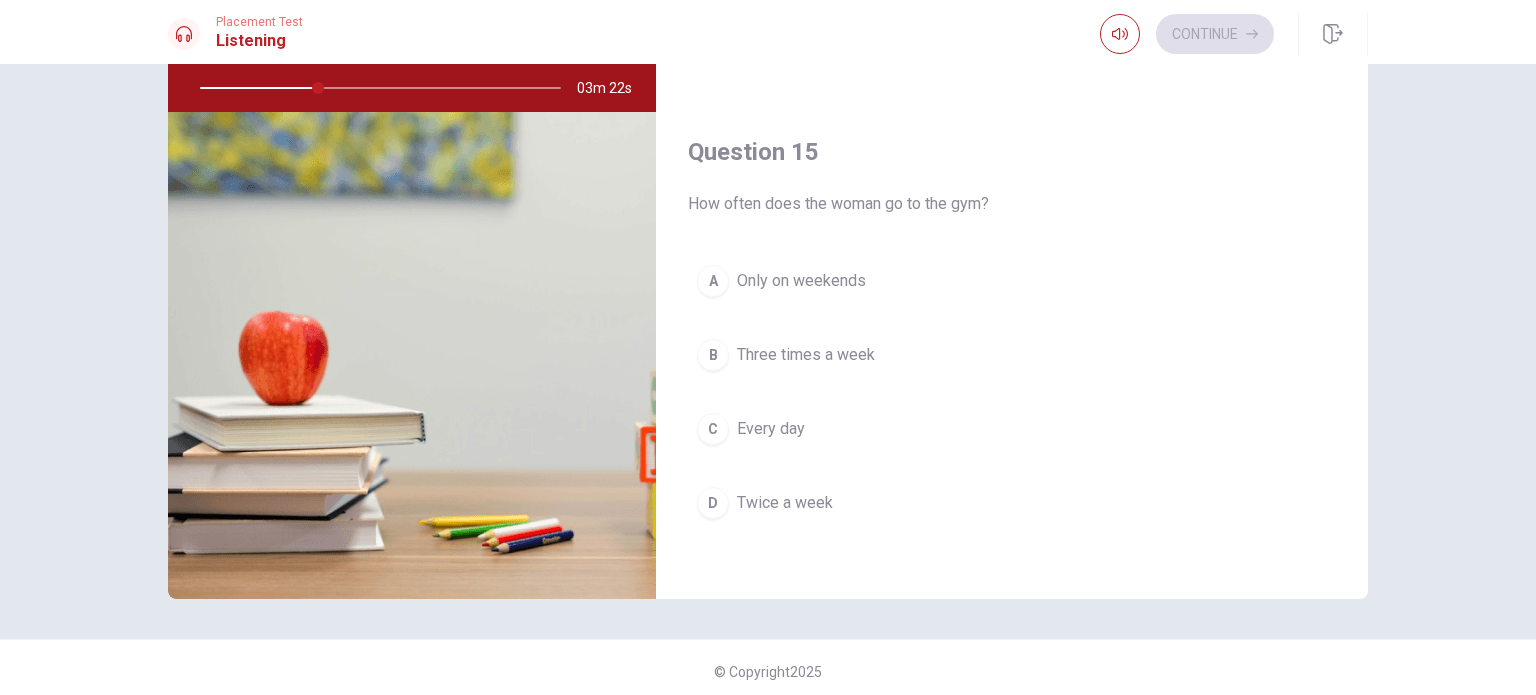 click on "Three times a week" at bounding box center (806, 355) 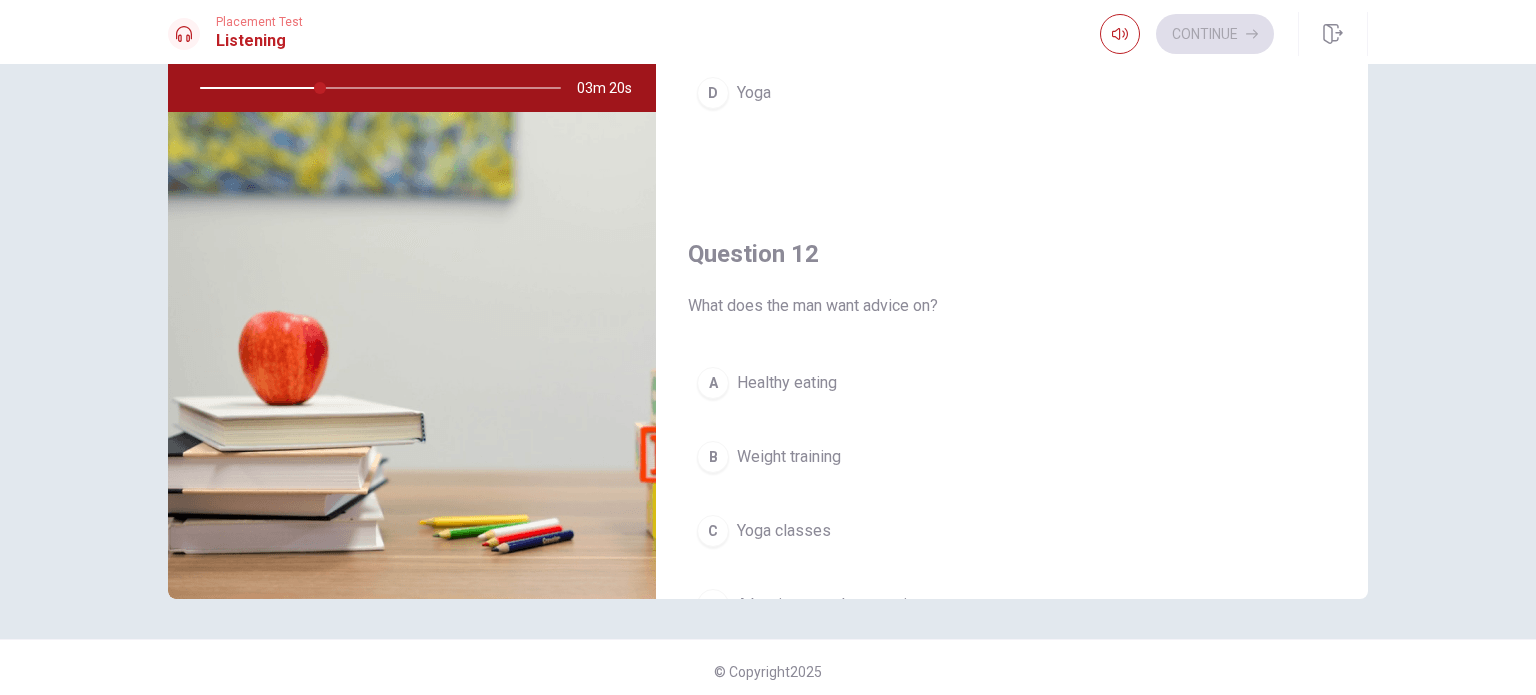 scroll, scrollTop: 0, scrollLeft: 0, axis: both 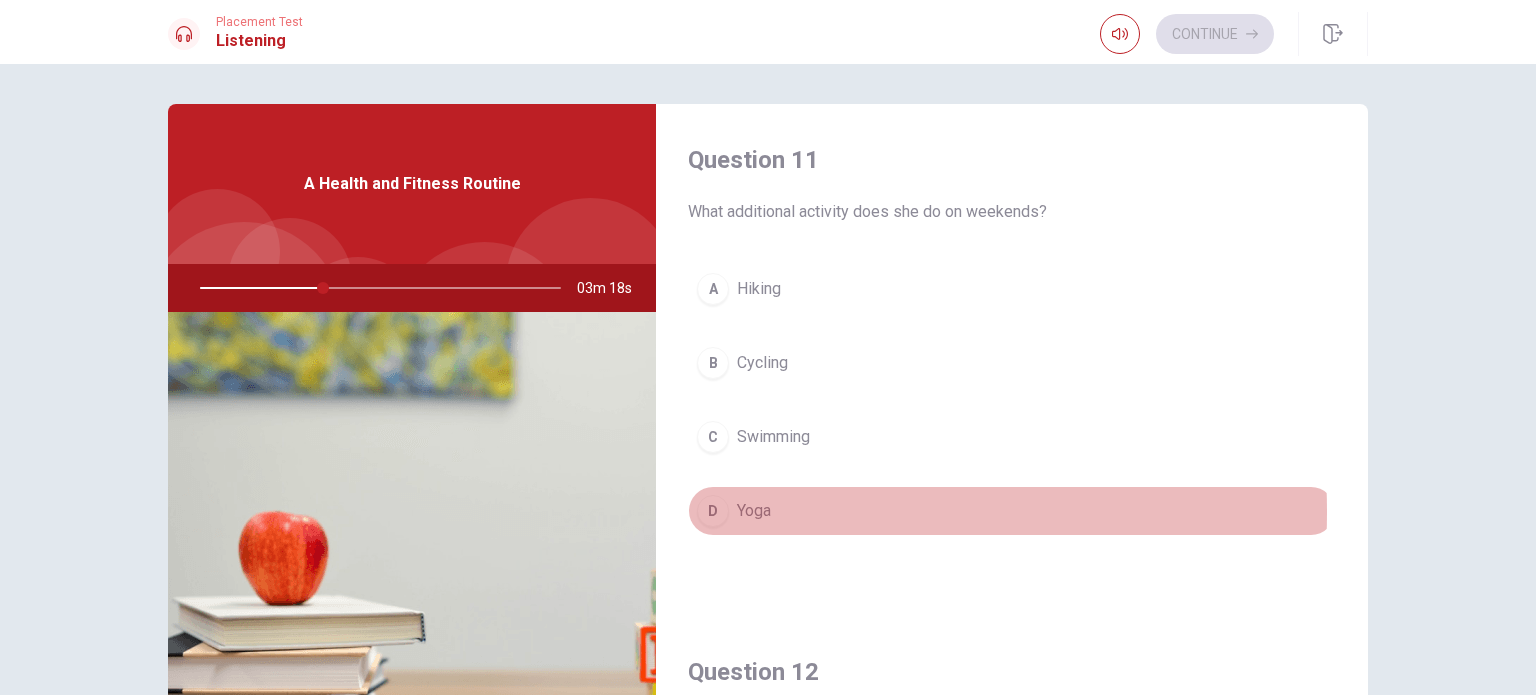 click on "Yoga" at bounding box center (754, 511) 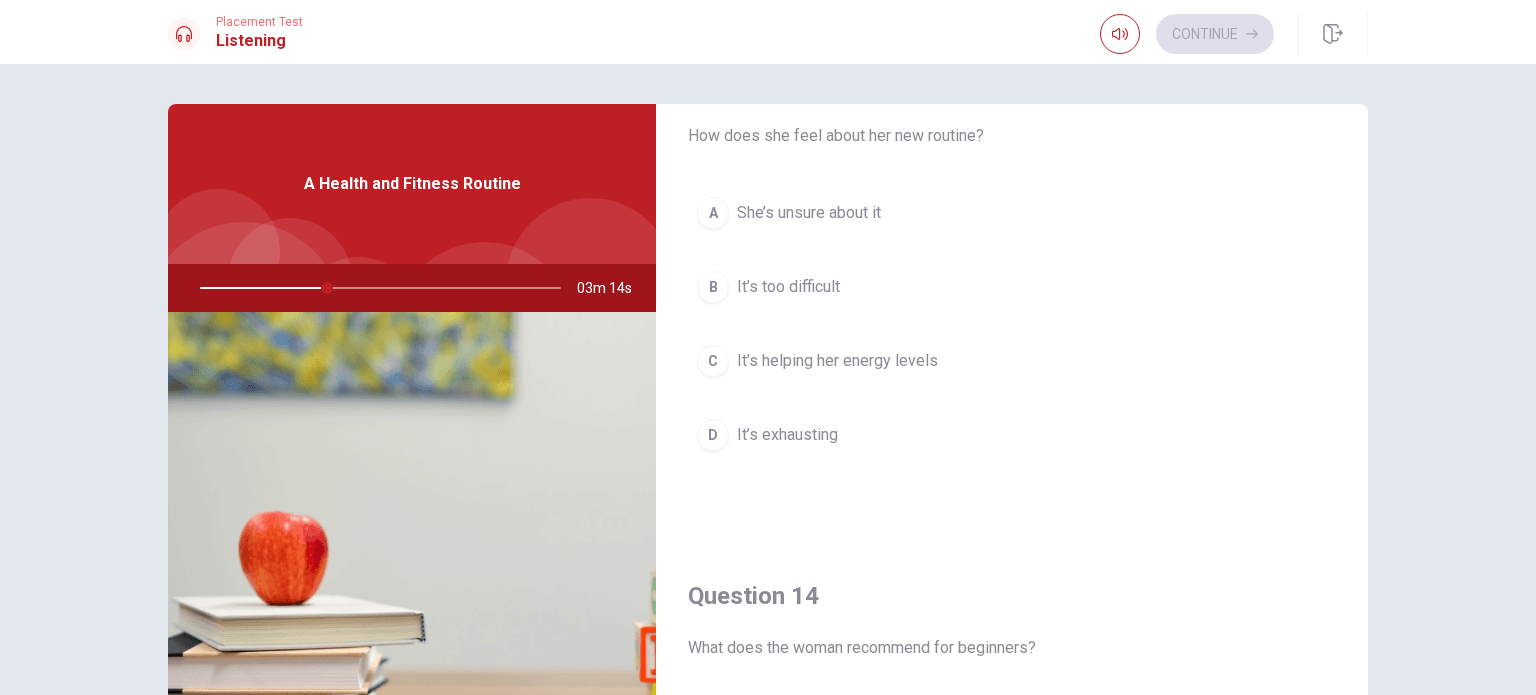 scroll, scrollTop: 1000, scrollLeft: 0, axis: vertical 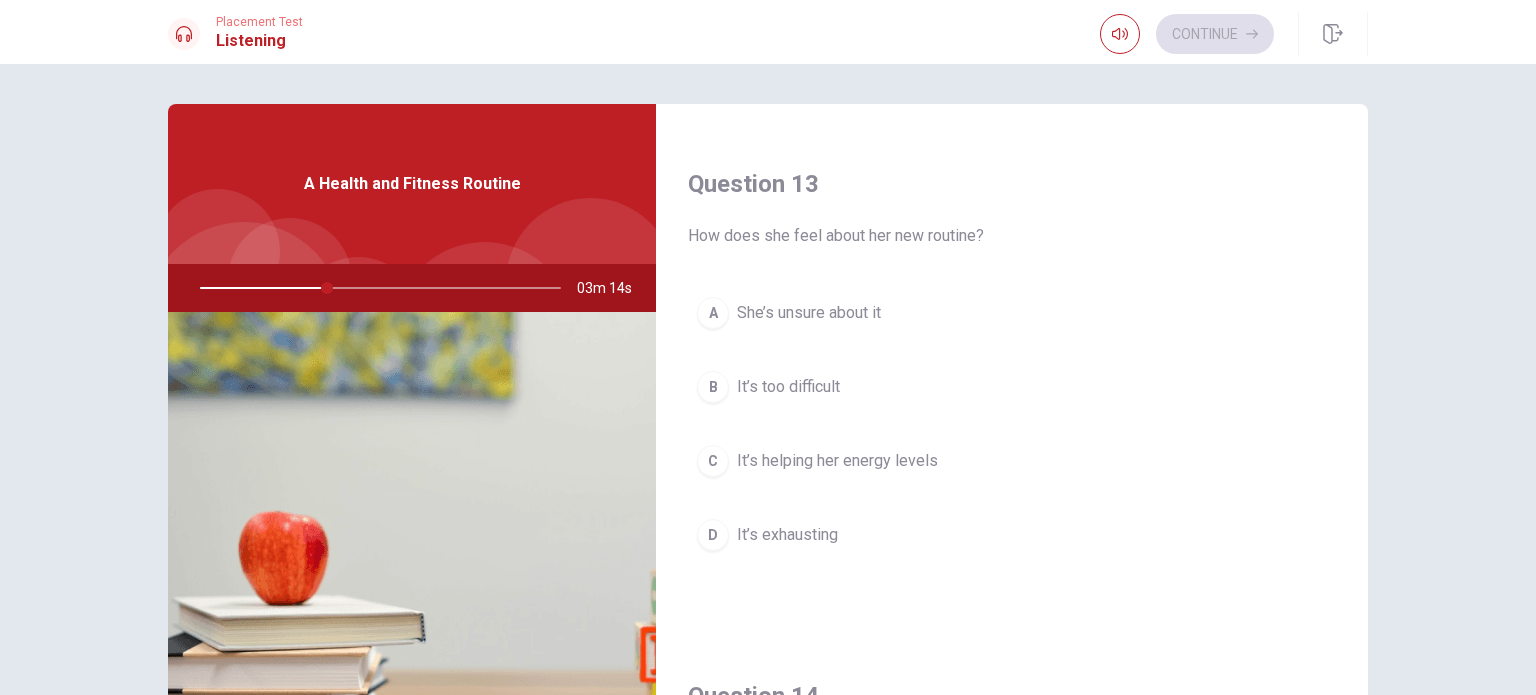 click on "It’s helping her energy levels" at bounding box center [837, 461] 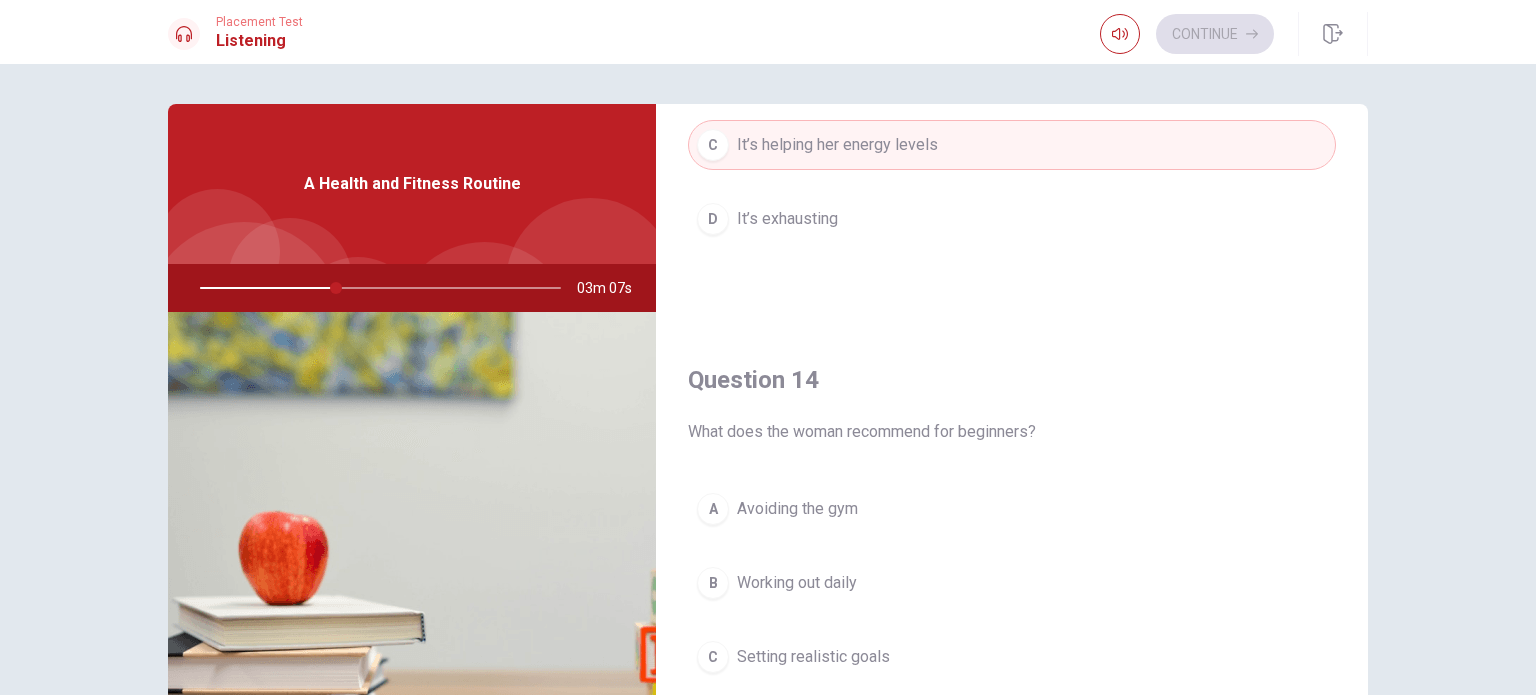 scroll, scrollTop: 1500, scrollLeft: 0, axis: vertical 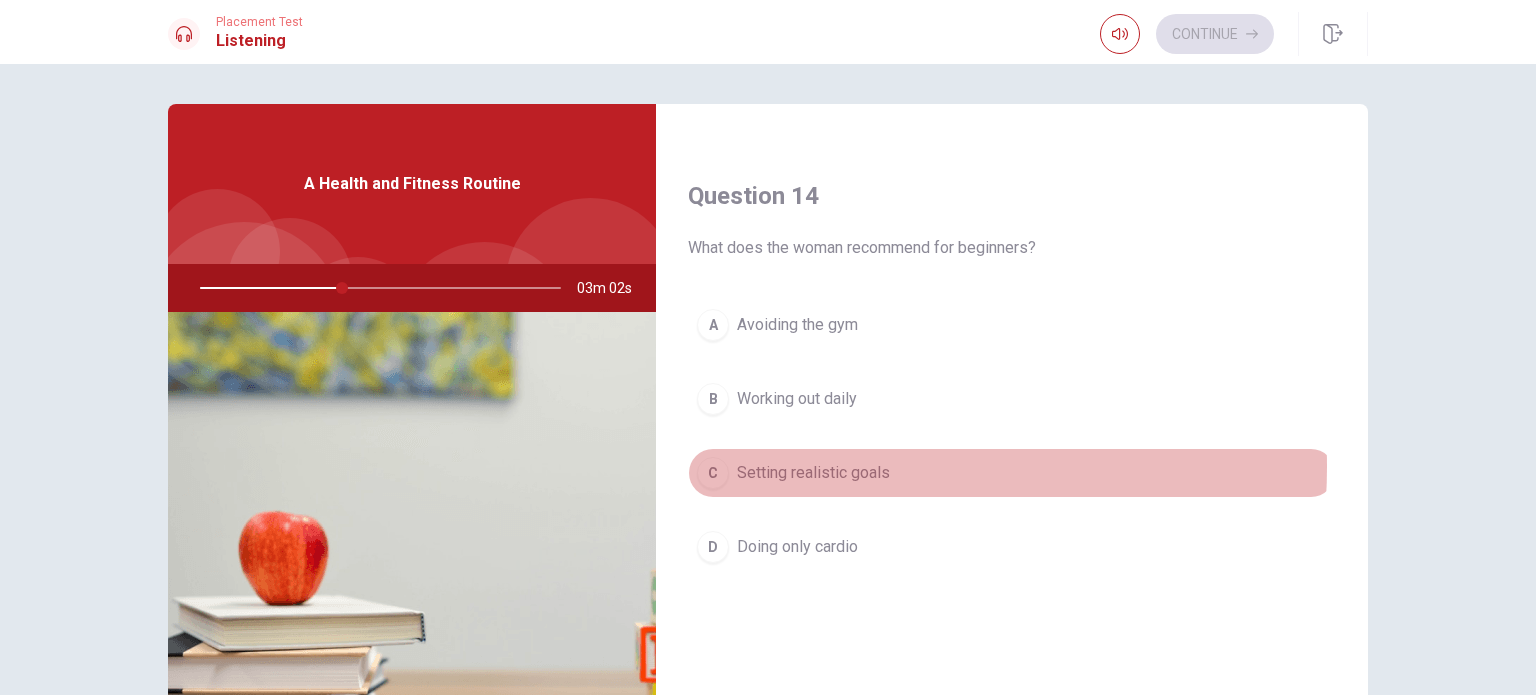 click on "Setting realistic goals" at bounding box center [813, 473] 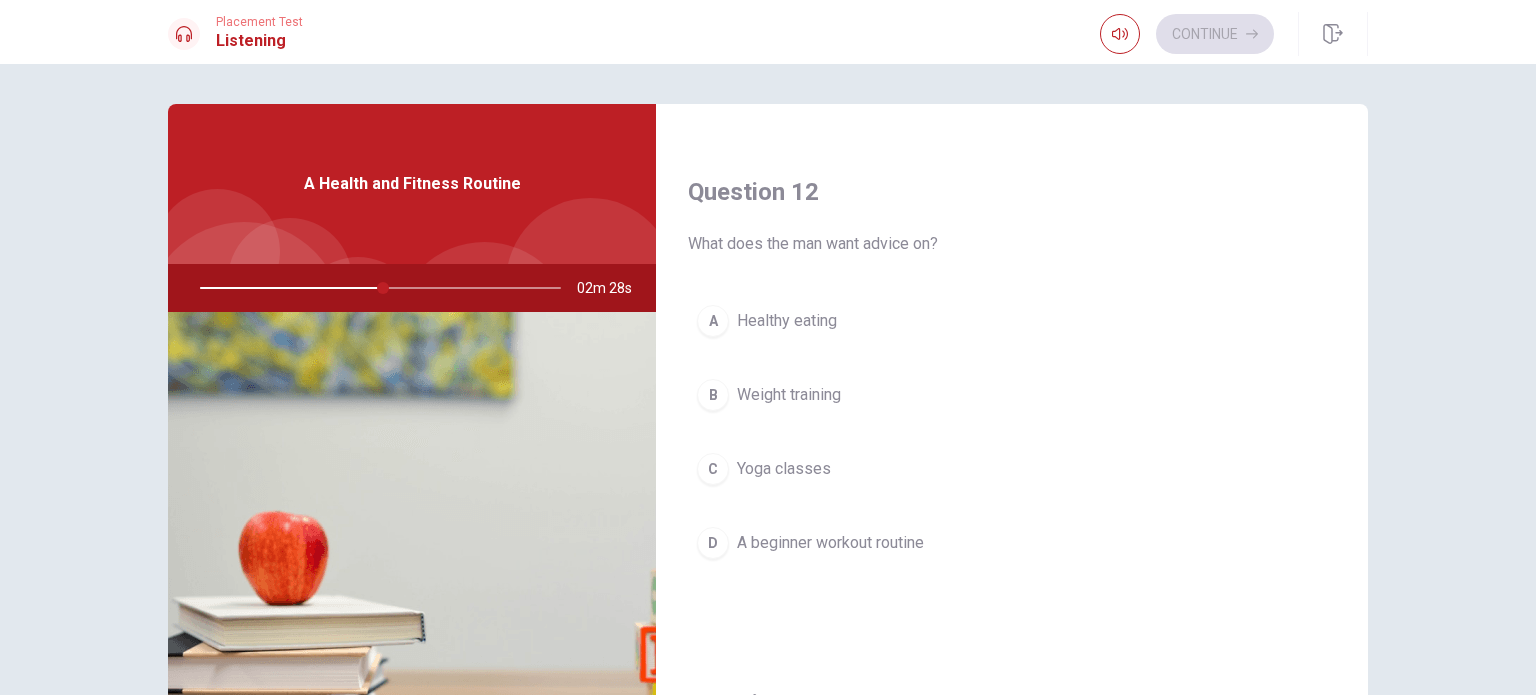 scroll, scrollTop: 456, scrollLeft: 0, axis: vertical 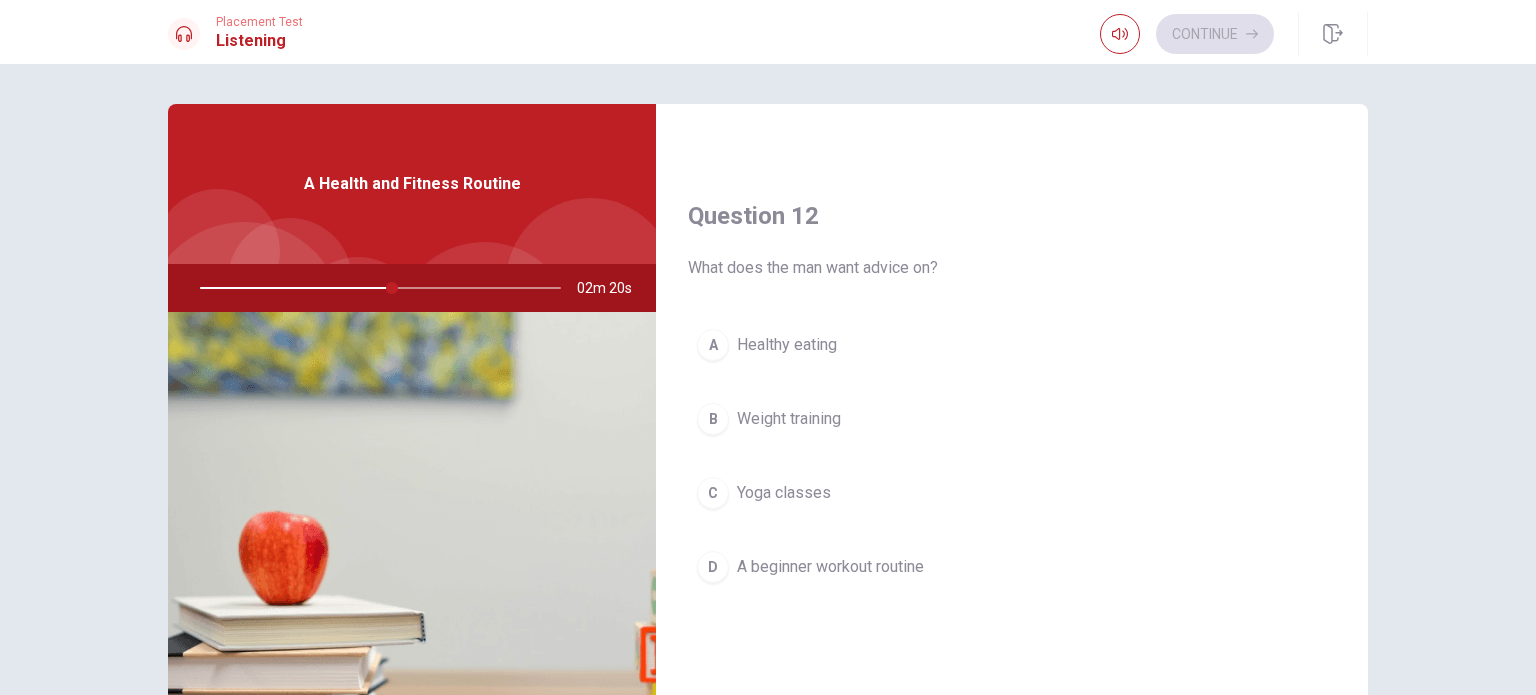 click on "Weight training" at bounding box center (789, 419) 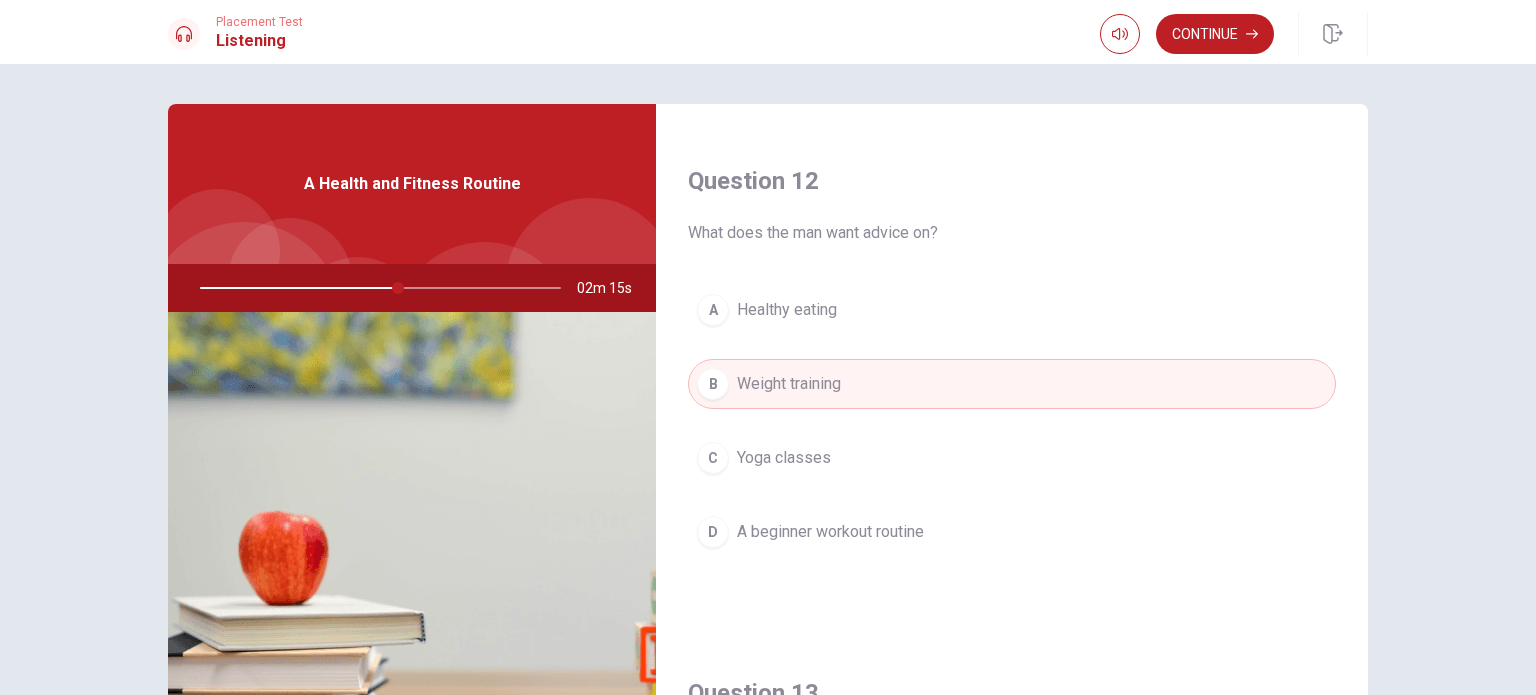 scroll, scrollTop: 456, scrollLeft: 0, axis: vertical 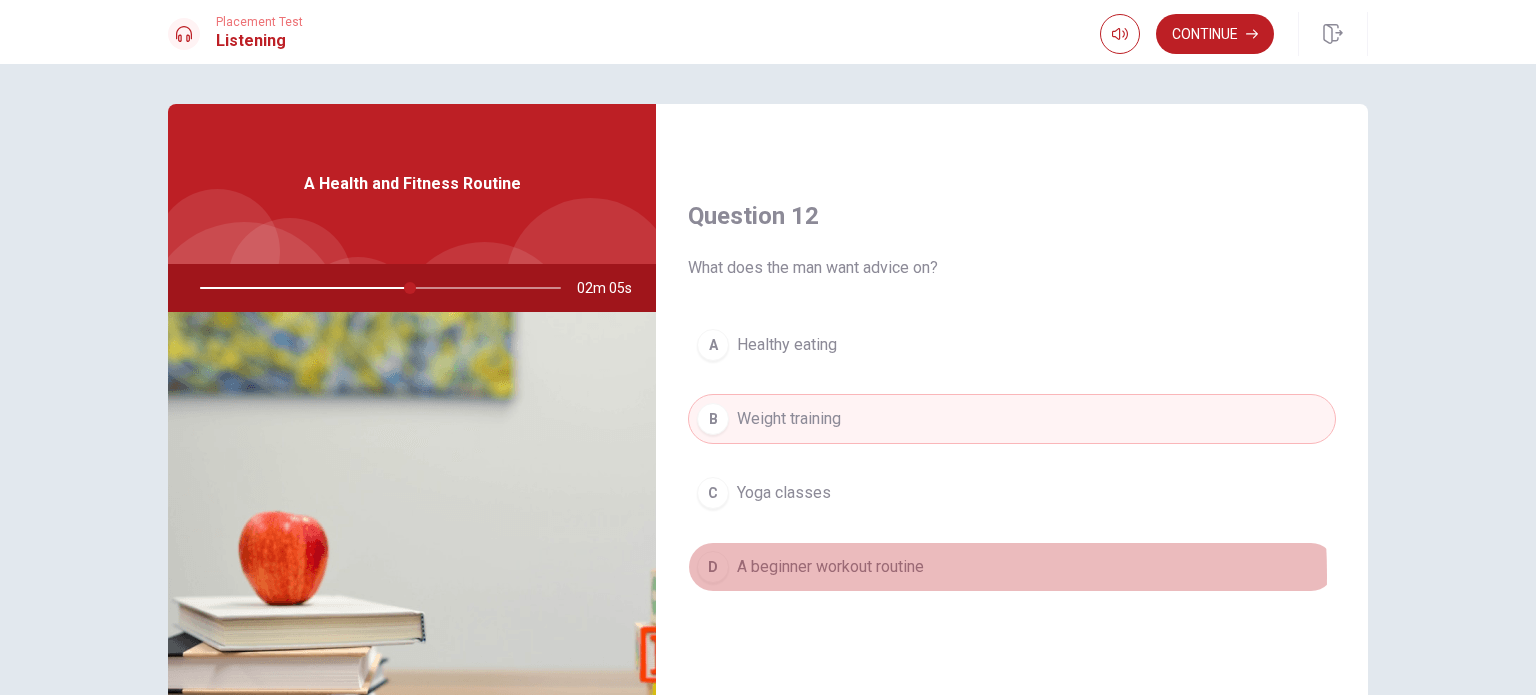 click on "A beginner workout routine" at bounding box center (830, 567) 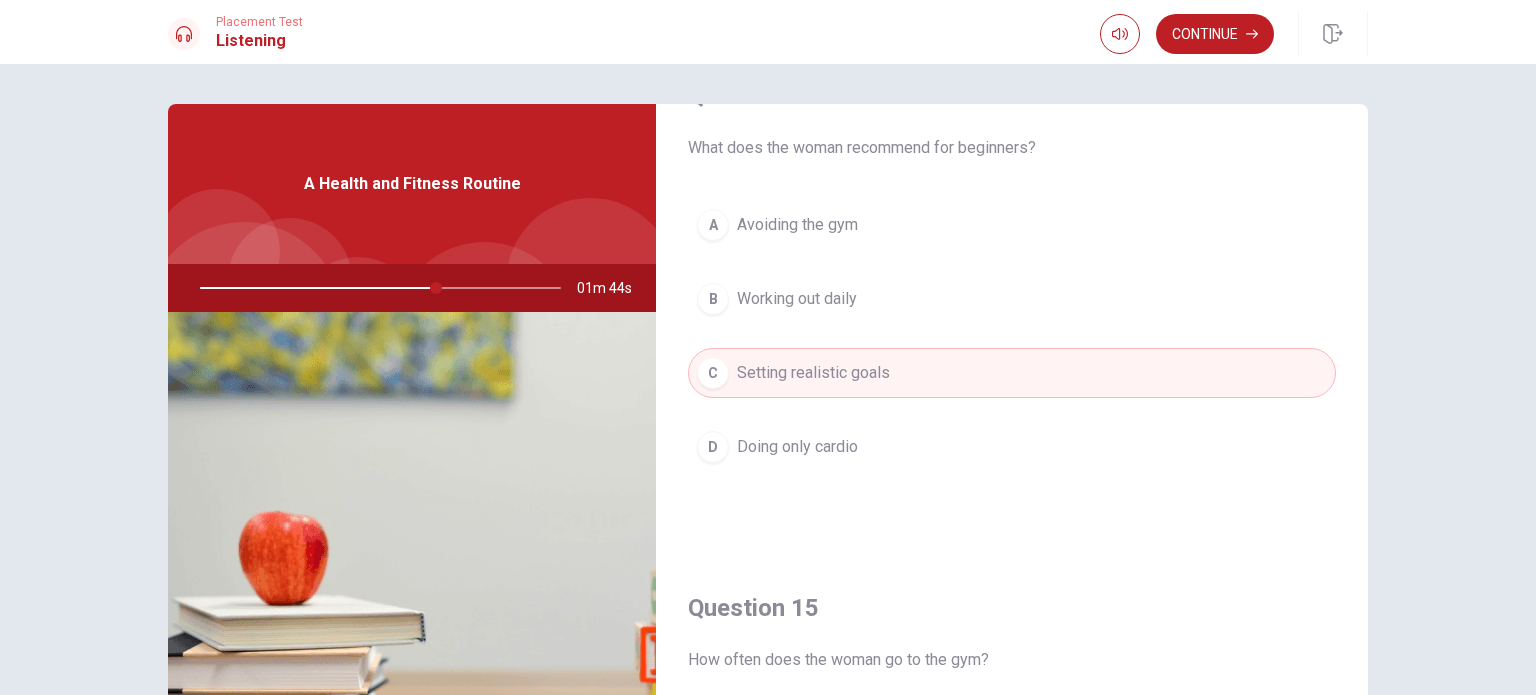 scroll, scrollTop: 1856, scrollLeft: 0, axis: vertical 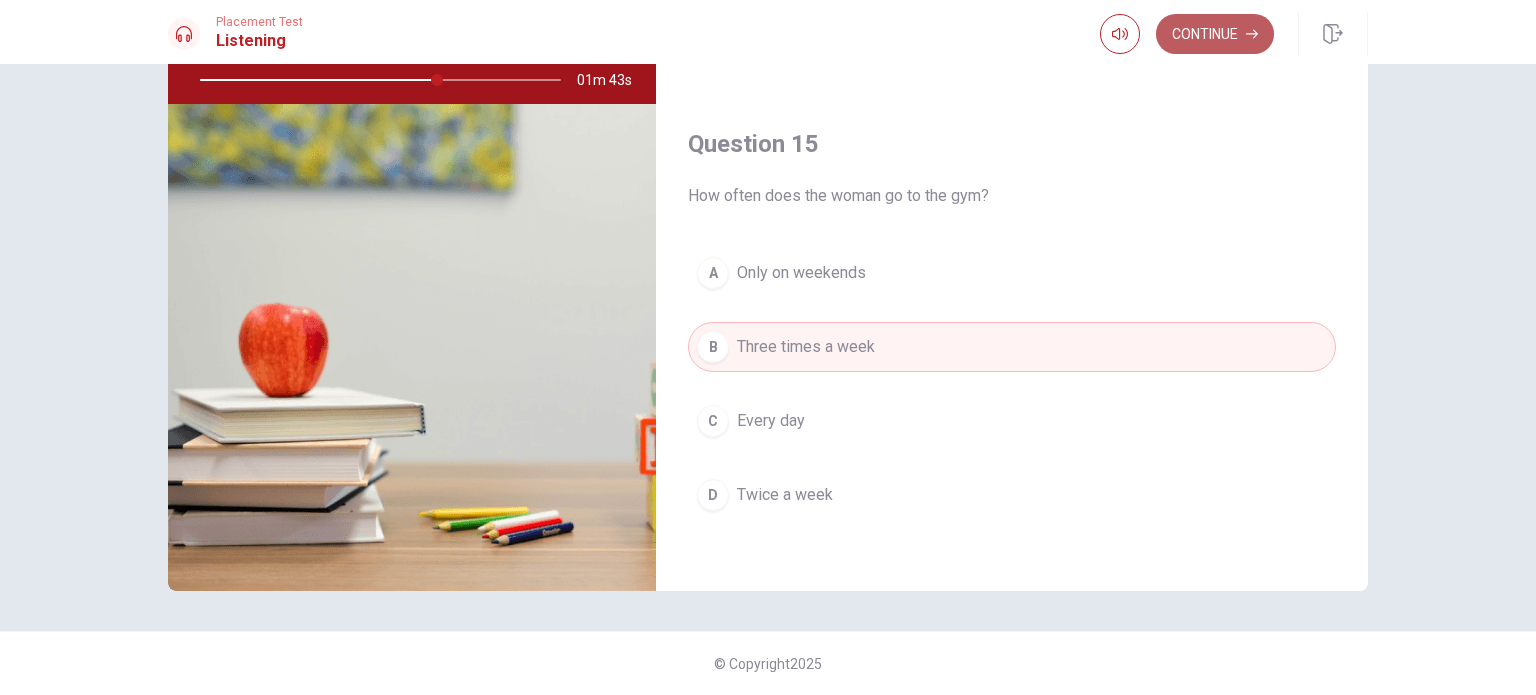 click on "Continue" at bounding box center [1215, 34] 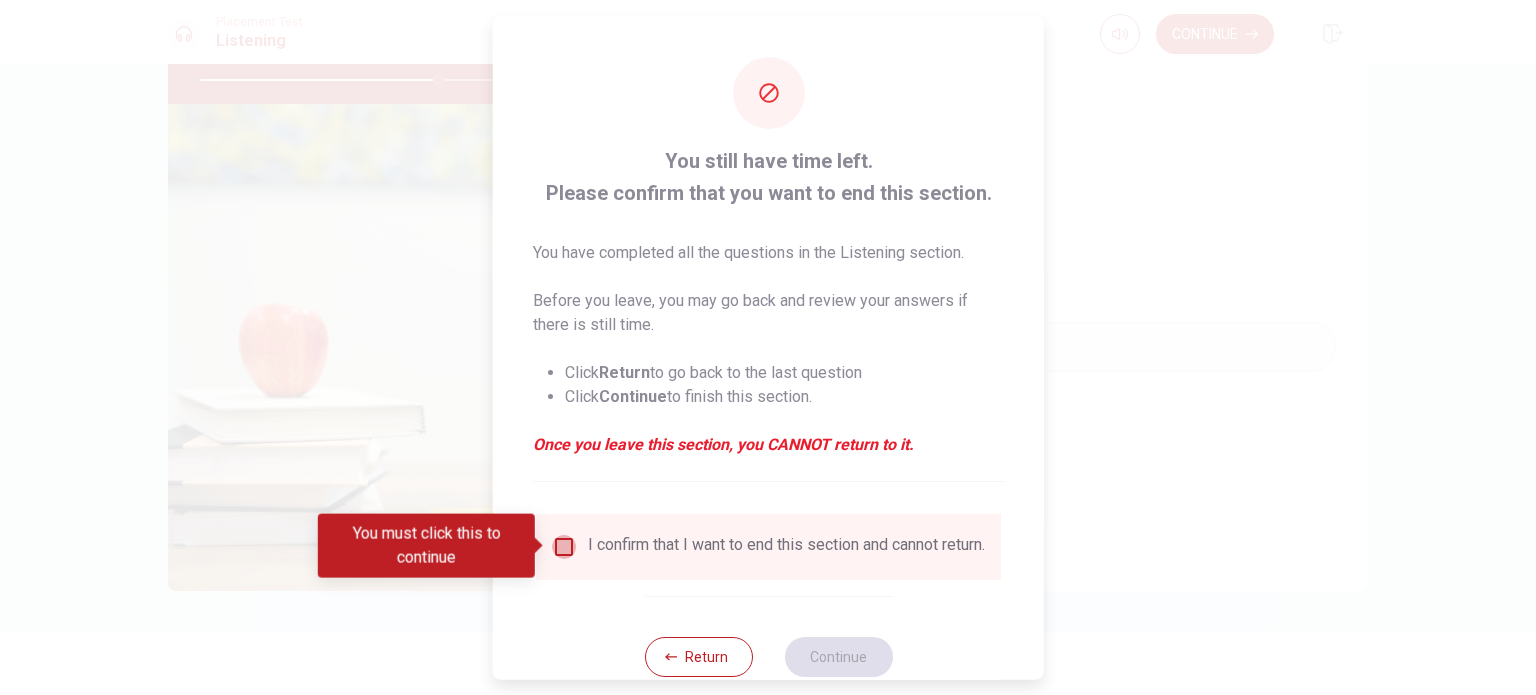 click at bounding box center (564, 546) 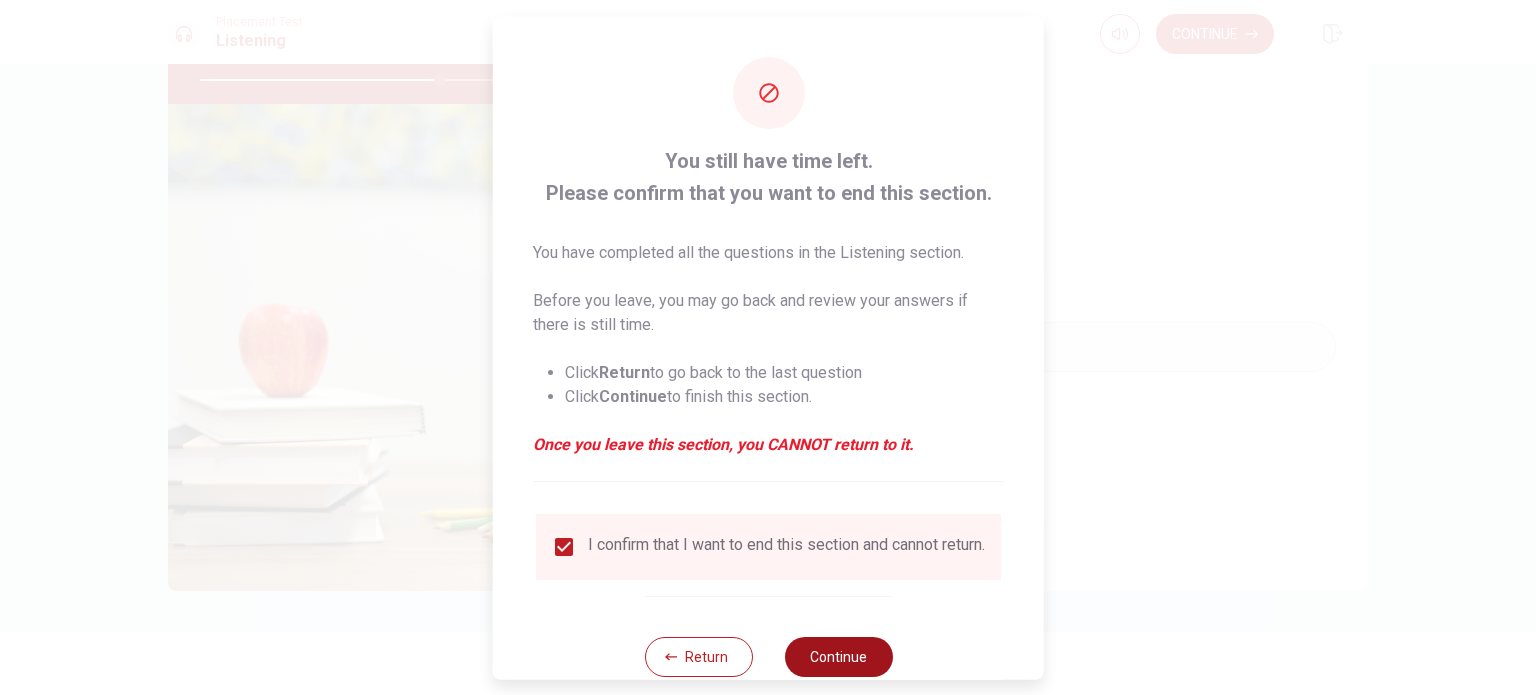 click on "Continue" at bounding box center [838, 656] 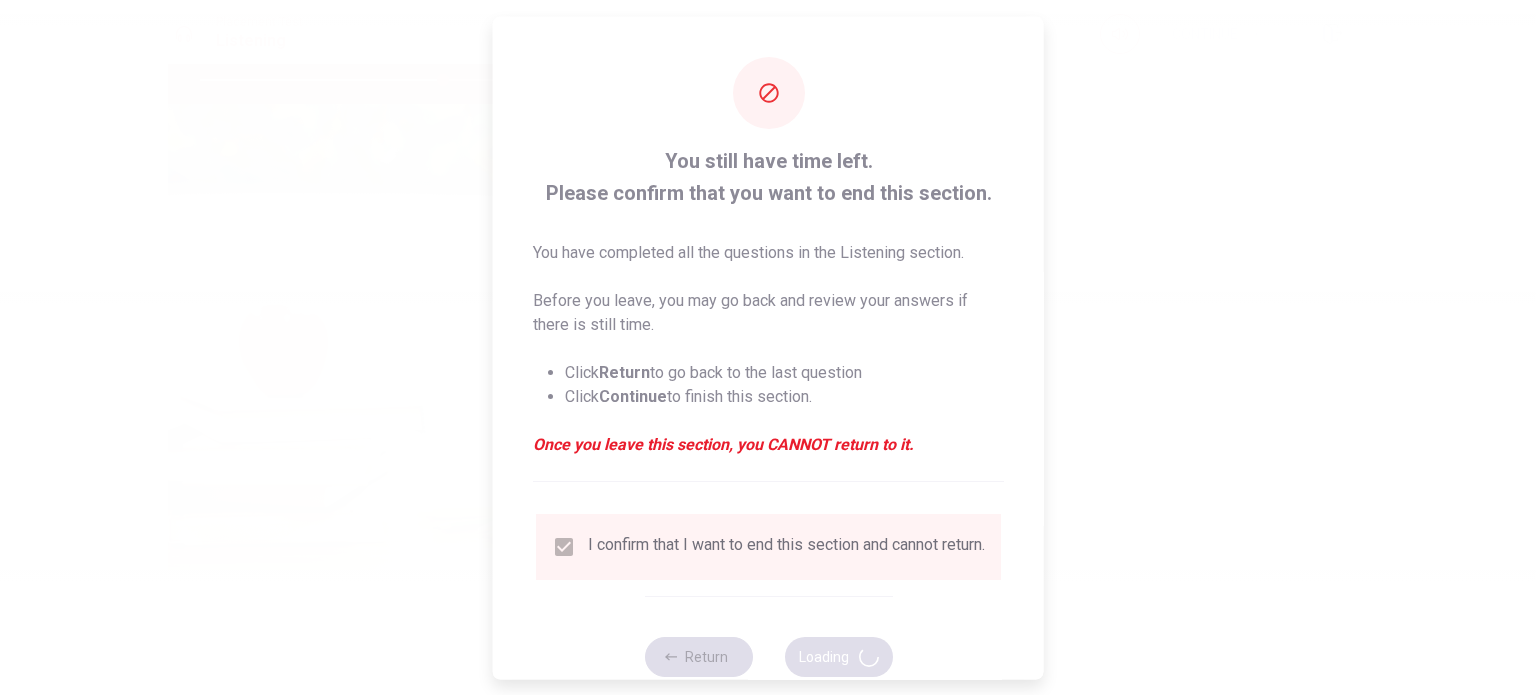 type on "68" 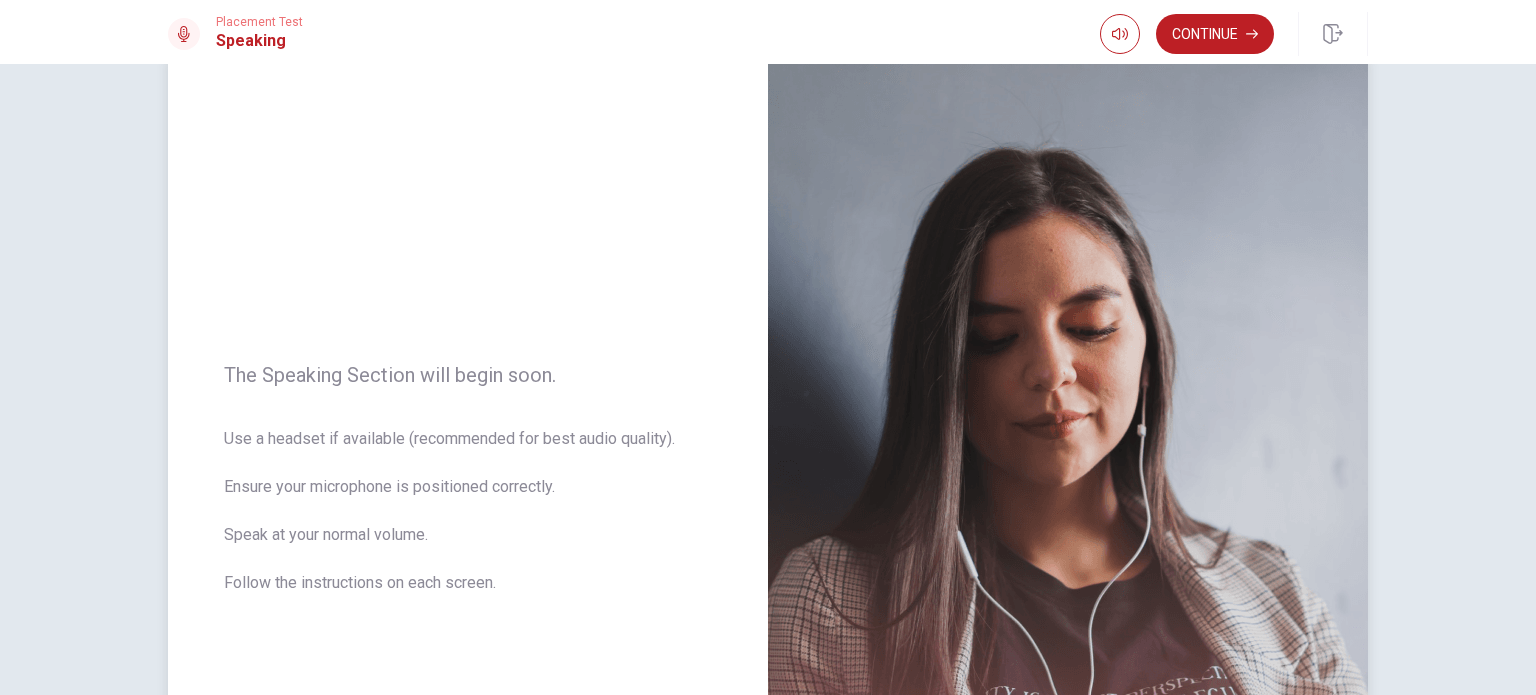 scroll, scrollTop: 0, scrollLeft: 0, axis: both 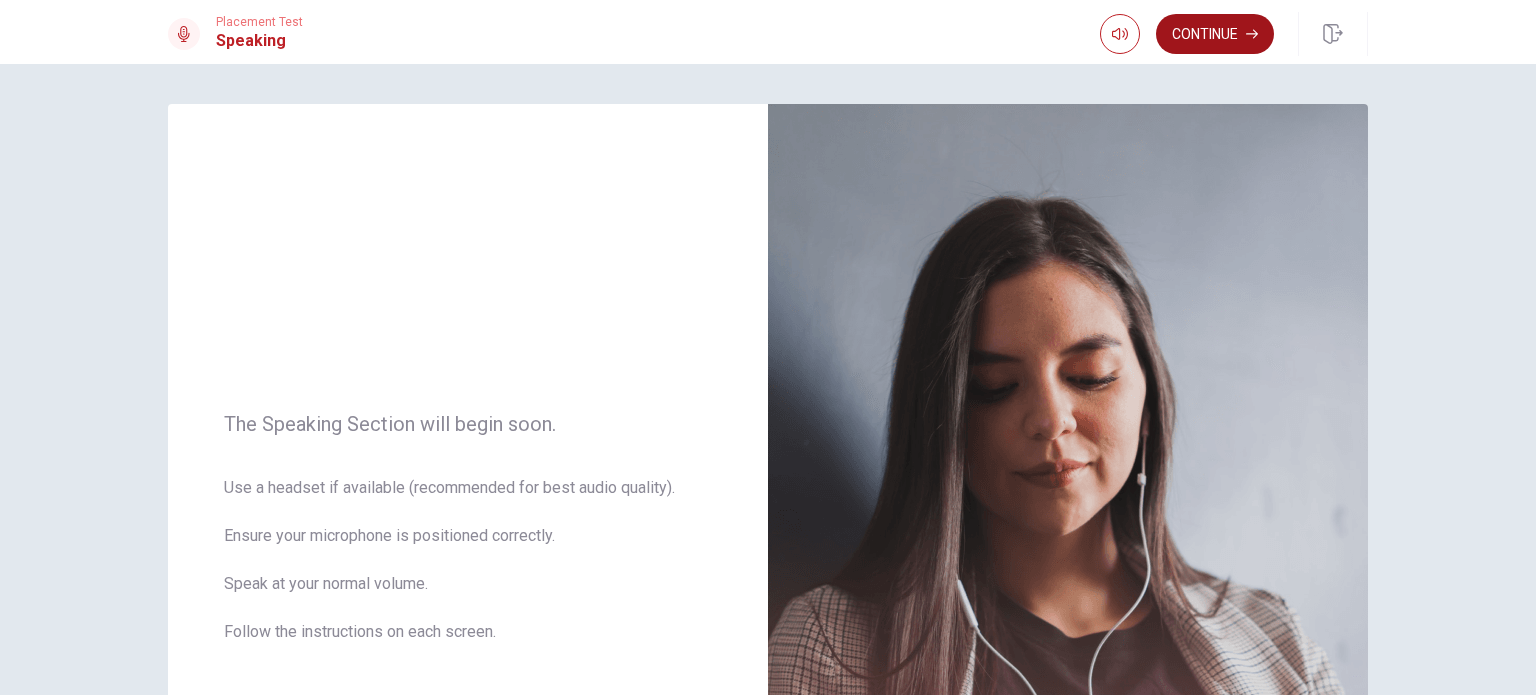 click on "Continue" at bounding box center [1215, 34] 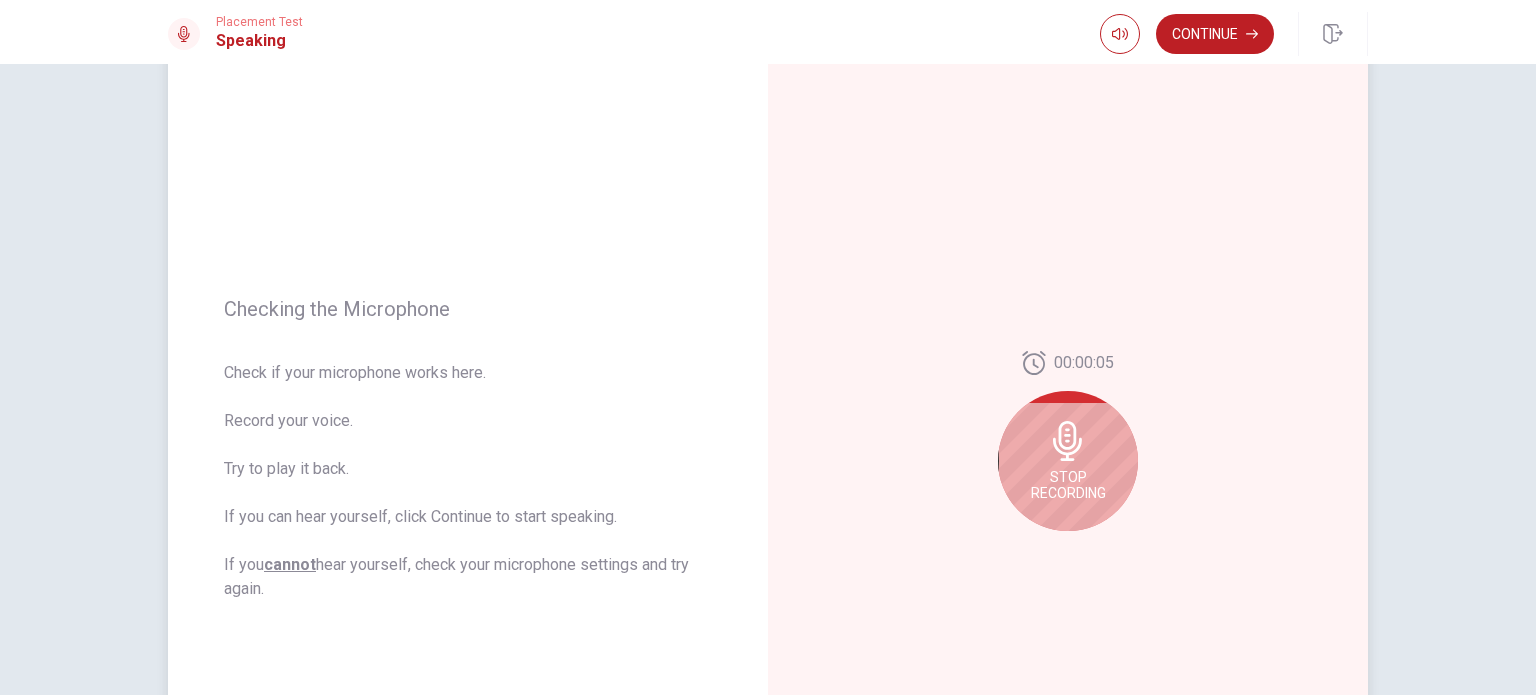 scroll, scrollTop: 84, scrollLeft: 0, axis: vertical 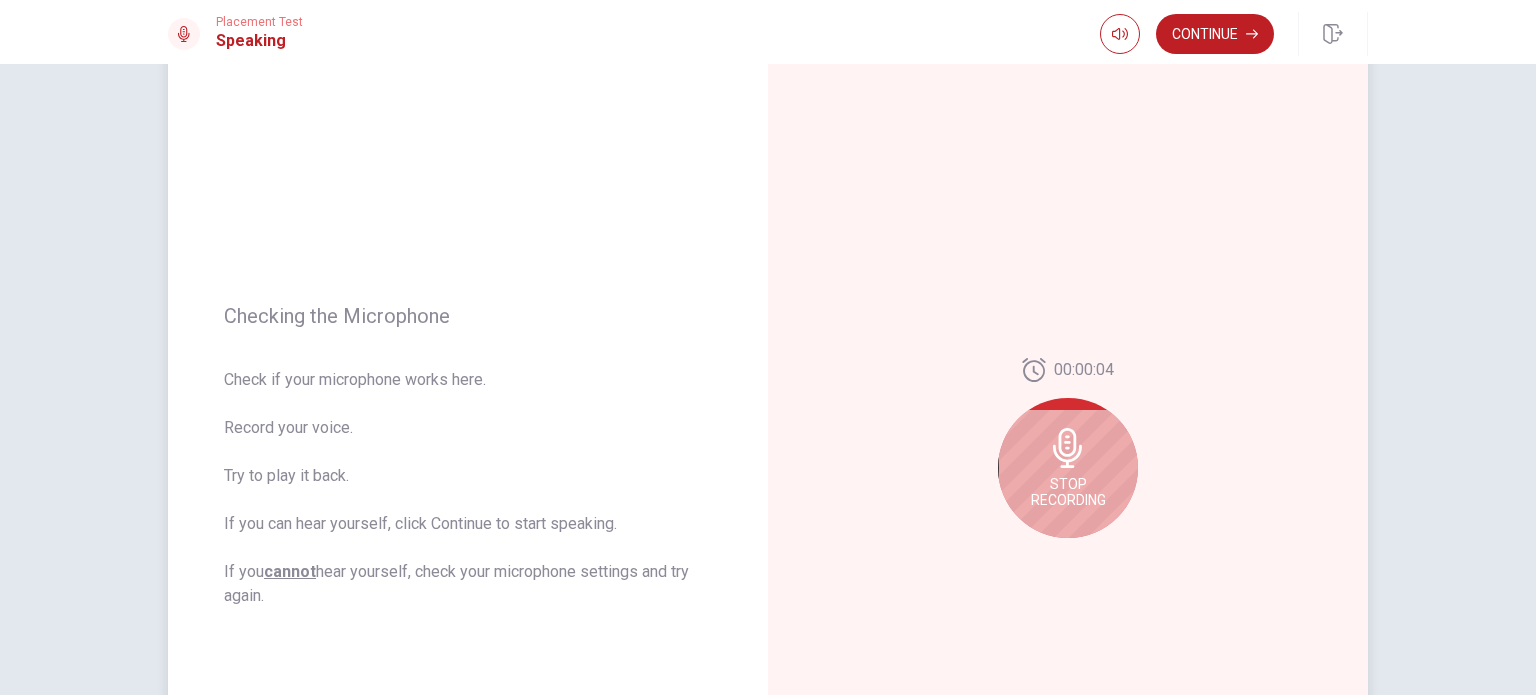 click on "Stop   Recording" at bounding box center [1068, 492] 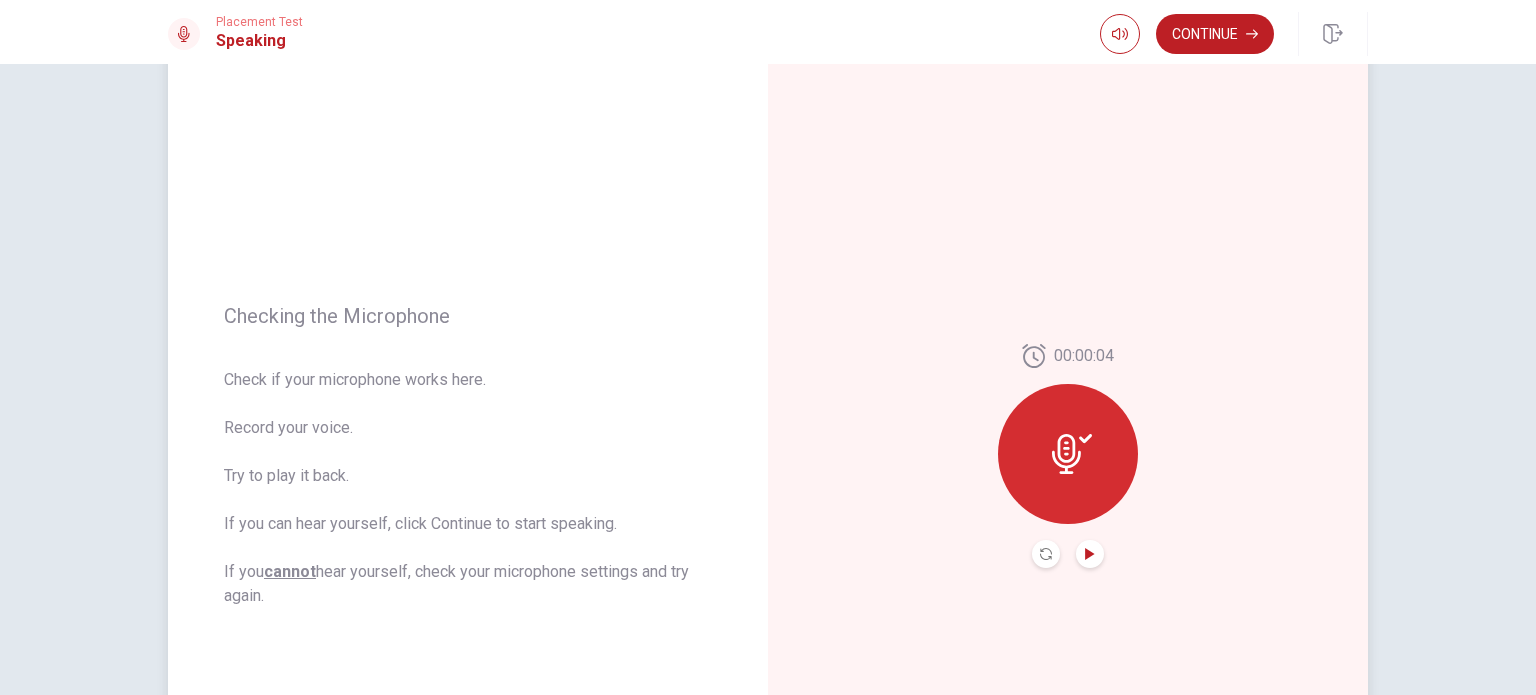 click 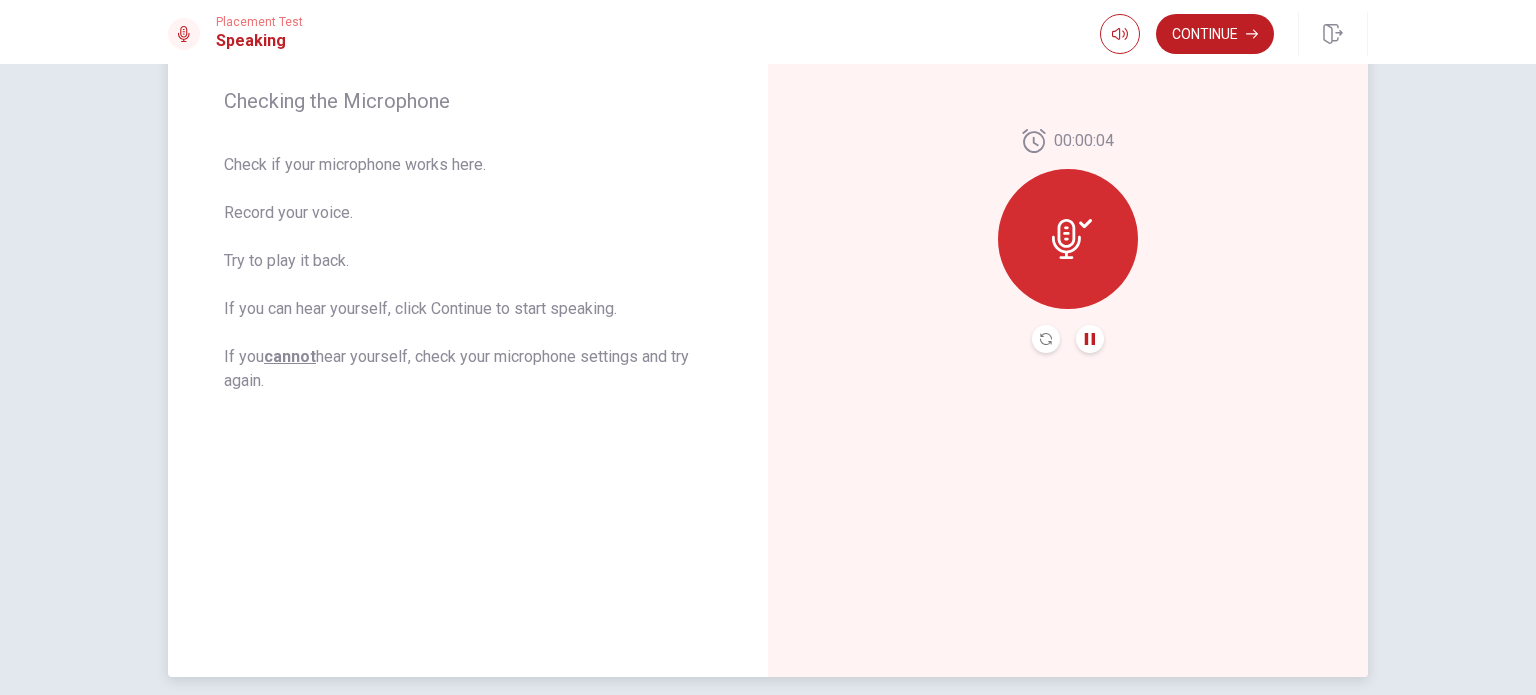 scroll, scrollTop: 184, scrollLeft: 0, axis: vertical 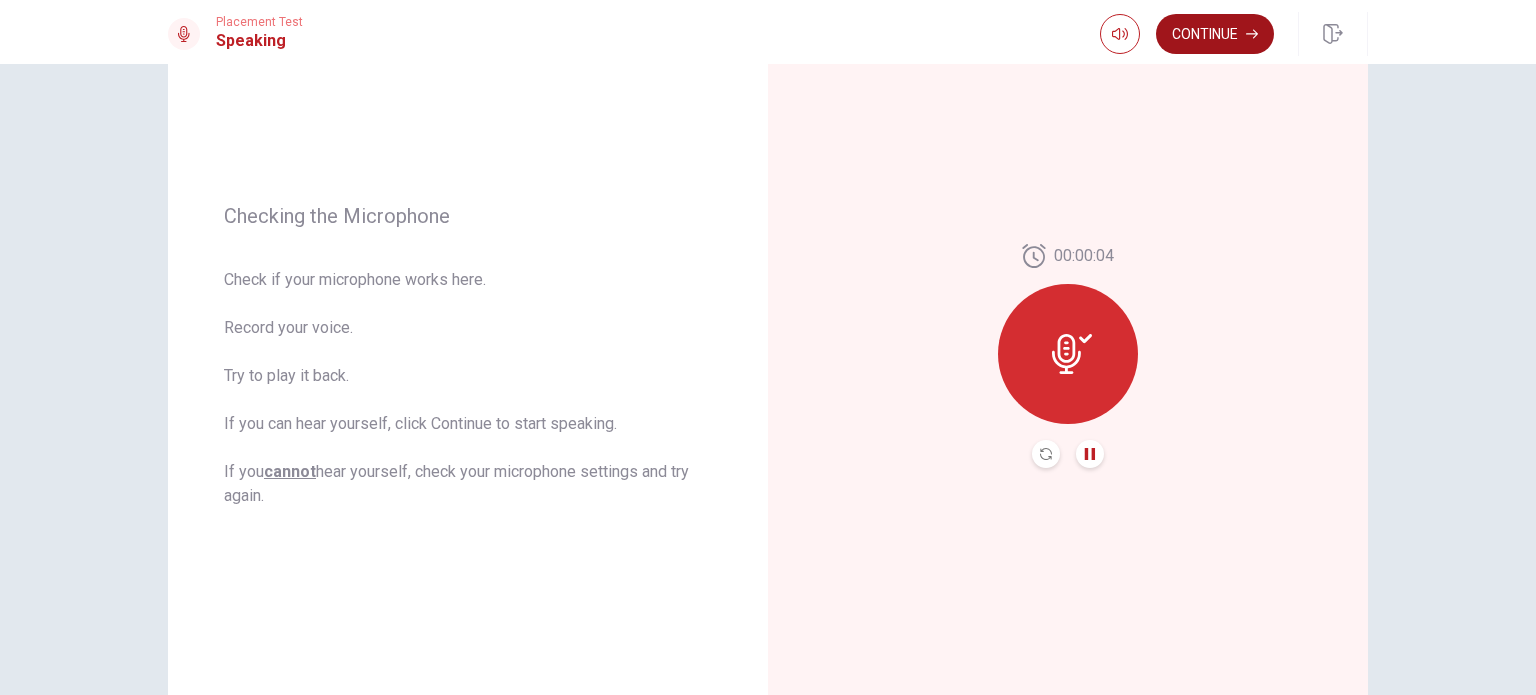 click on "Continue" at bounding box center [1215, 34] 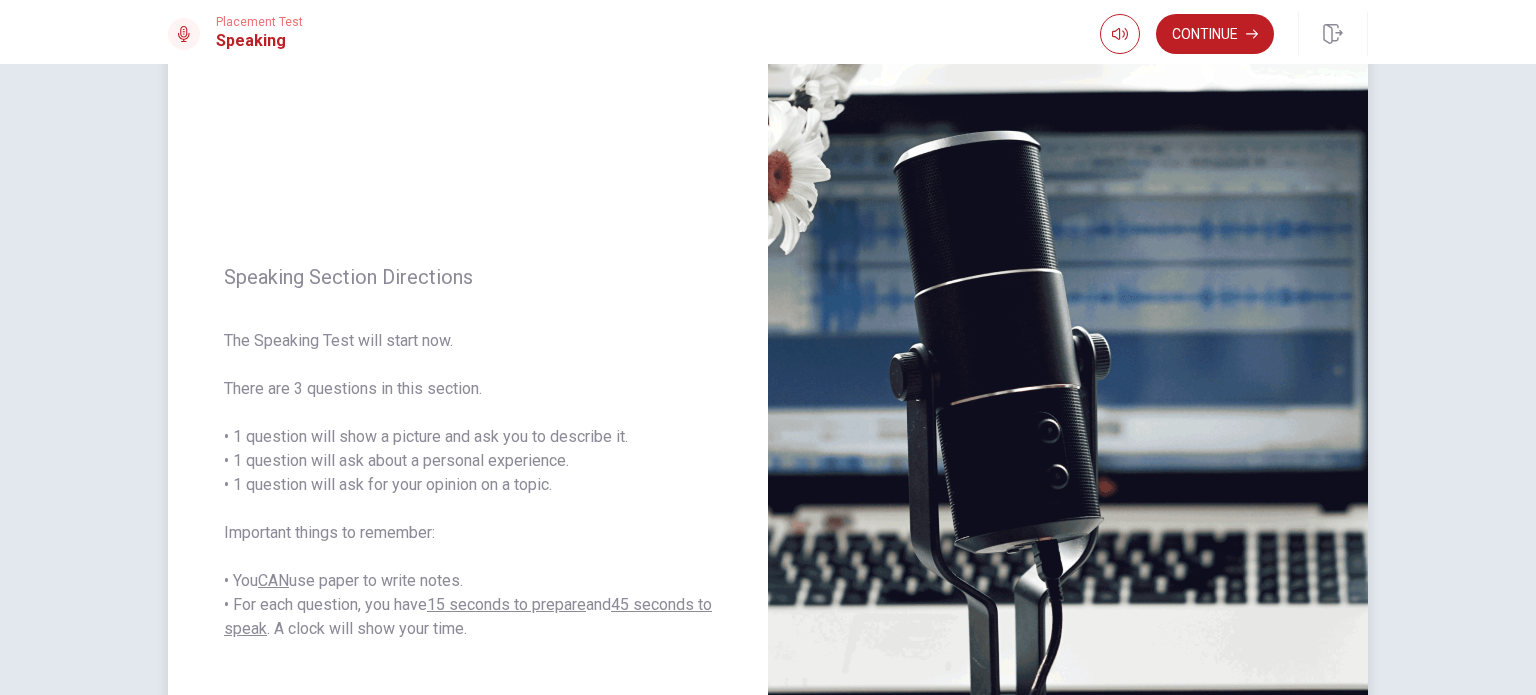 scroll, scrollTop: 84, scrollLeft: 0, axis: vertical 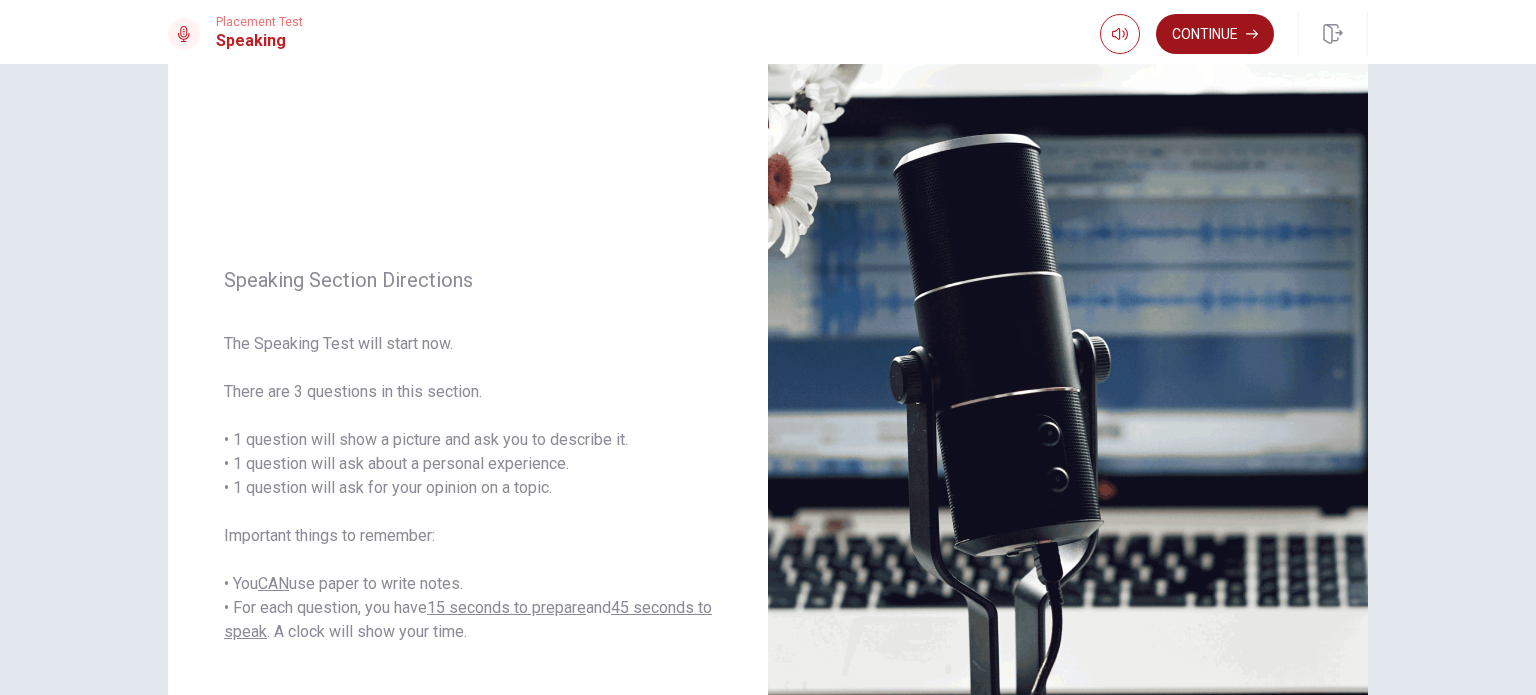 click on "Continue" at bounding box center (1215, 34) 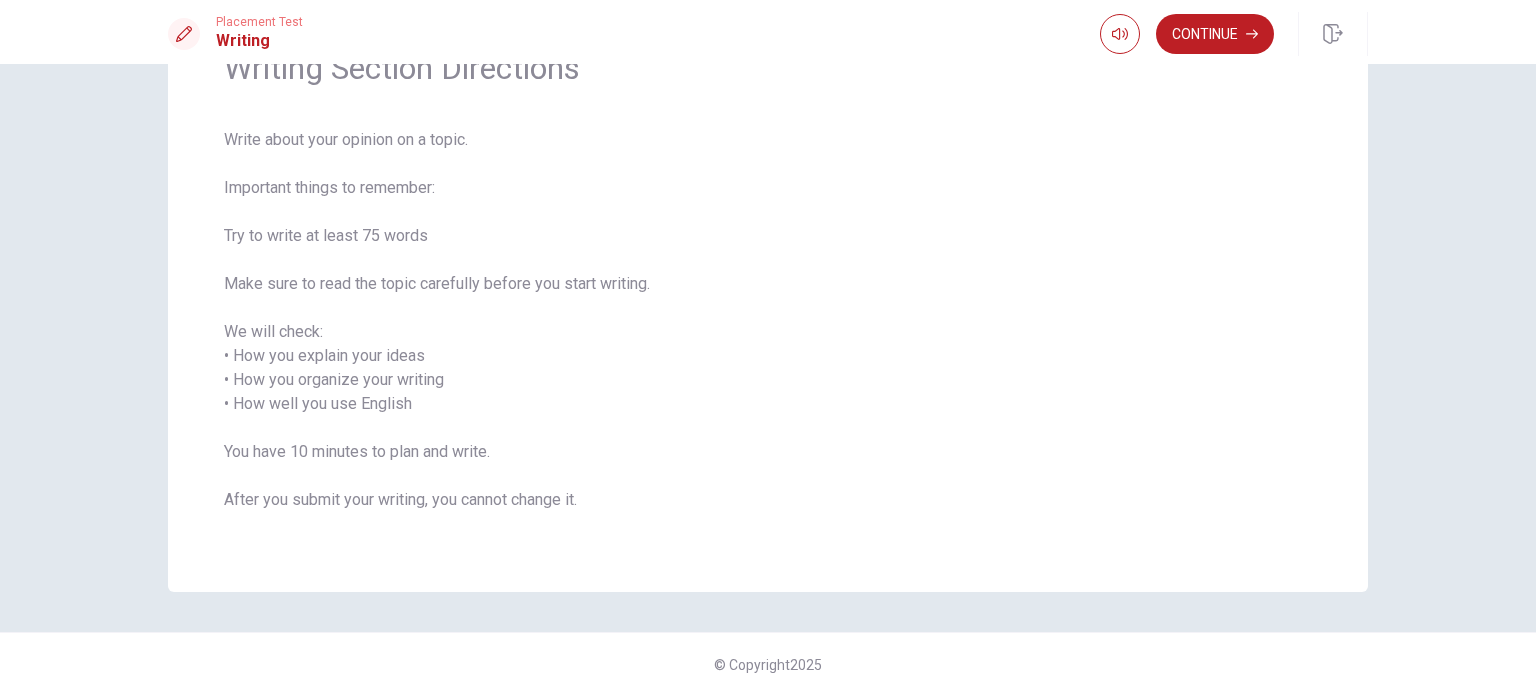 scroll, scrollTop: 112, scrollLeft: 0, axis: vertical 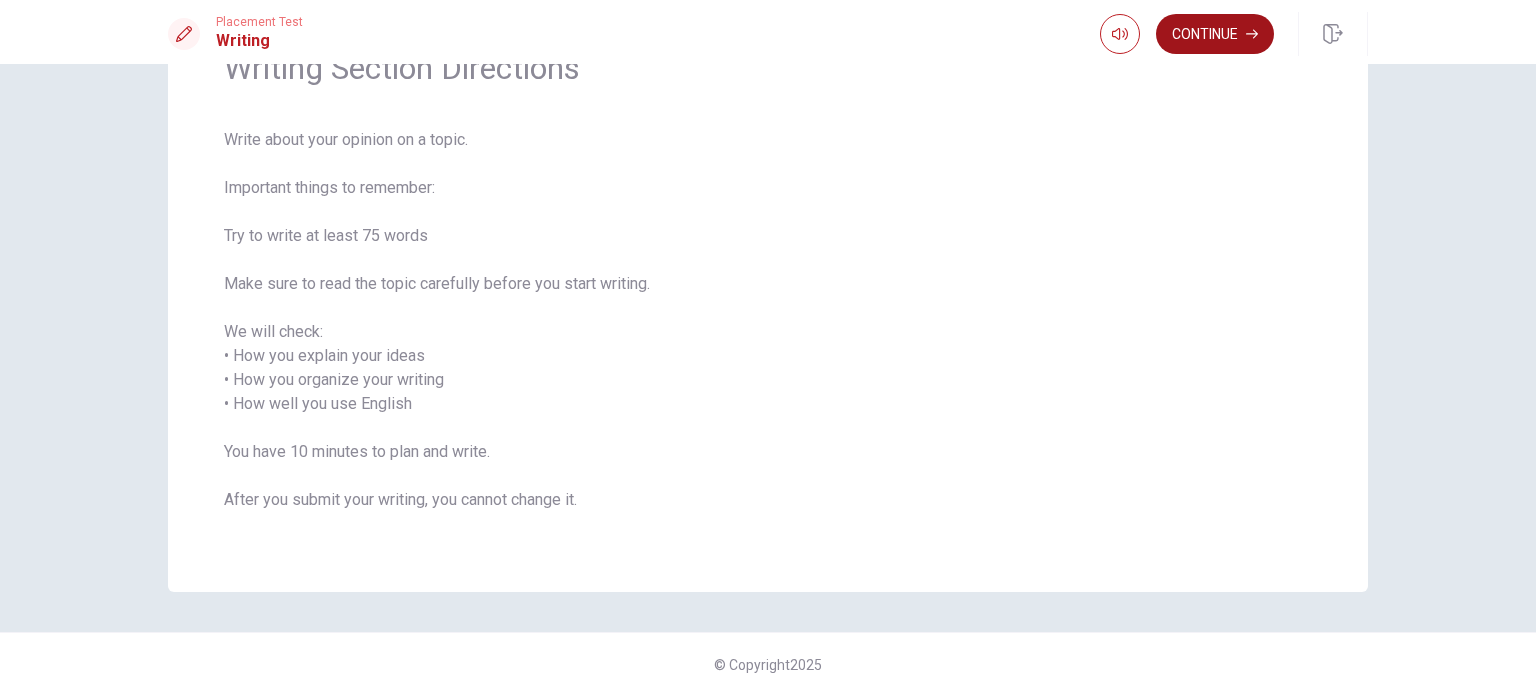 click on "Continue" at bounding box center (1215, 34) 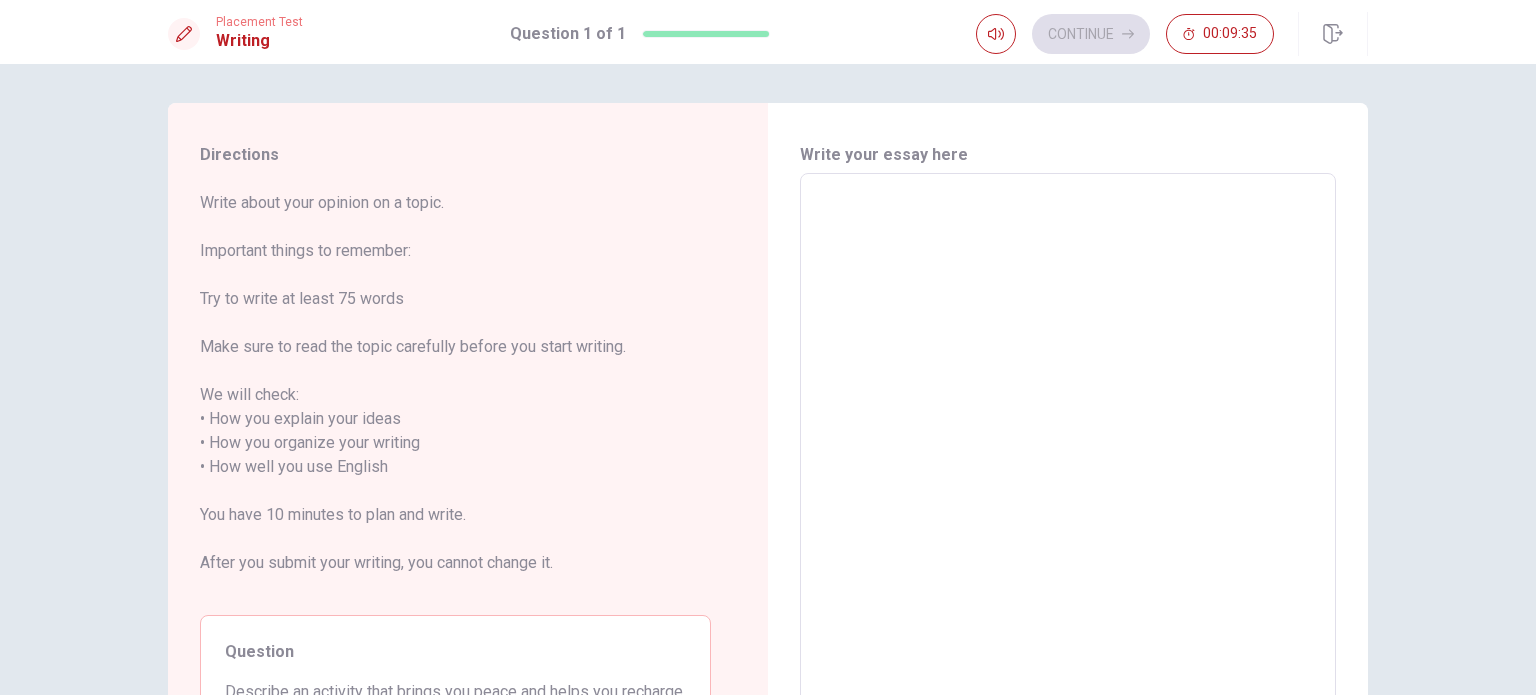 scroll, scrollTop: 0, scrollLeft: 0, axis: both 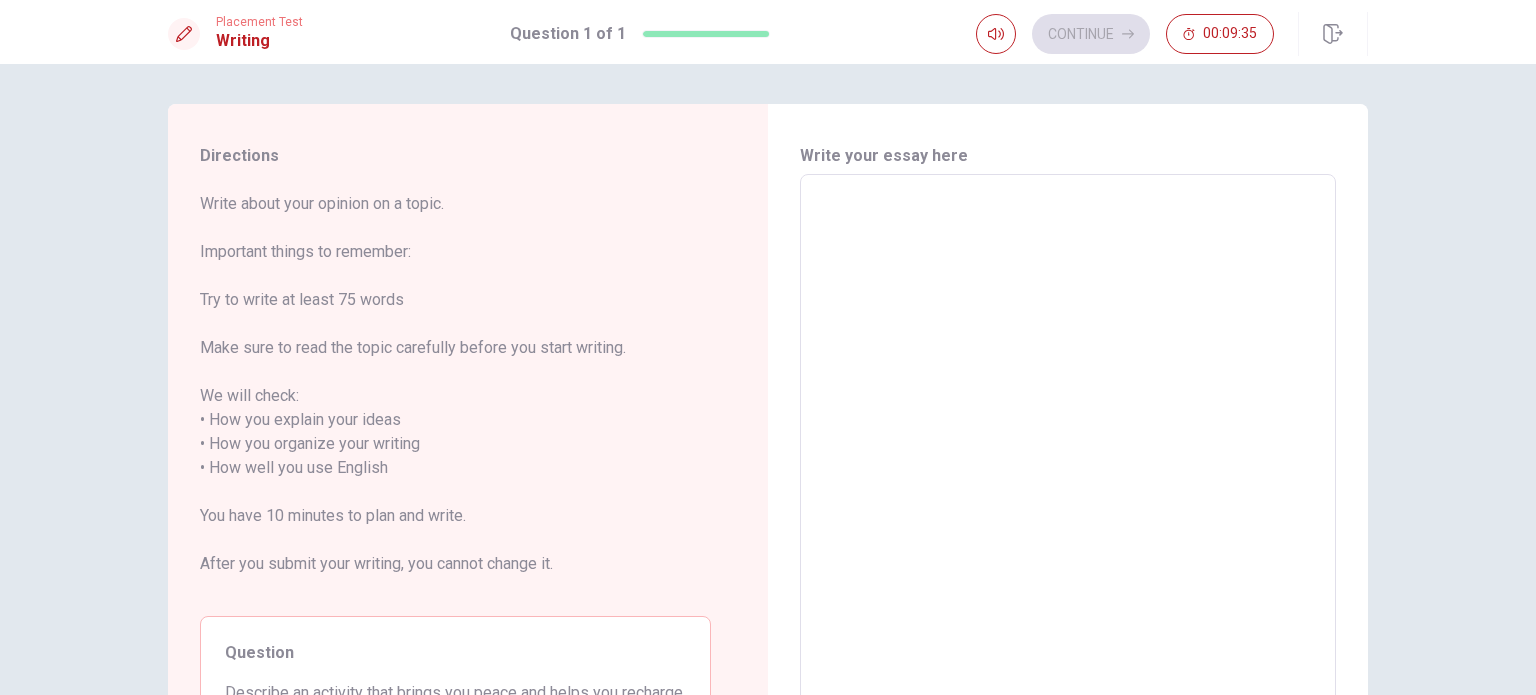 click at bounding box center [1068, 456] 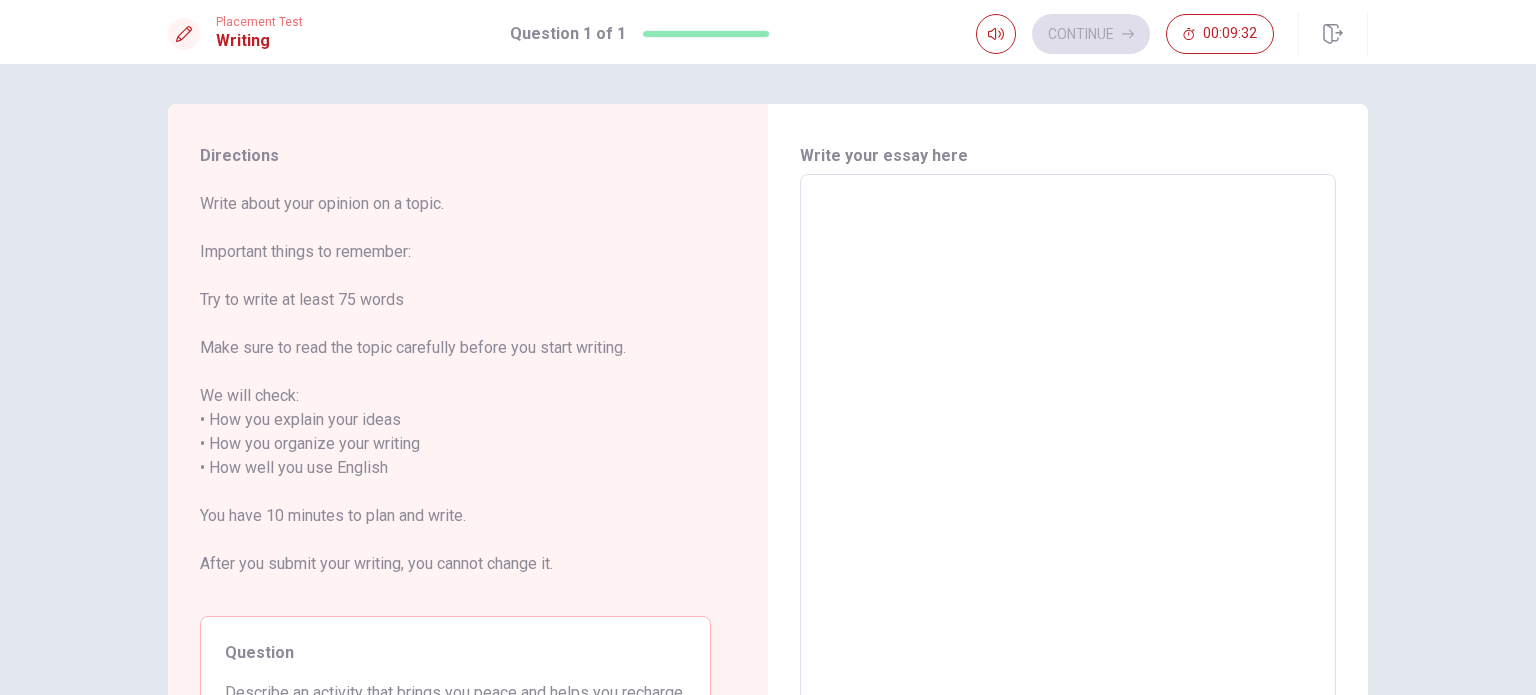 type on "I" 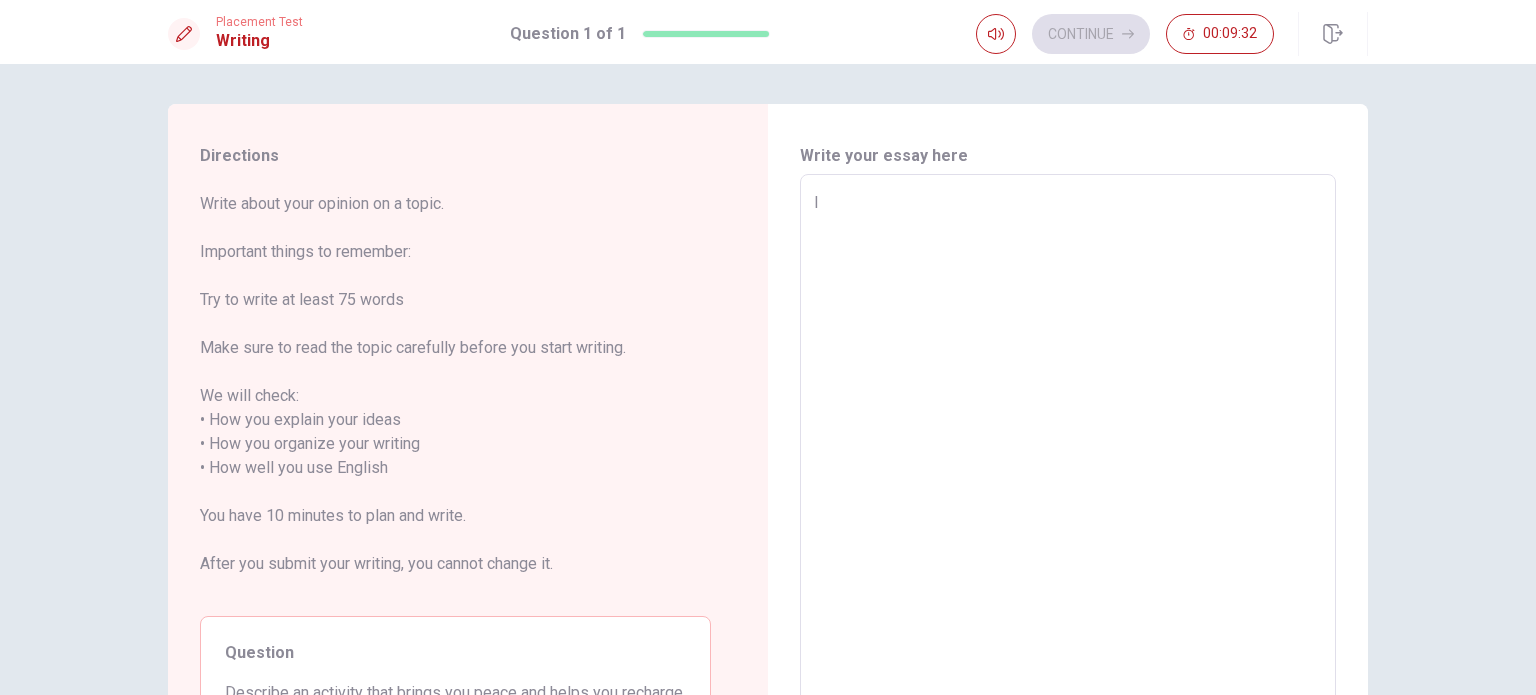 type on "x" 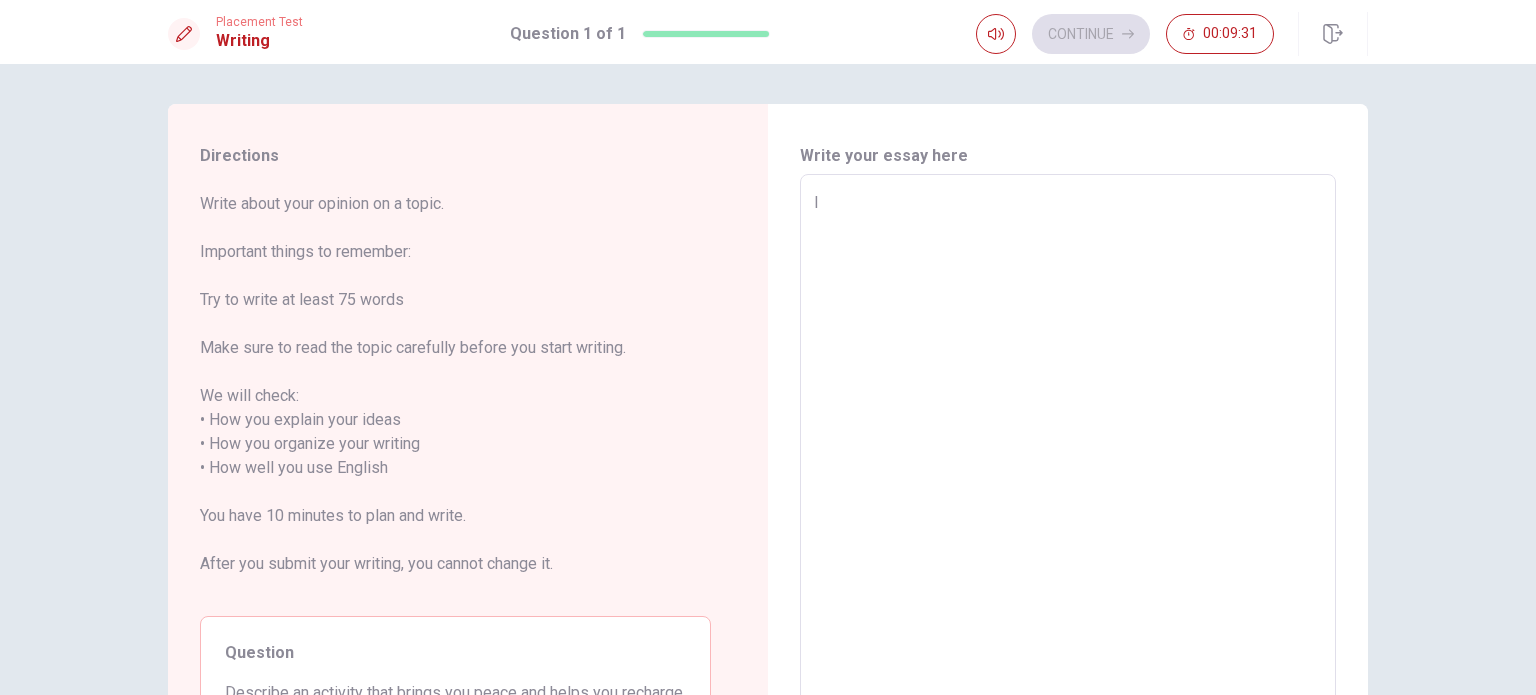 type on "In" 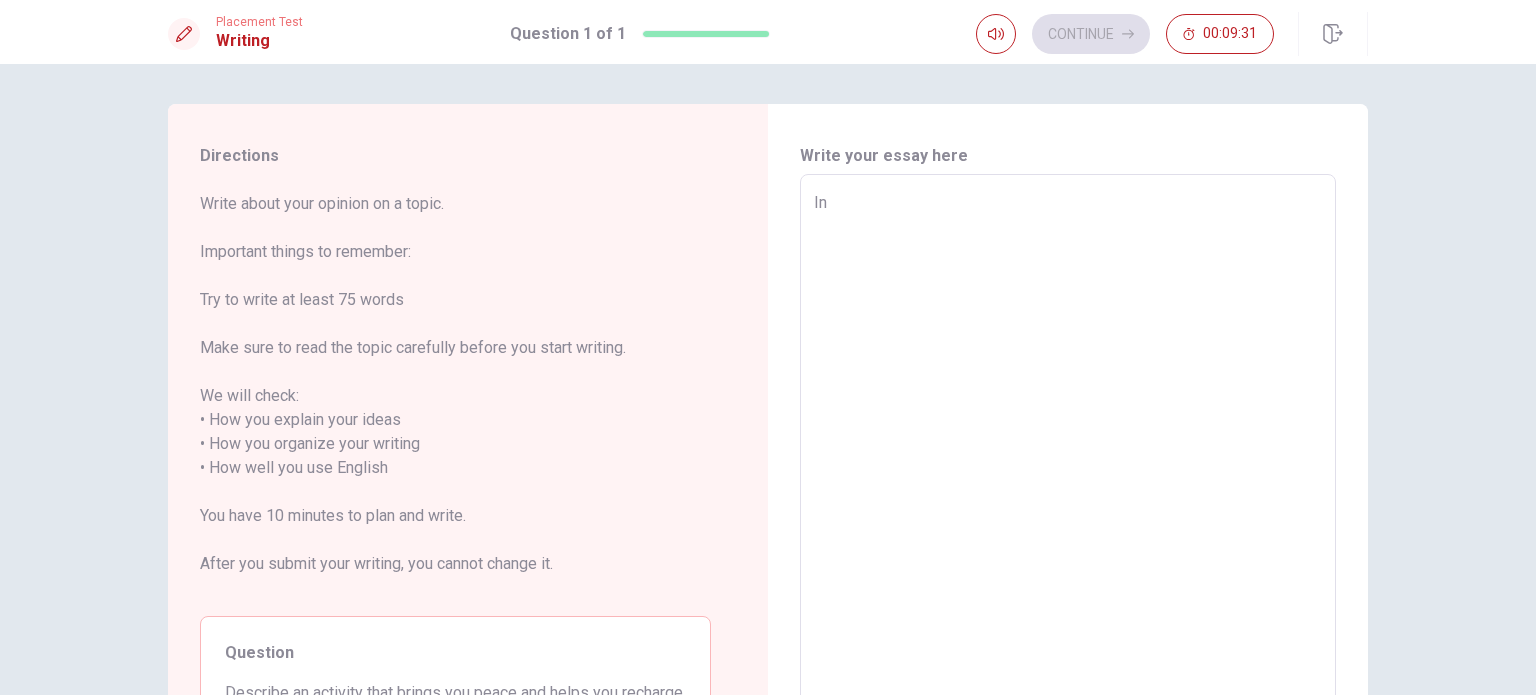 type on "x" 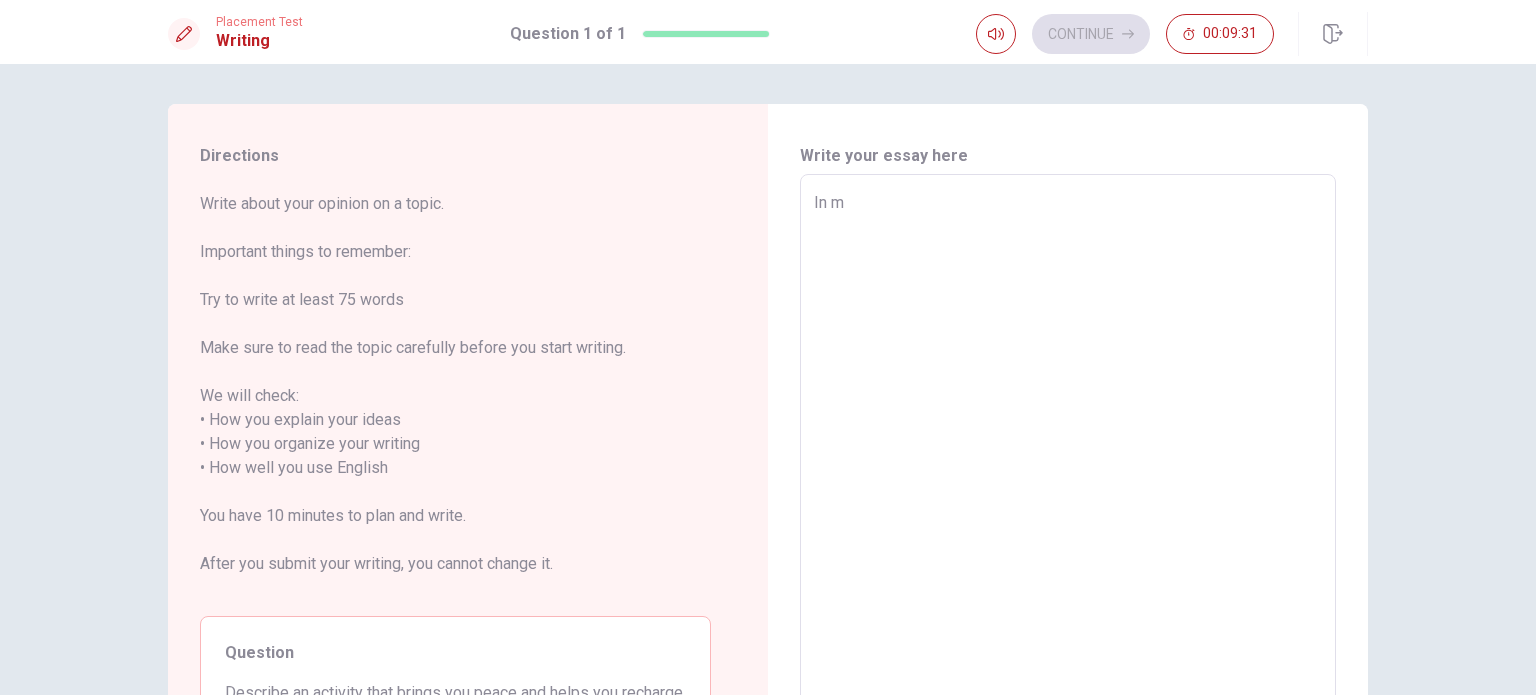 type on "x" 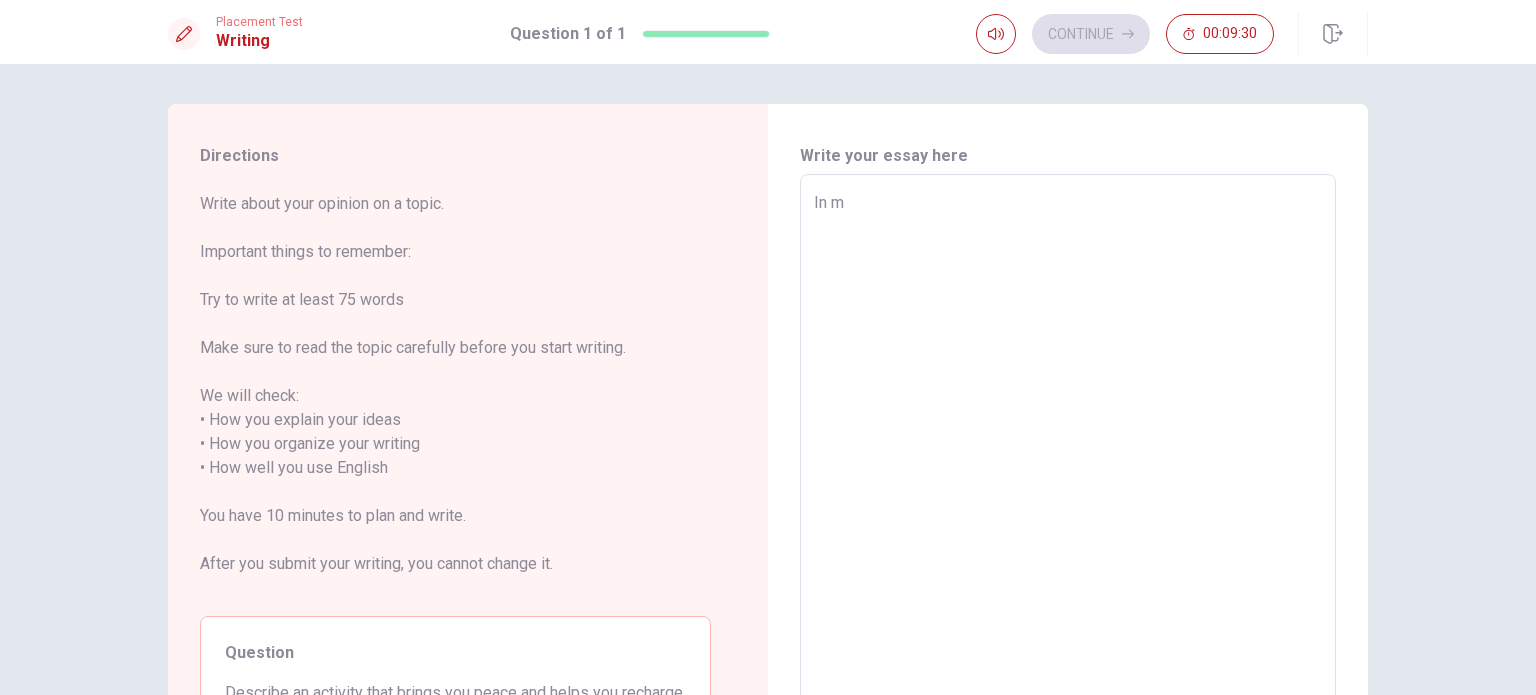 type on "In my" 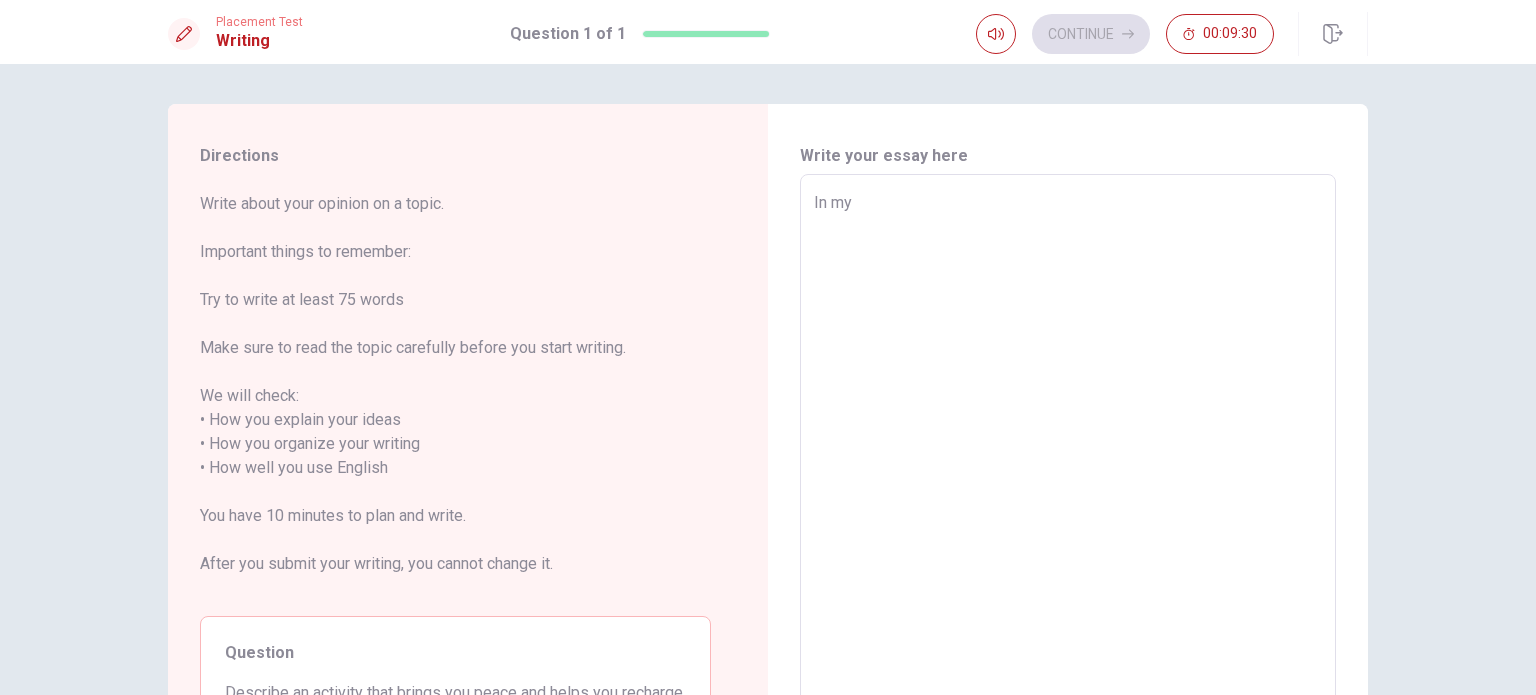 type on "x" 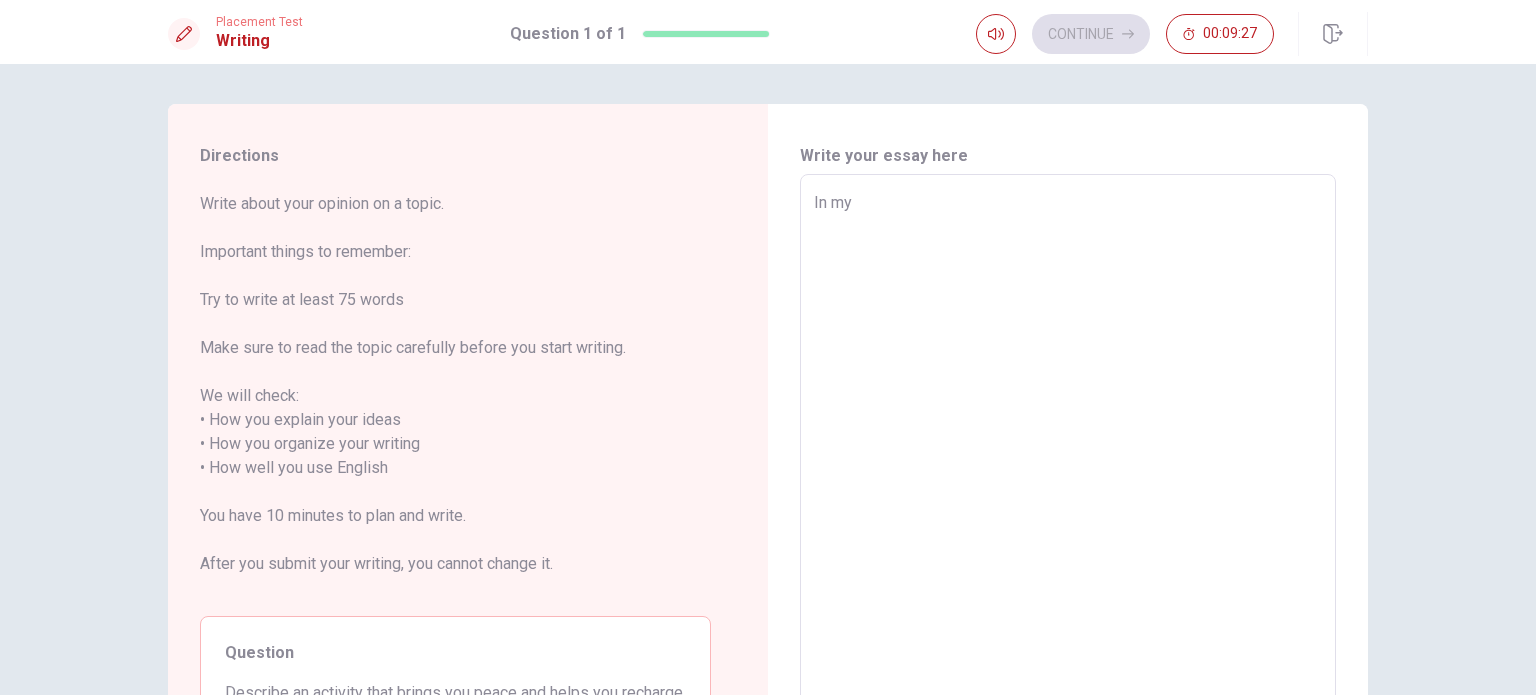 type on "x" 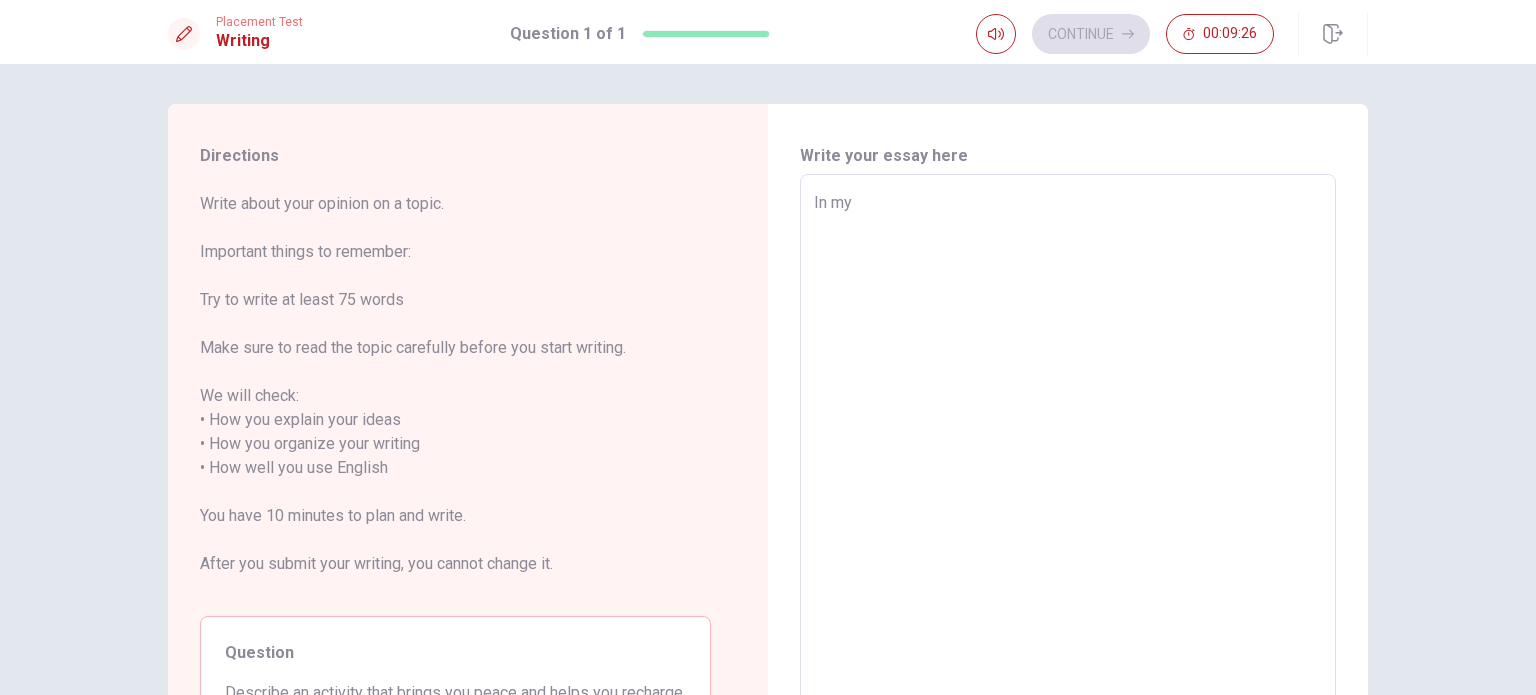 type on "In my r" 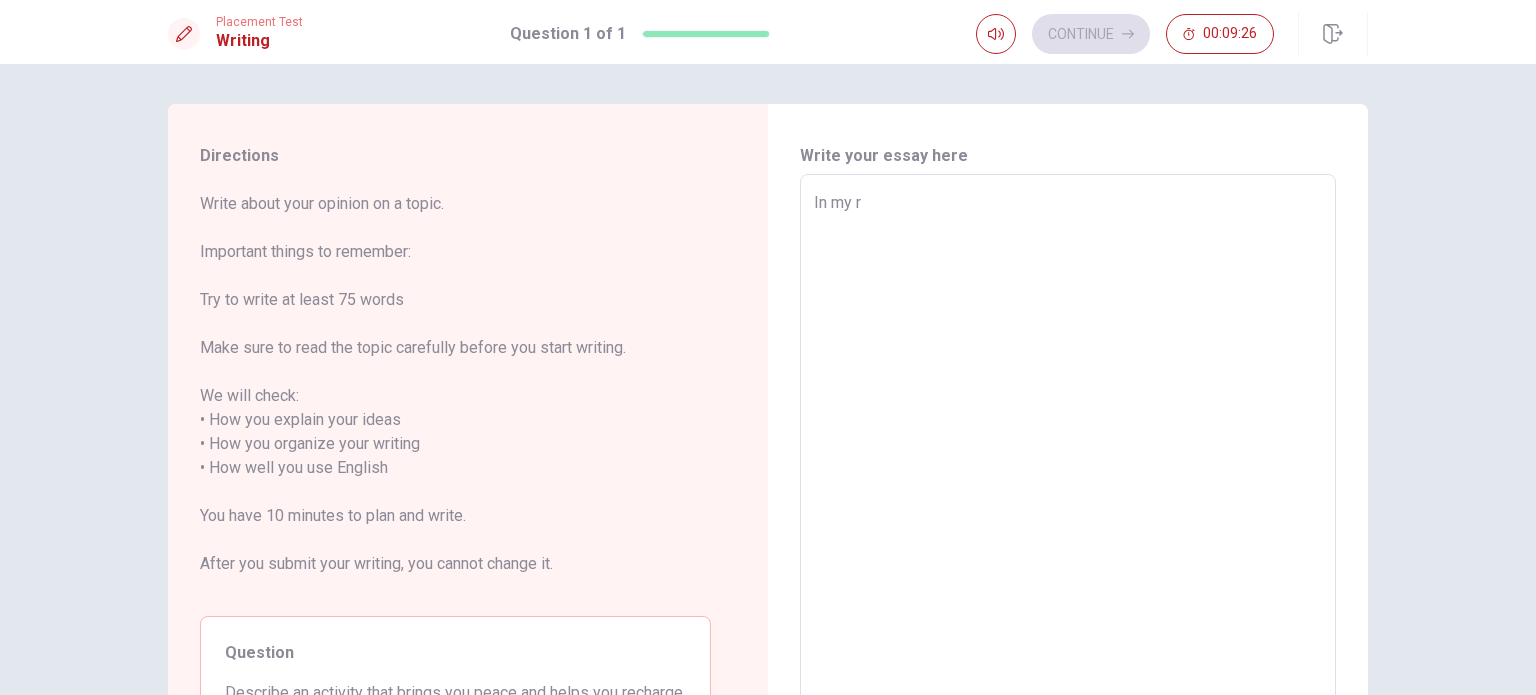 type on "x" 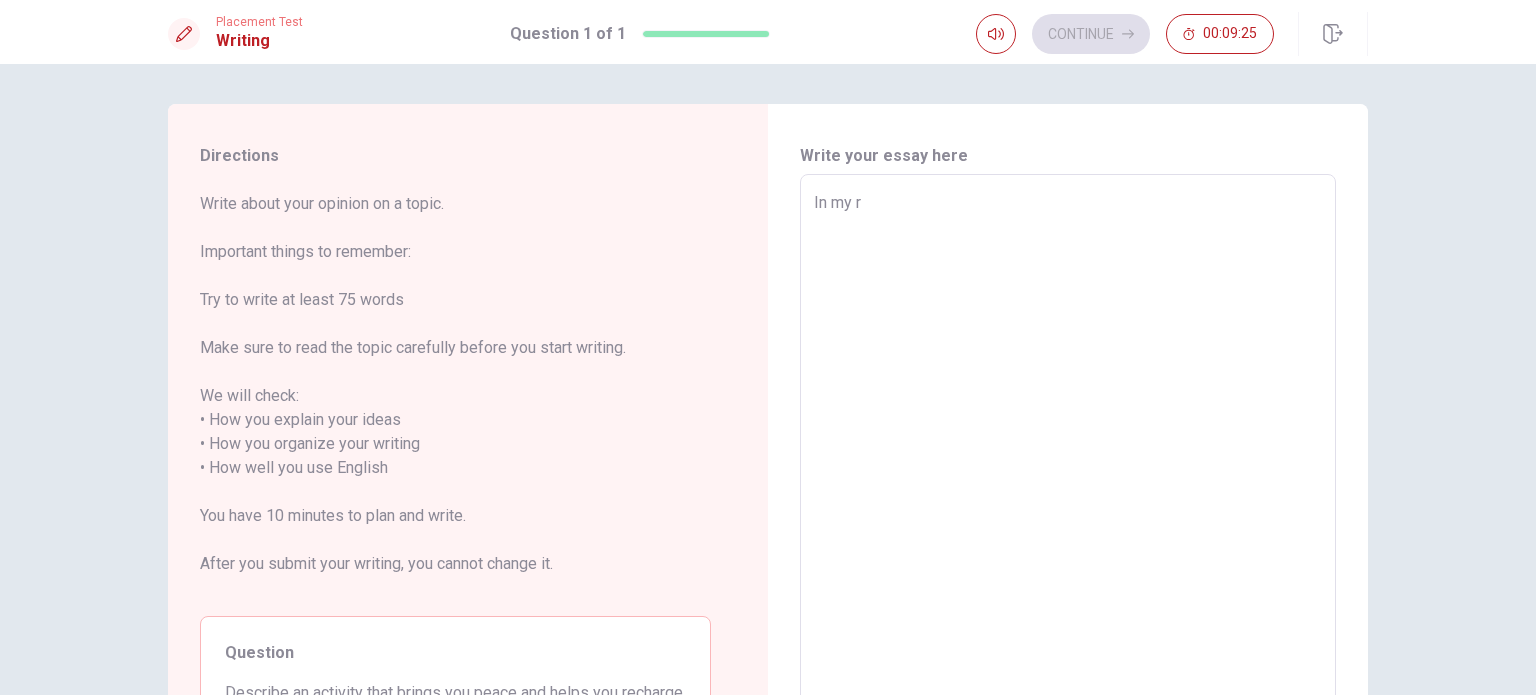 type on "In my ro" 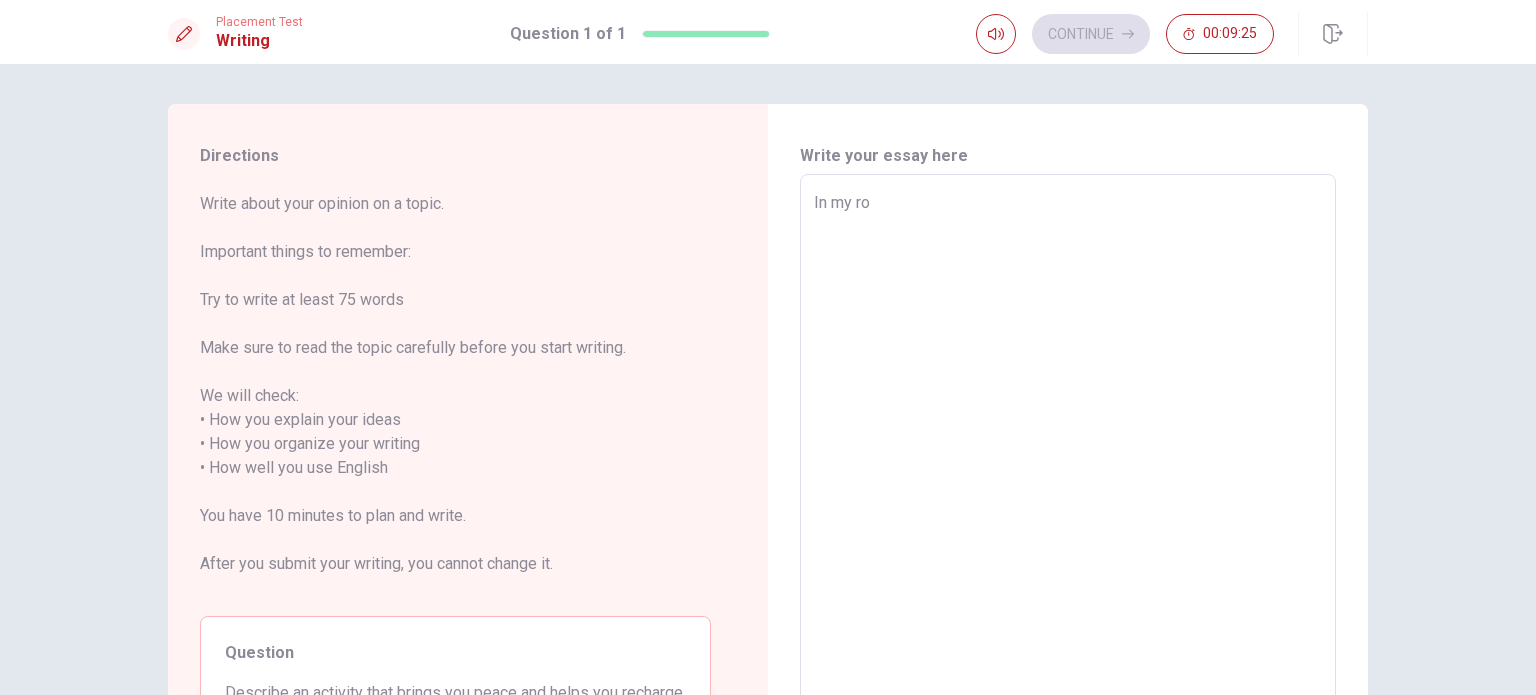 type on "x" 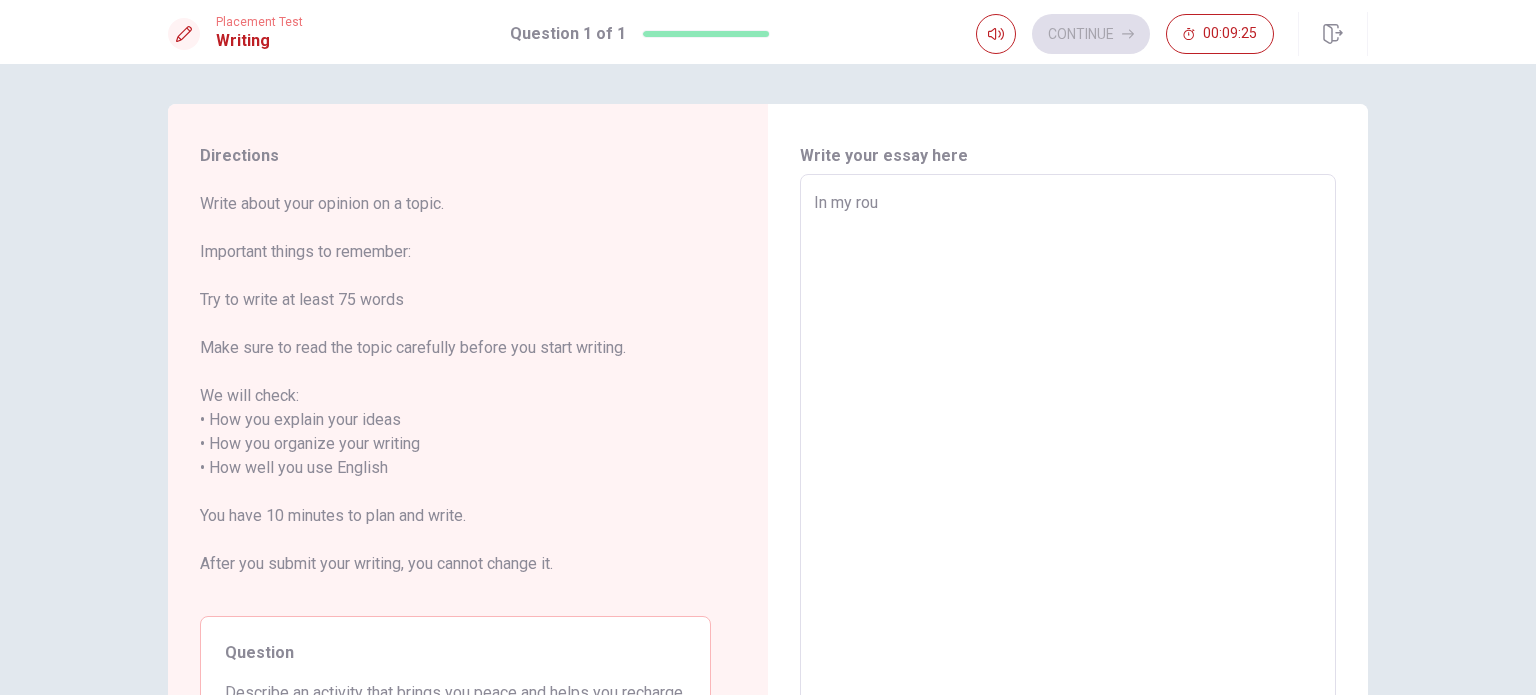 type on "x" 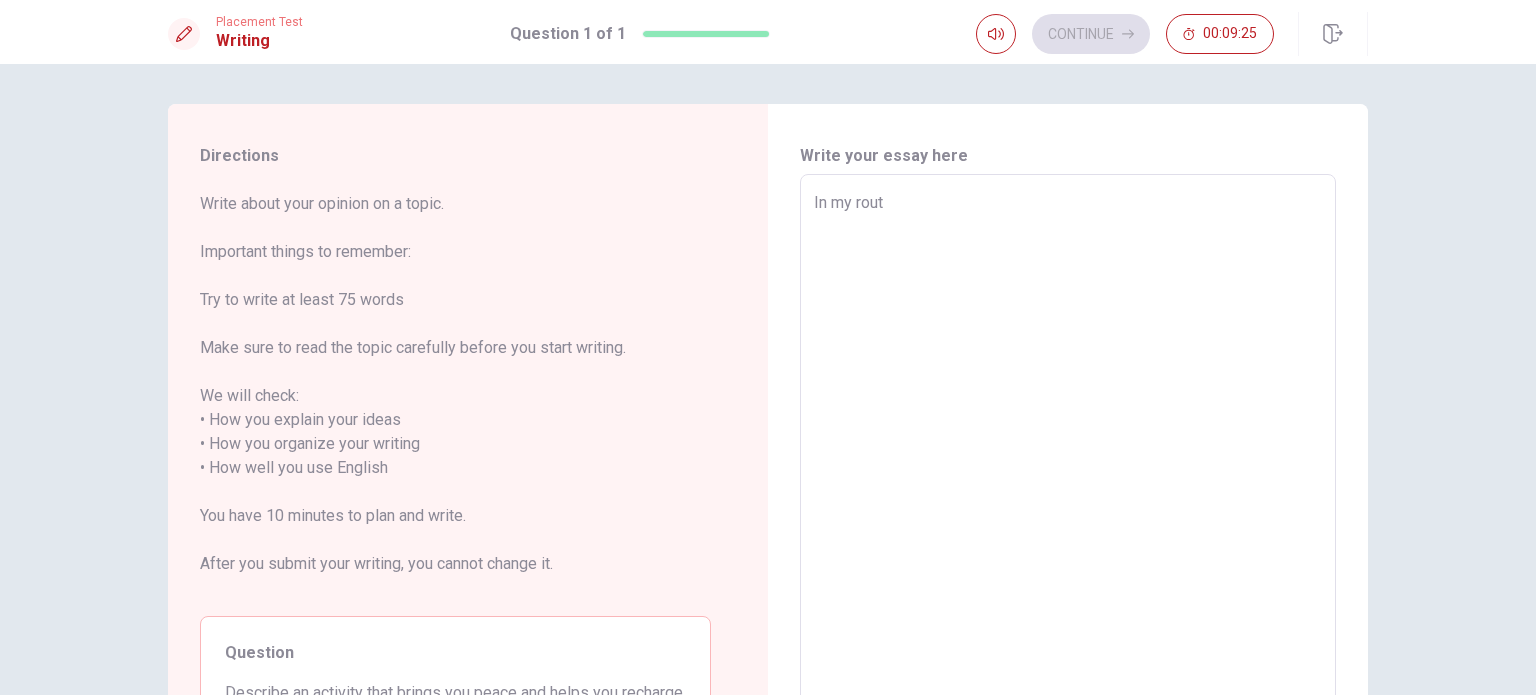 type on "x" 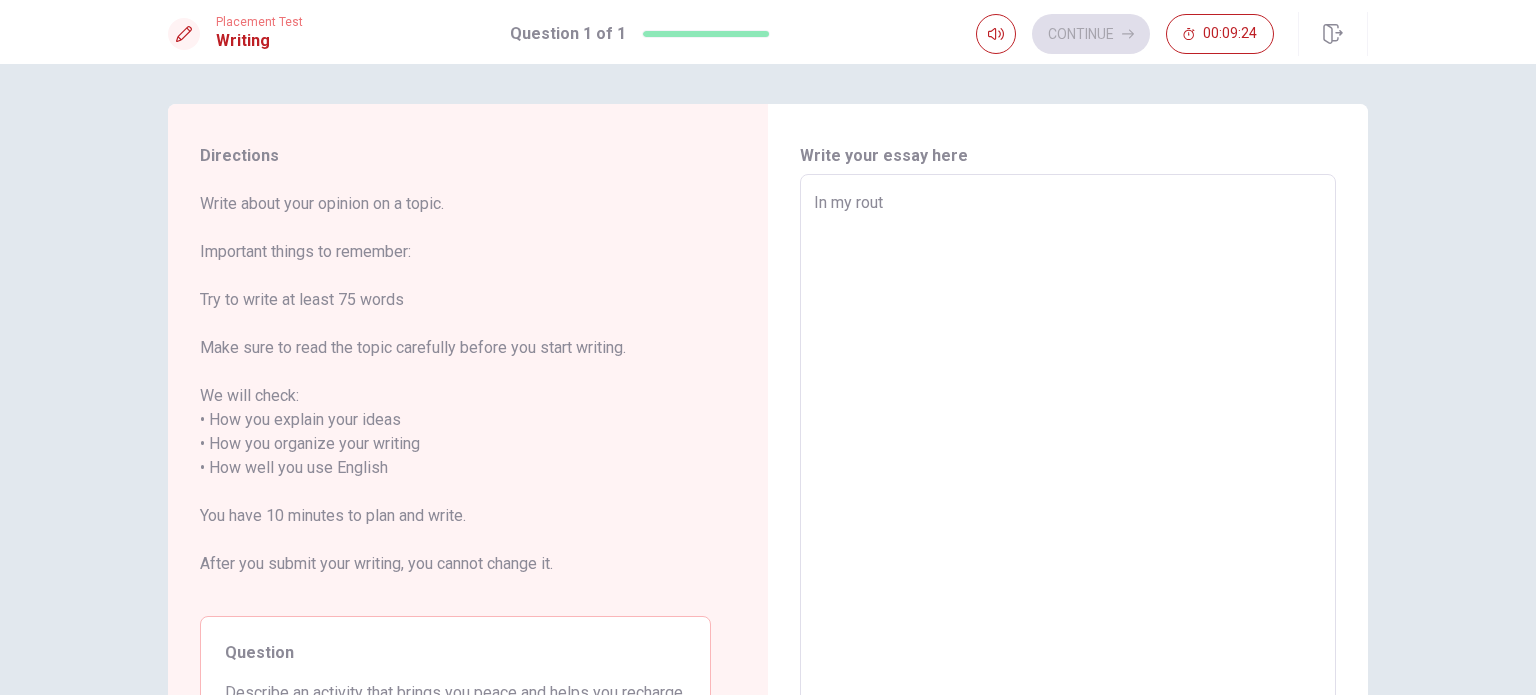 type on "In my routi" 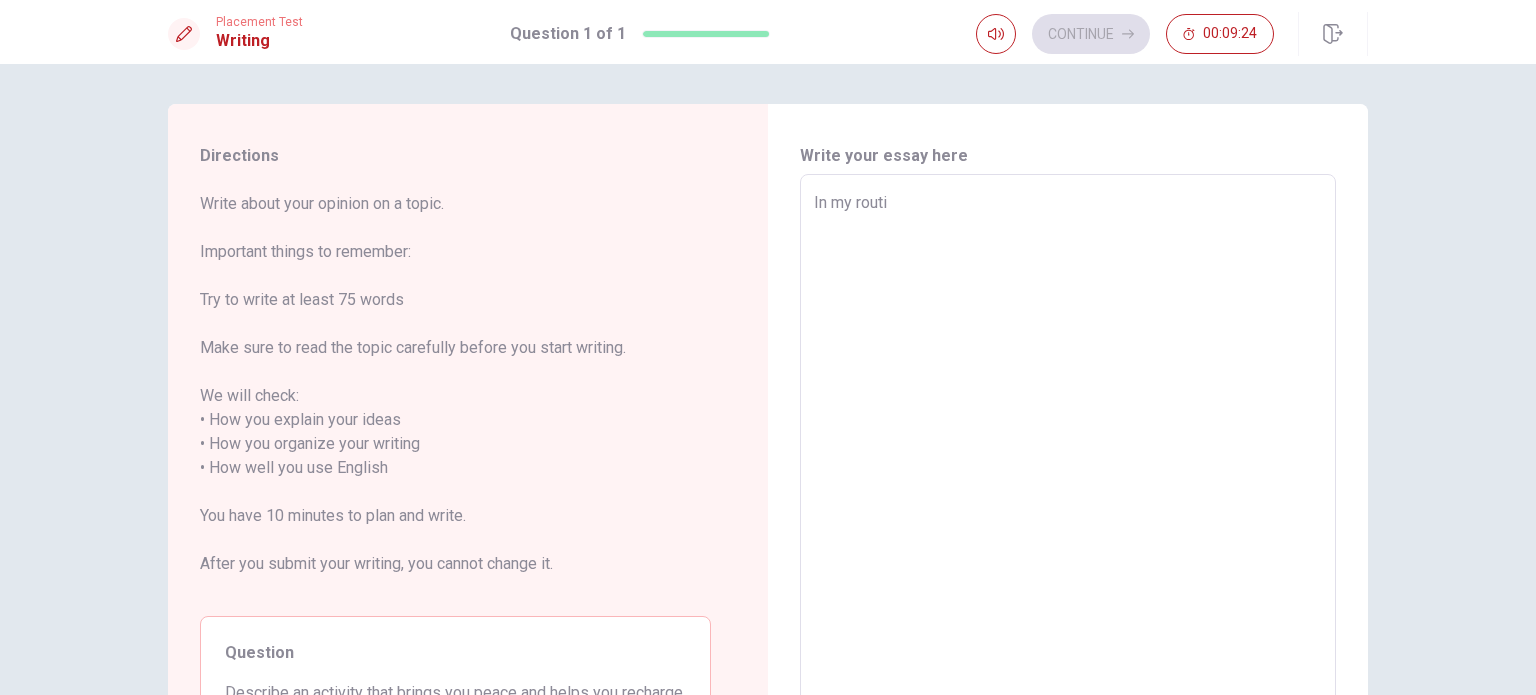 type on "x" 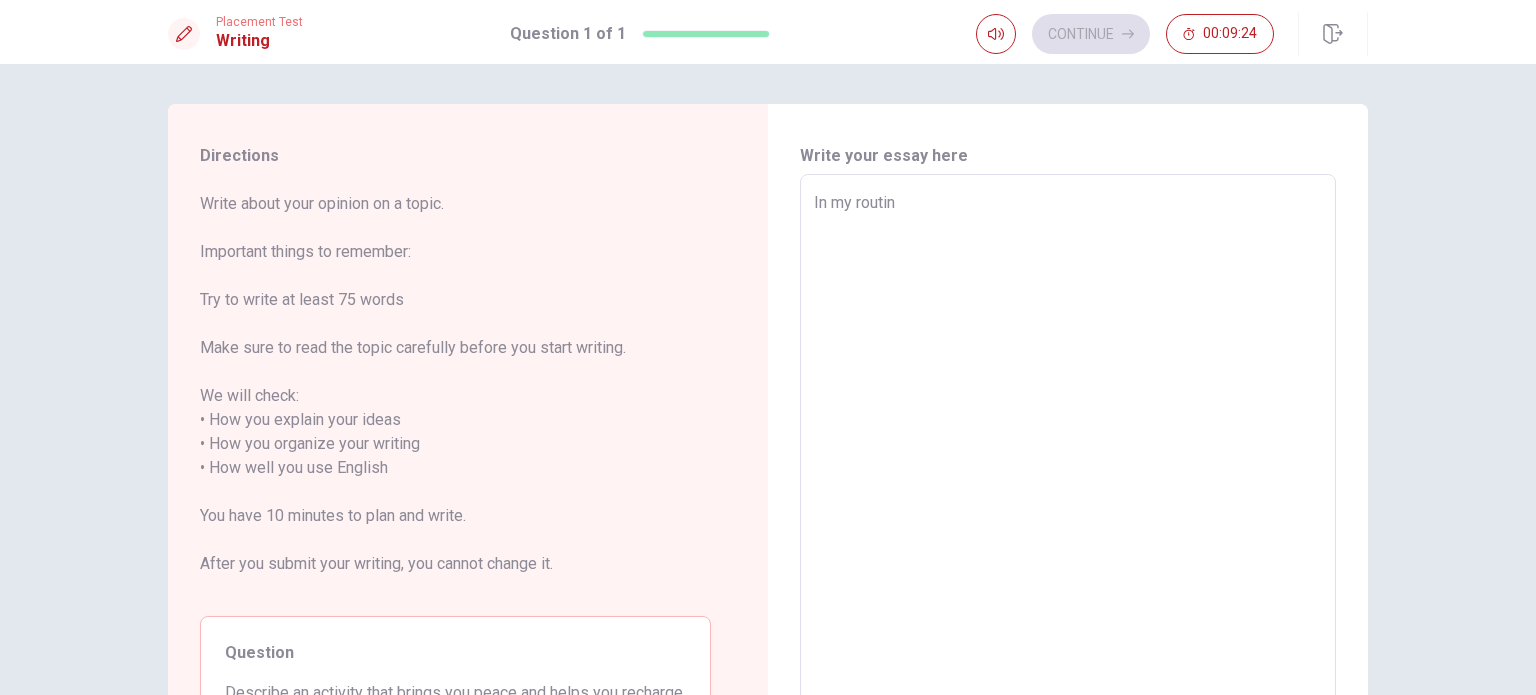 type on "x" 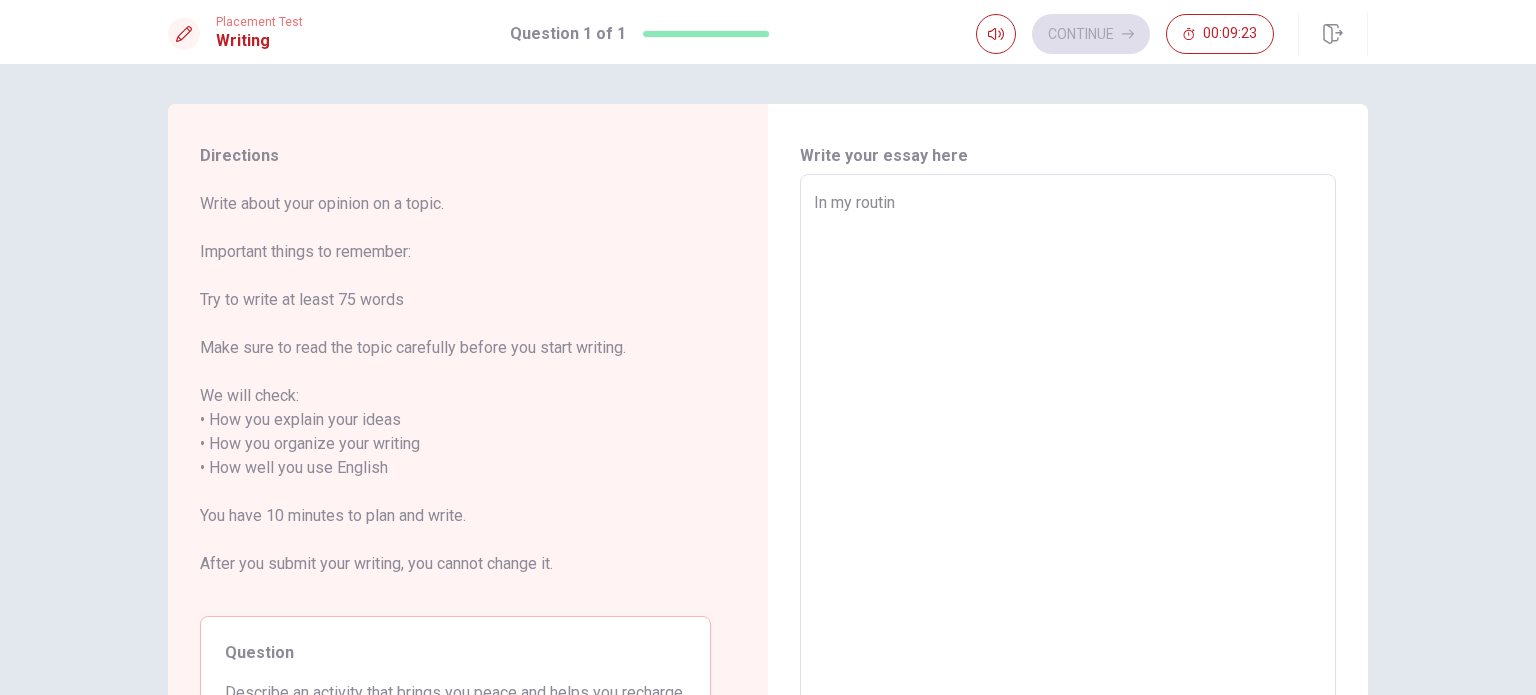 type on "In my routine" 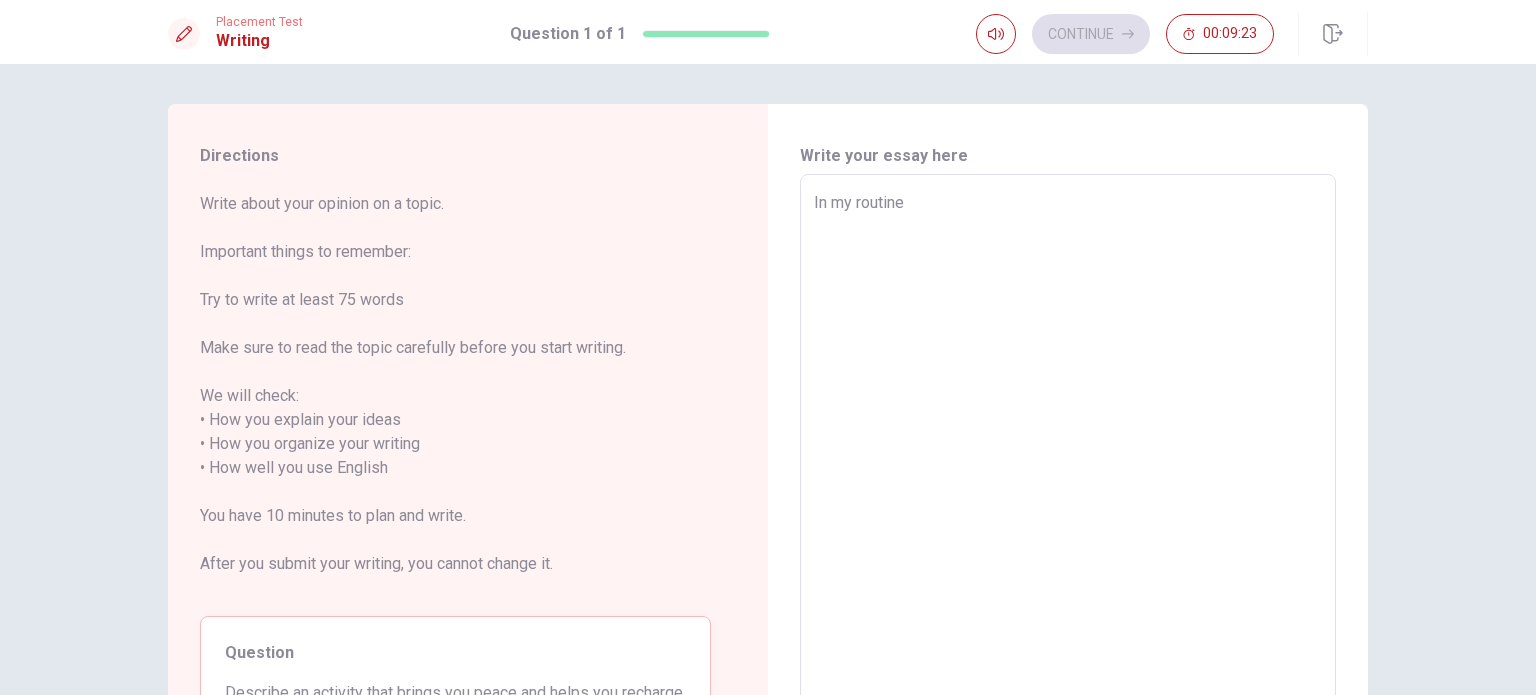type on "x" 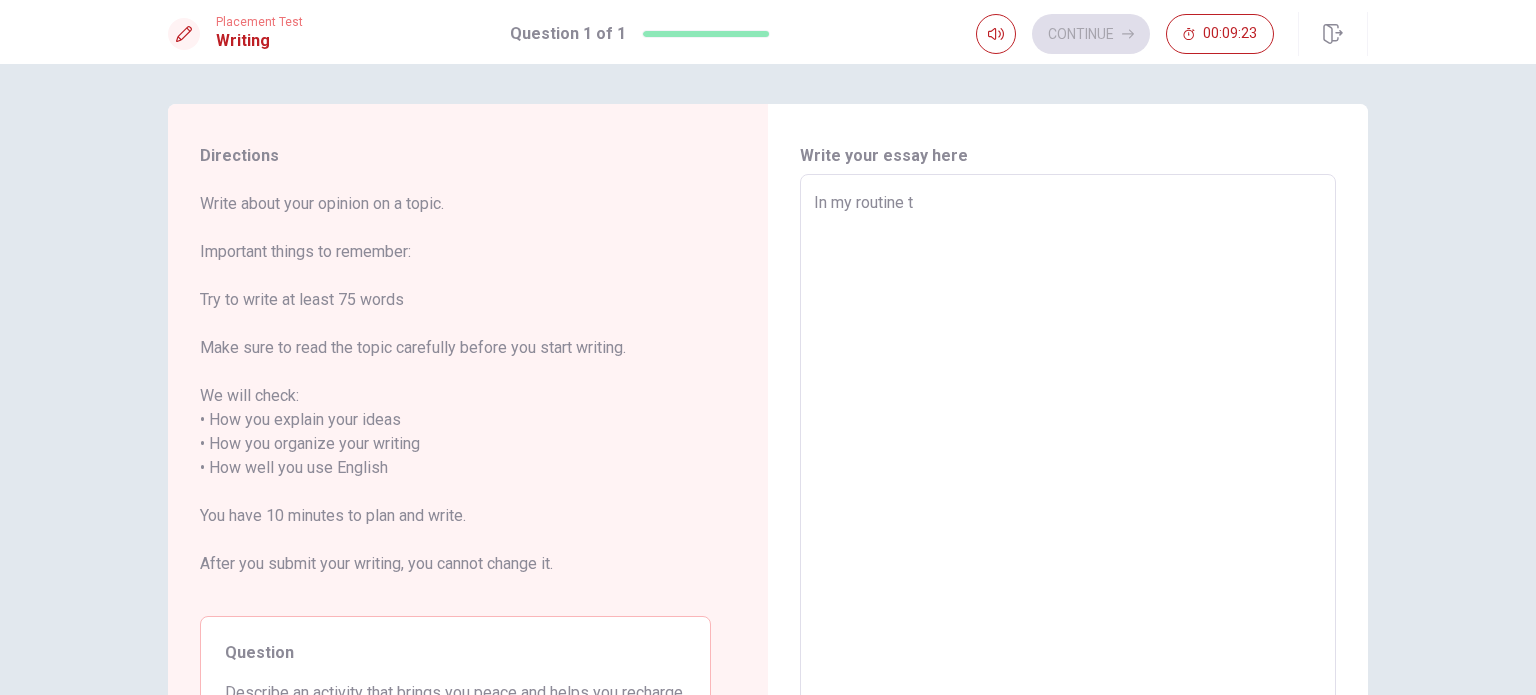 type on "x" 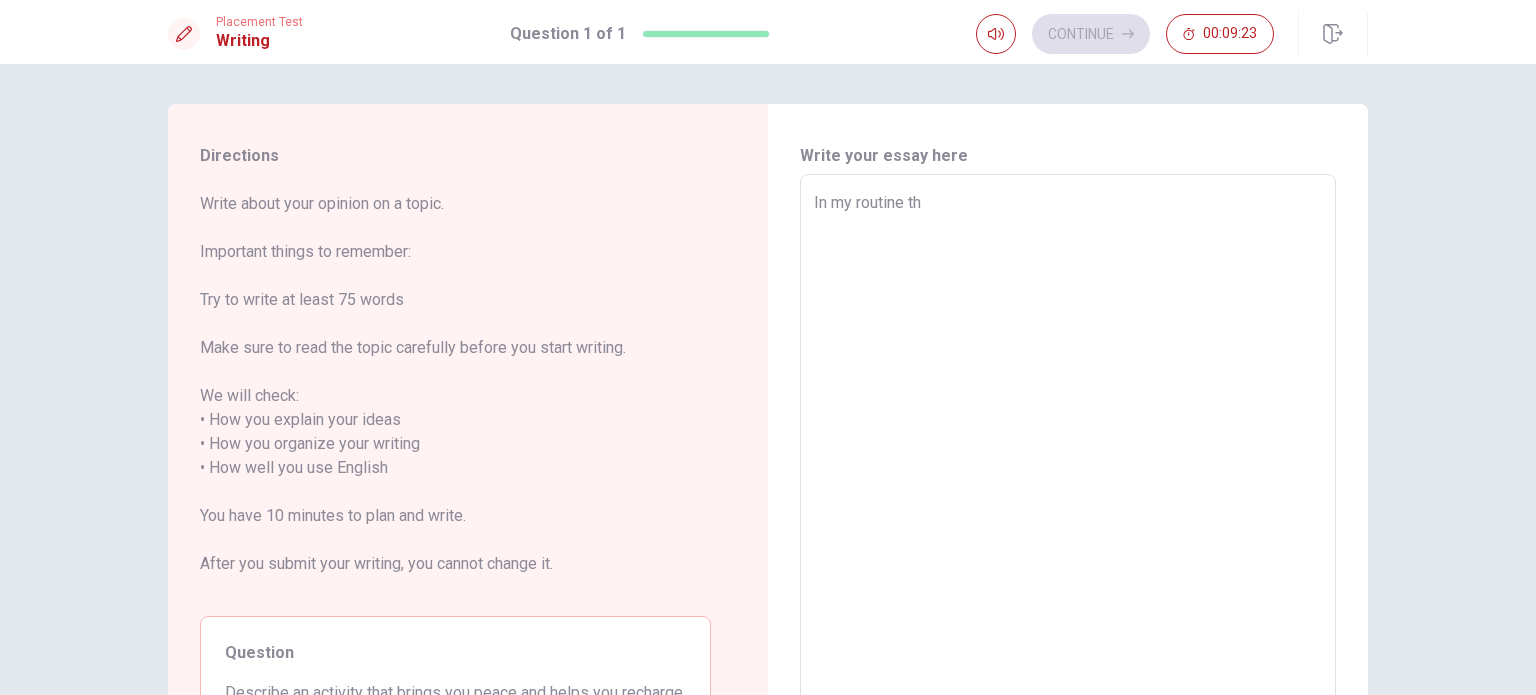 type on "x" 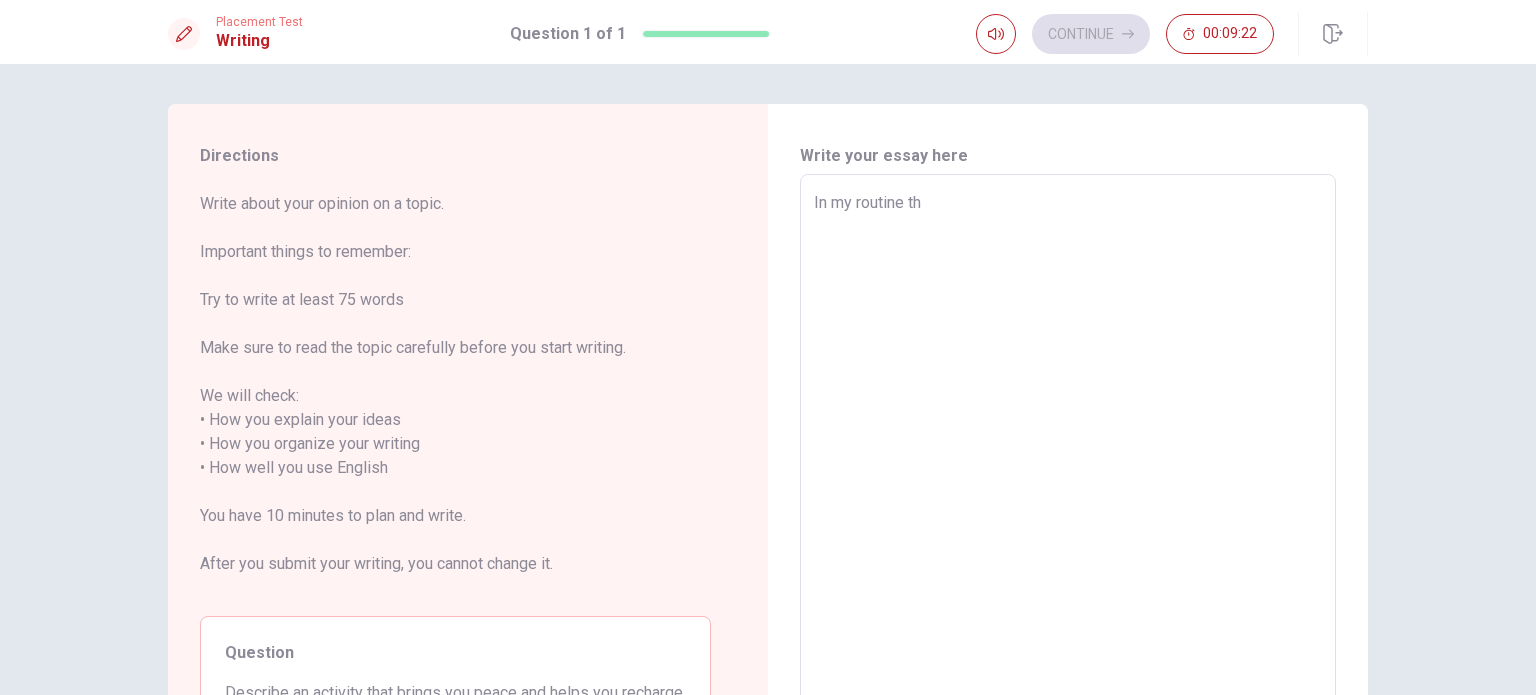 type on "In my routine the" 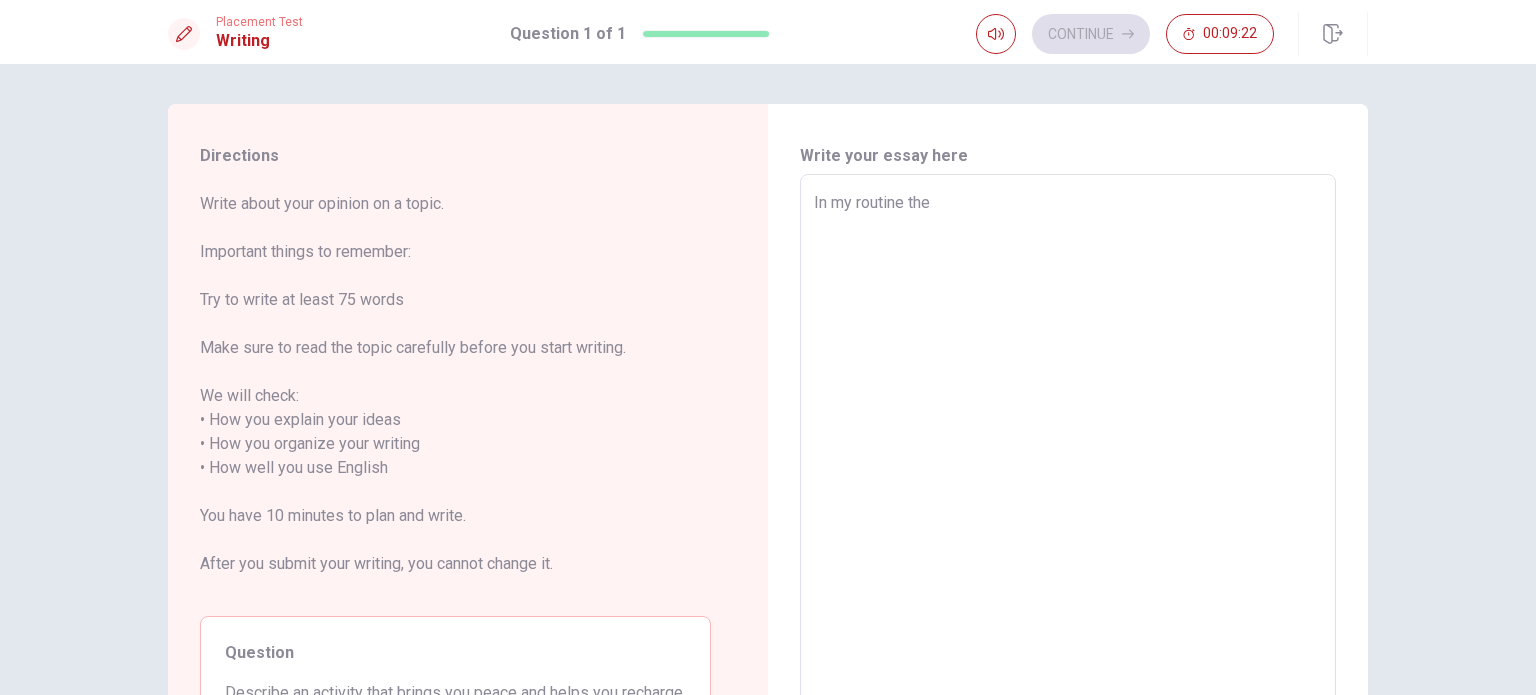 type on "x" 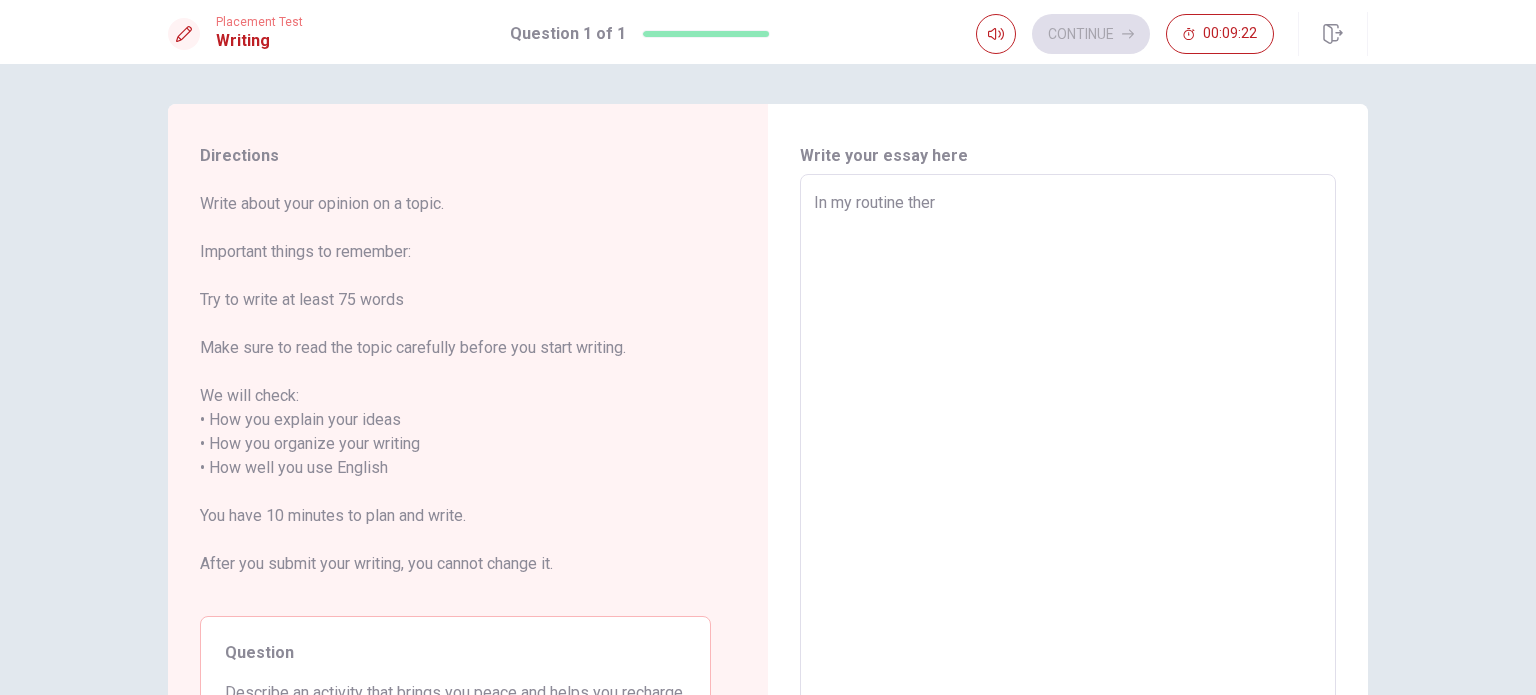 type on "x" 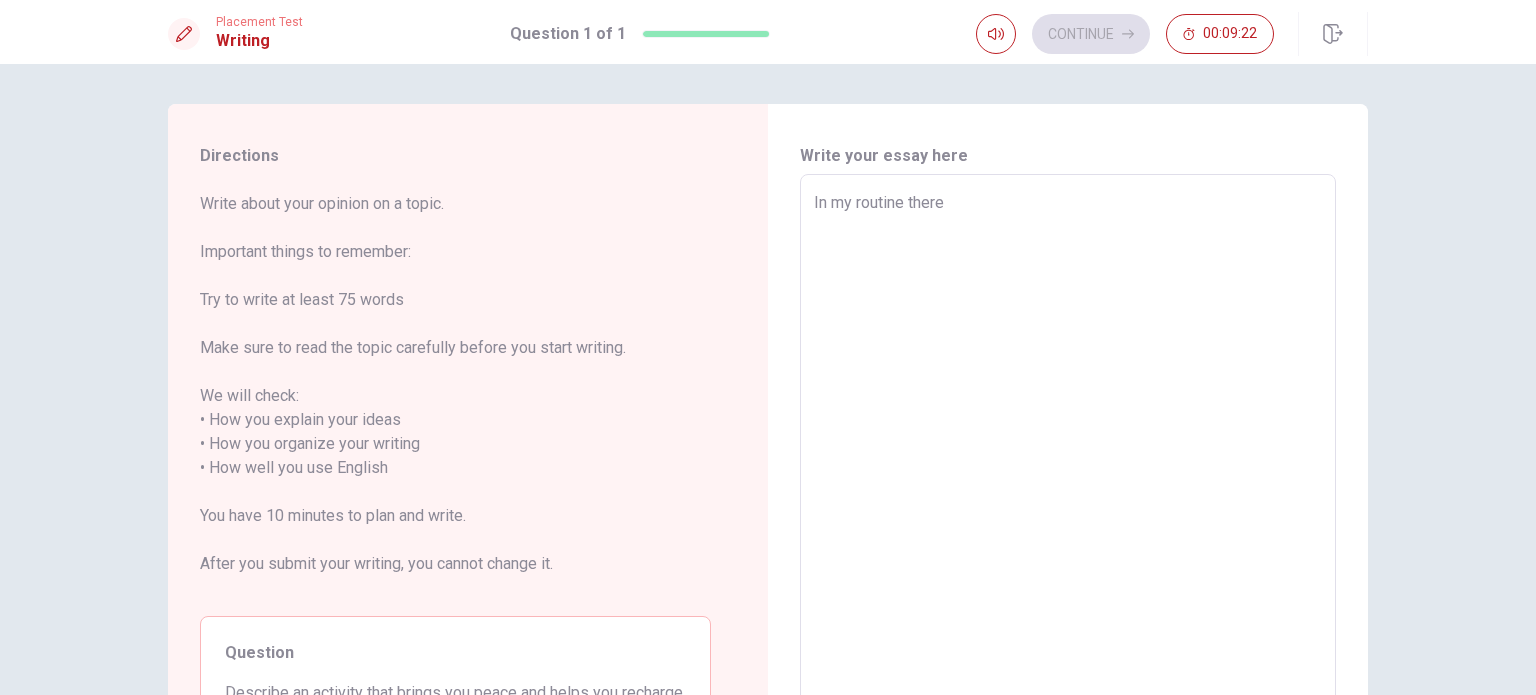 type on "x" 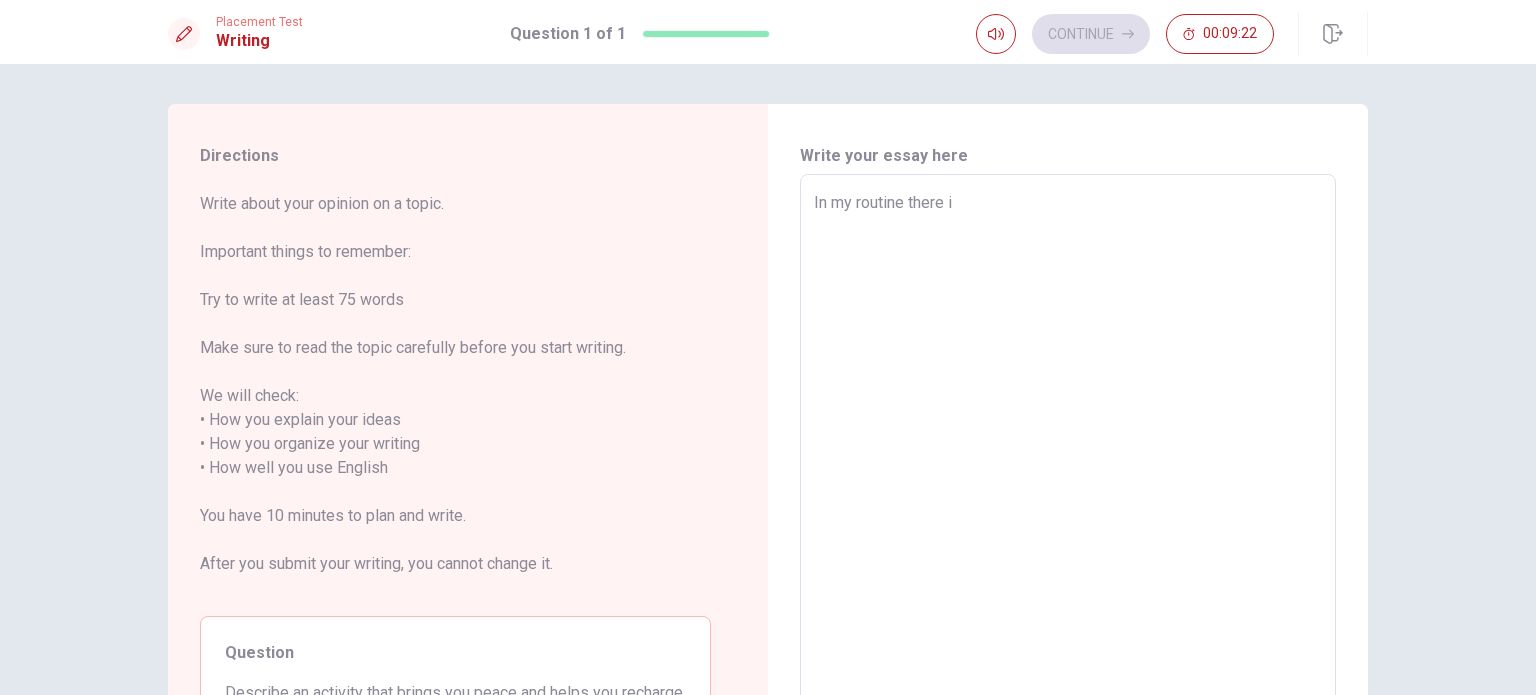 type on "x" 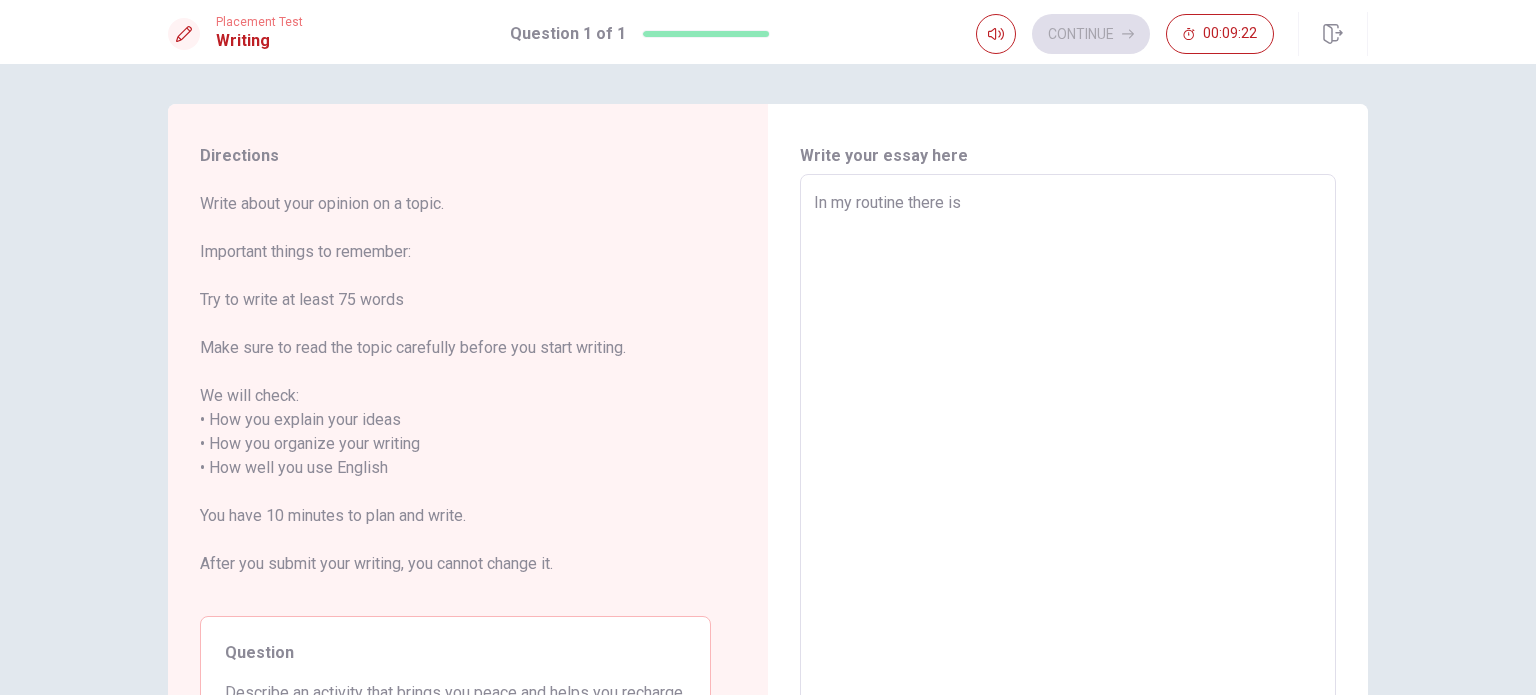 type on "x" 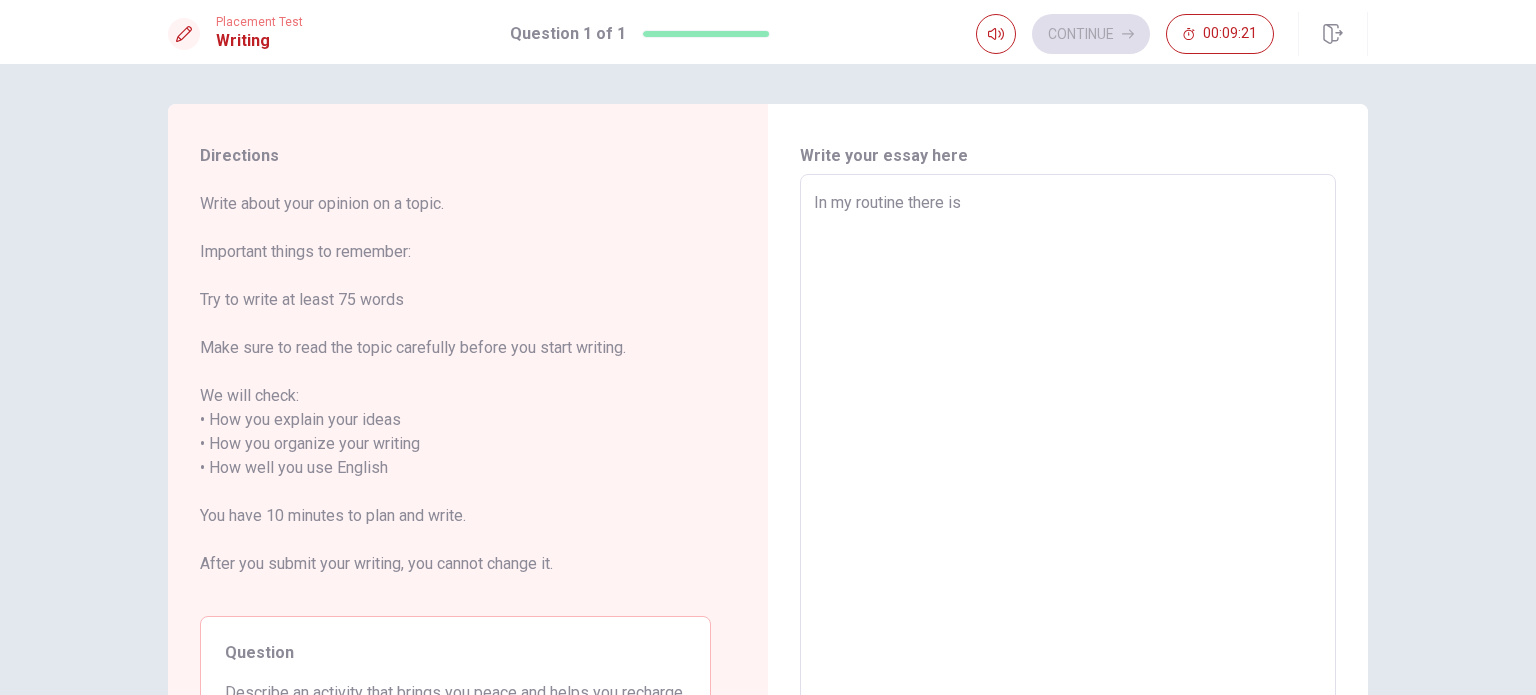 type on "In my routine there is" 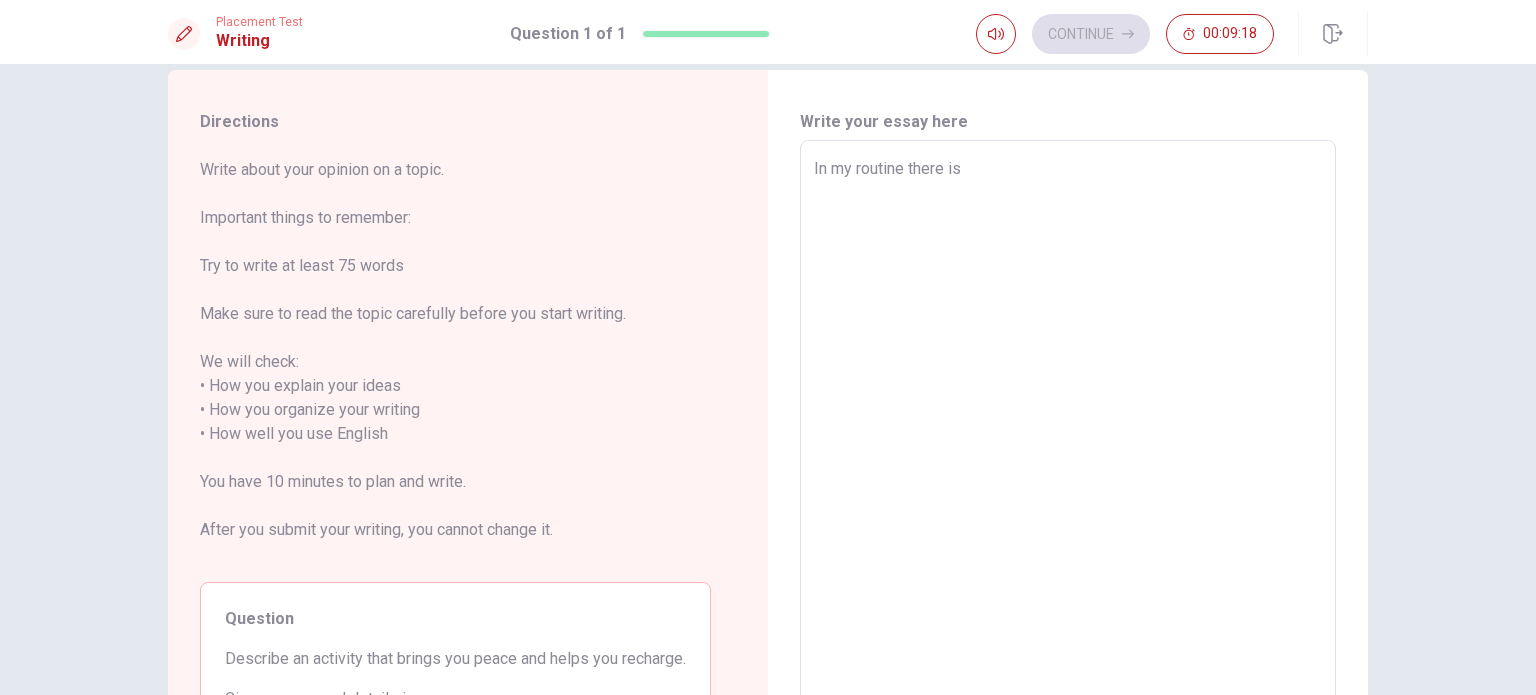scroll, scrollTop: 0, scrollLeft: 0, axis: both 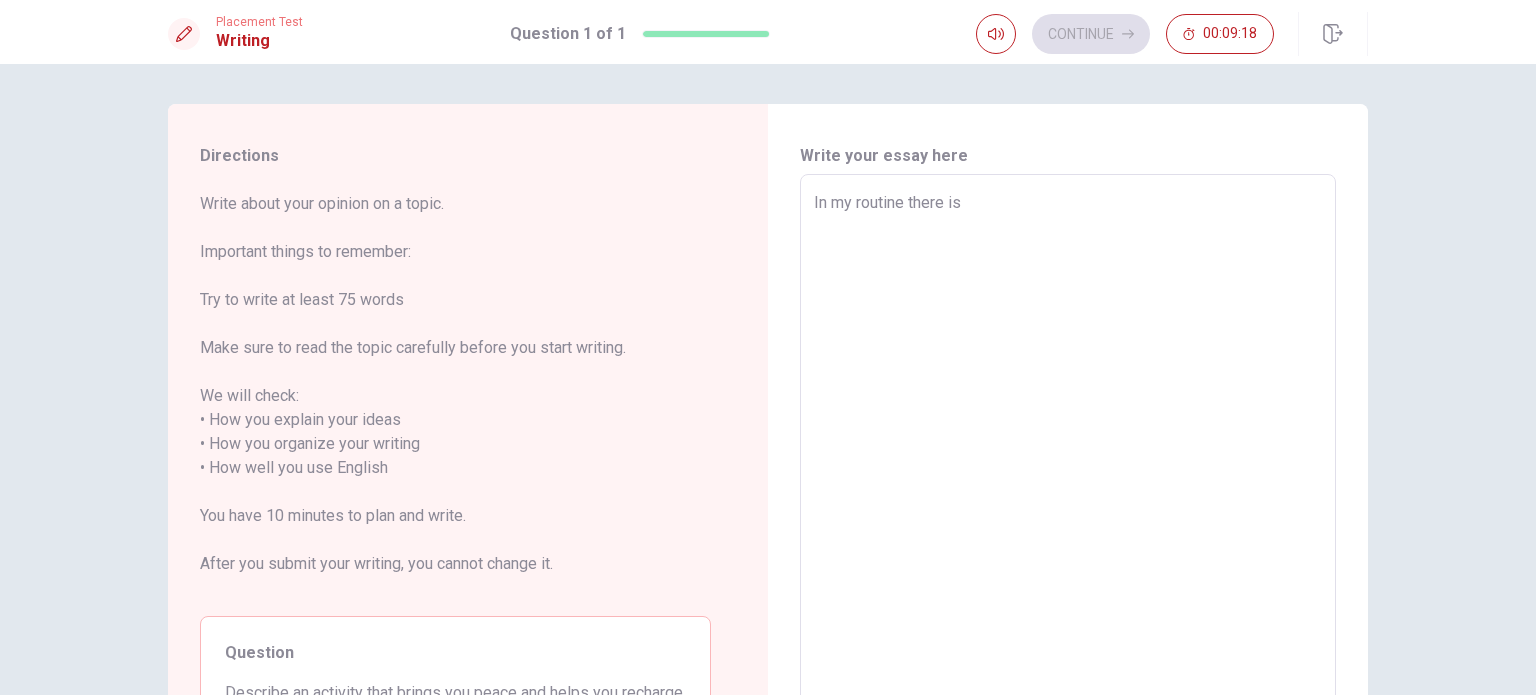 type on "x" 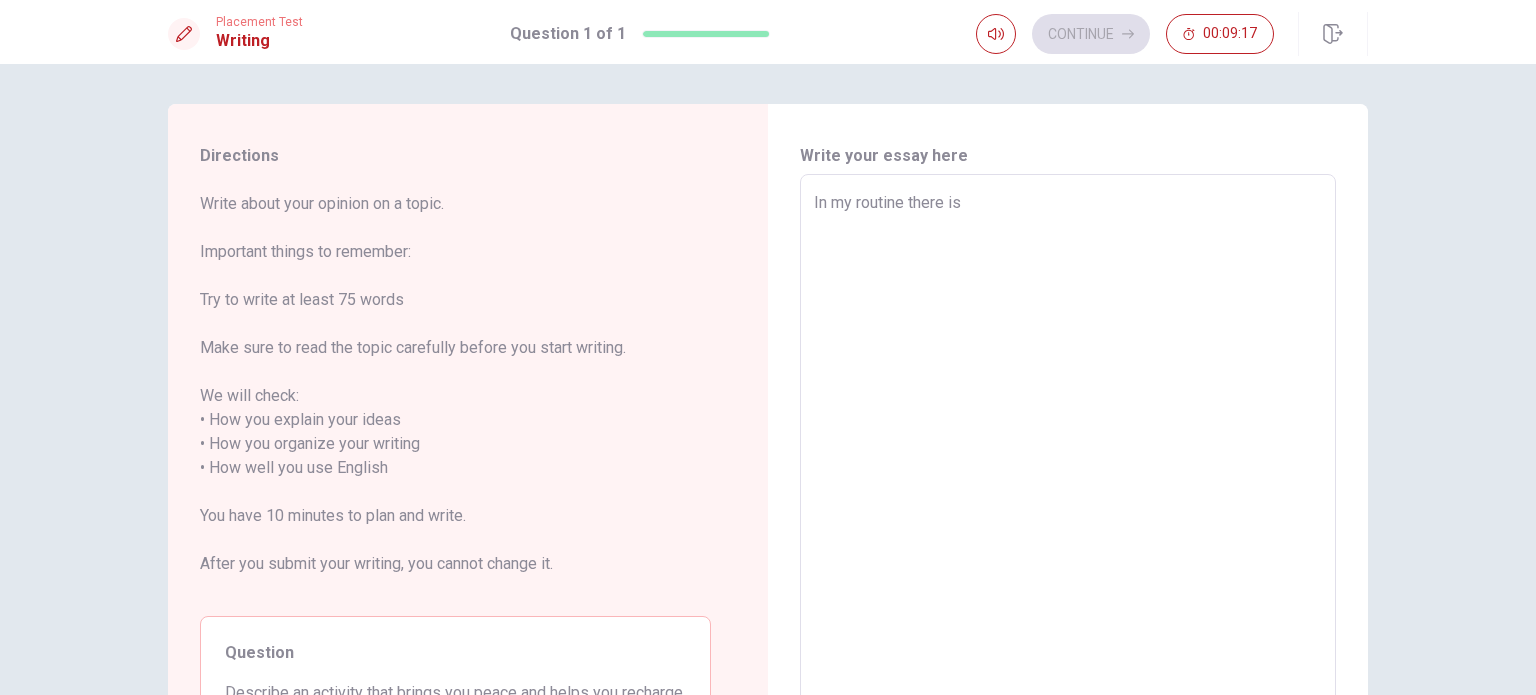type on "In my routine there is s" 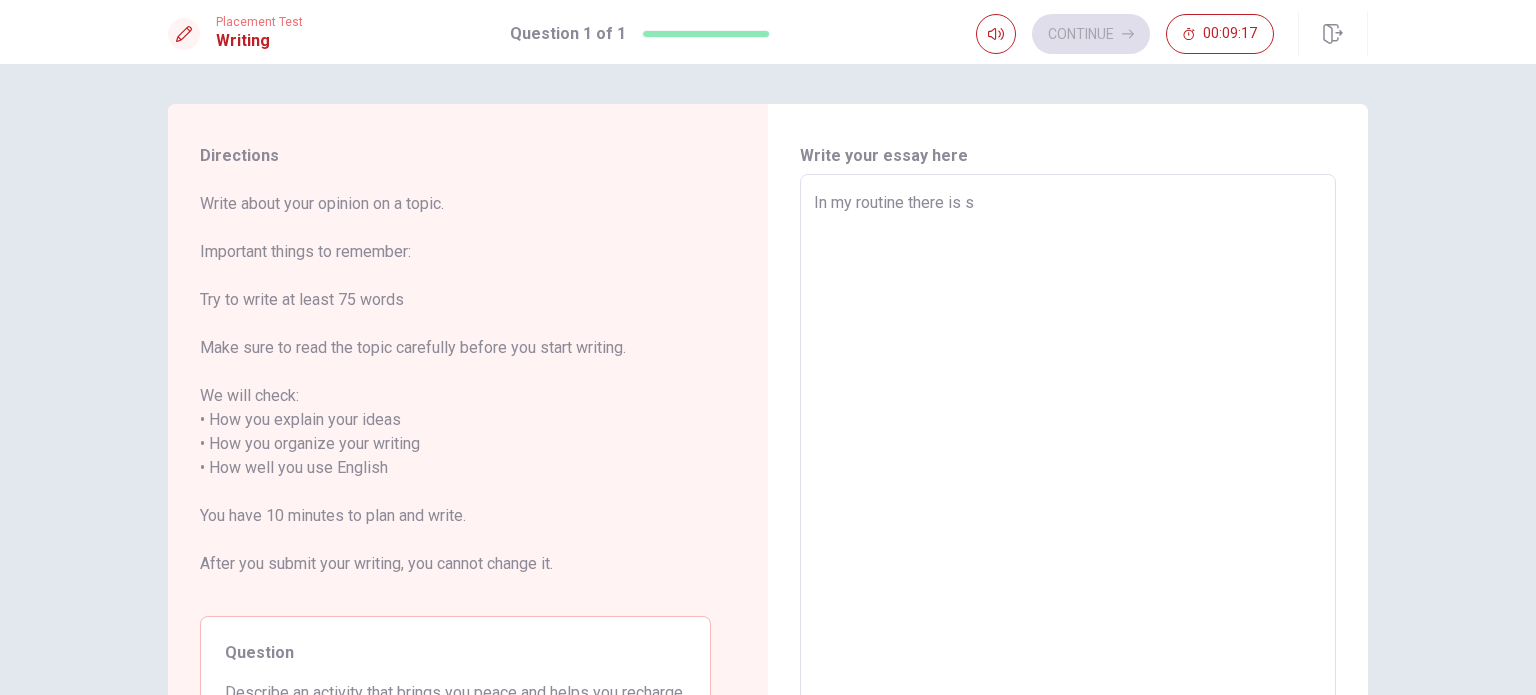 type on "x" 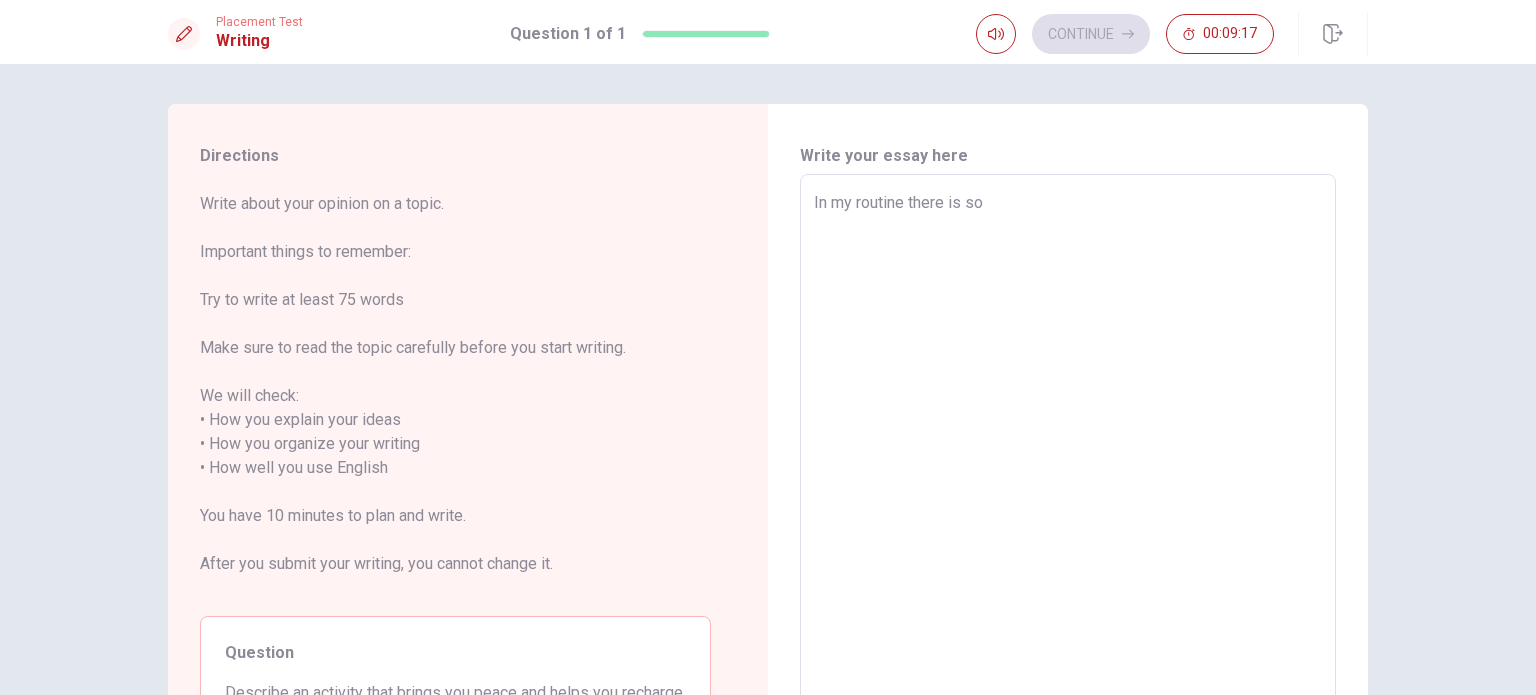 type on "x" 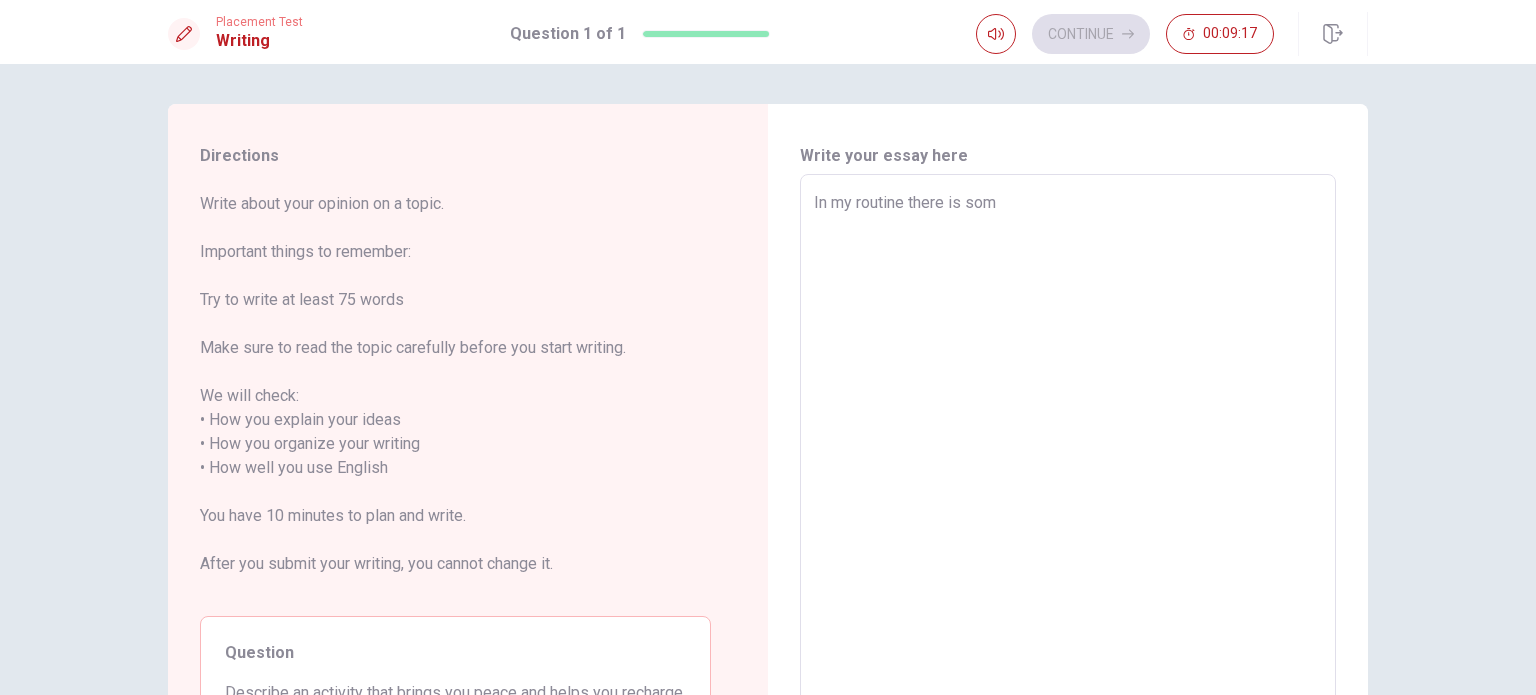 type on "x" 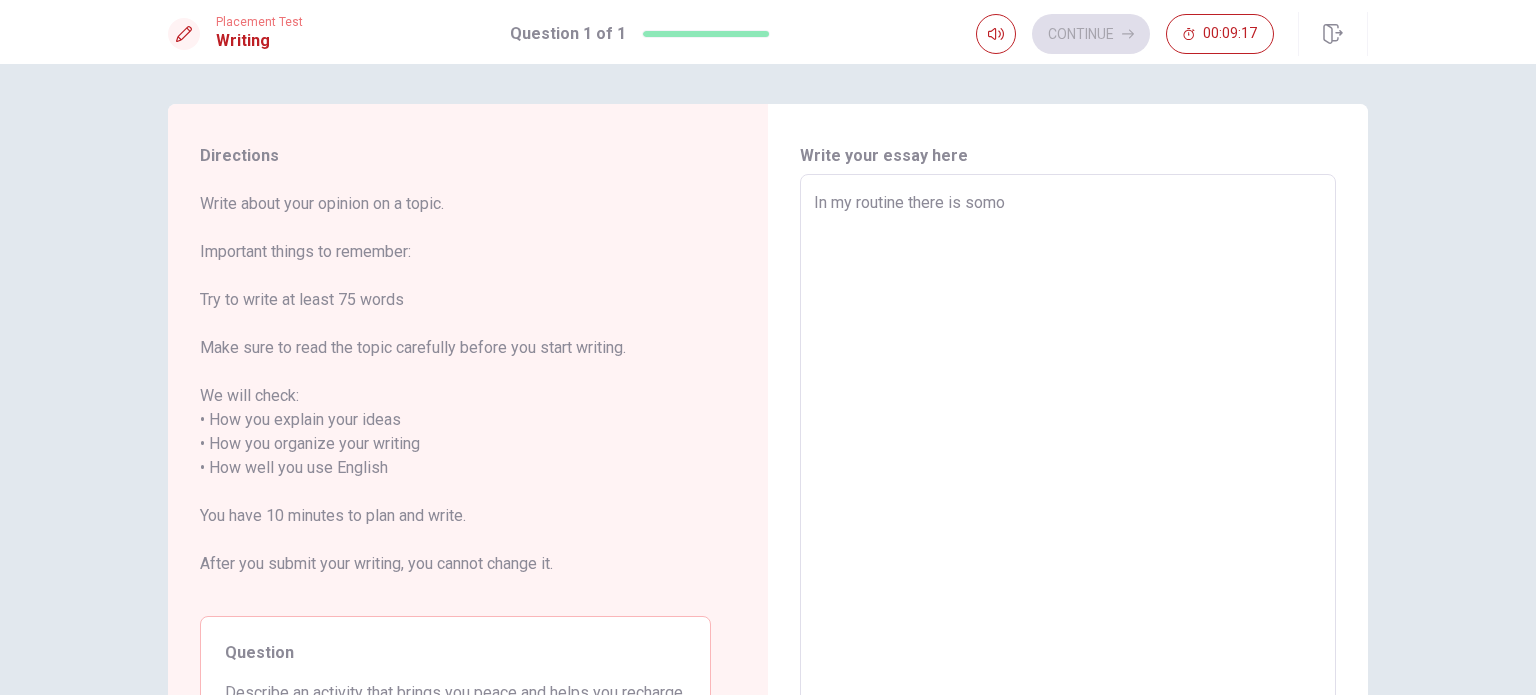 type on "x" 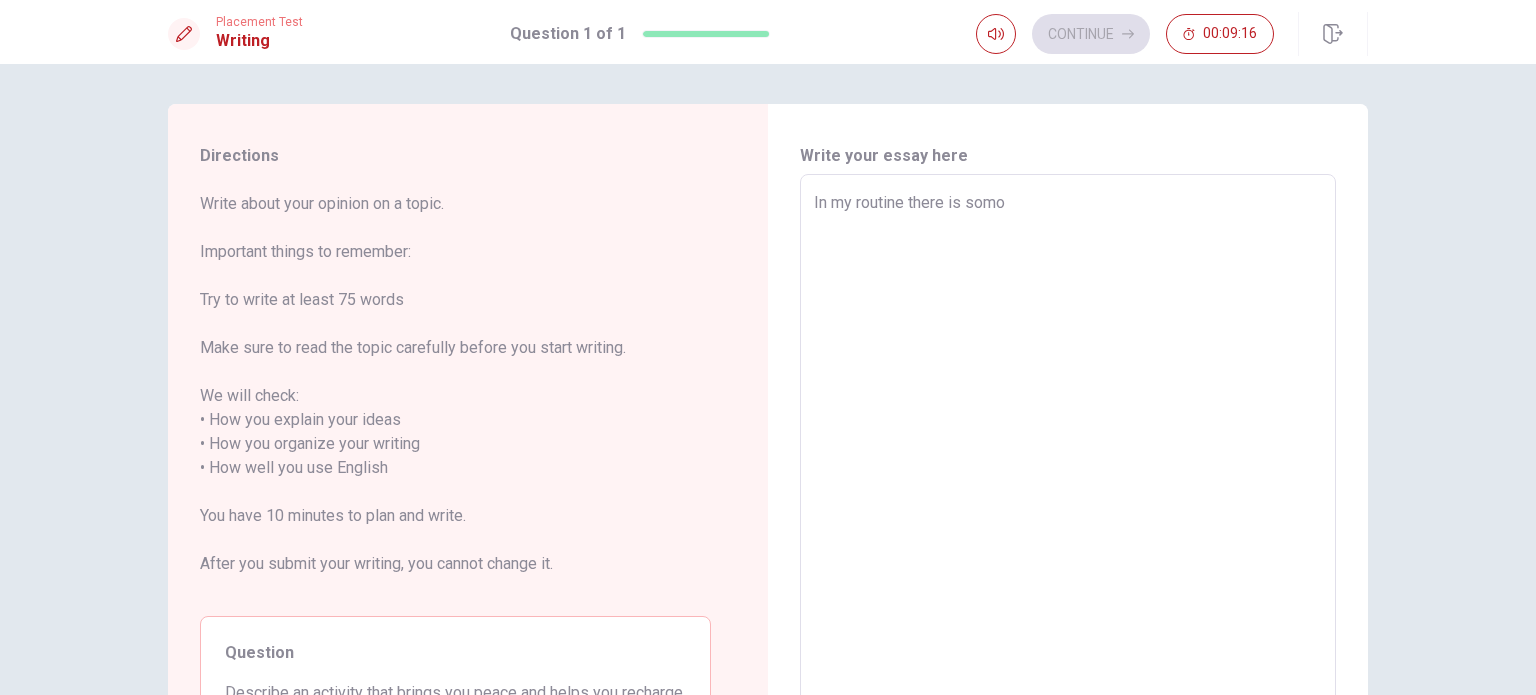 type on "In my routine there is somo a" 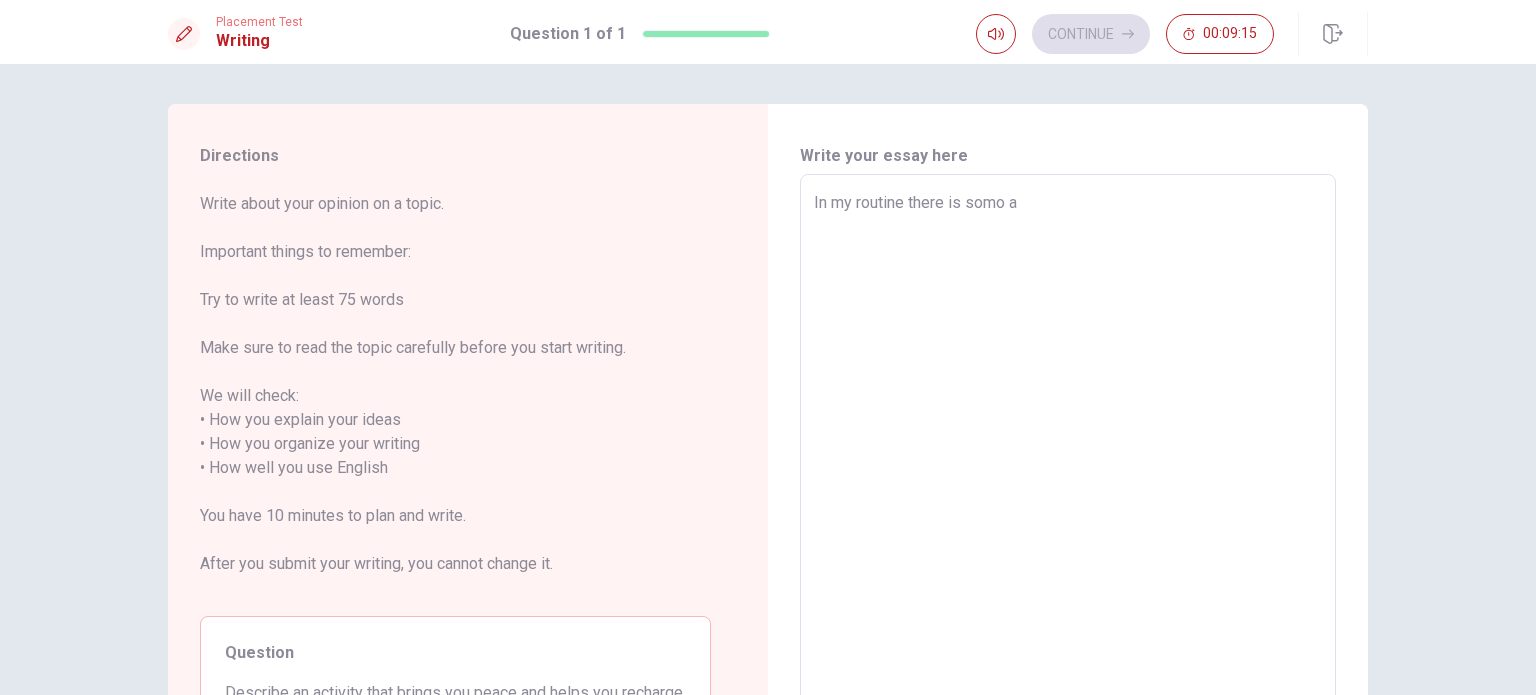 type on "x" 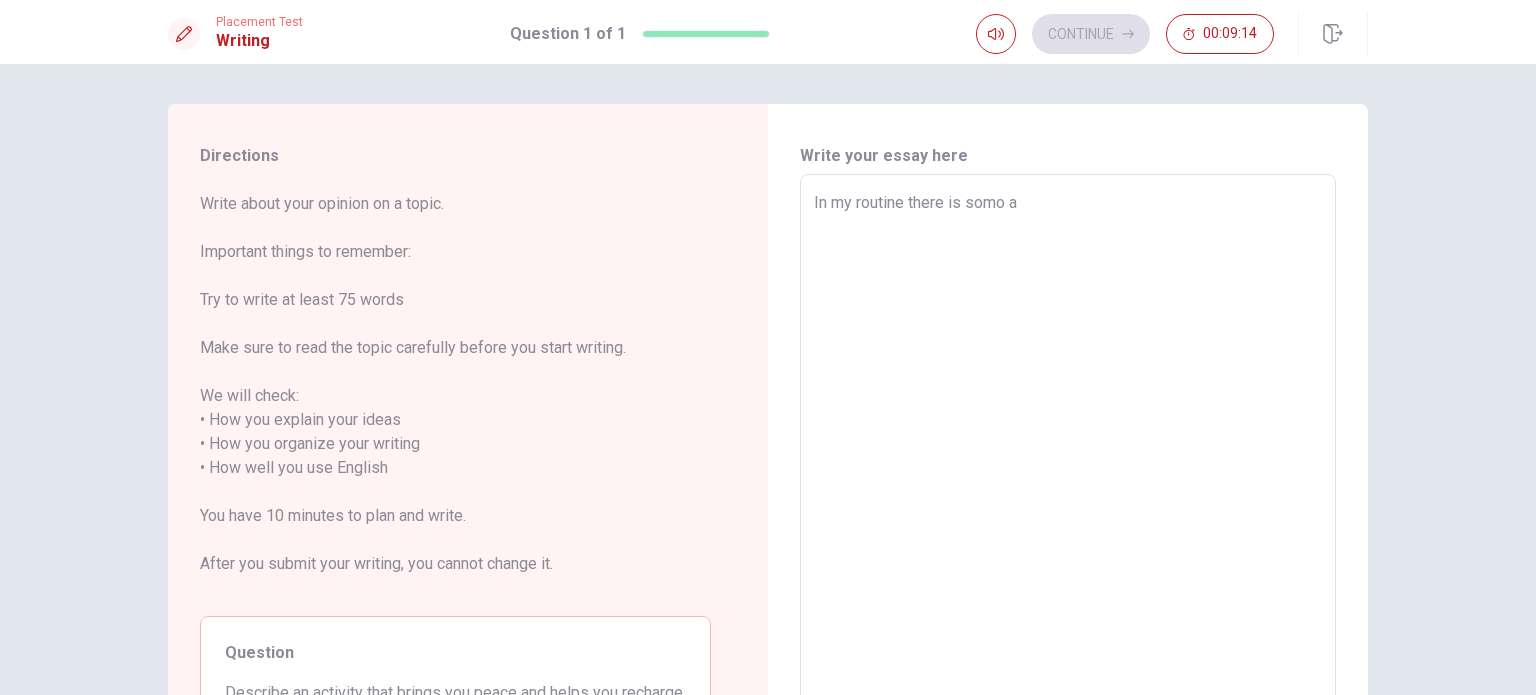 type on "In my routine there is somo" 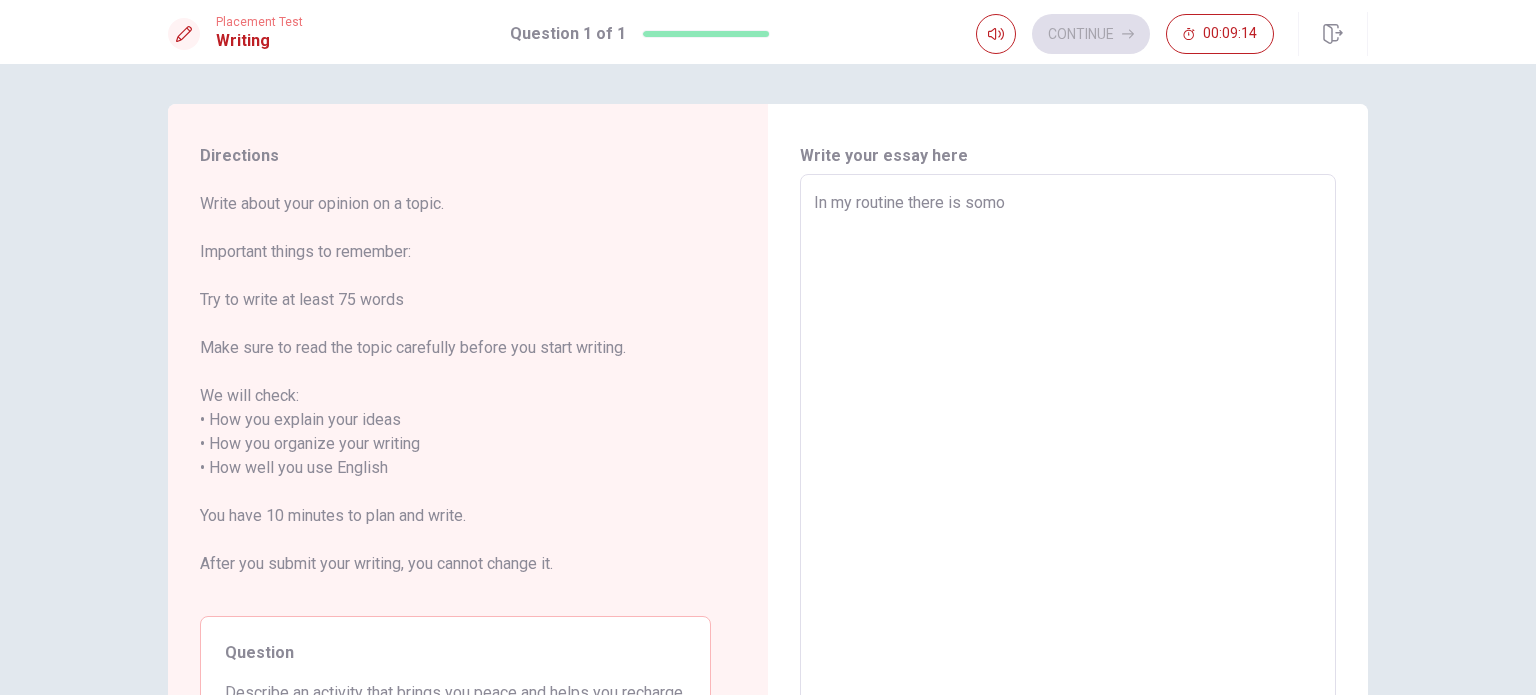 type on "x" 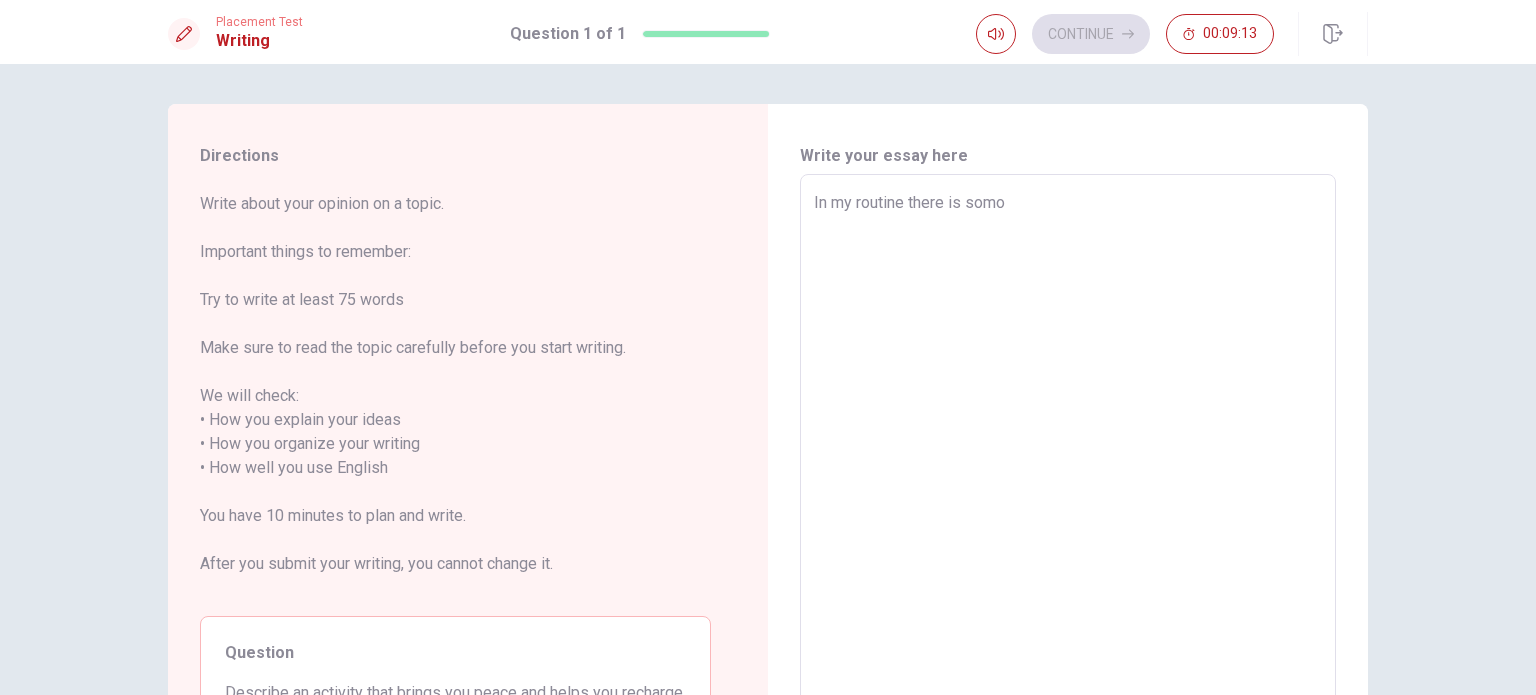 type on "In my routine there is som" 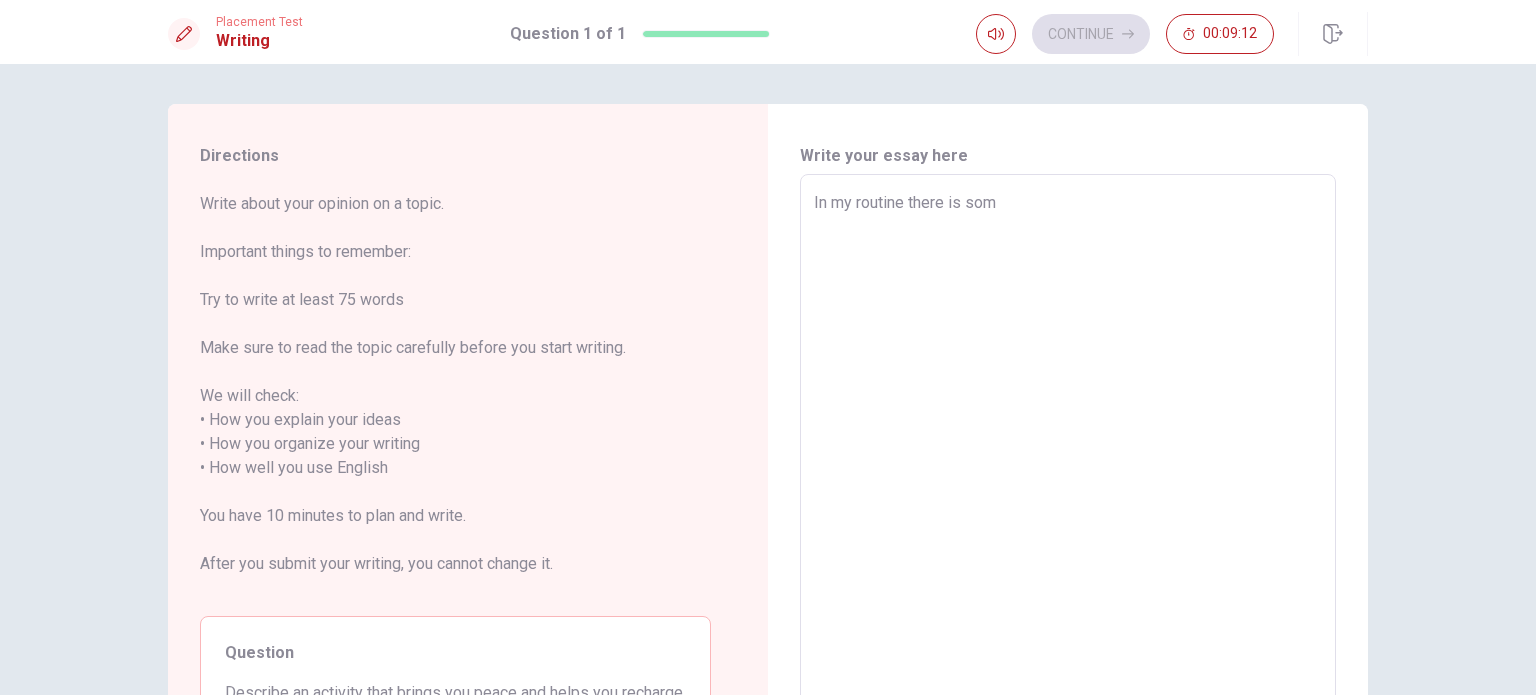 type on "x" 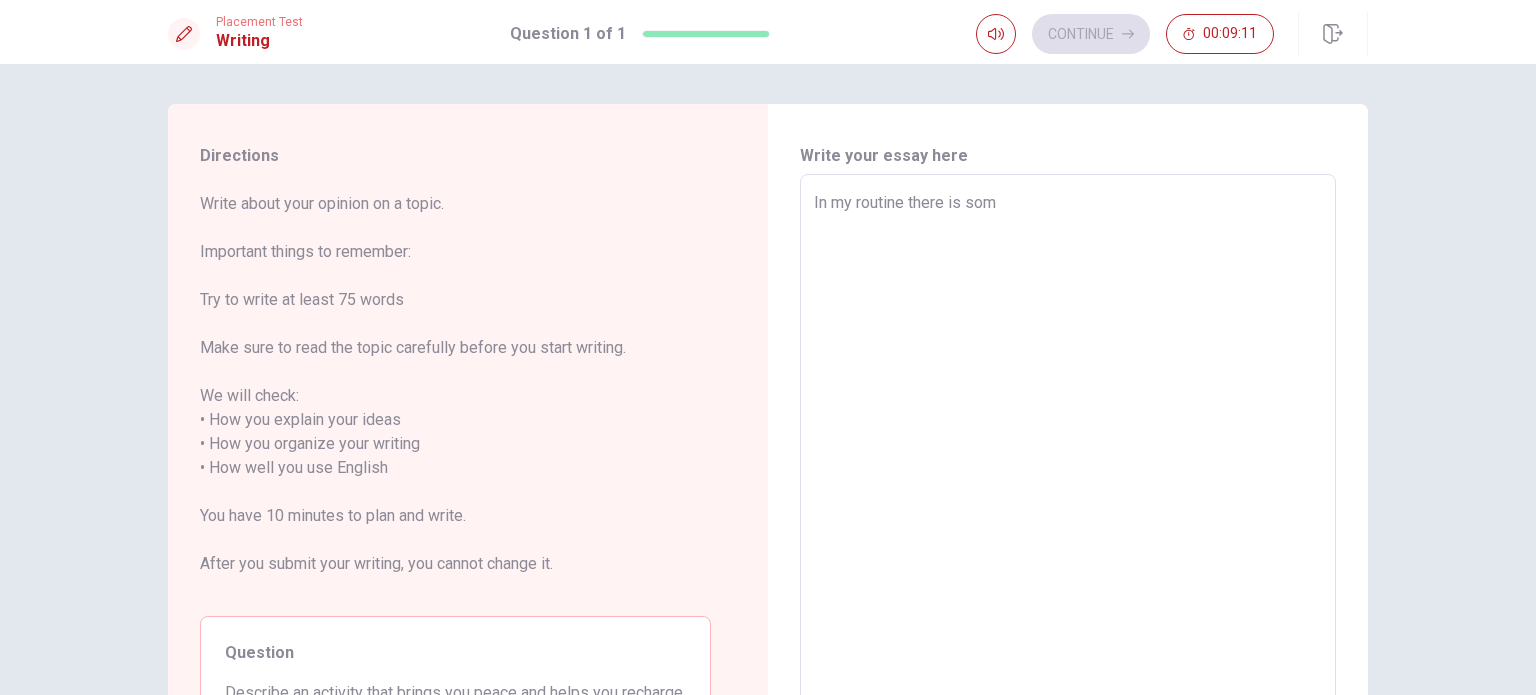 type on "7In my routine there is som" 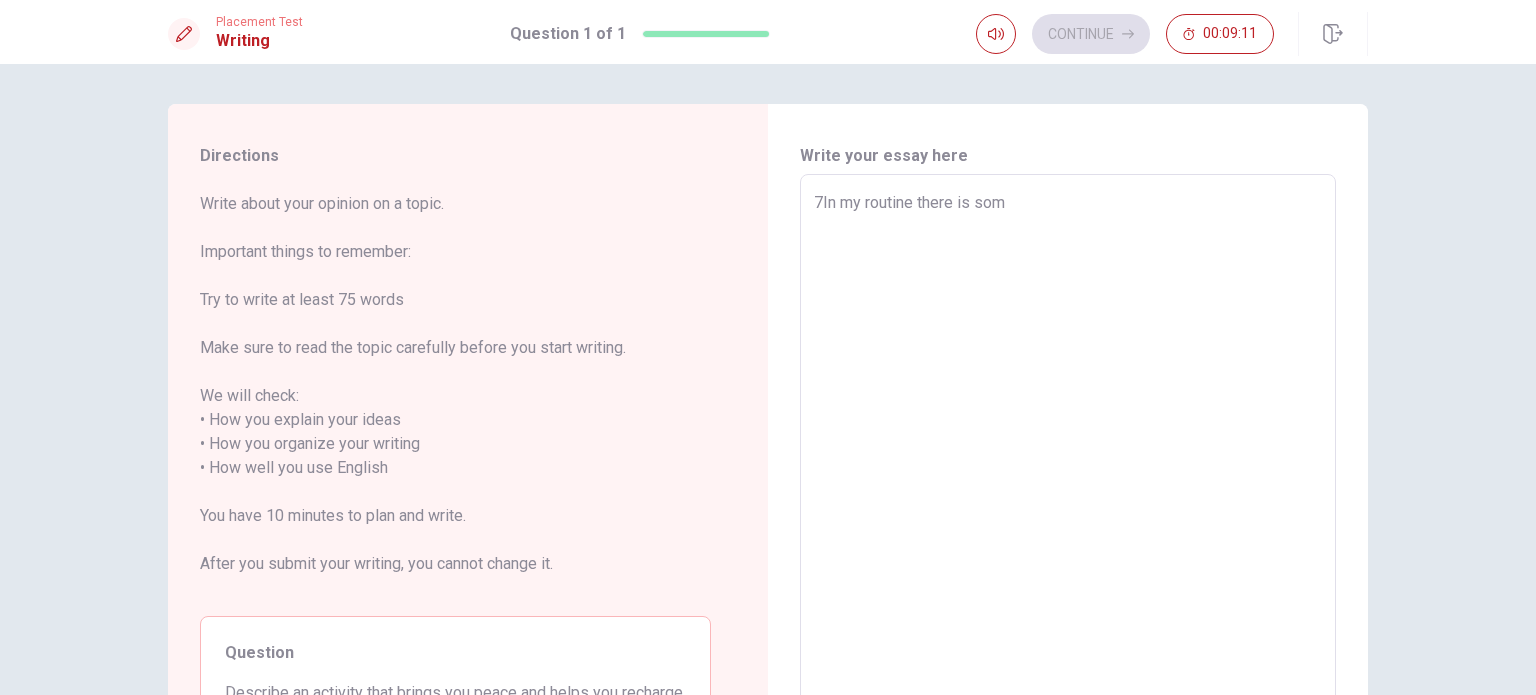 type on "x" 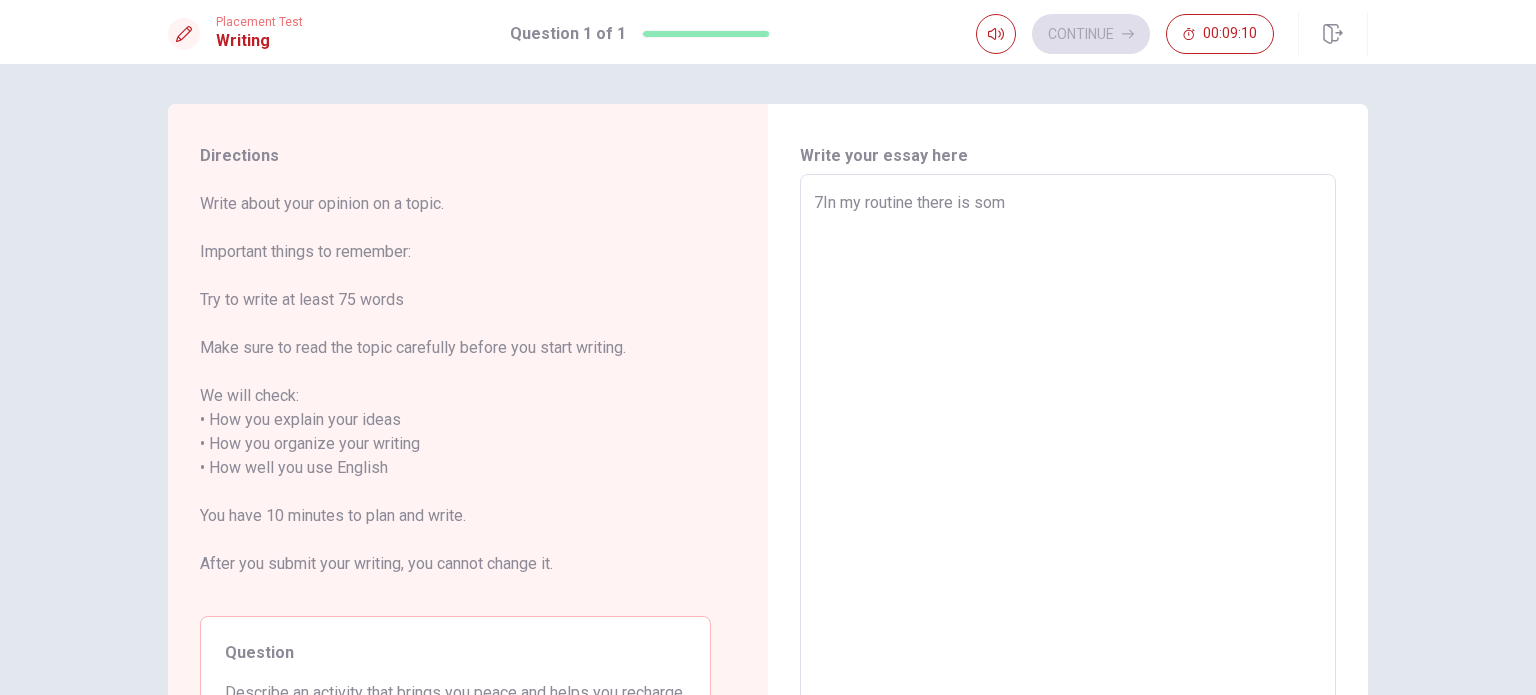 type on "In my routine there is som" 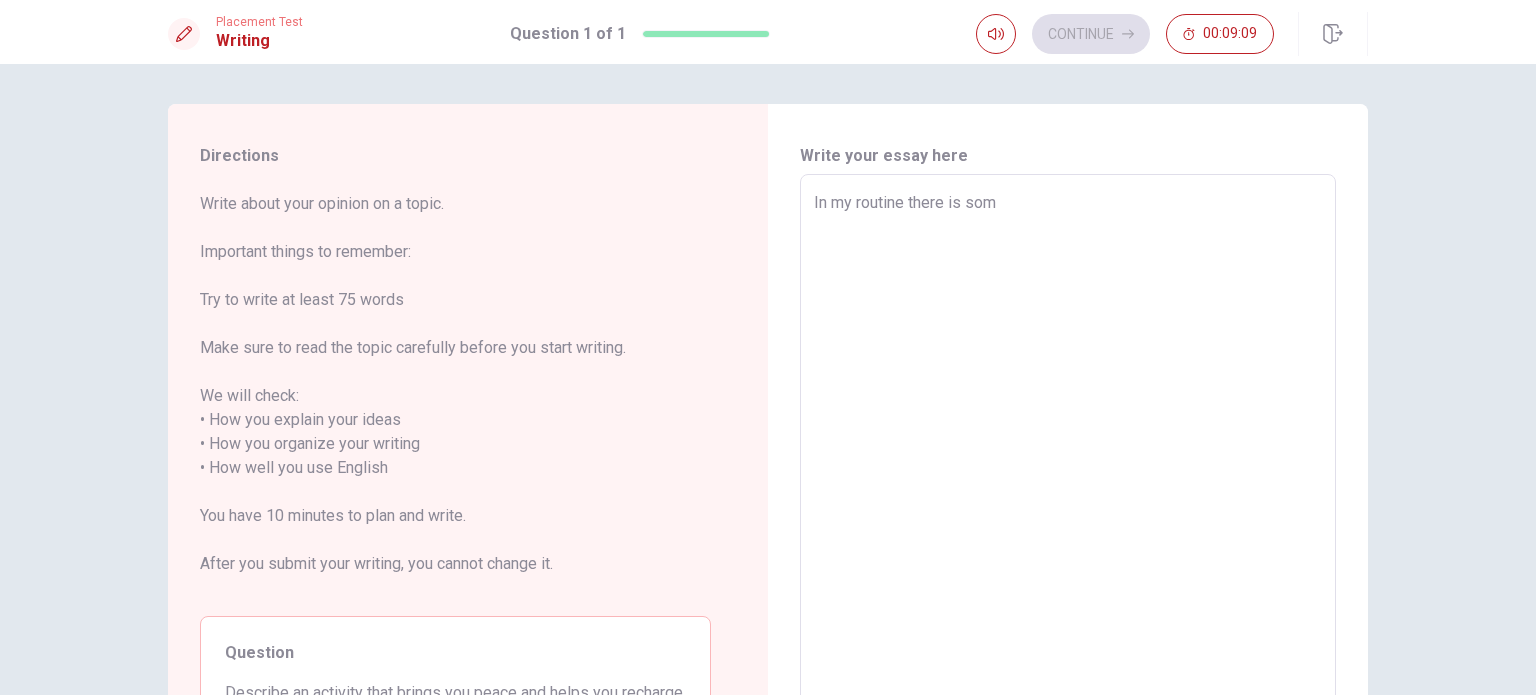 click on "In my routine there is som" at bounding box center [1068, 456] 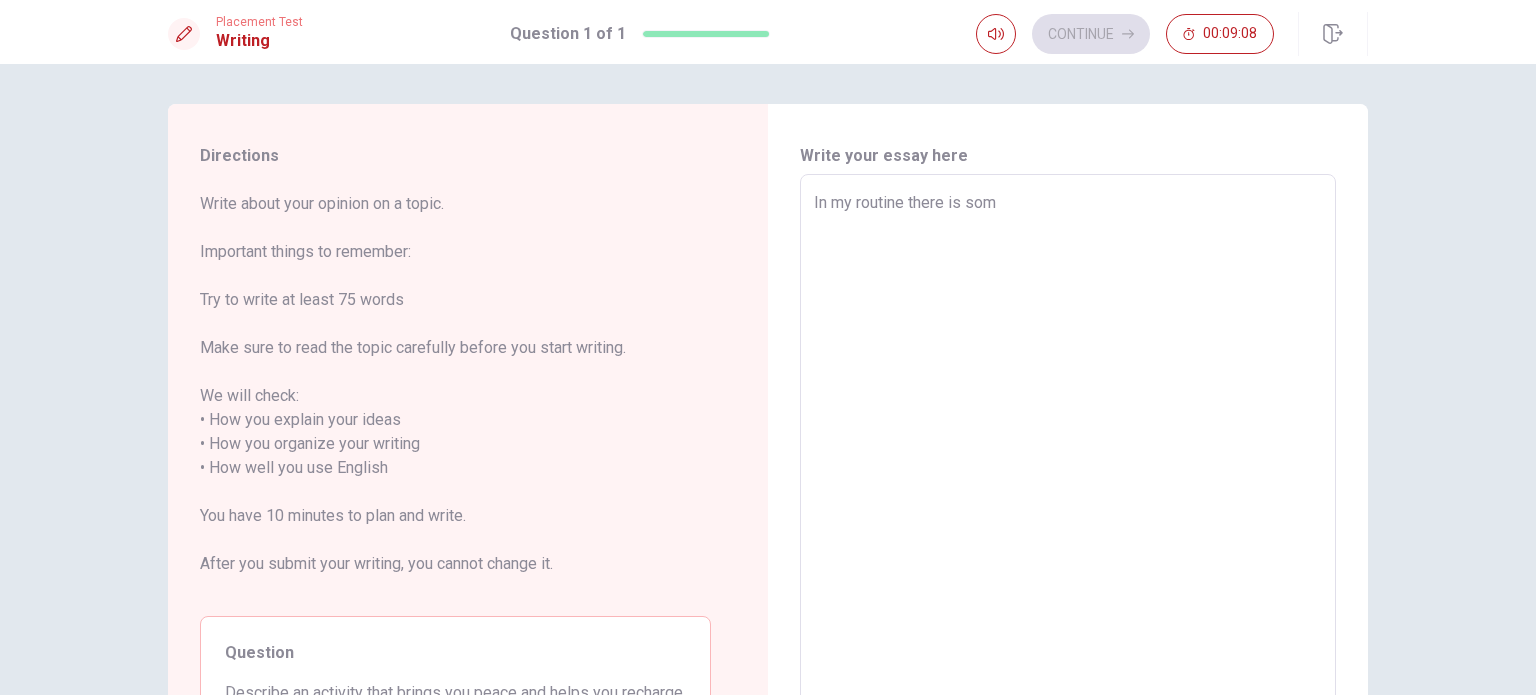 type on "In my routine there is some" 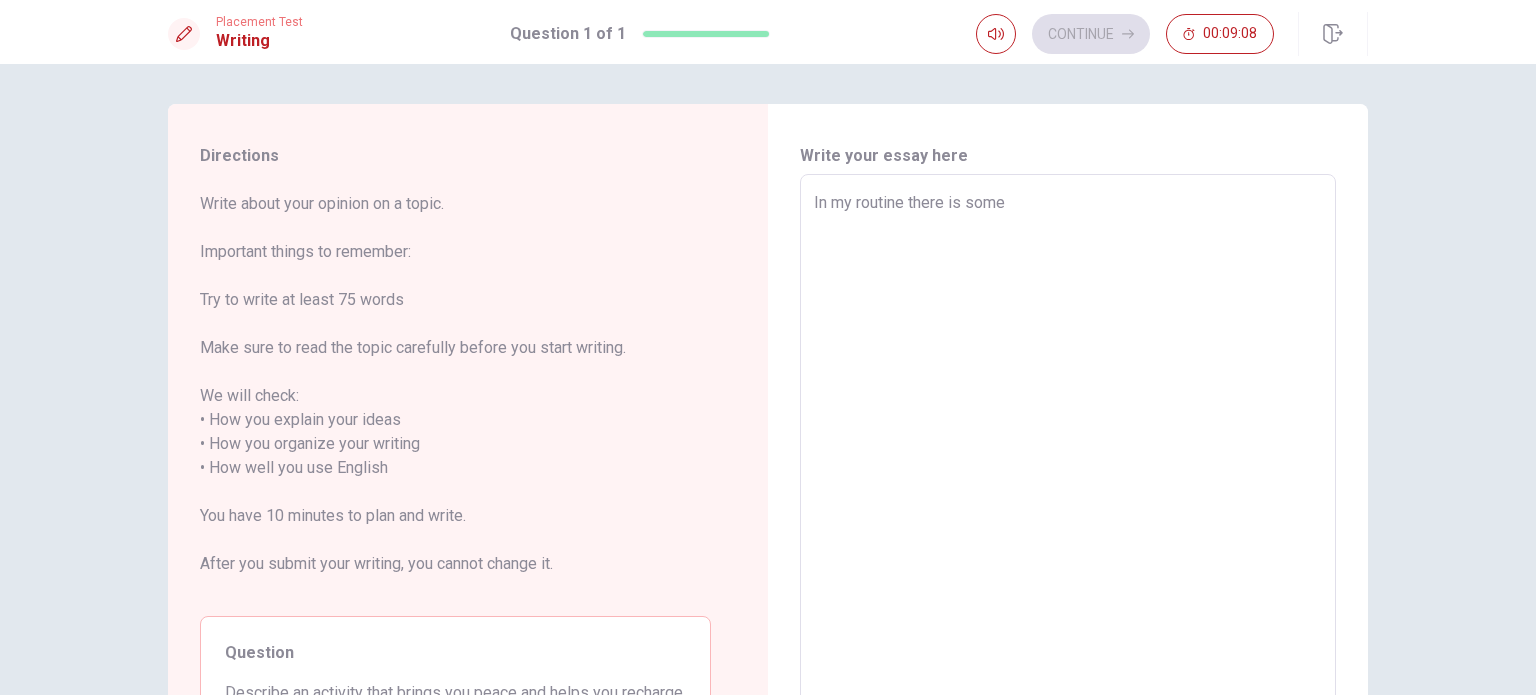 type on "x" 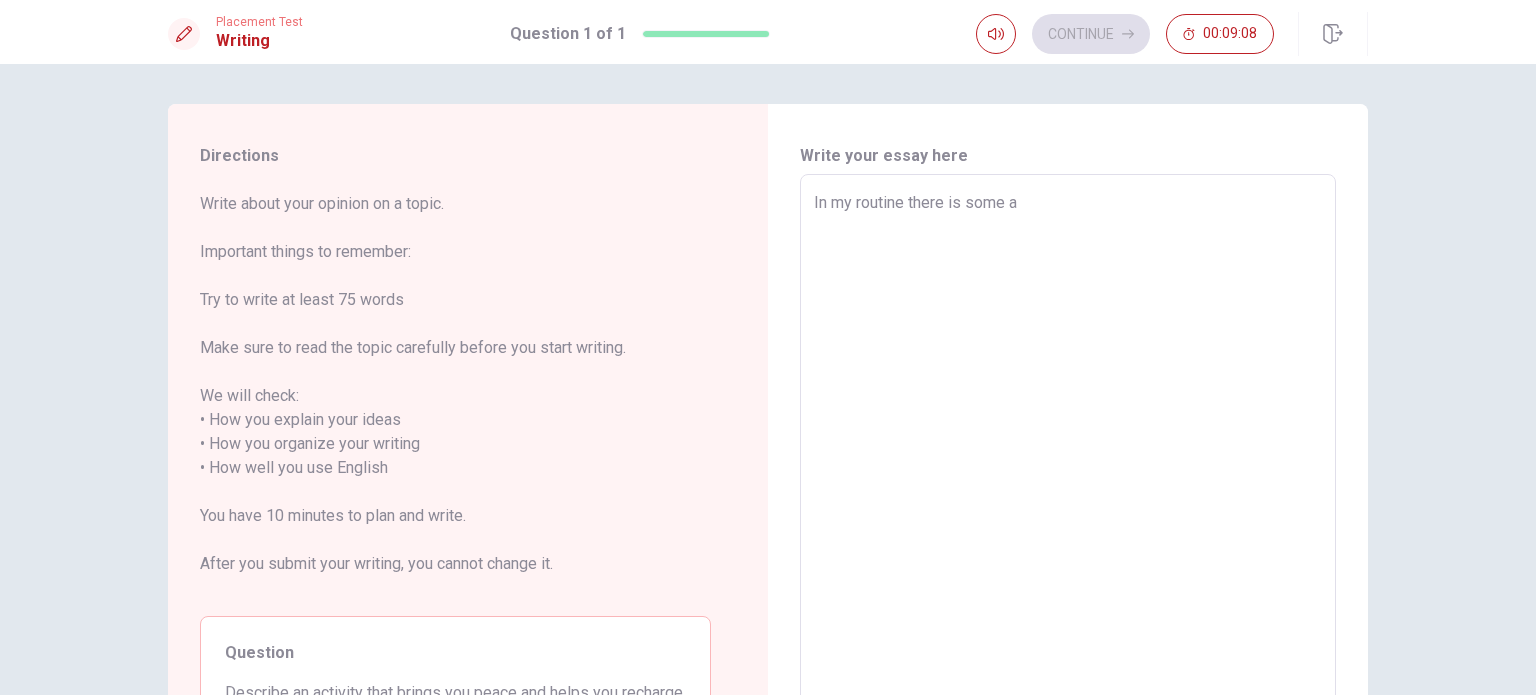 type on "x" 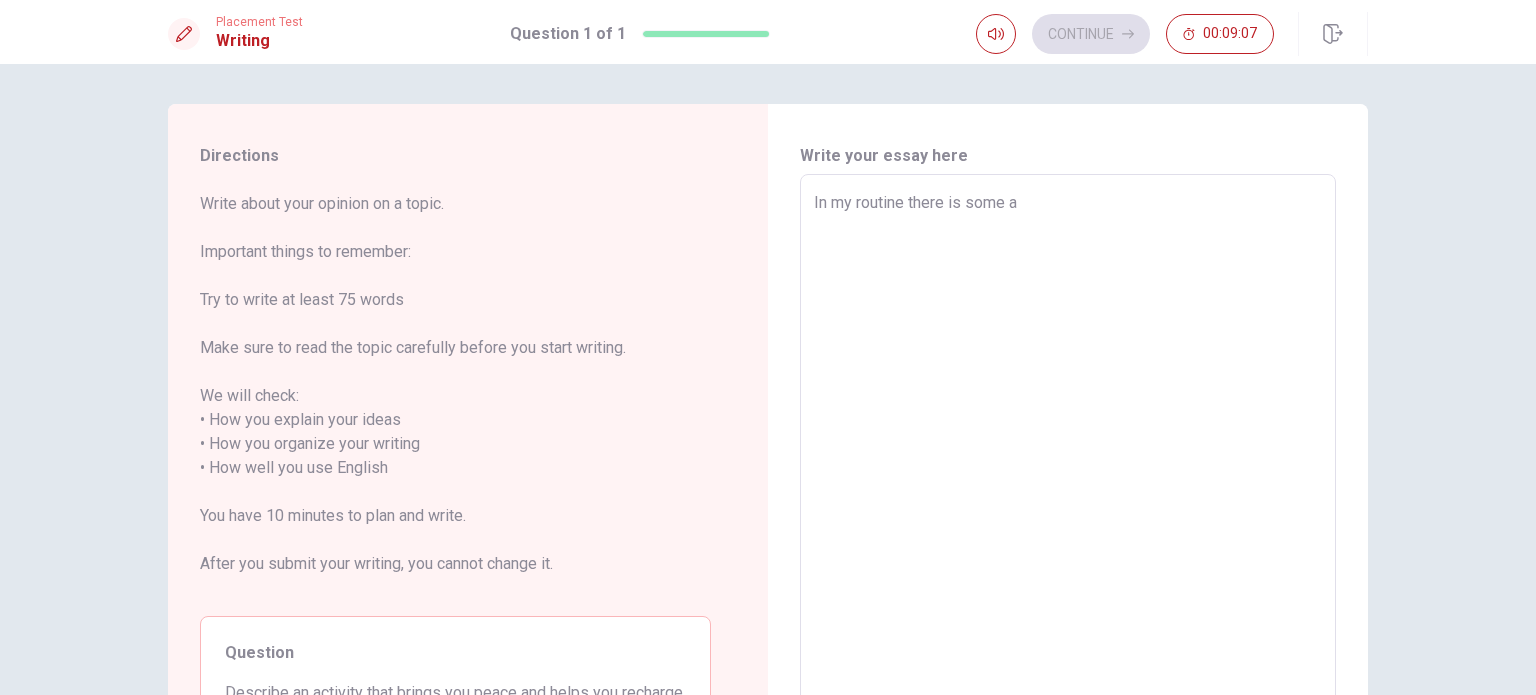 type on "In my routine there is some ac" 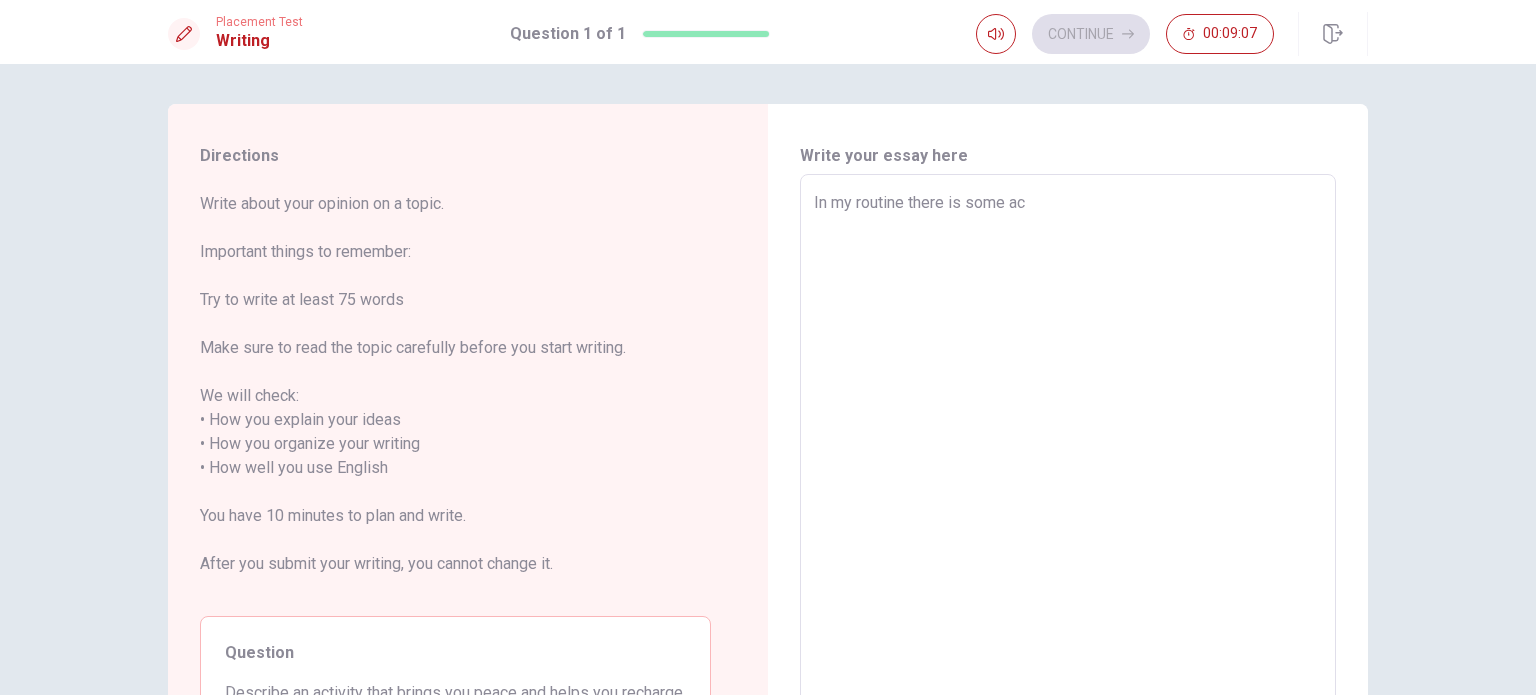 type on "x" 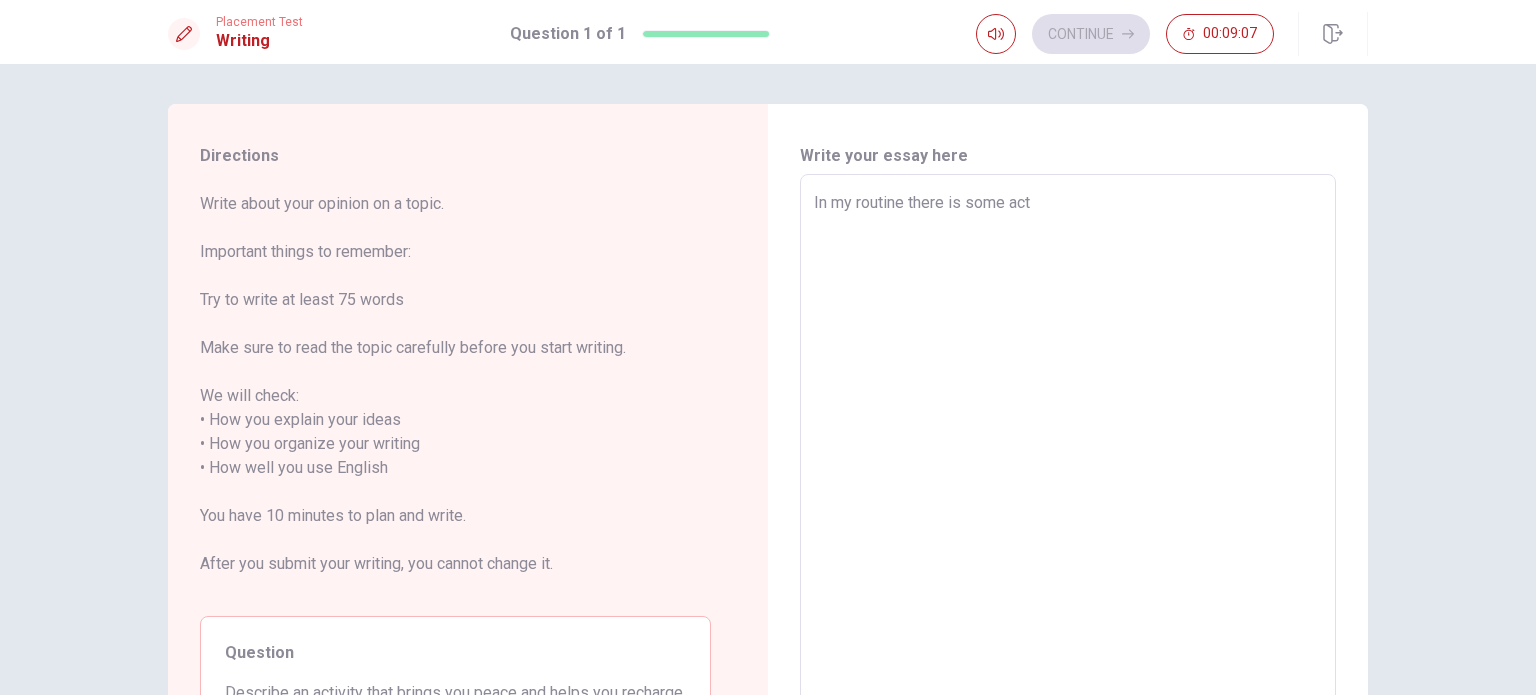 type on "x" 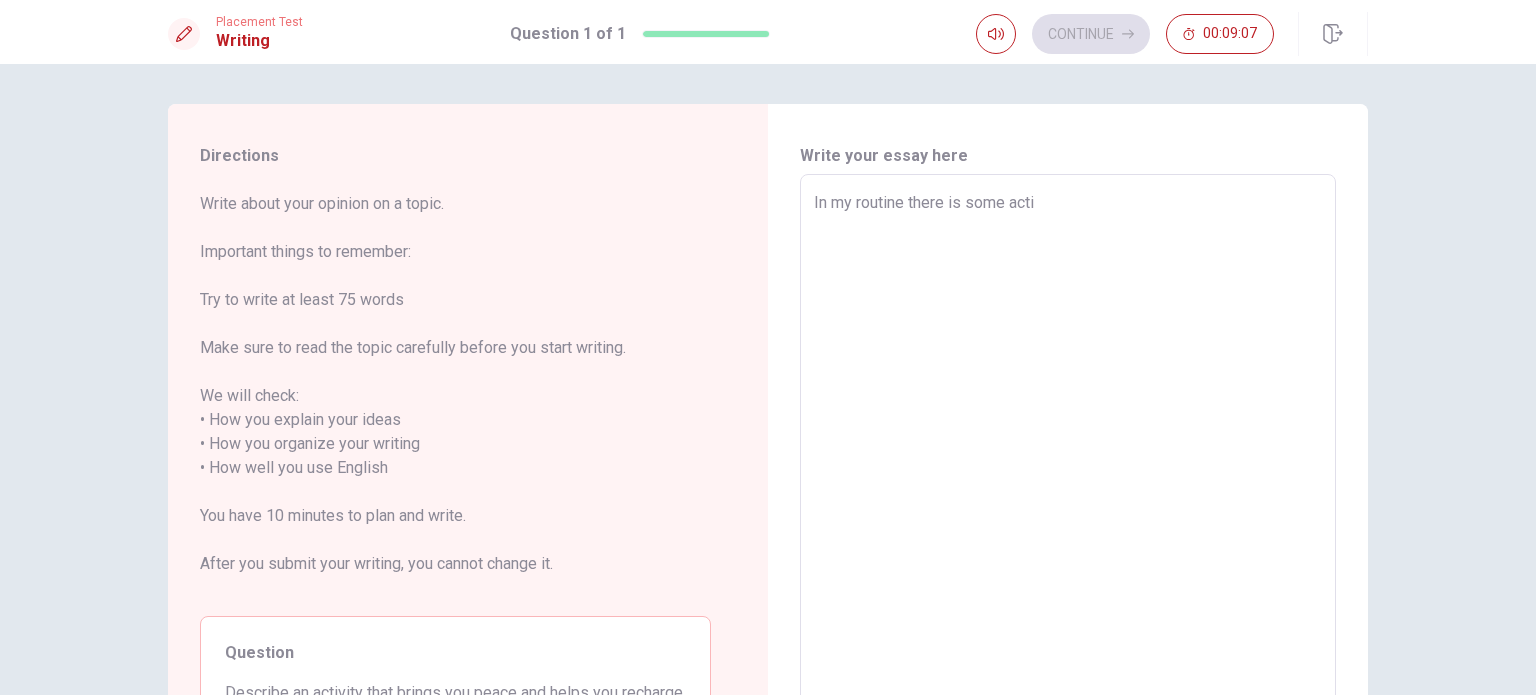 type on "x" 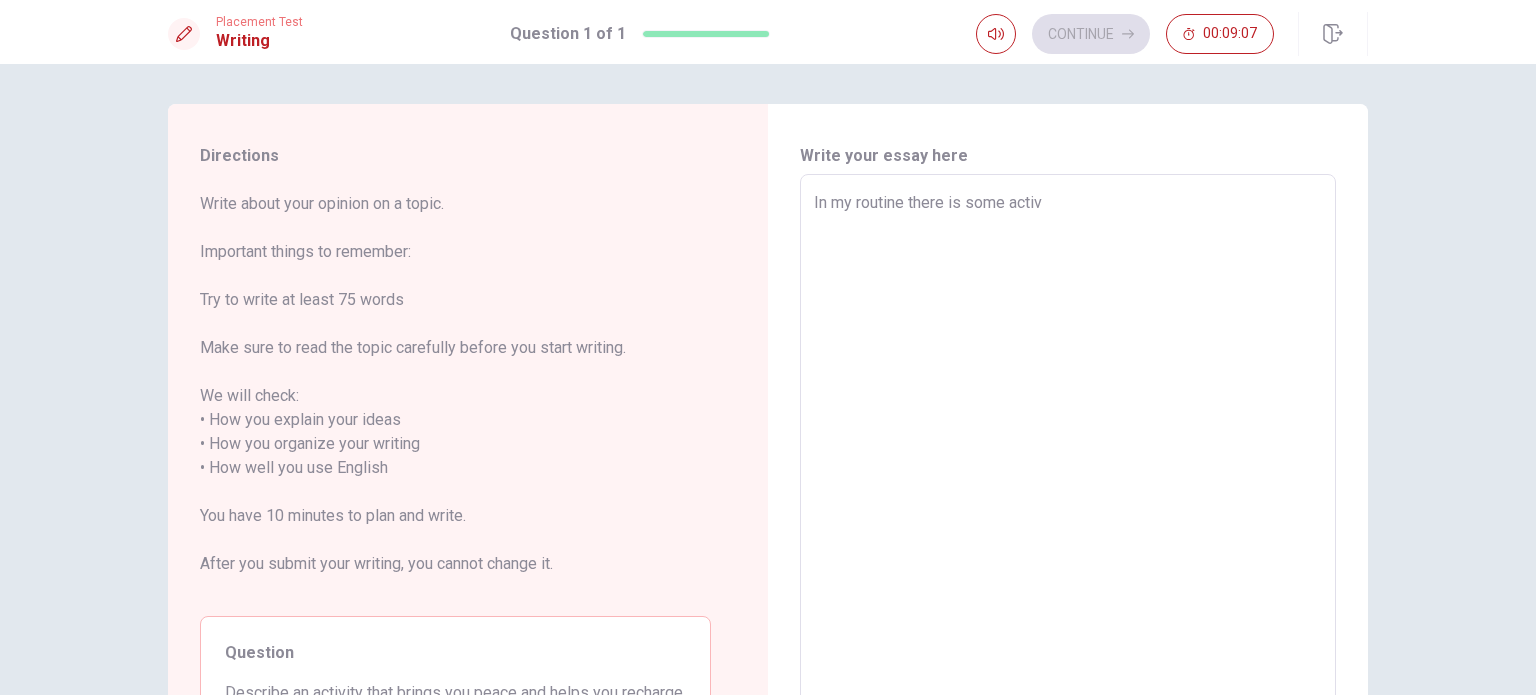 type on "x" 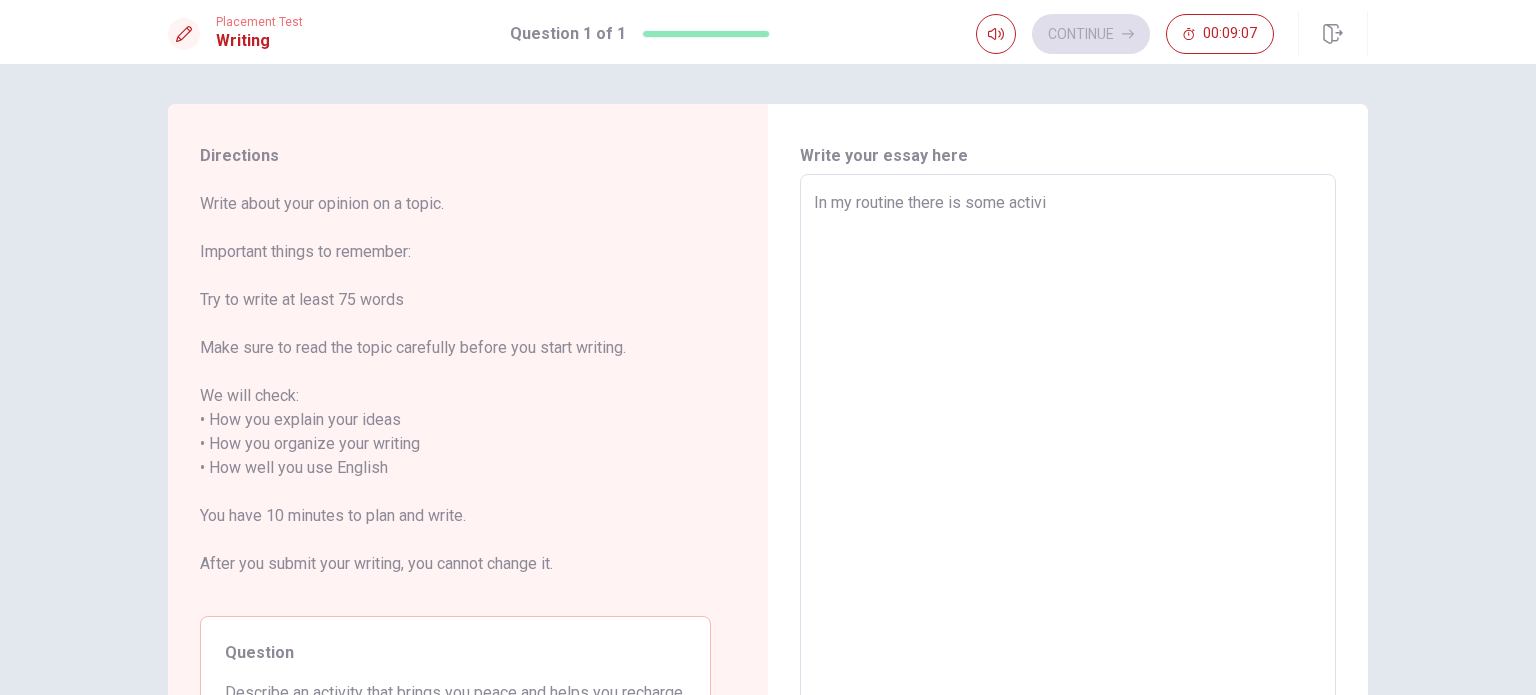 type on "x" 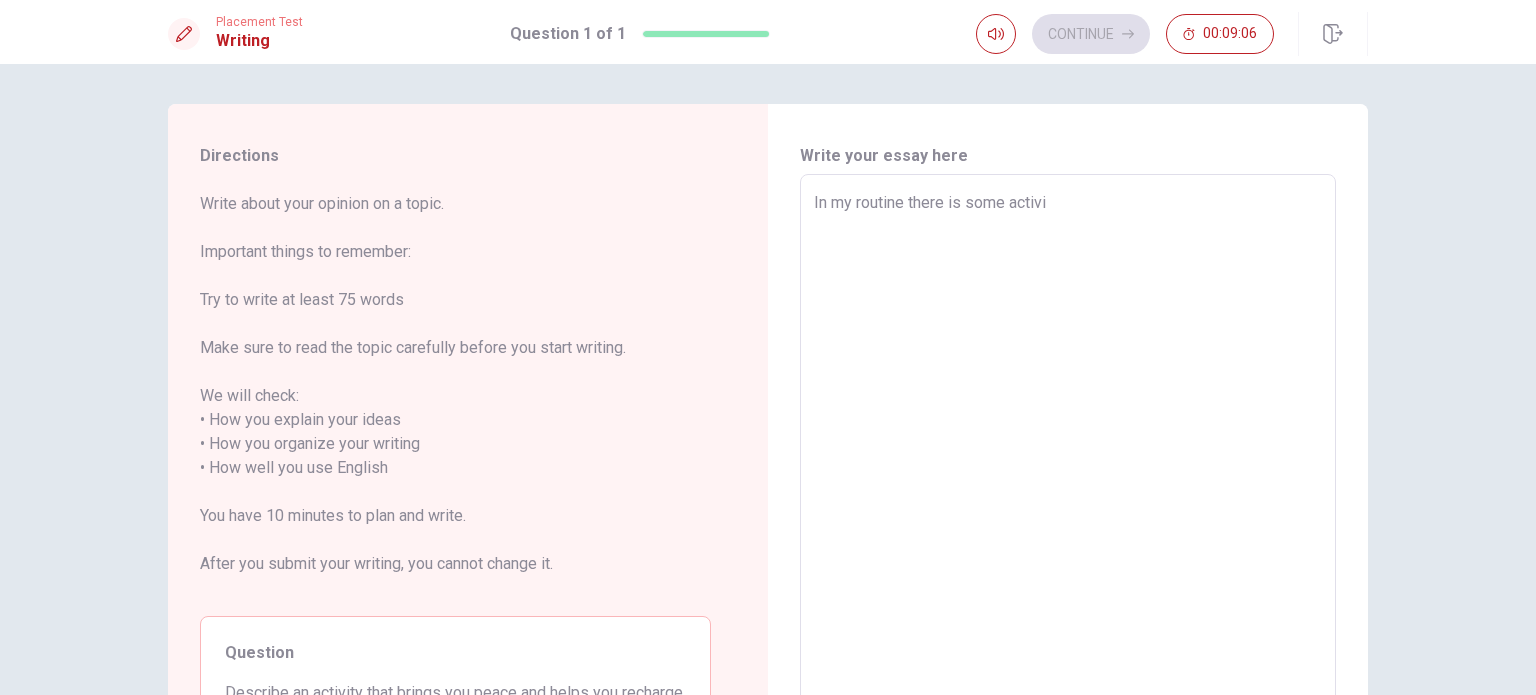 type on "In my routine there is some activit" 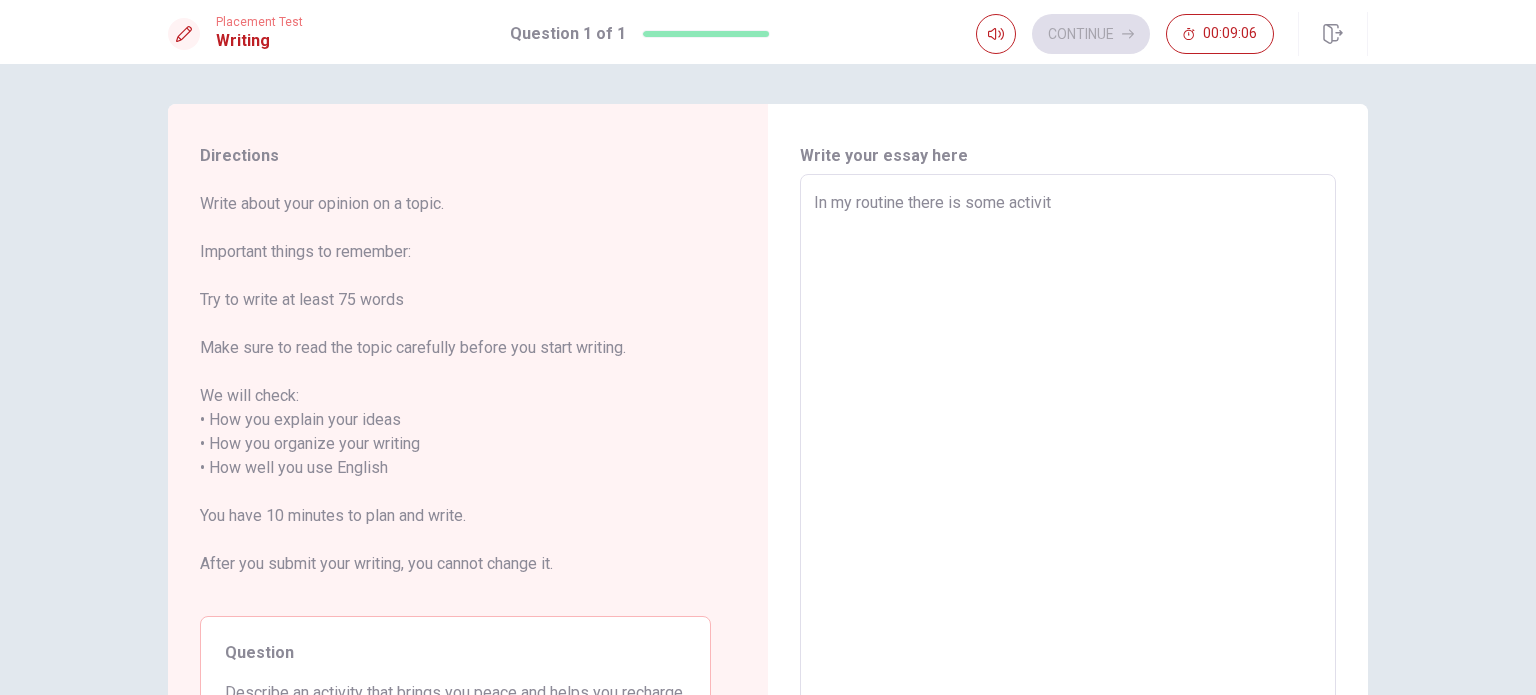 type on "x" 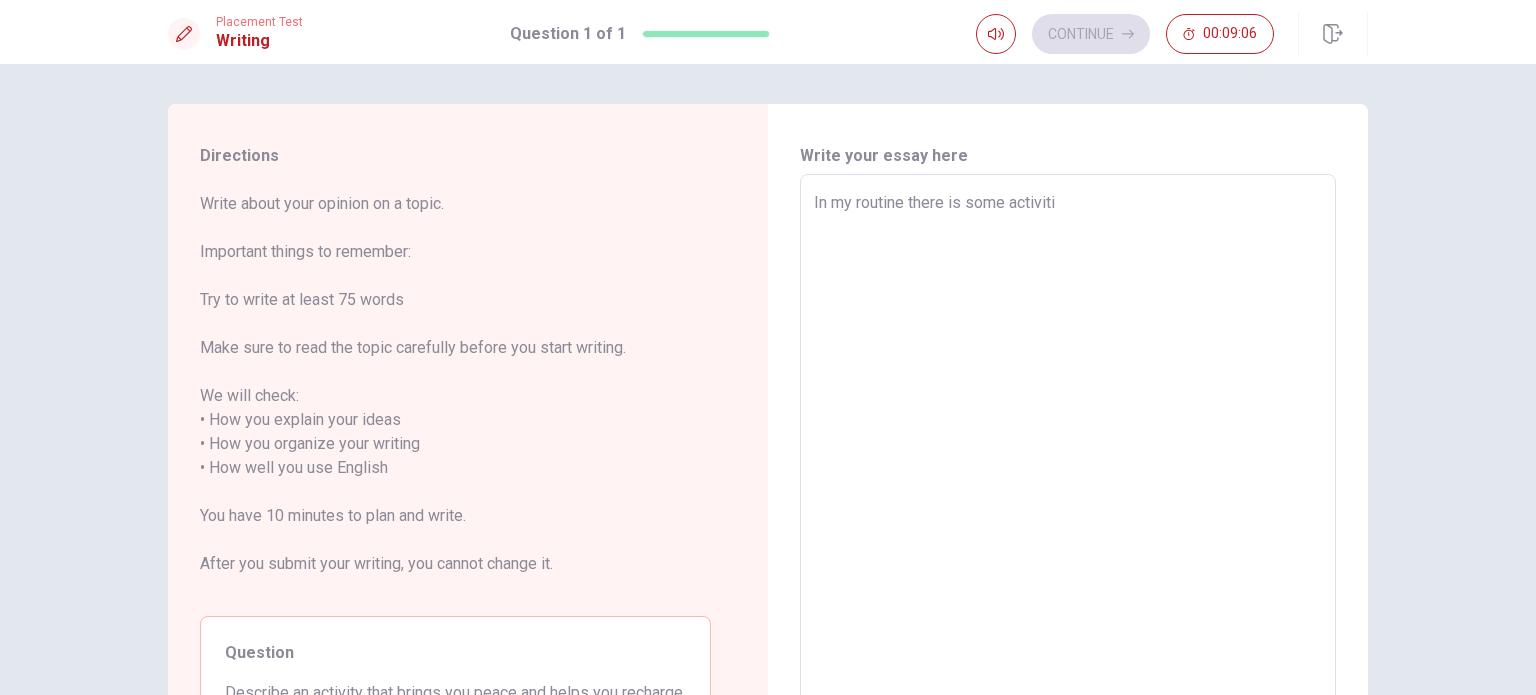 type on "x" 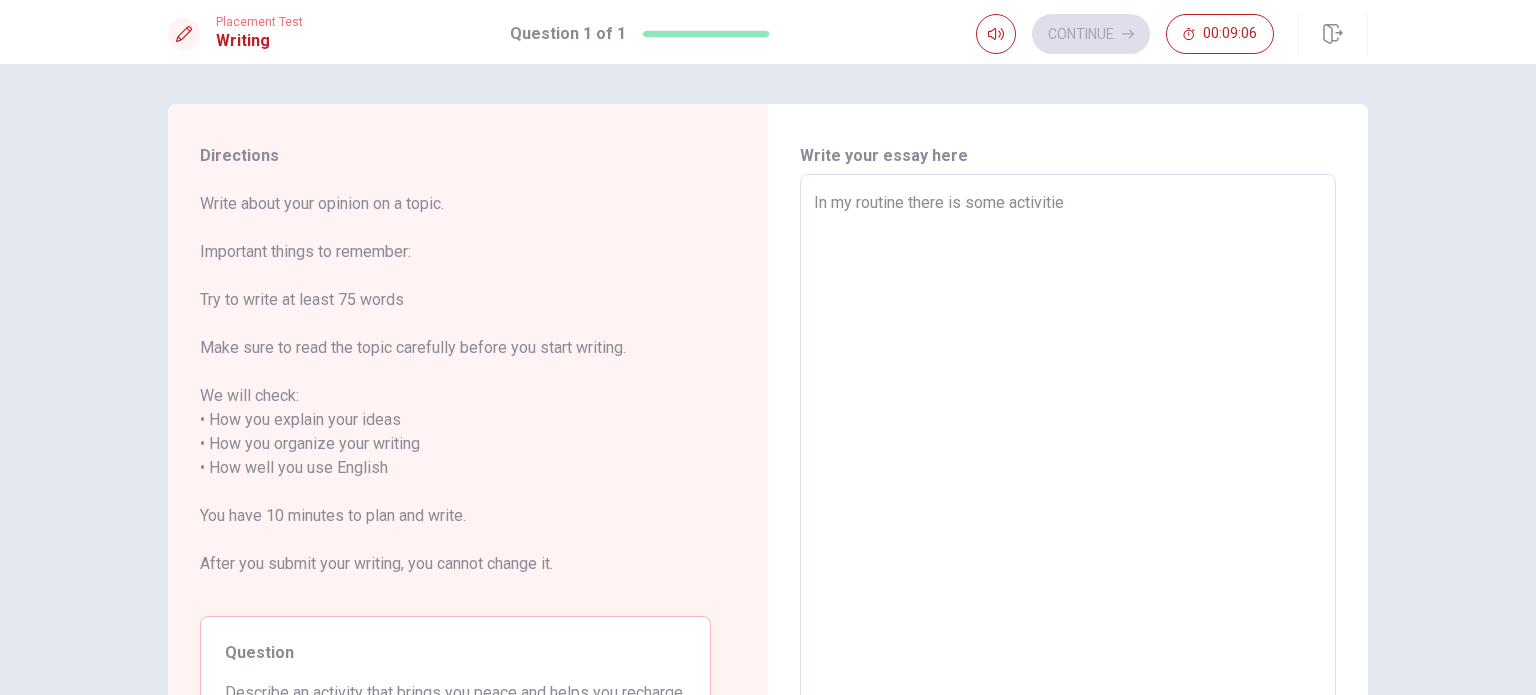 type on "x" 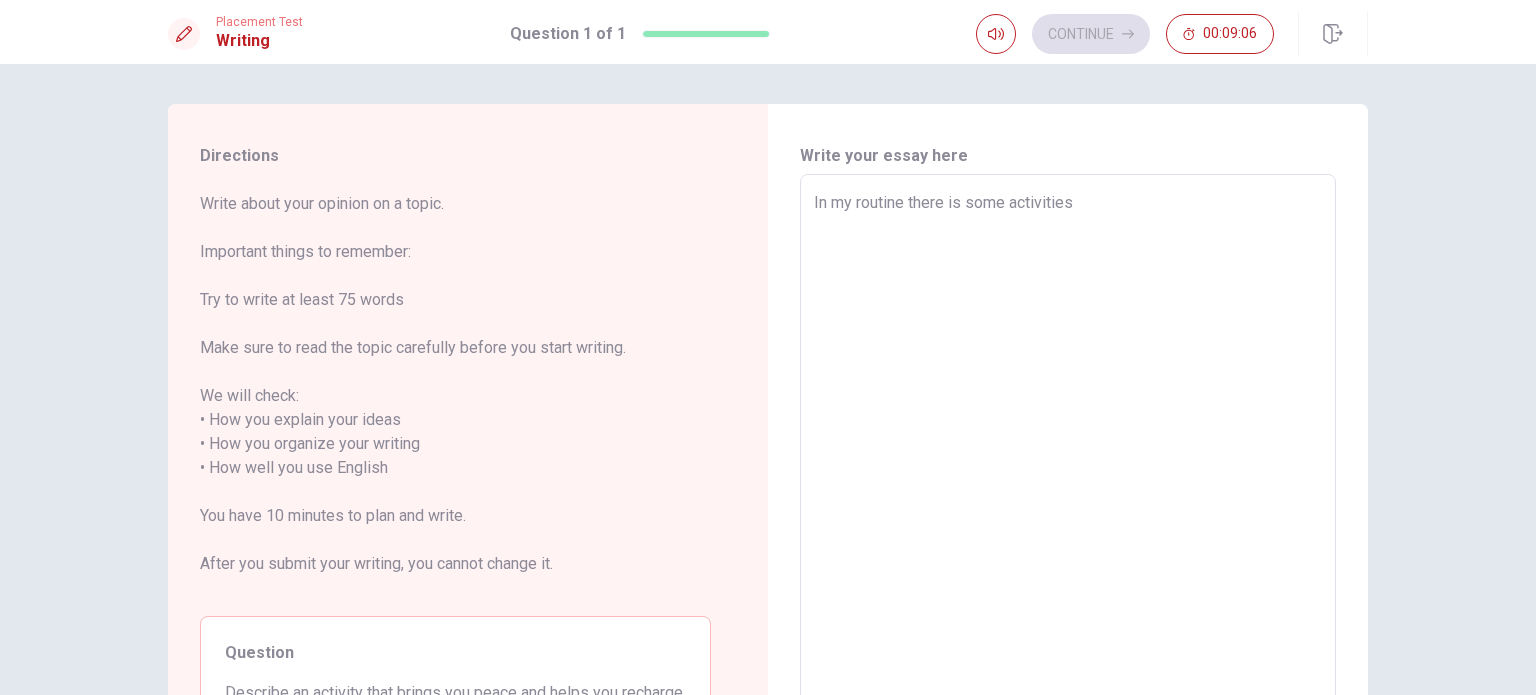 type on "x" 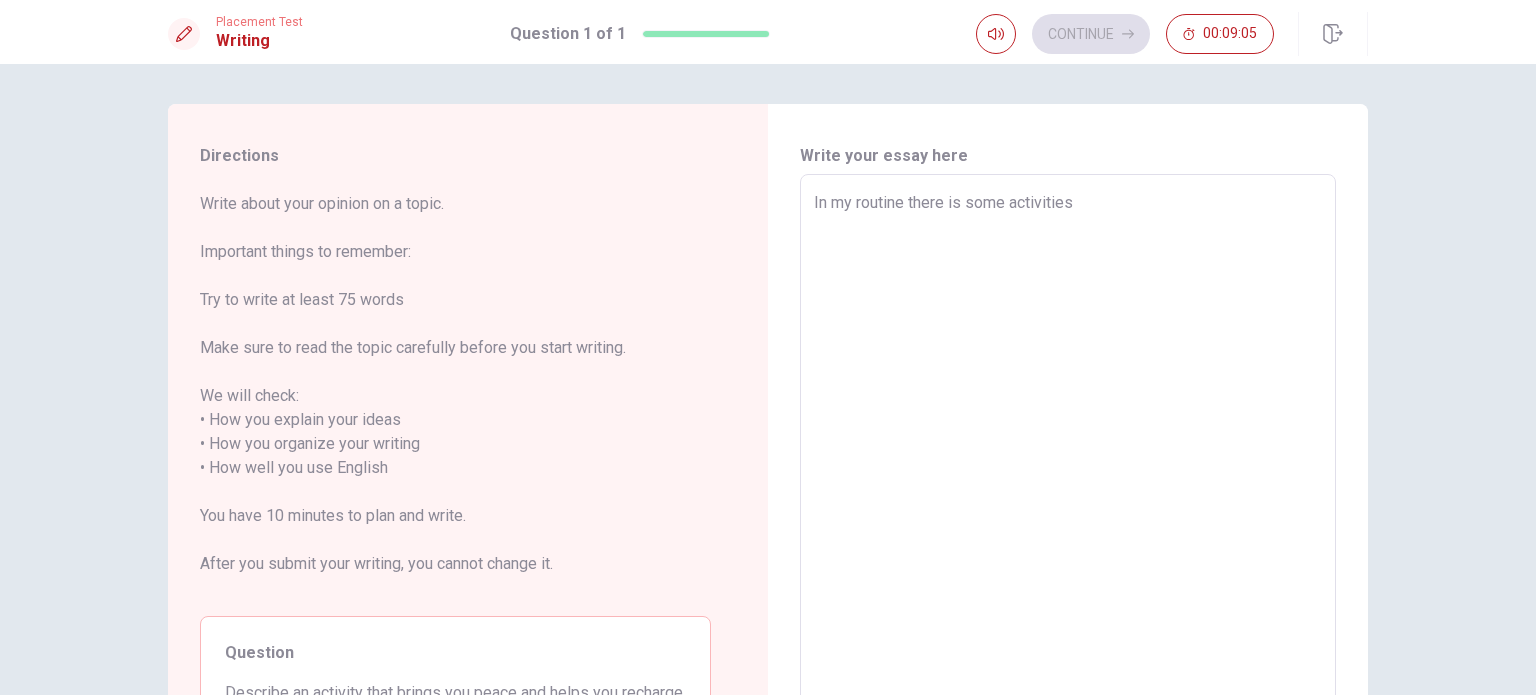 type on "x" 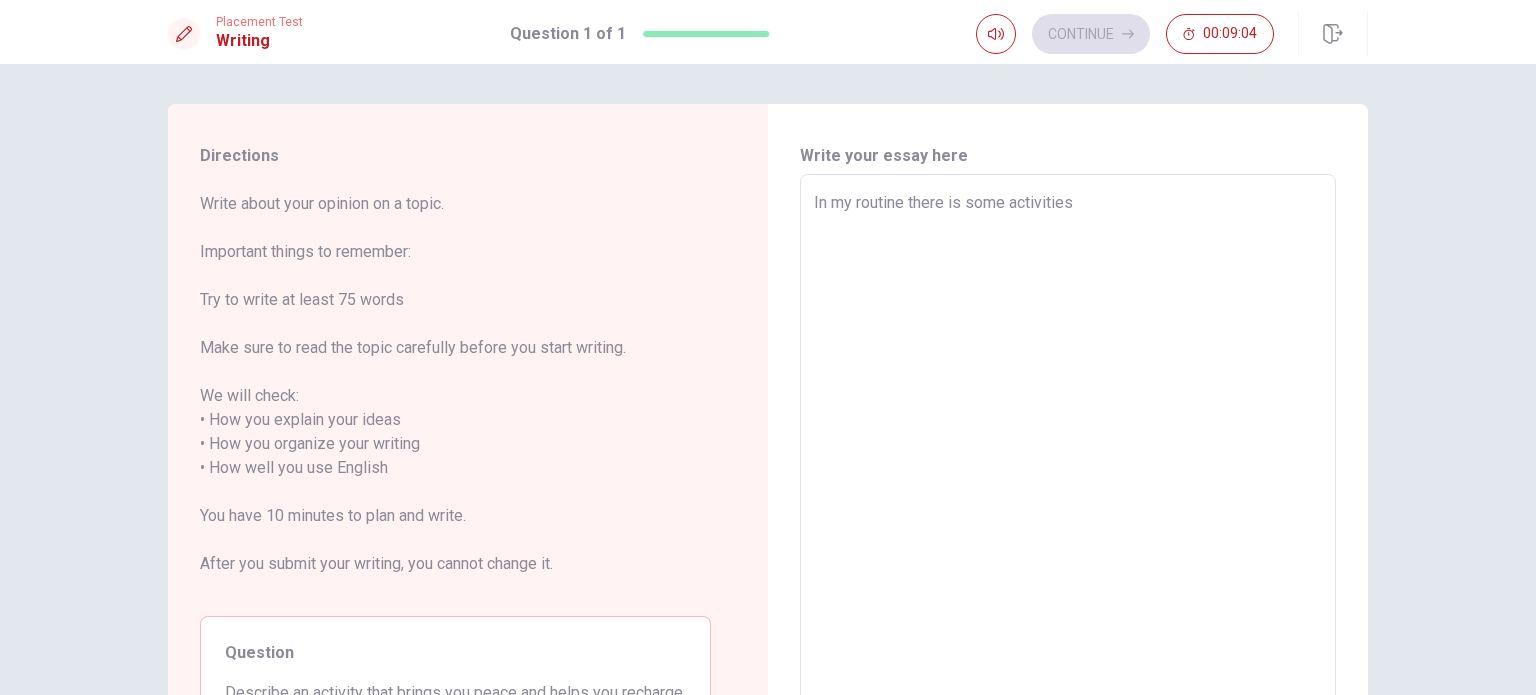 type on "In my routine there is some activities w" 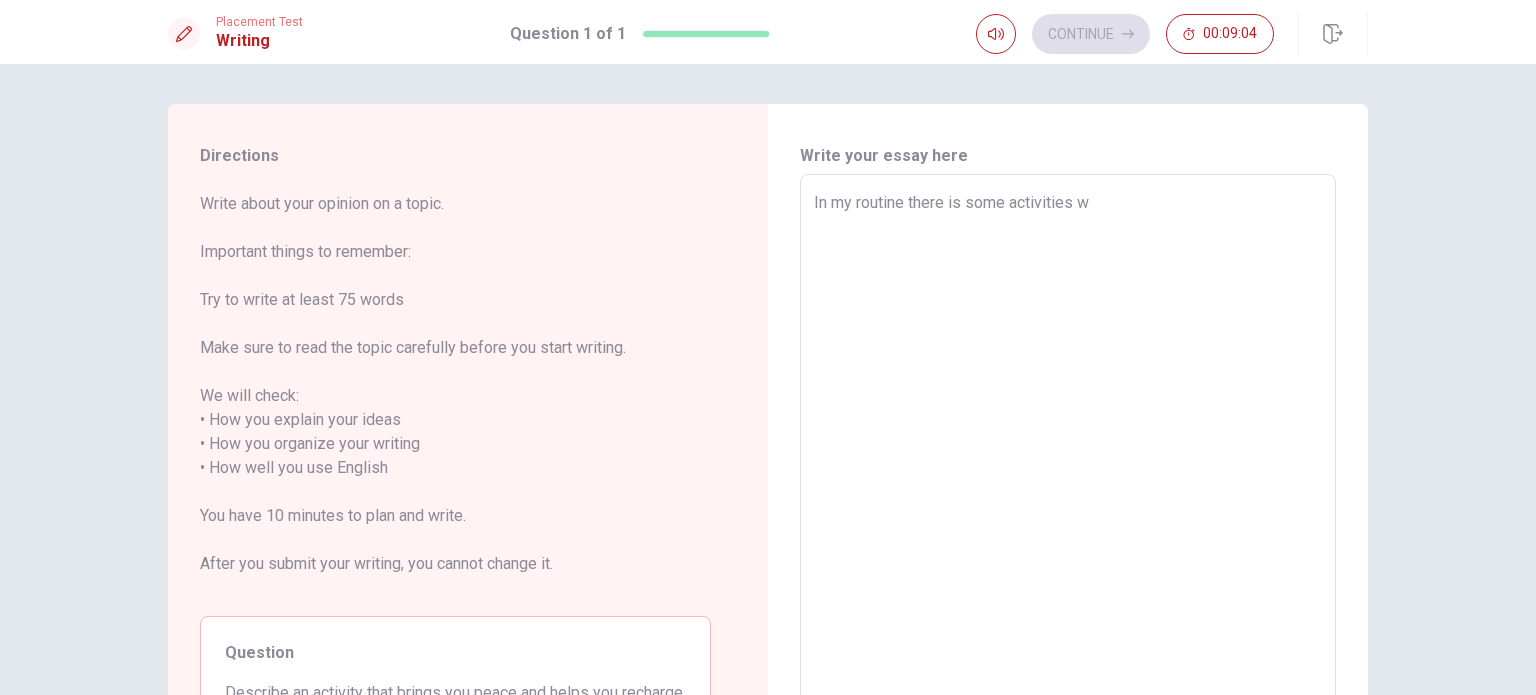 type on "x" 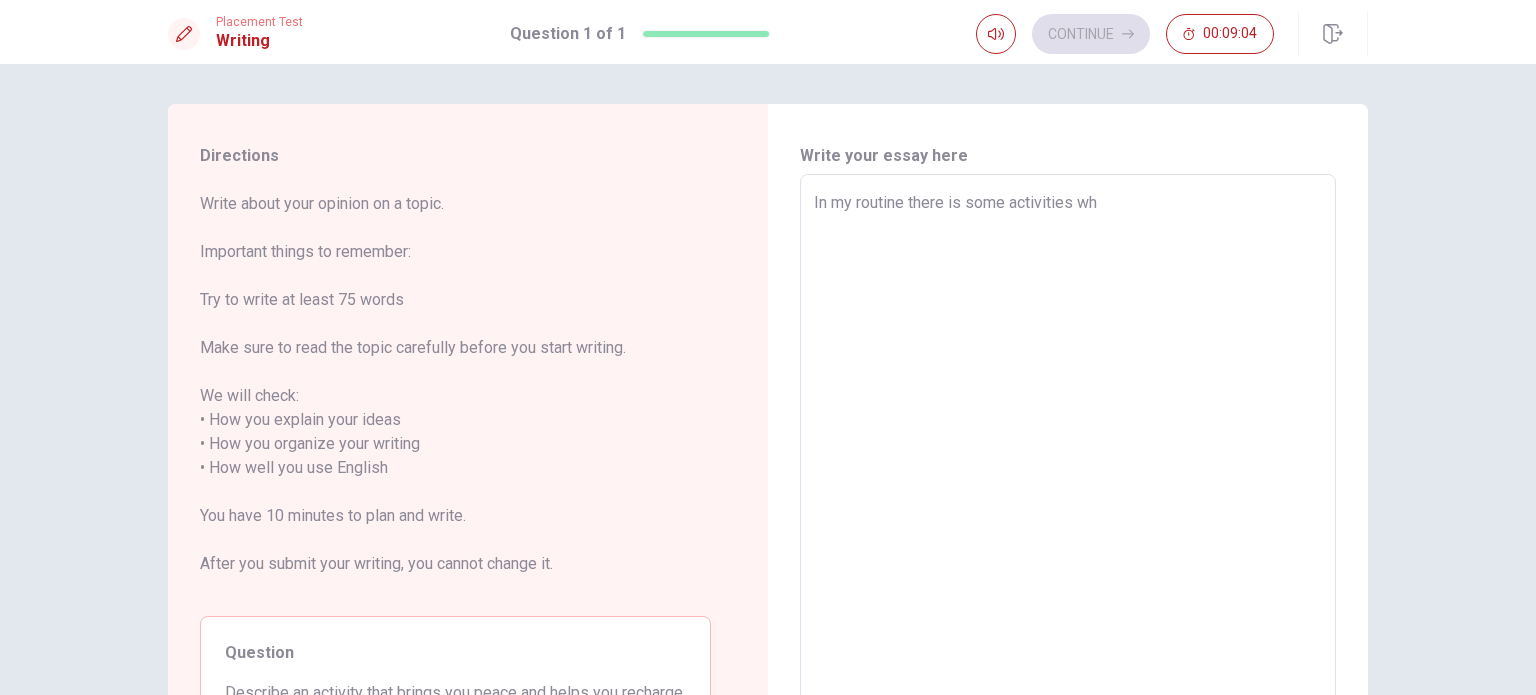 type on "x" 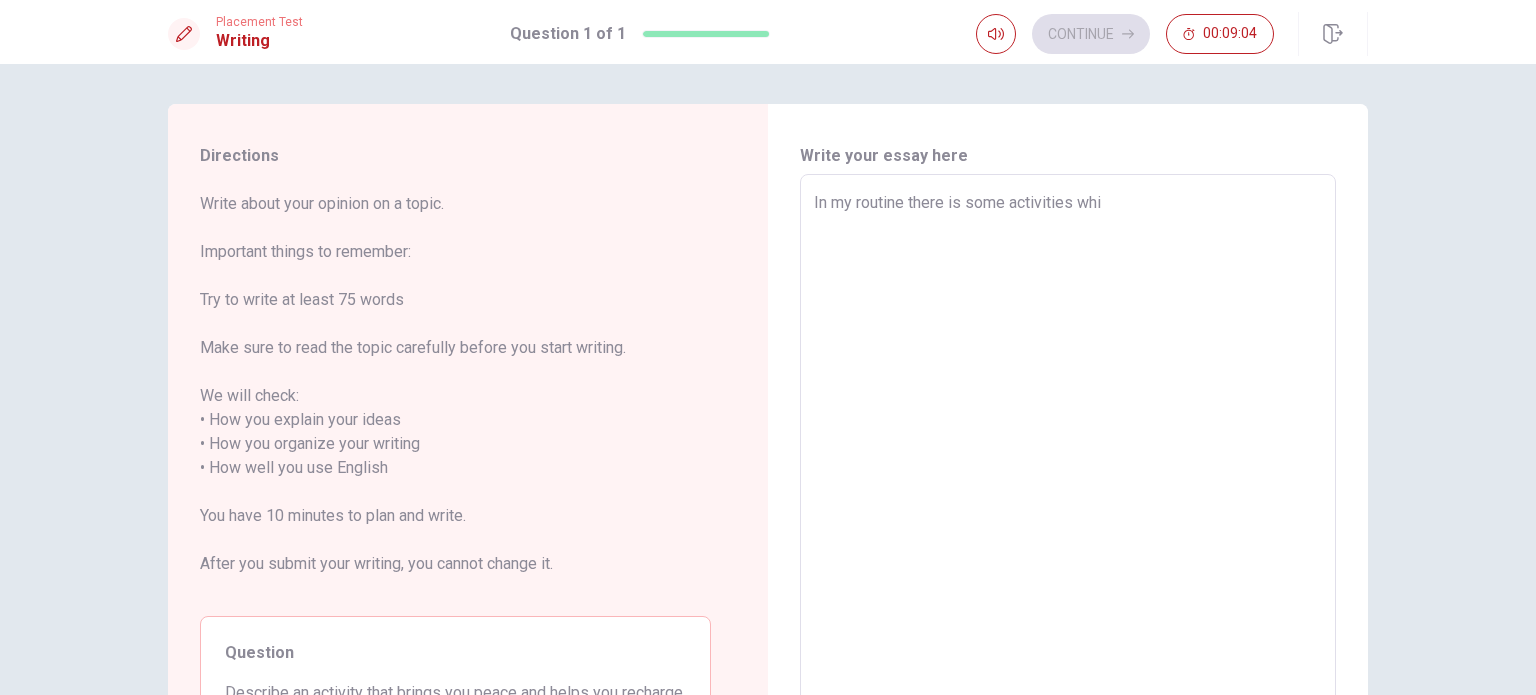 type on "x" 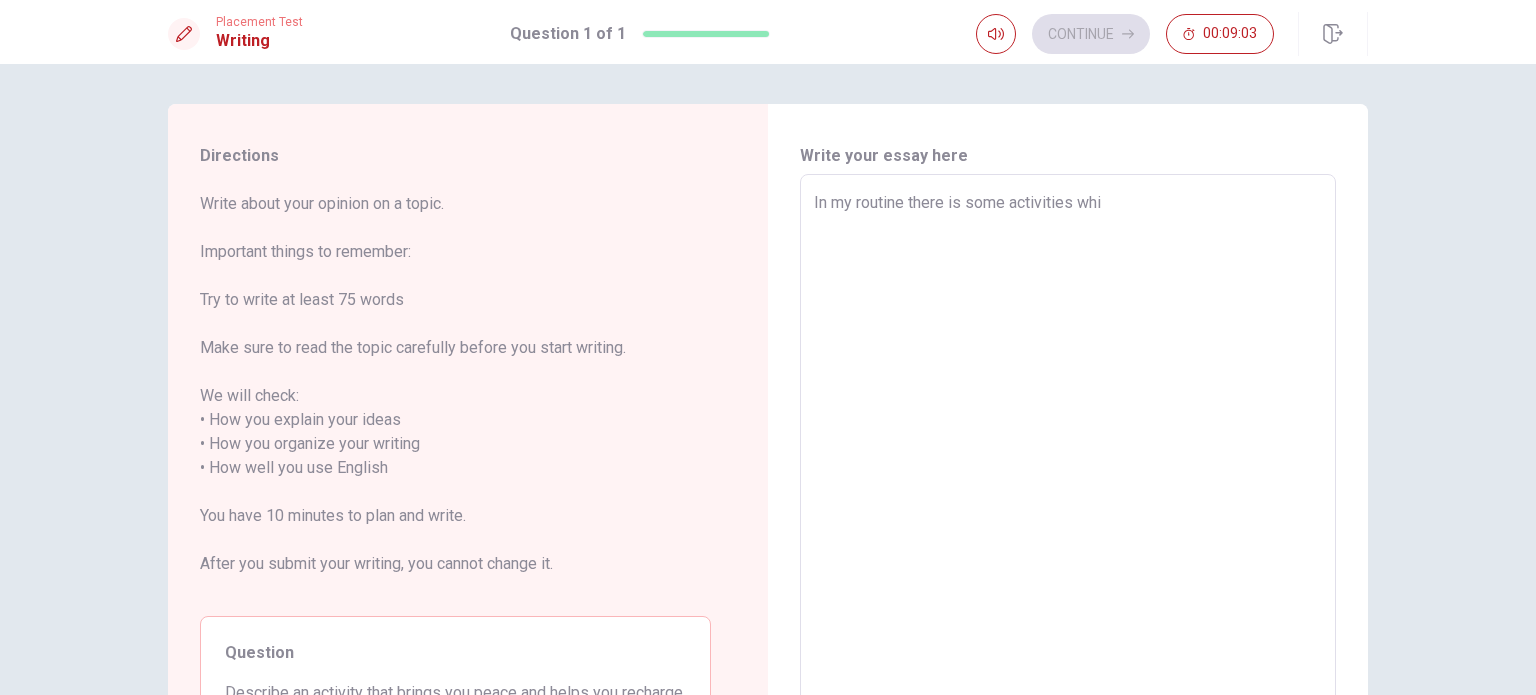type on "In my routine there is some activities whic" 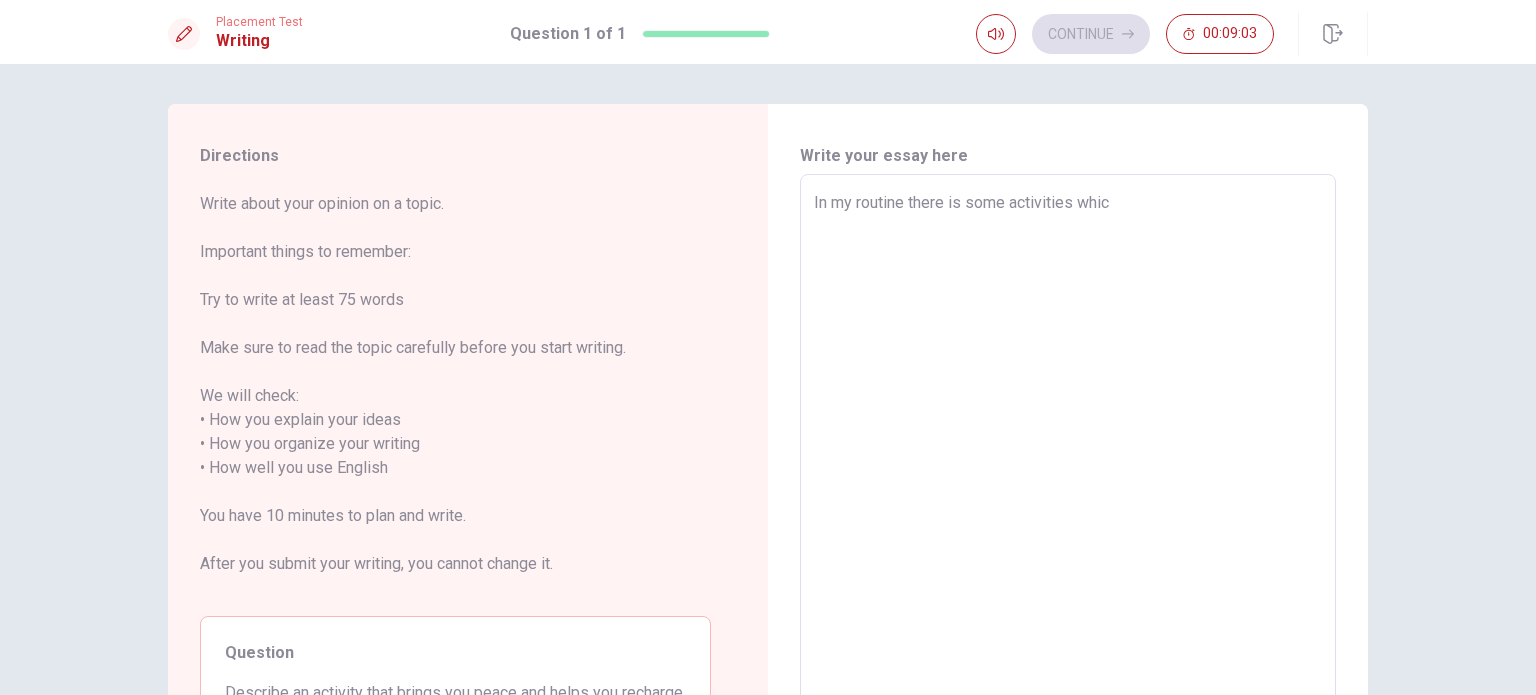 type on "x" 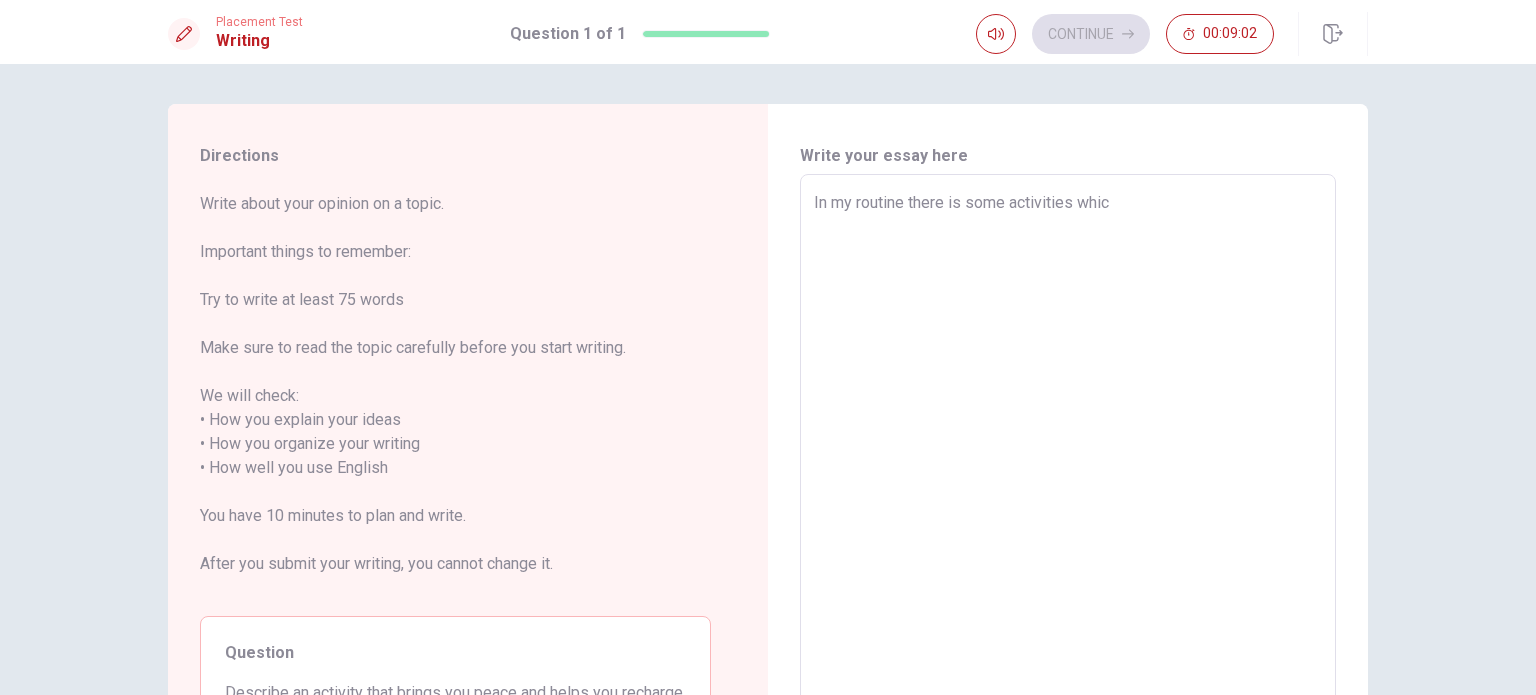 type on "In my routine there is some activities which" 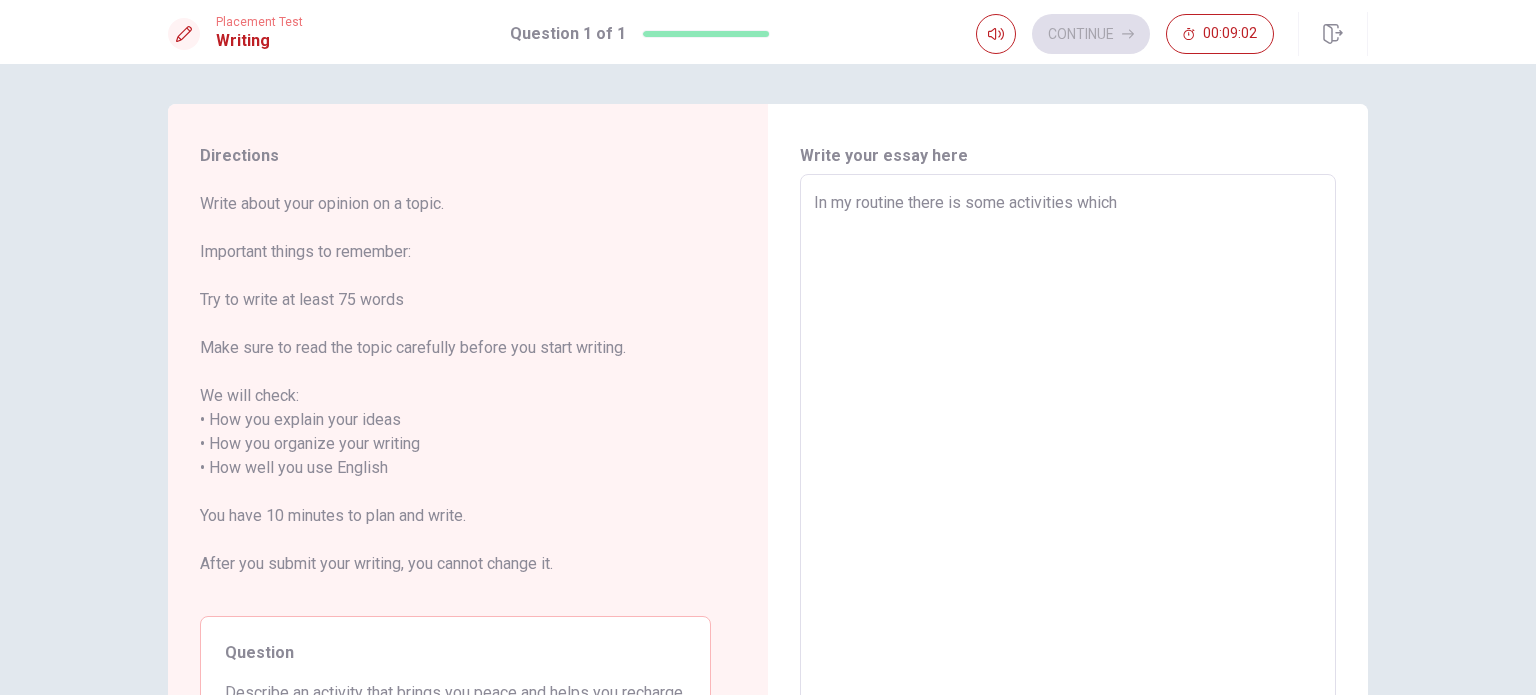 type on "x" 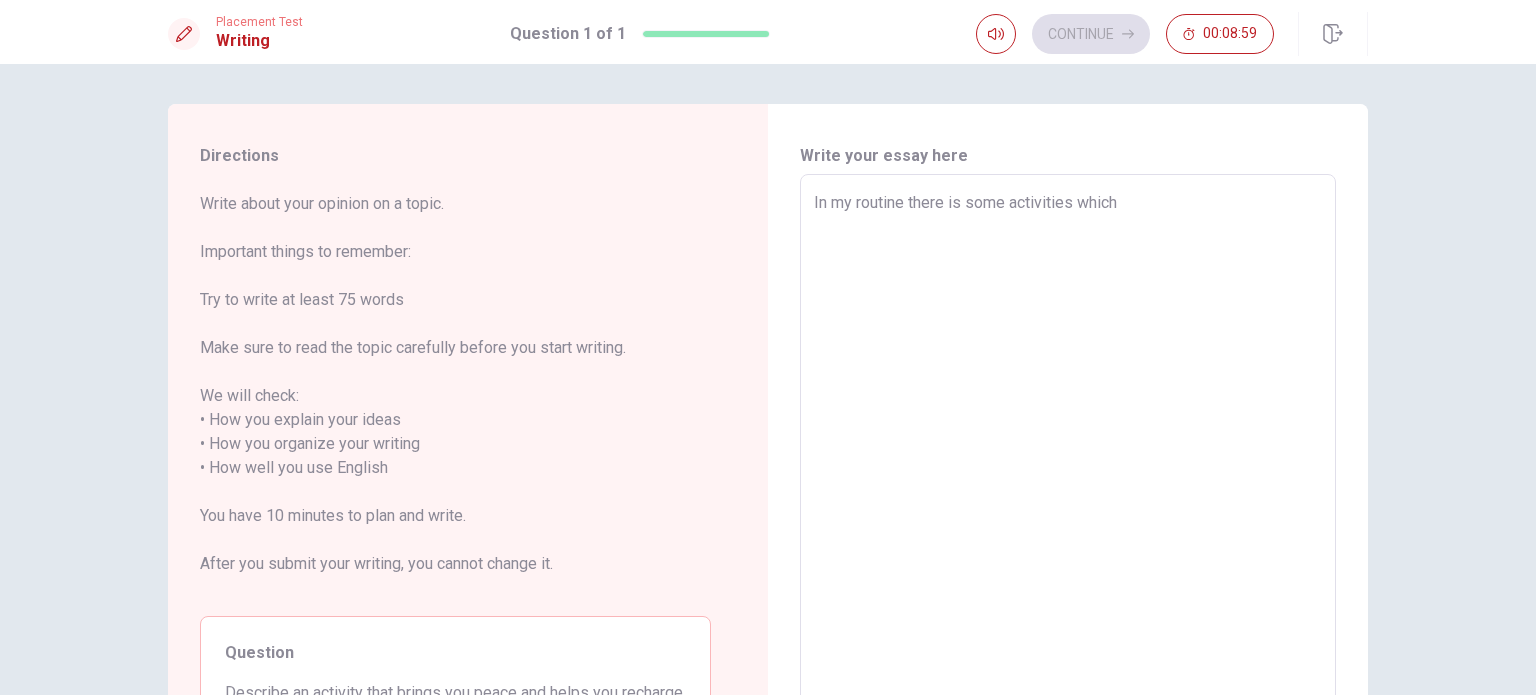 type on "x" 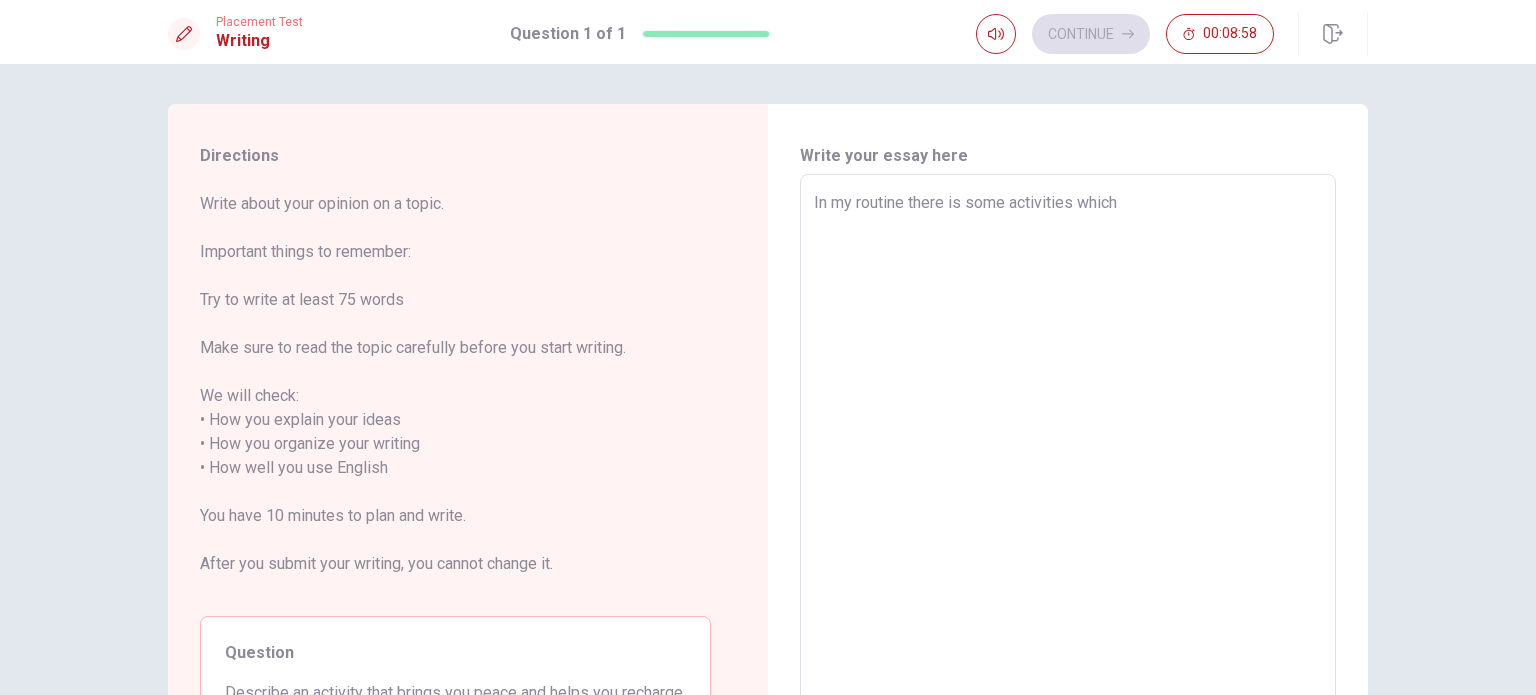 type on "In my routine there is some activities which b" 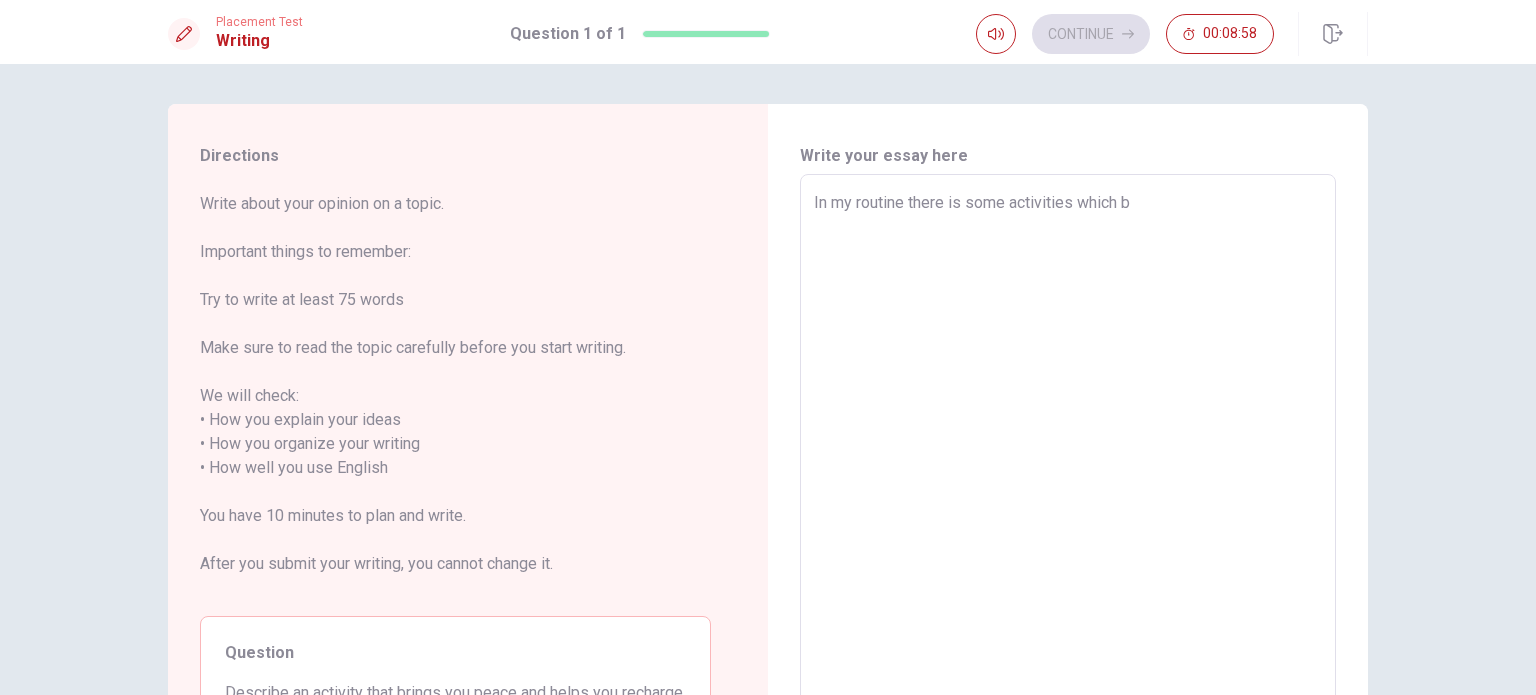 type on "x" 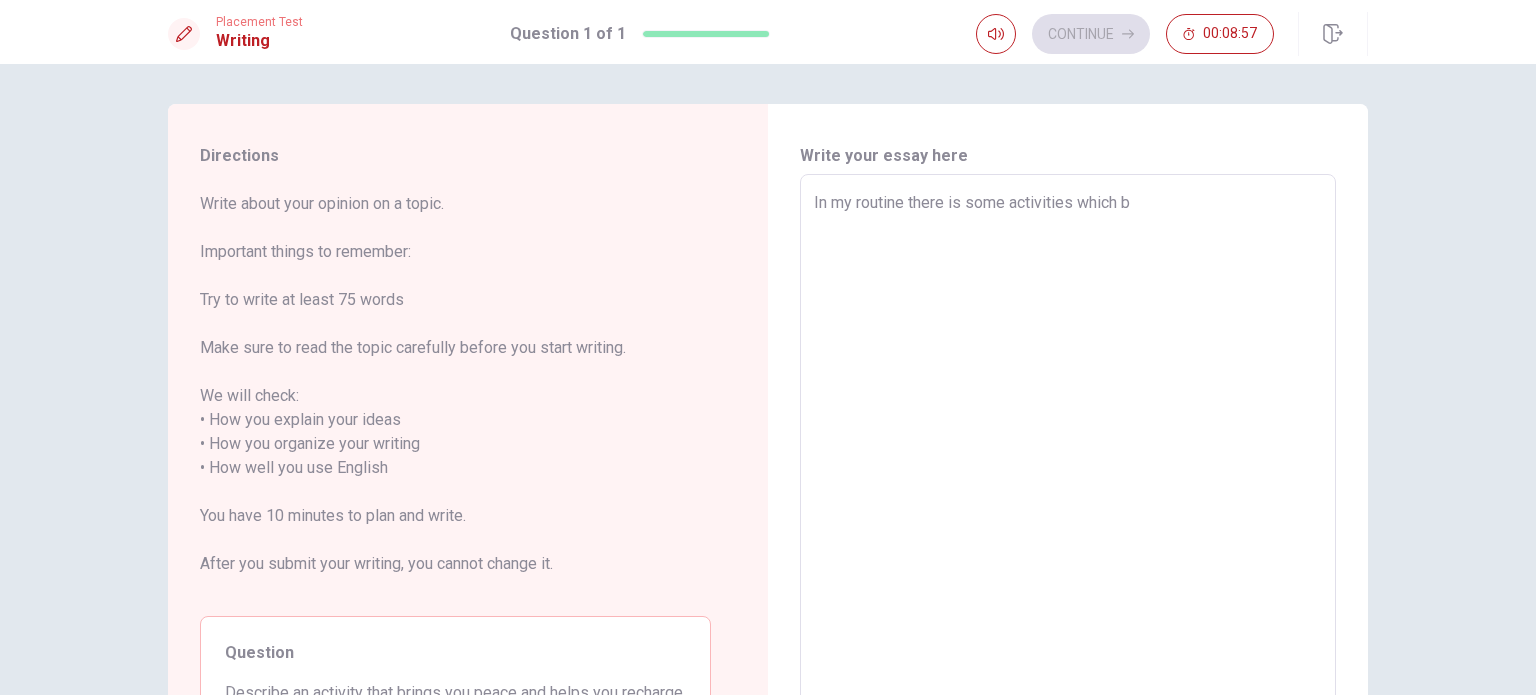 type on "In my routine there is some activities which br" 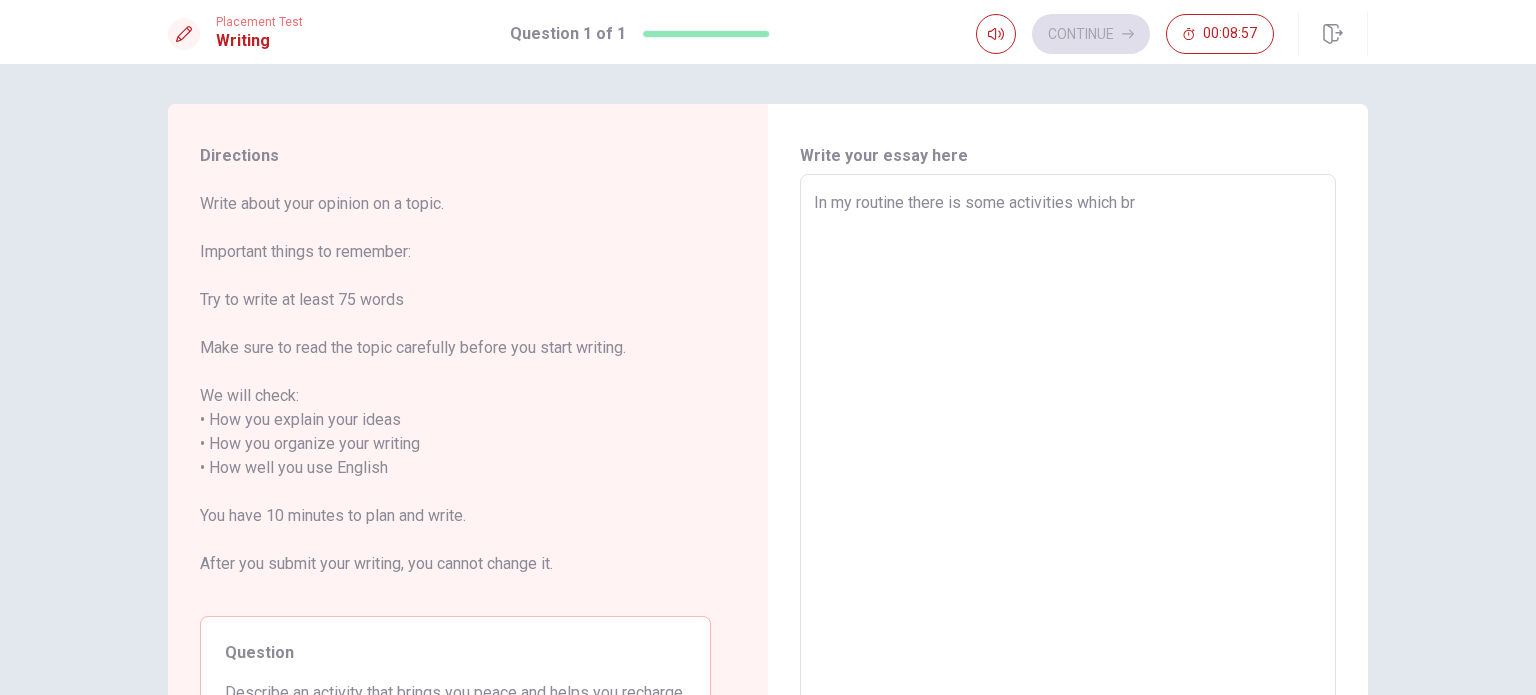 type on "x" 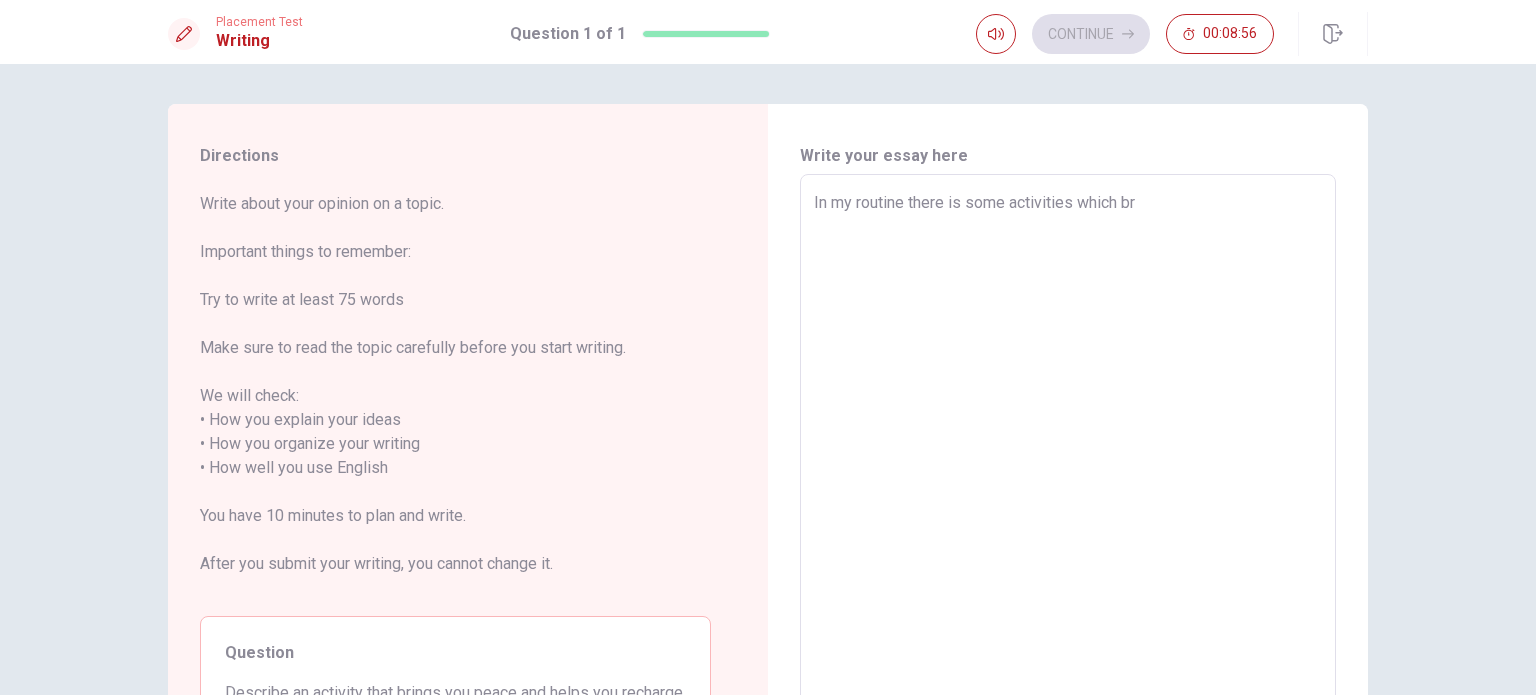 type on "In my routine there is some activities which bri" 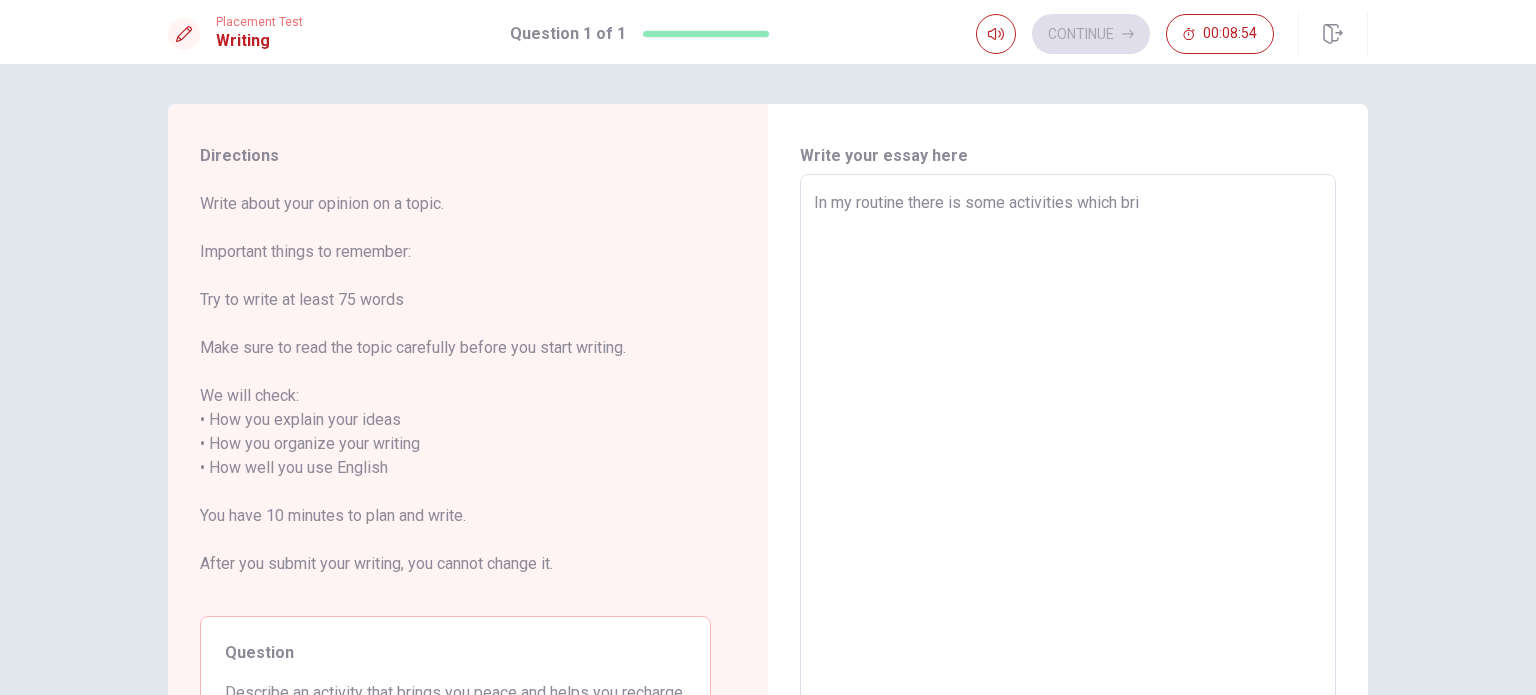 type on "x" 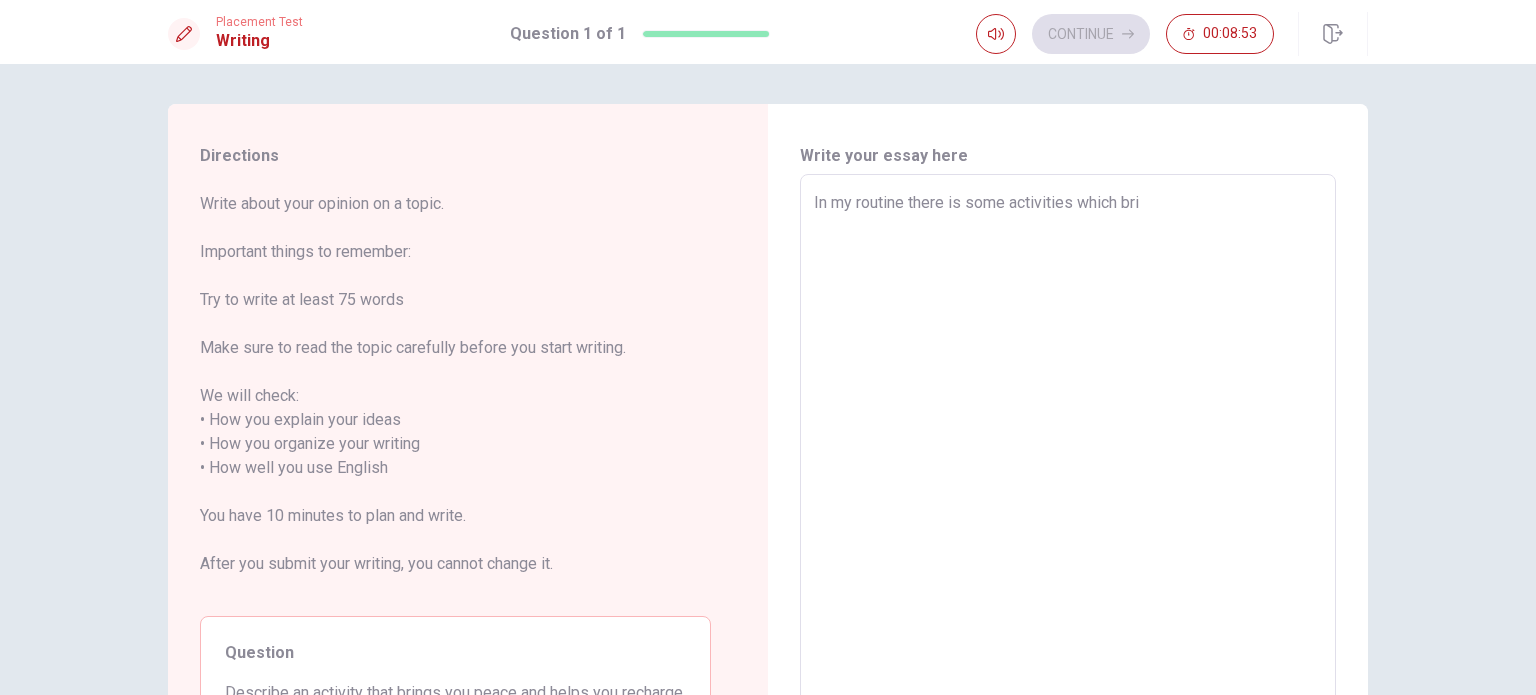 type on "In my routine there is some activities which brin" 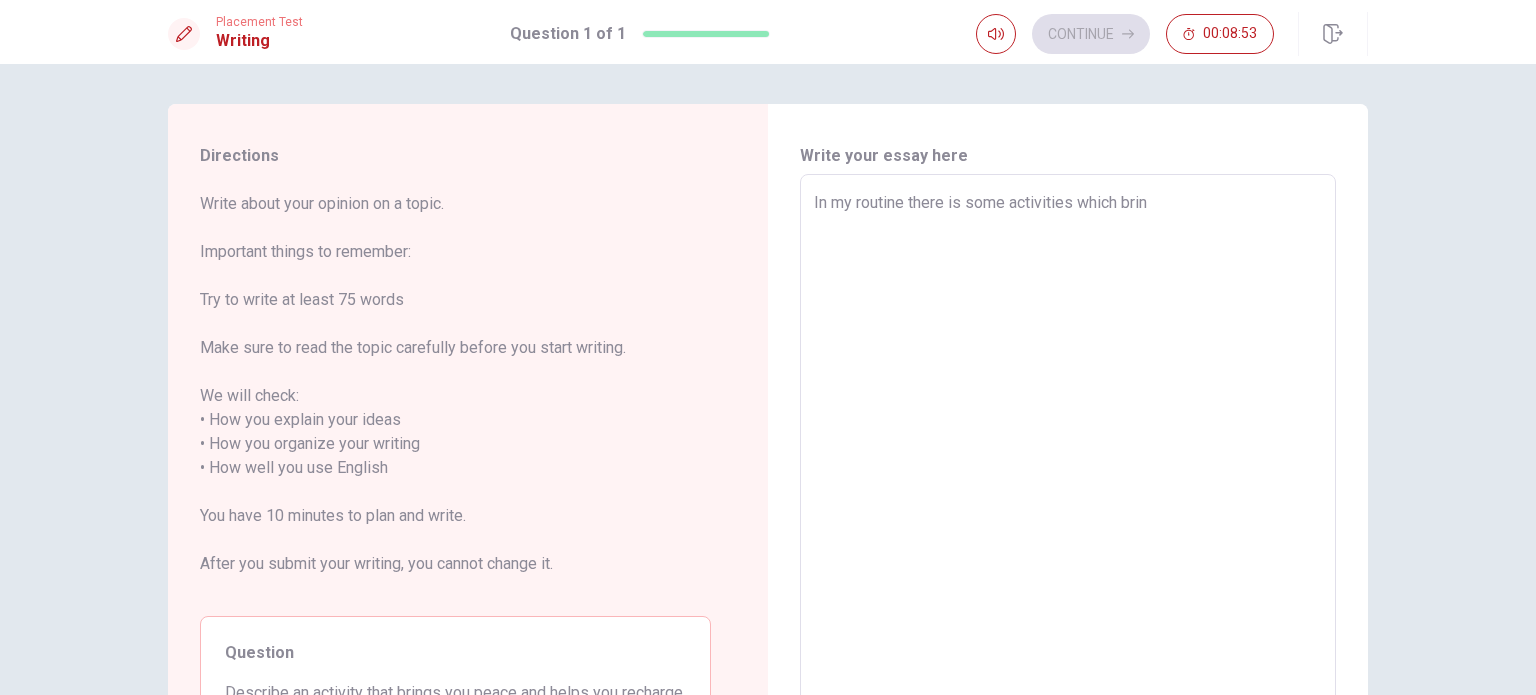 type on "x" 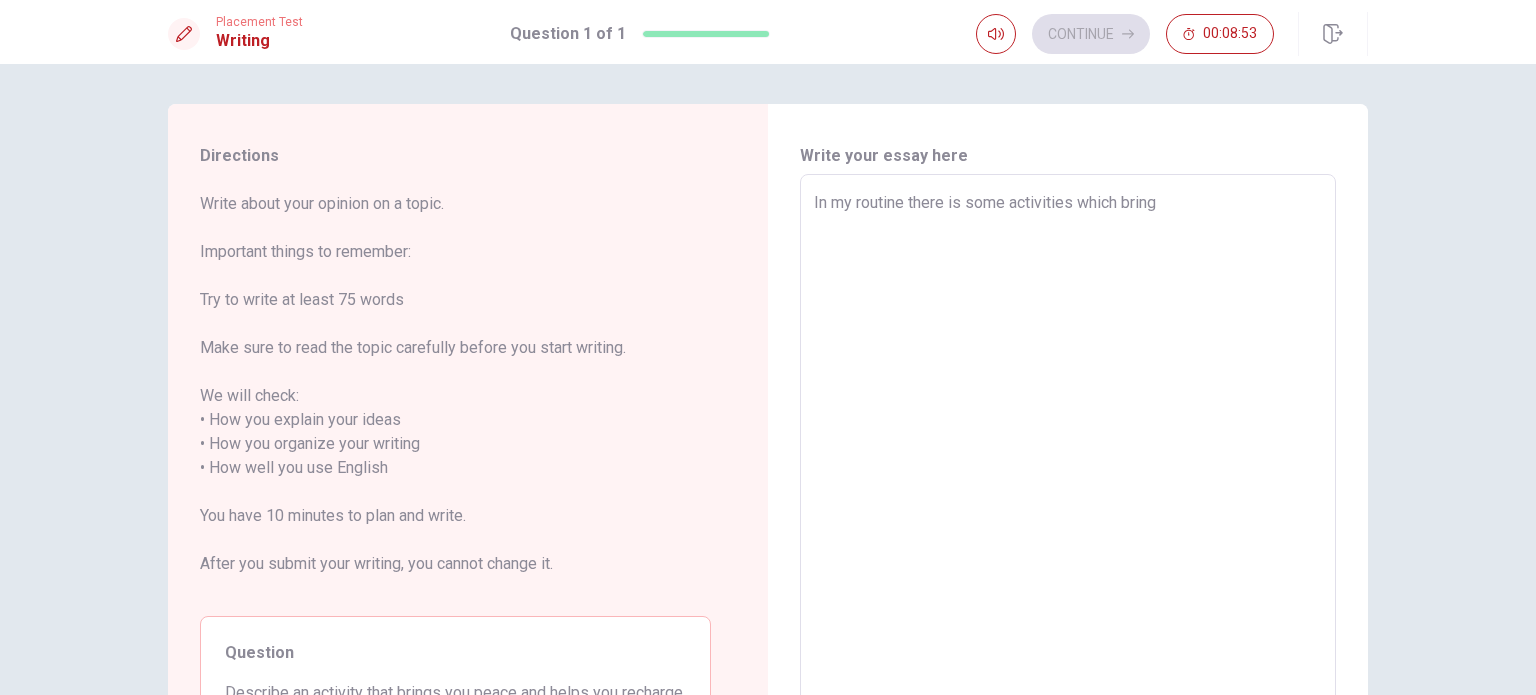type on "x" 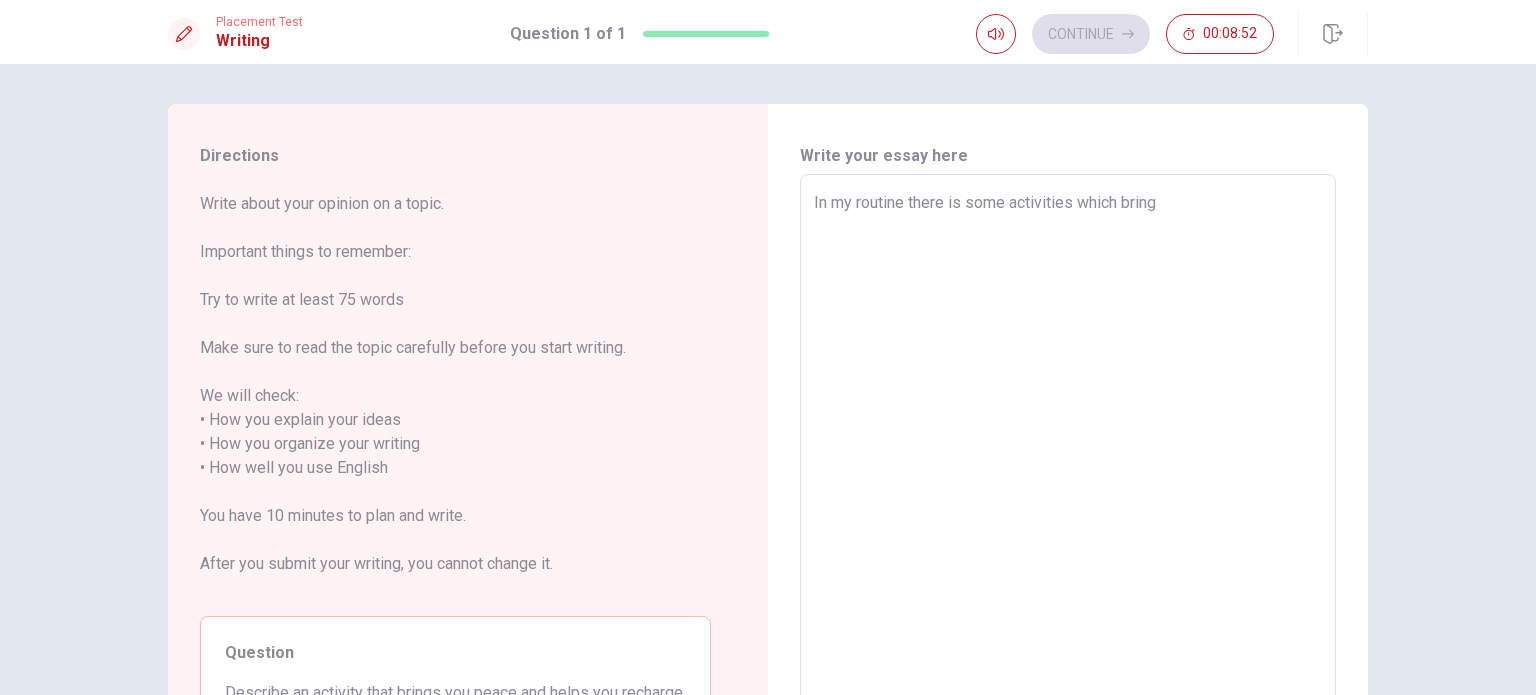 type on "In my routine there is some activities which bring" 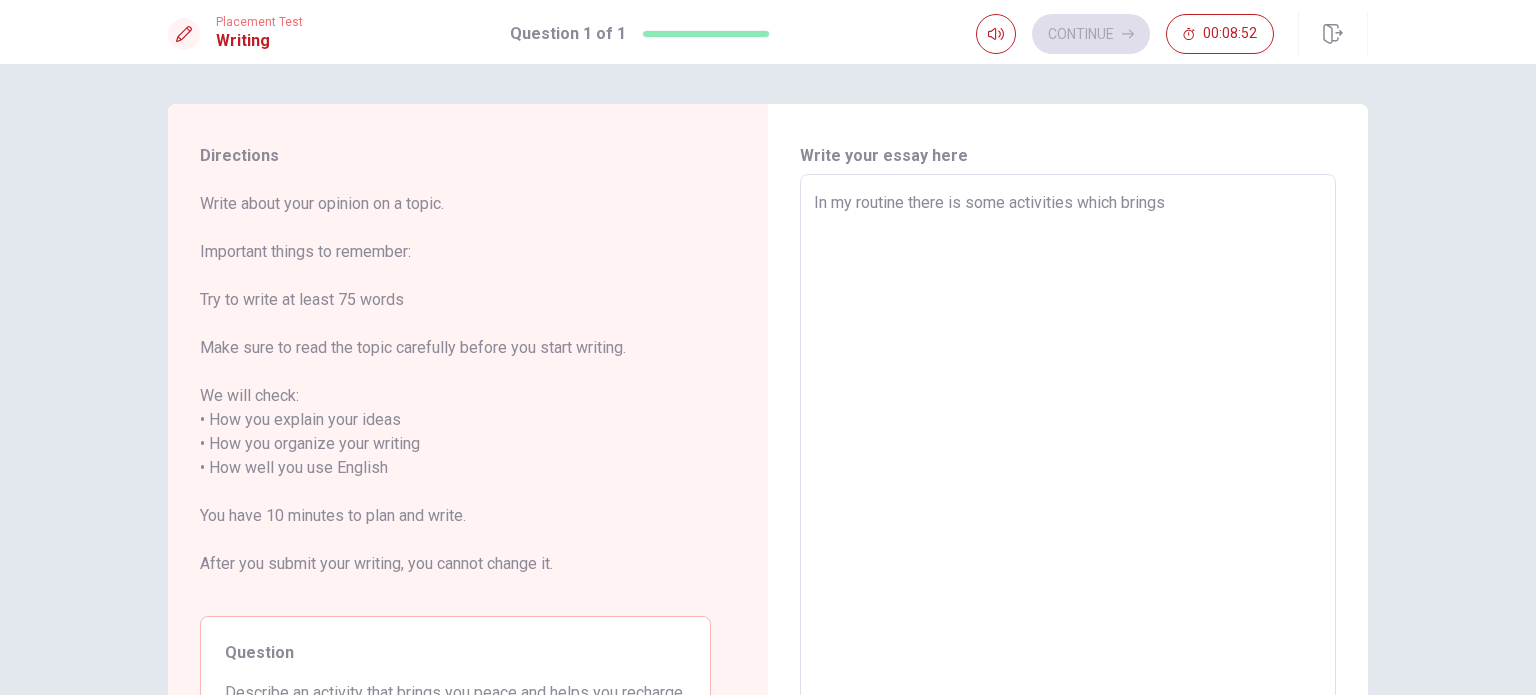 type on "x" 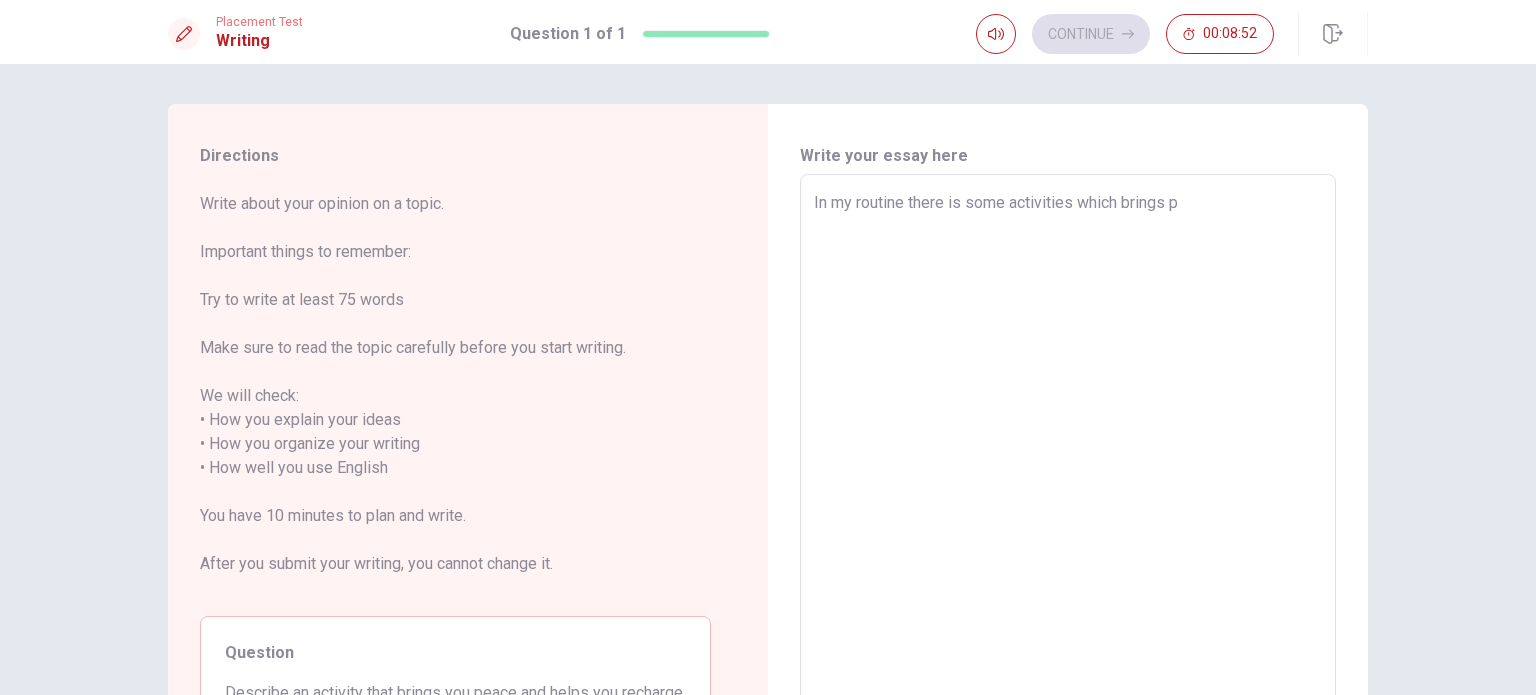 type on "x" 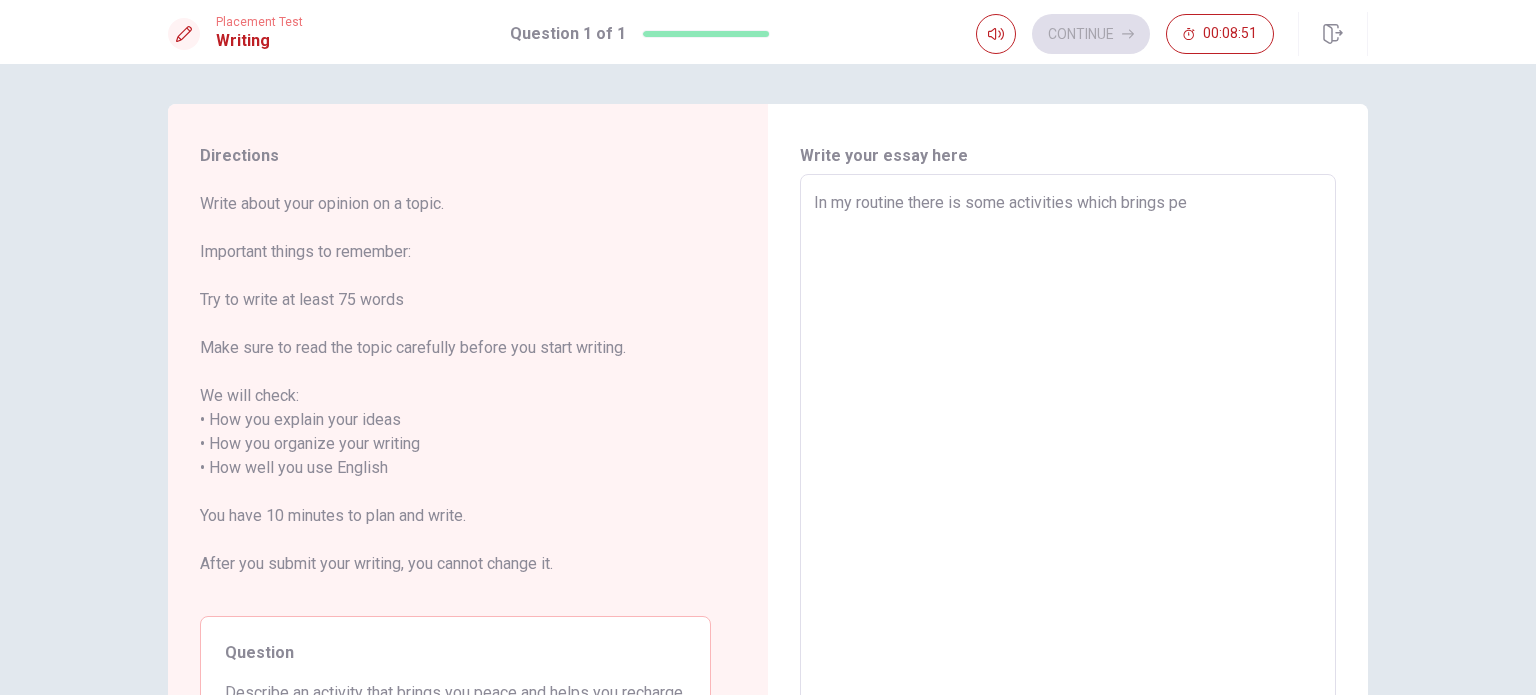 type on "x" 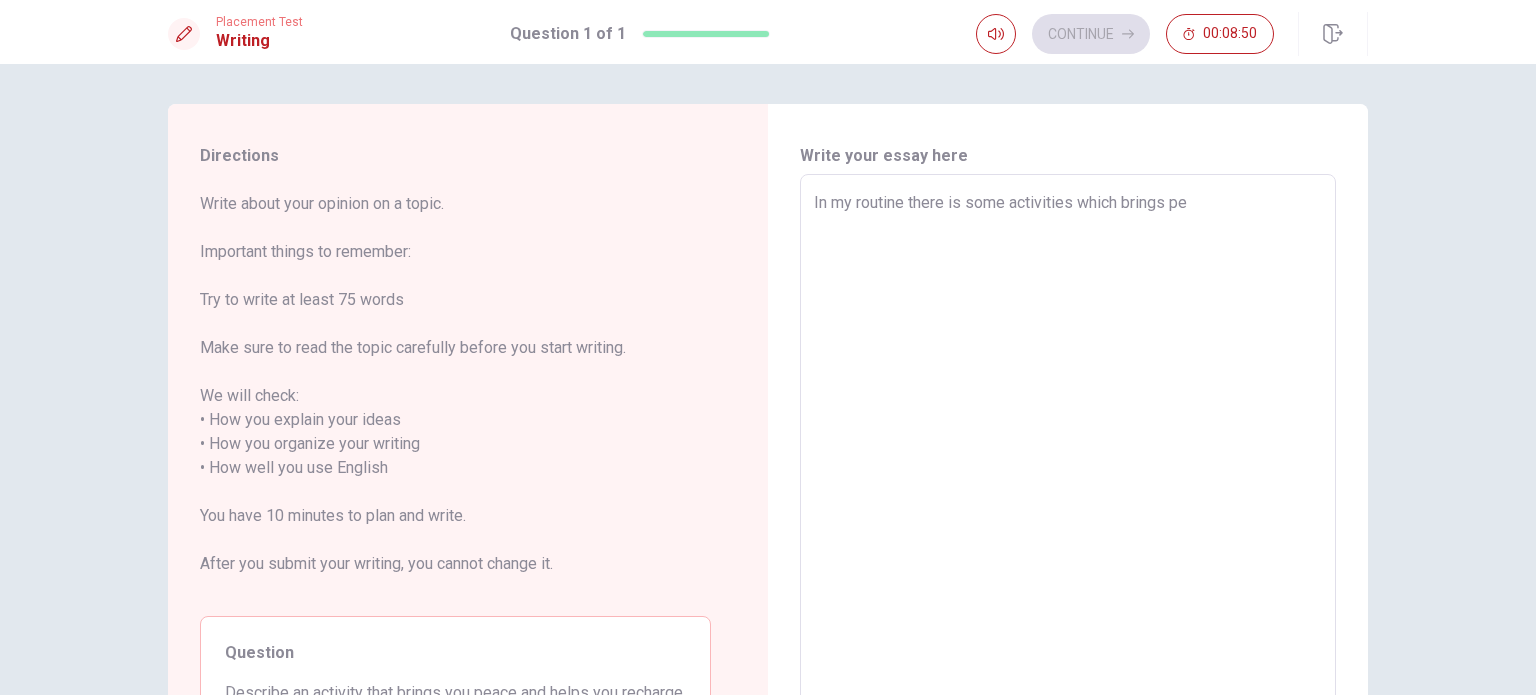 type on "In my routine there is some activities which brings pea" 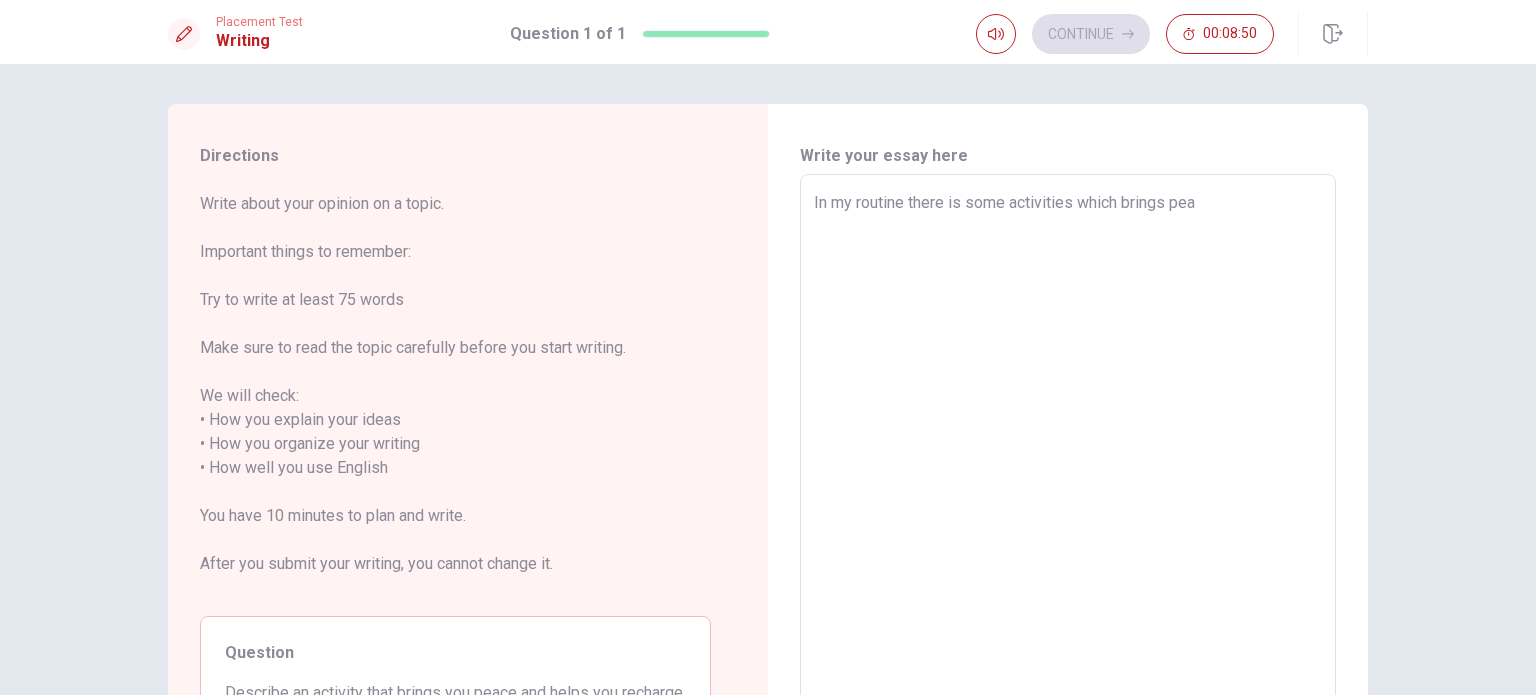 type on "x" 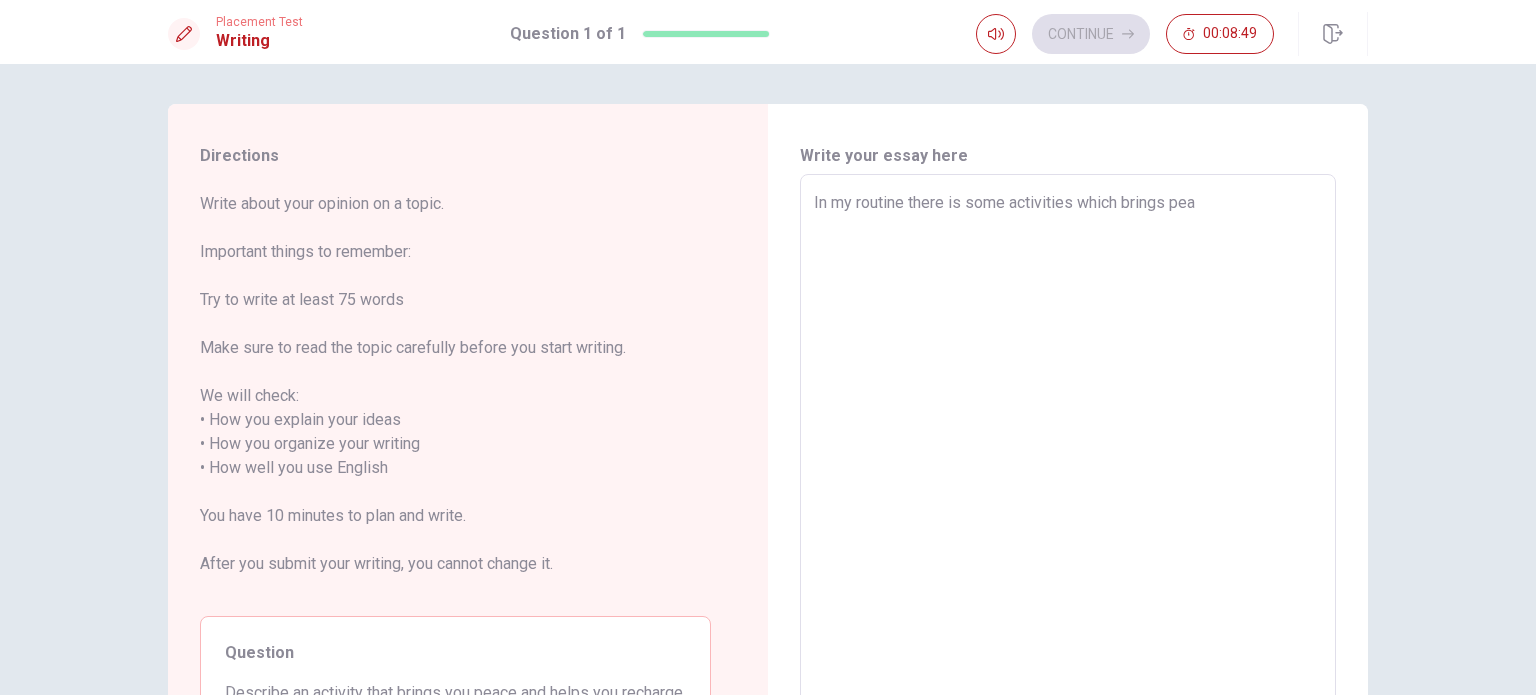 type on "In my routine there is some activities which brings peac" 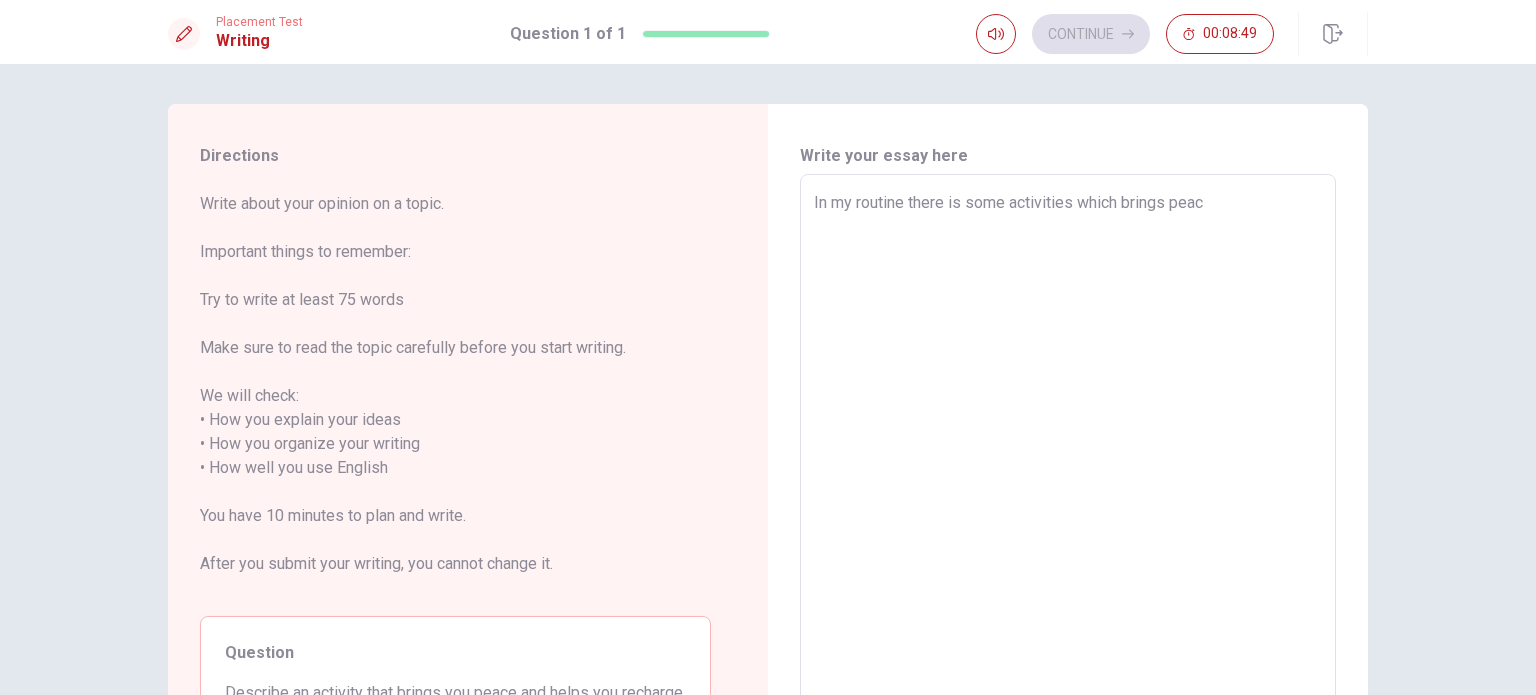type on "x" 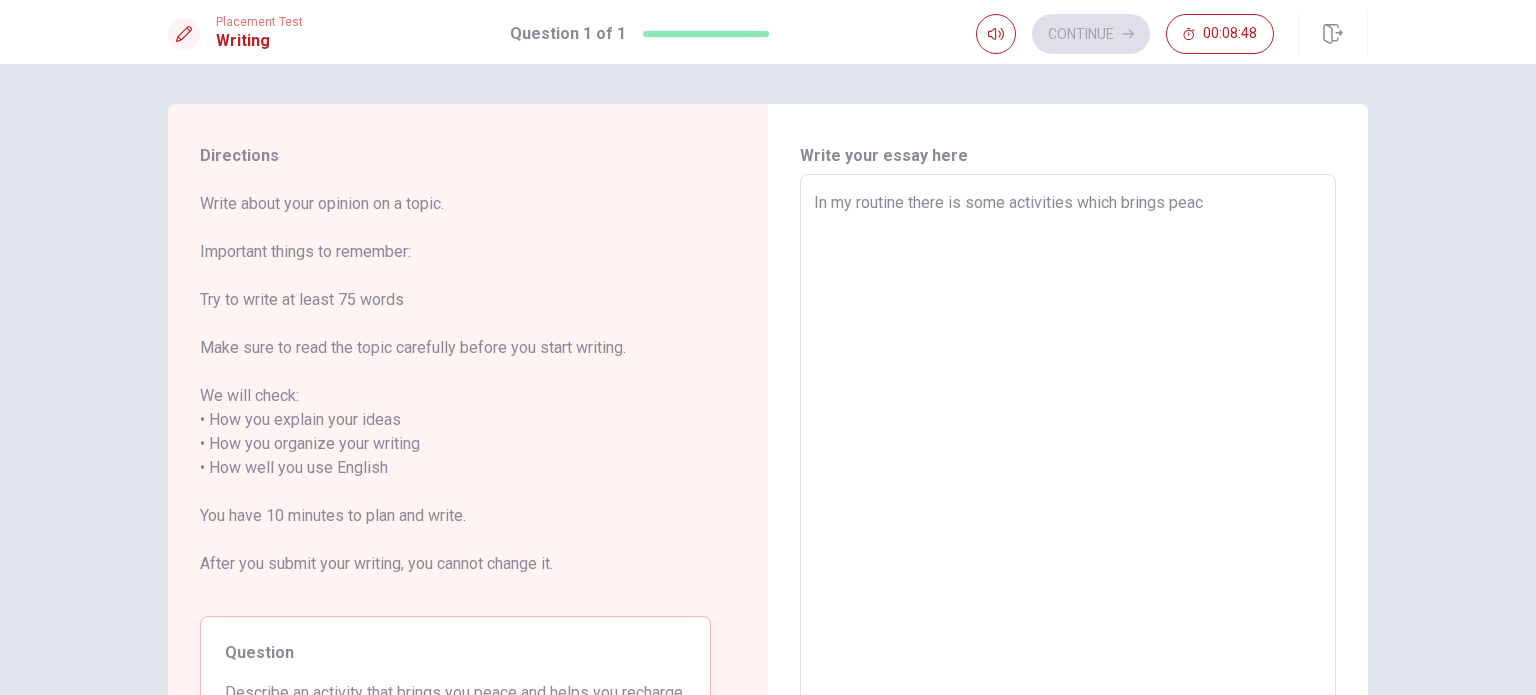 type on "In my routine there is some activities which brings peace" 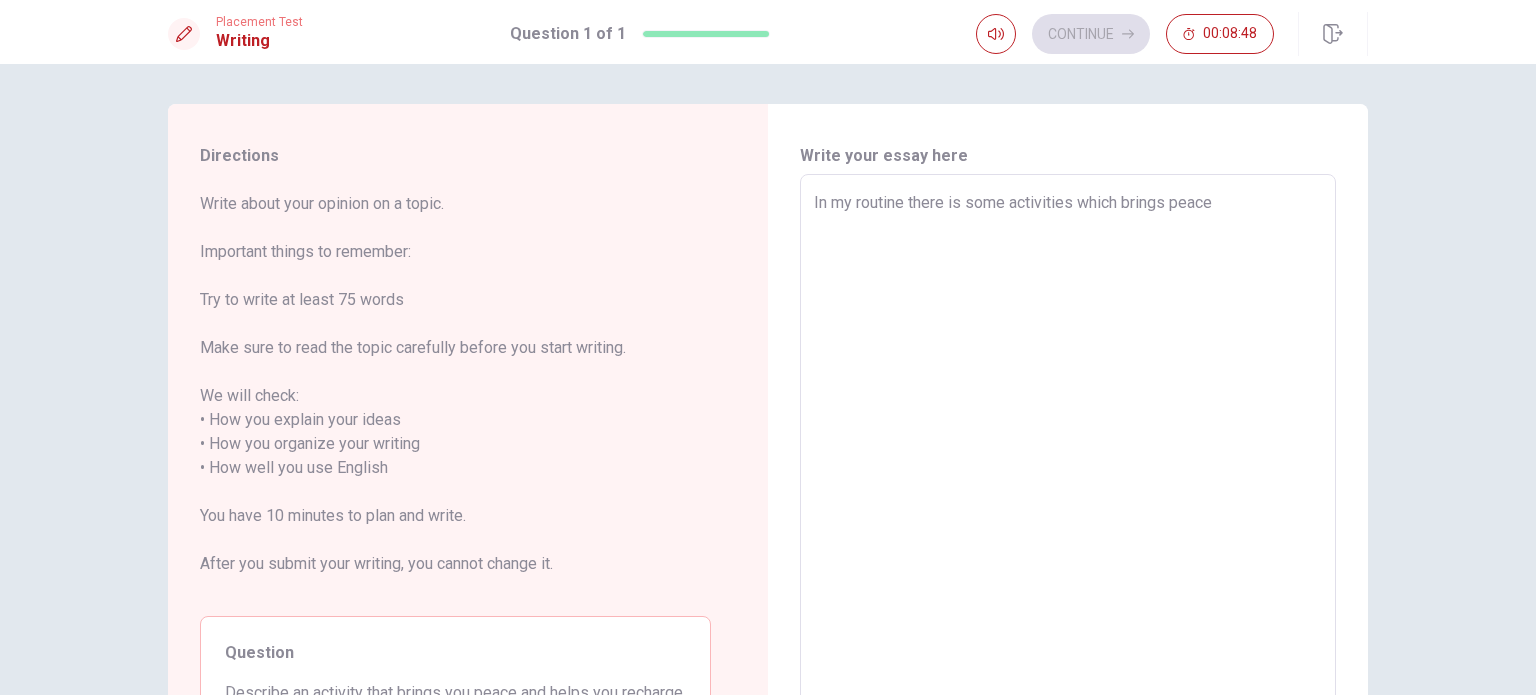 type on "x" 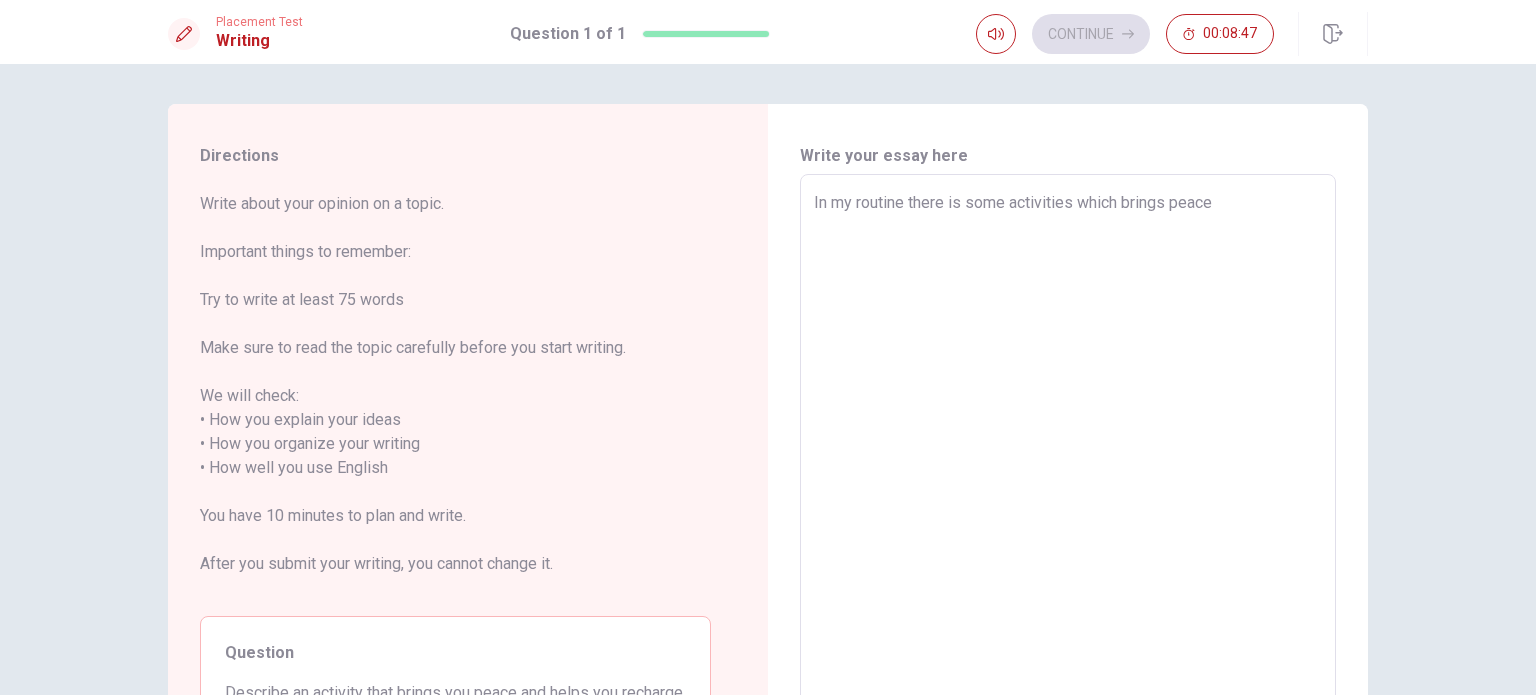 type on "In my routine there is some activities which brings peace" 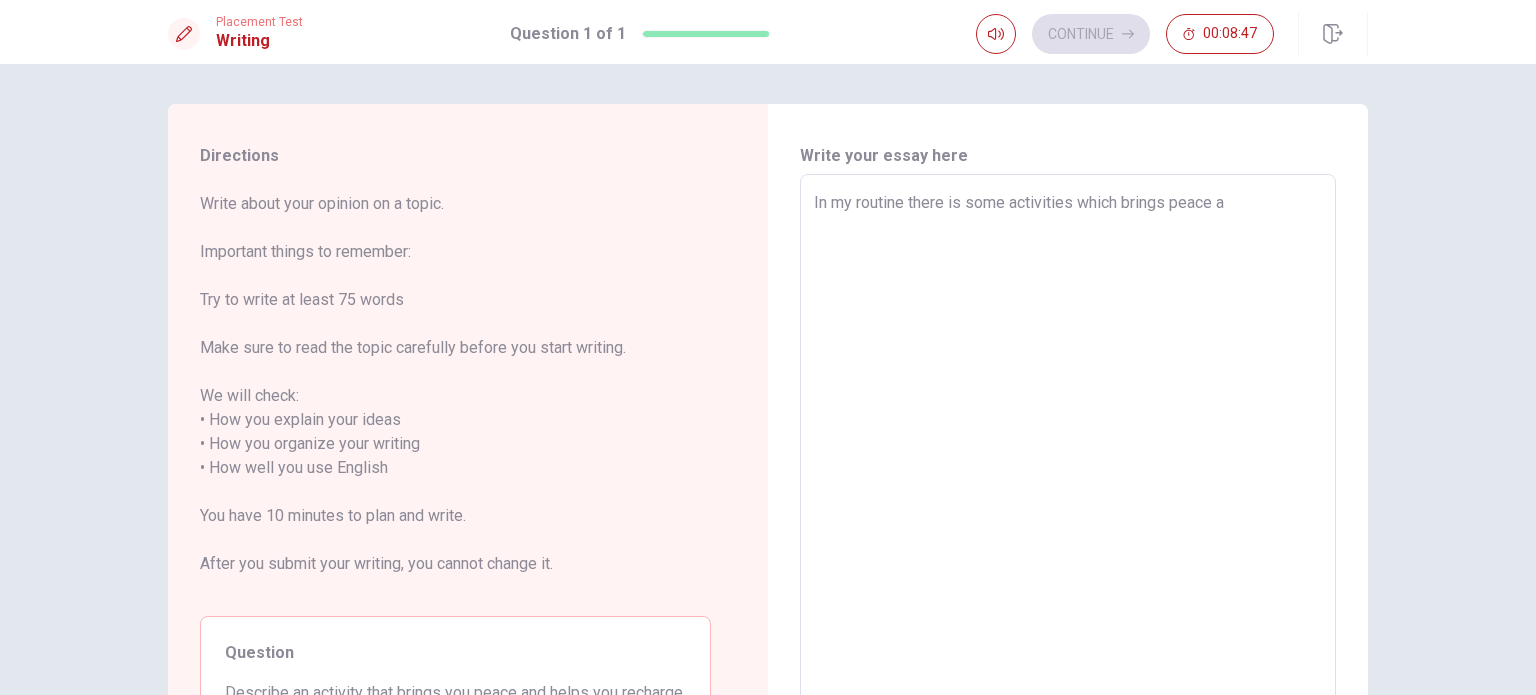 type on "x" 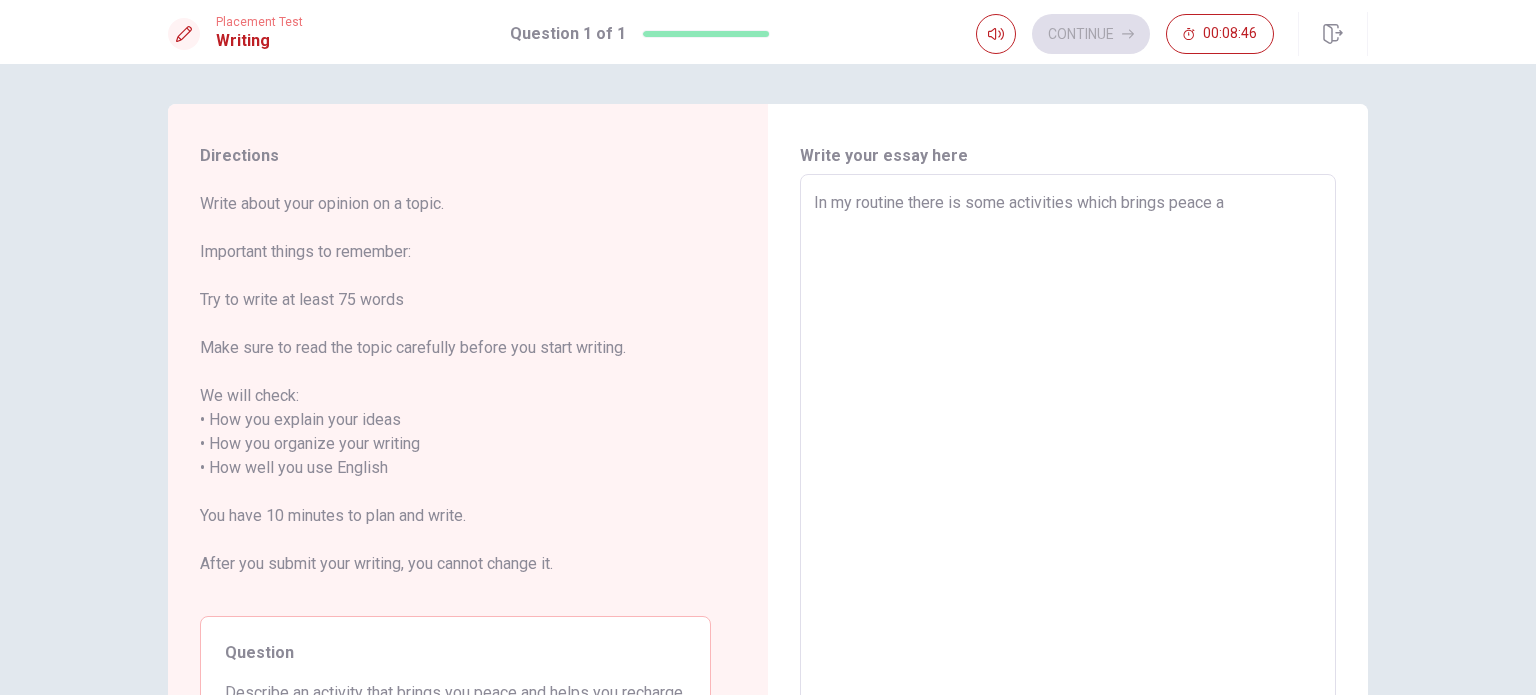 type on "In my routine there is some activities which brings peace an" 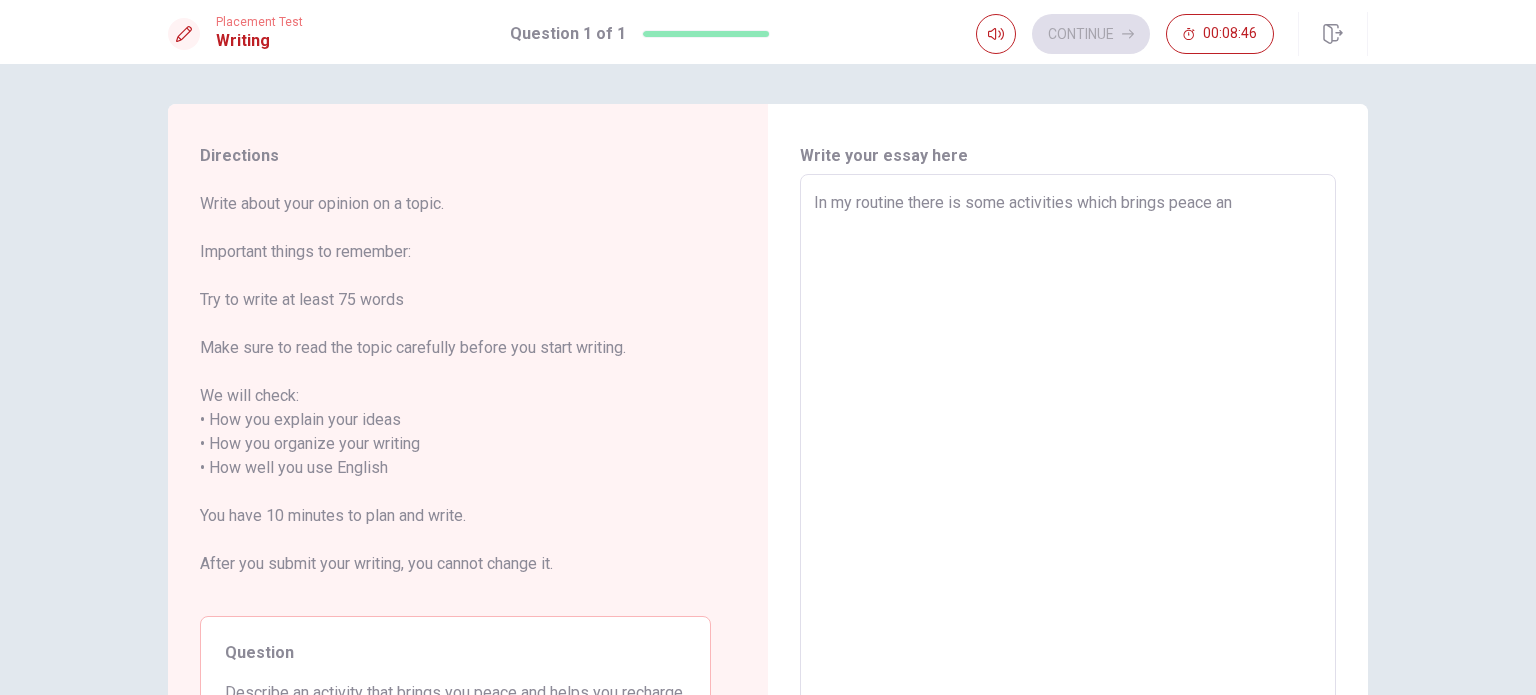 type on "x" 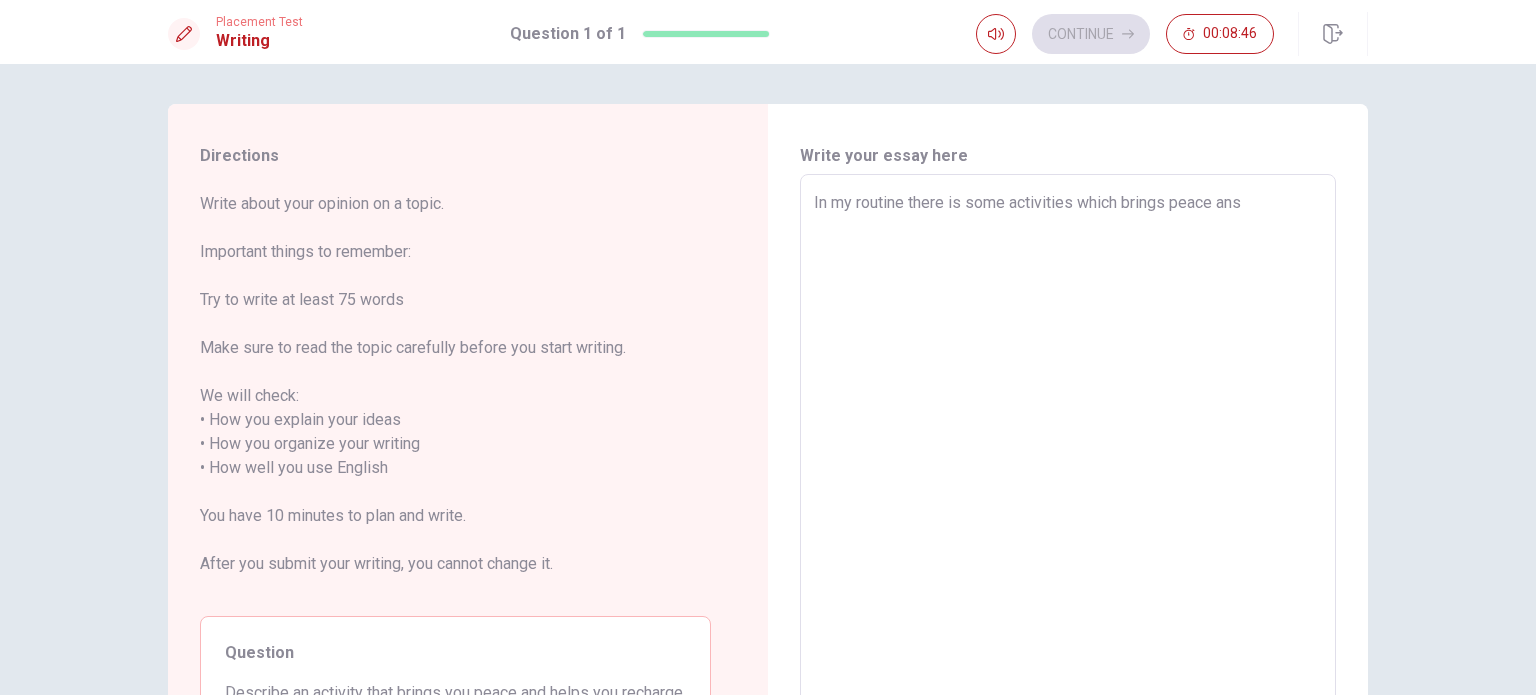 type on "x" 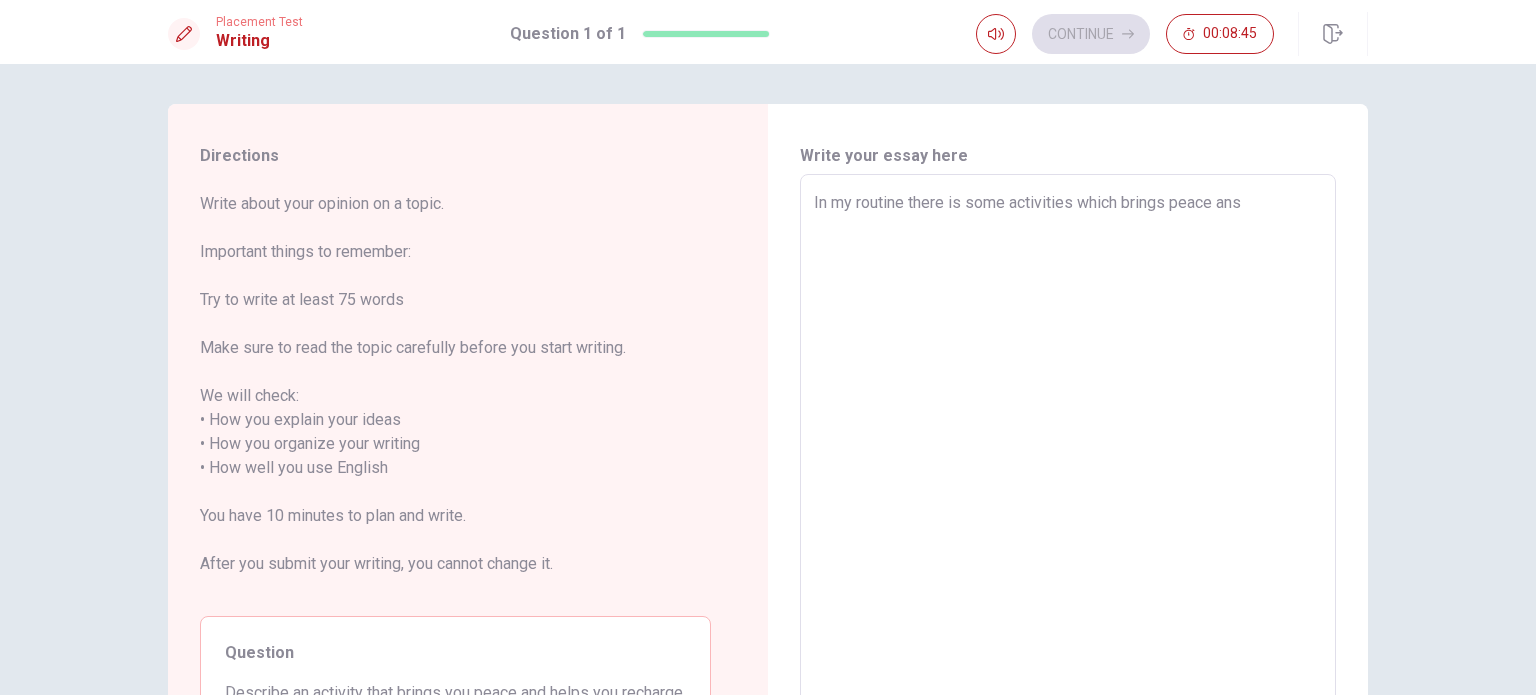 type on "In my routine there is some activities which brings peace ans h" 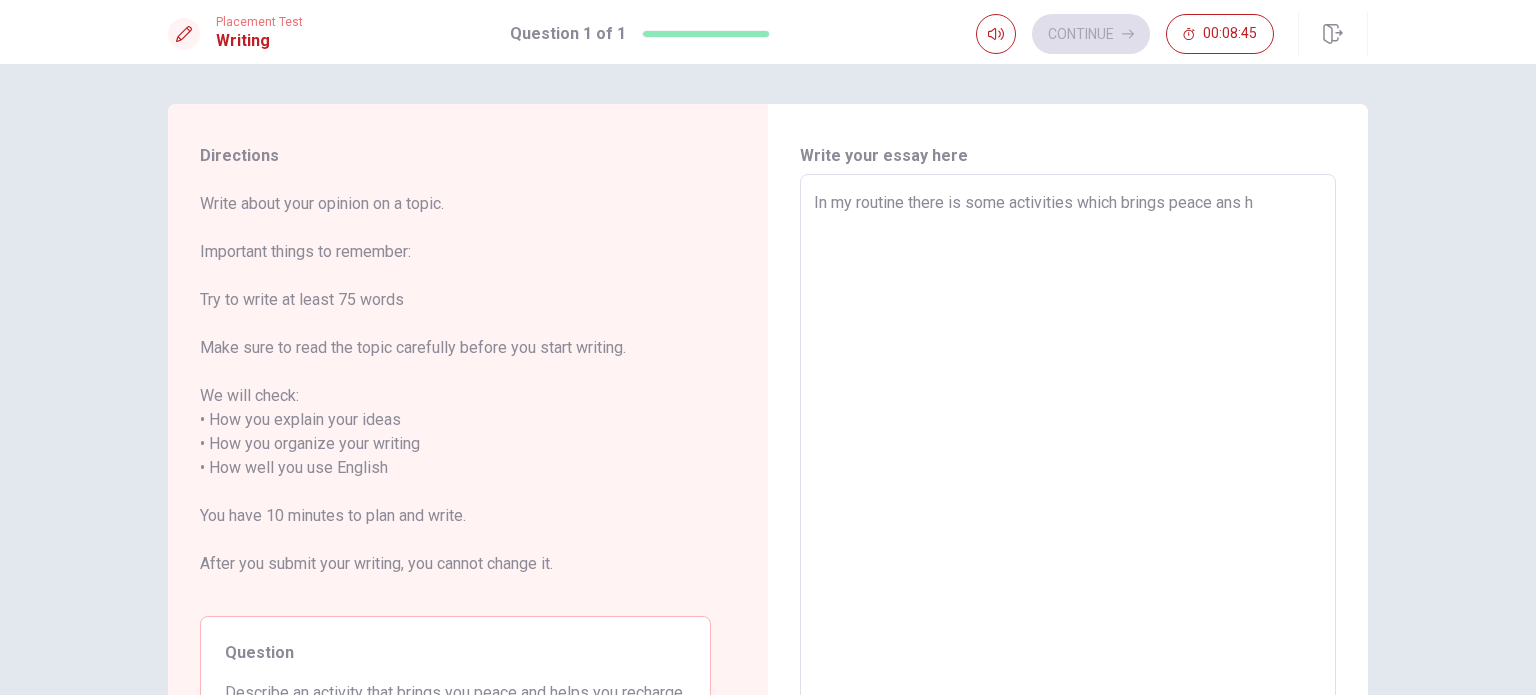 type on "x" 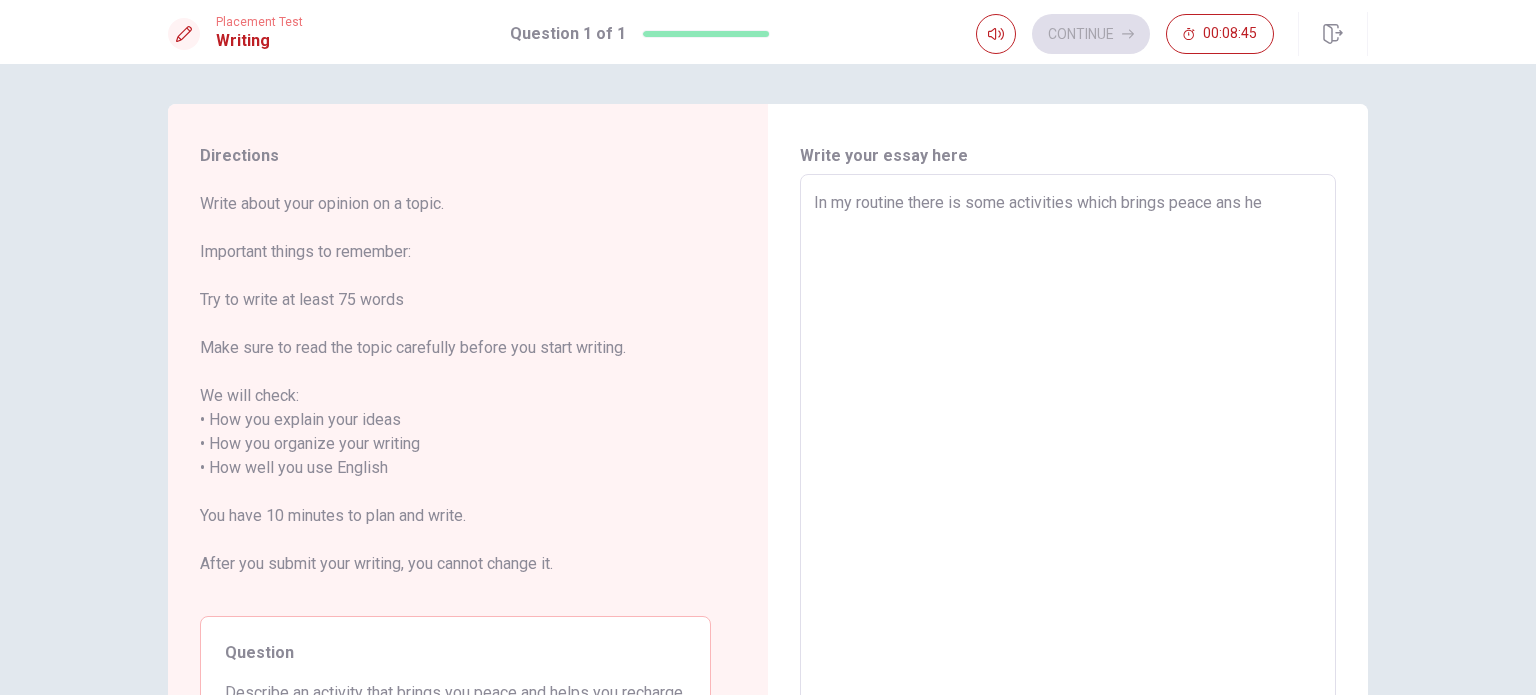 type on "x" 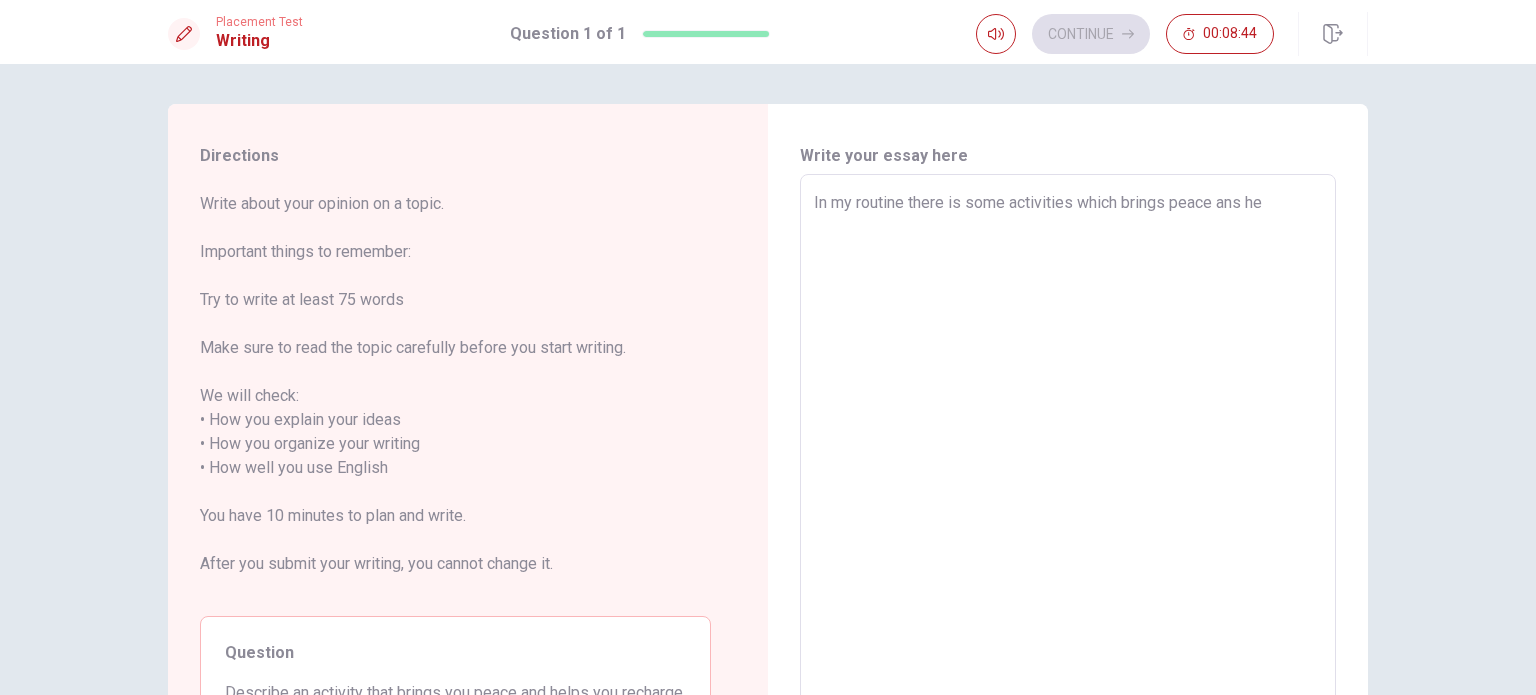 type on "In my routine there is some activities which brings peace ans hel" 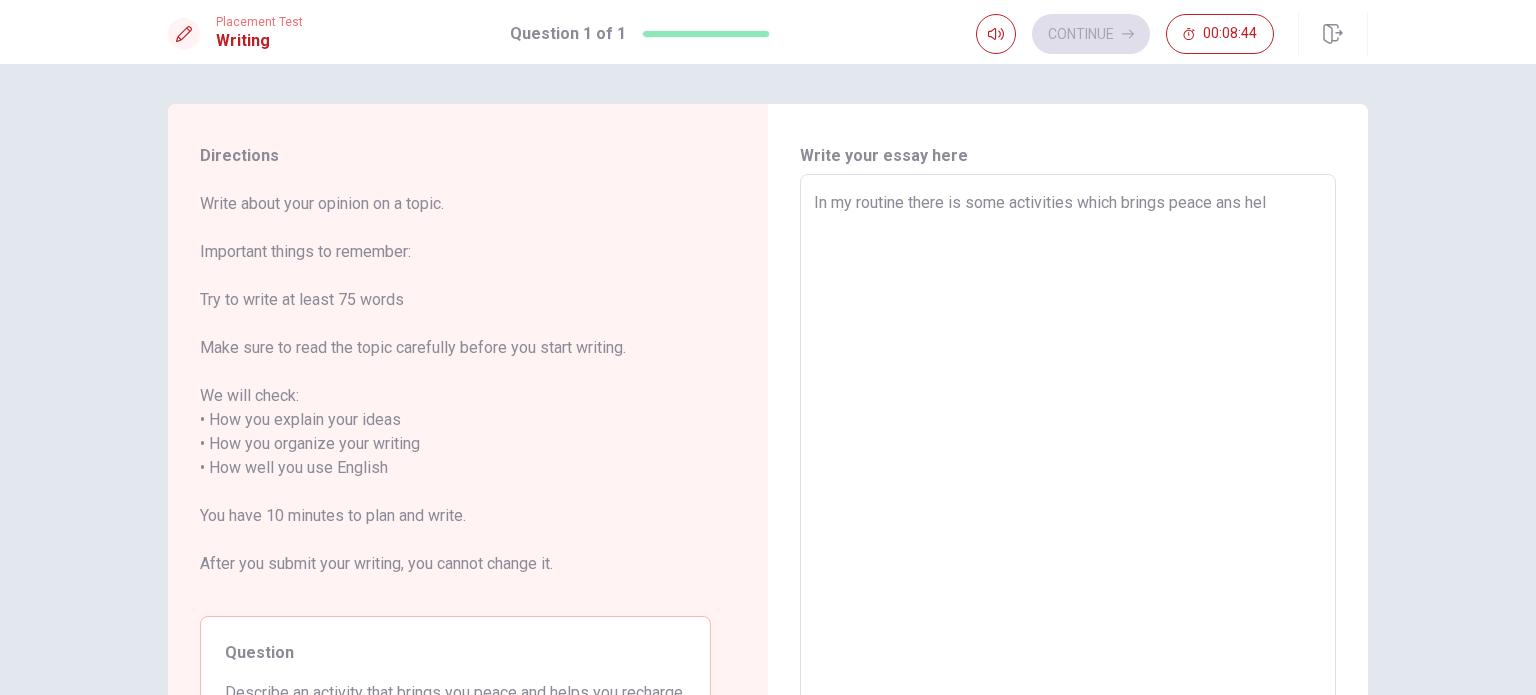 type on "x" 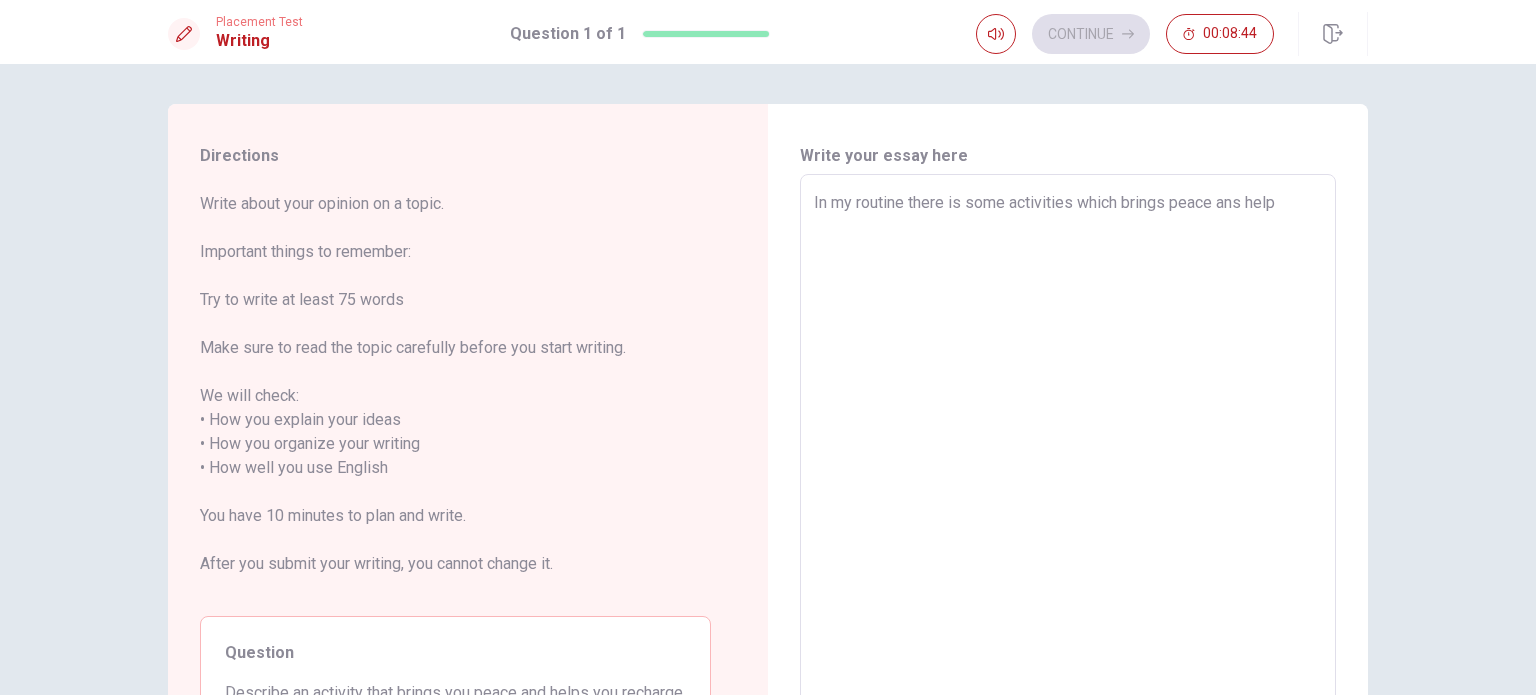 type on "x" 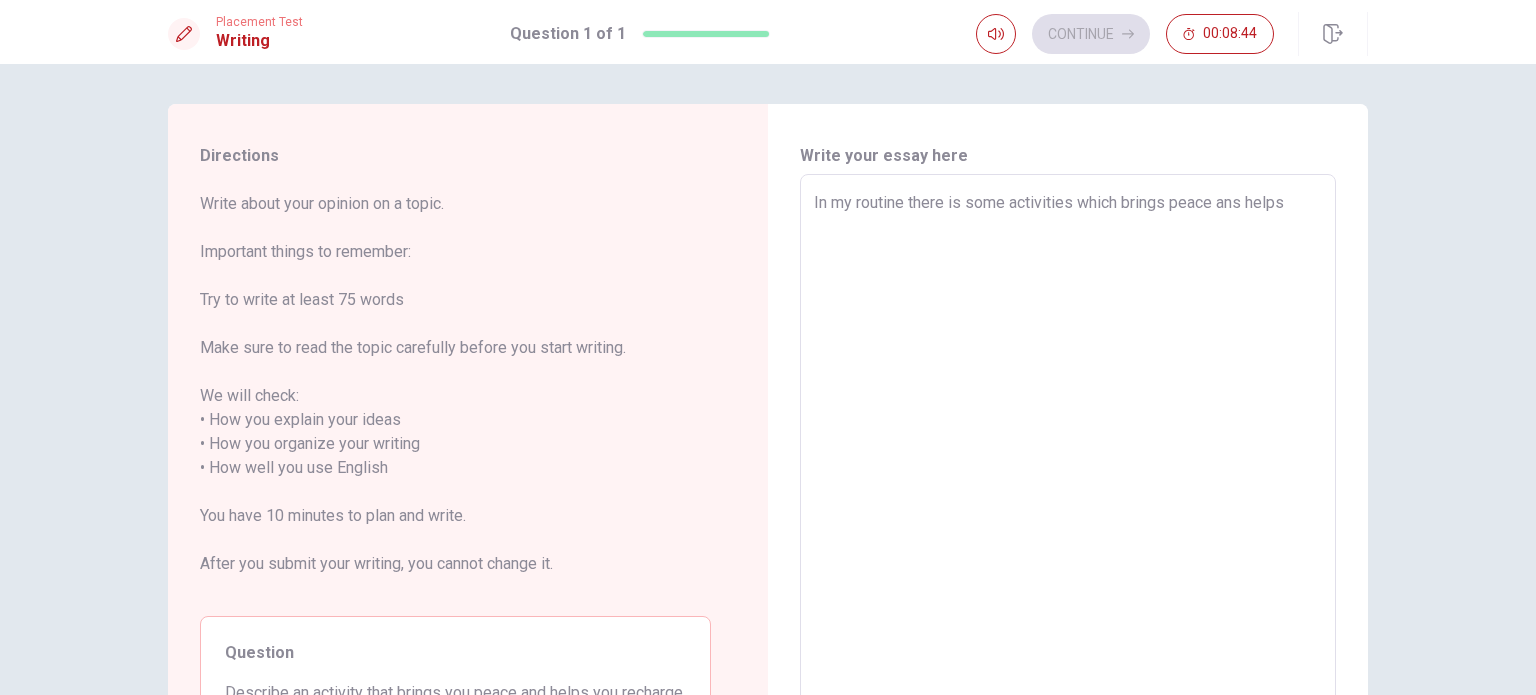 type on "x" 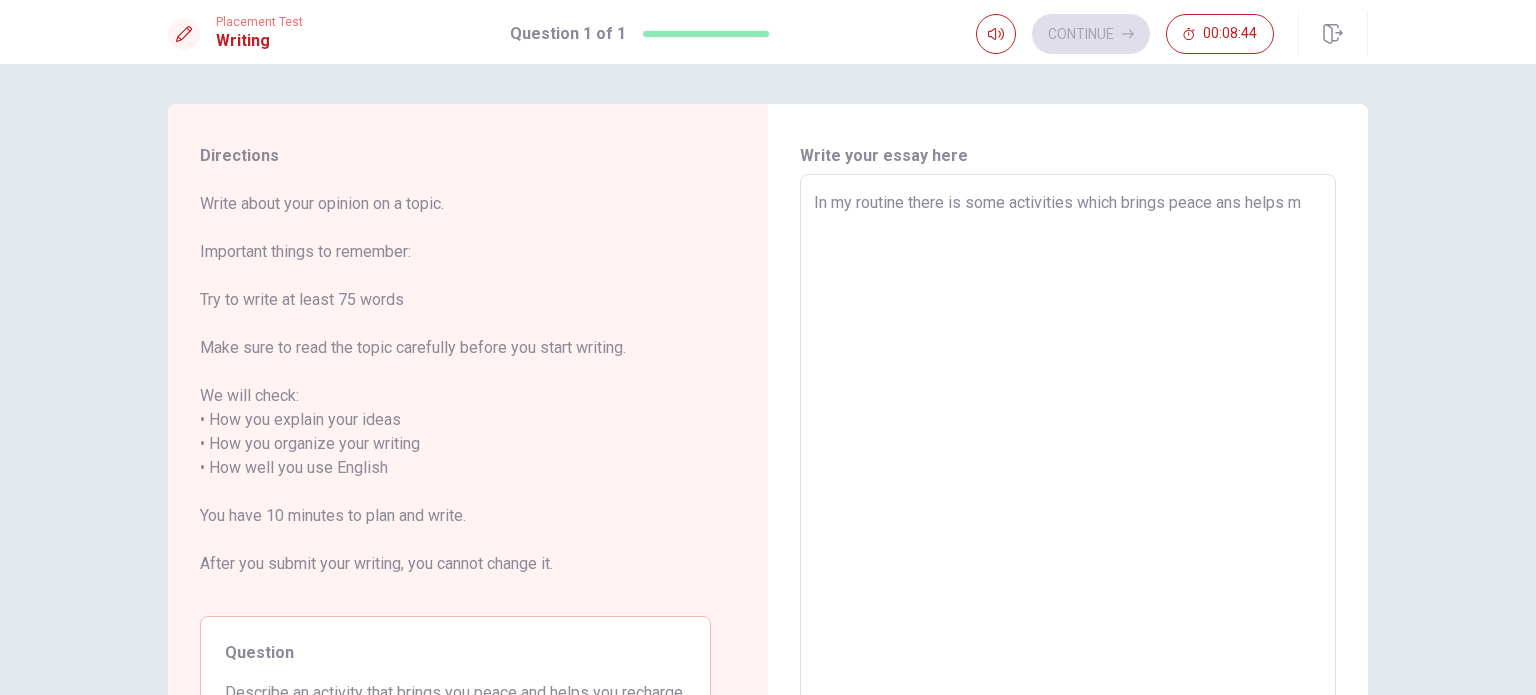 type on "x" 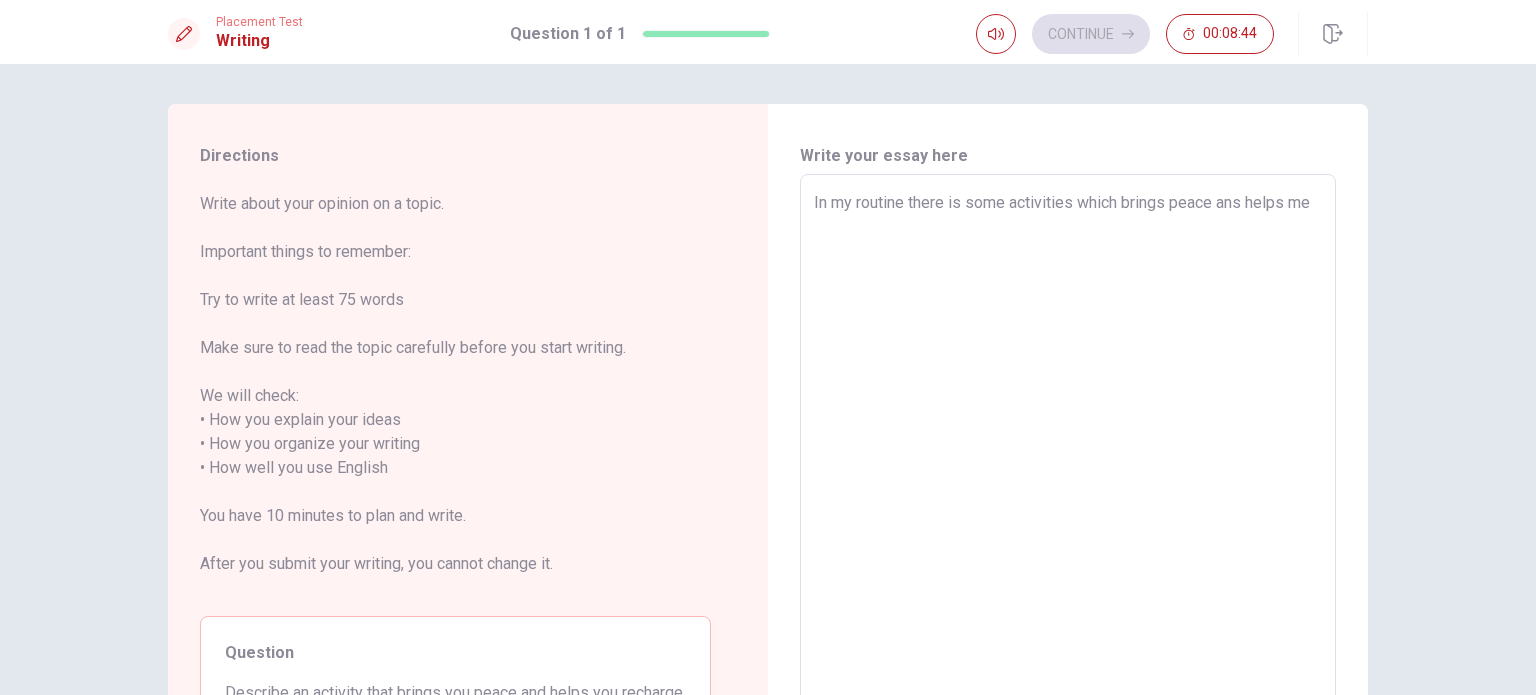 type on "x" 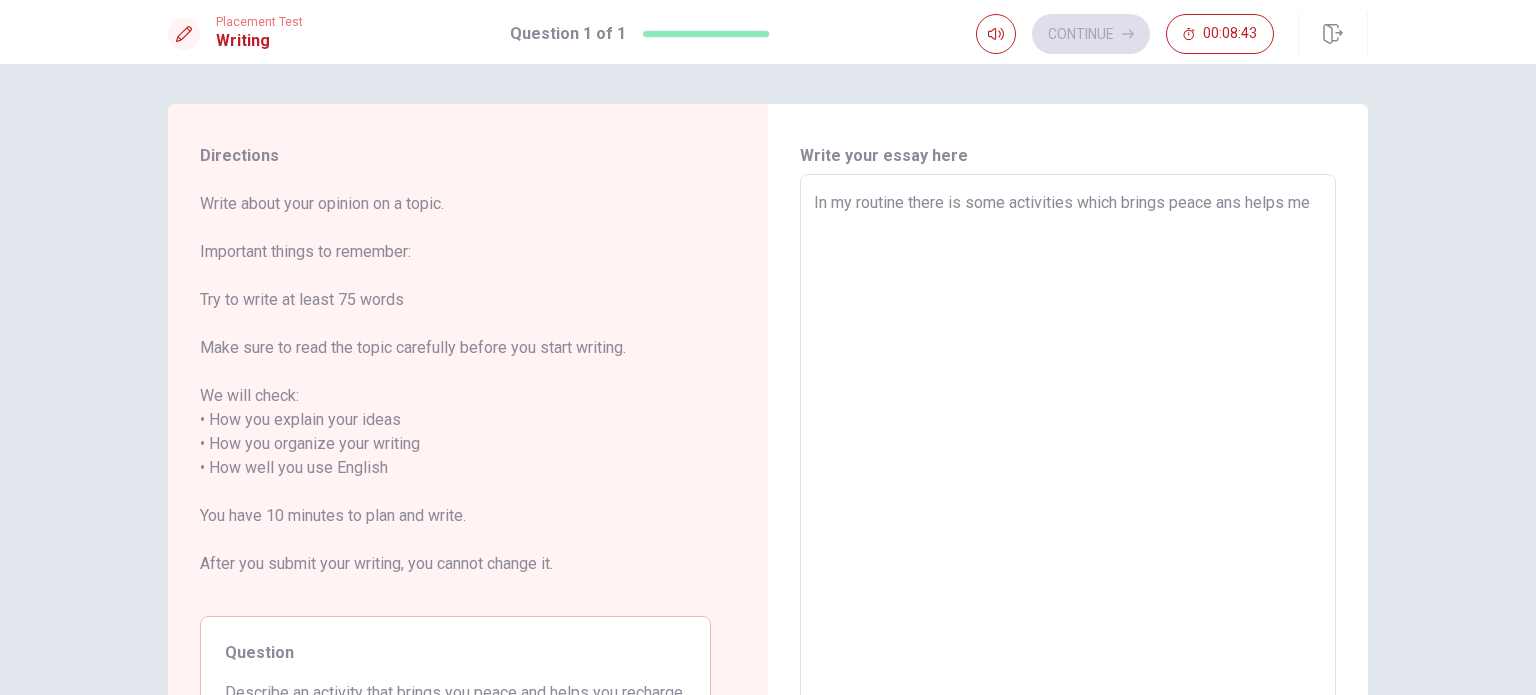 type on "In my routine there is some activities which brings peace ans helps me." 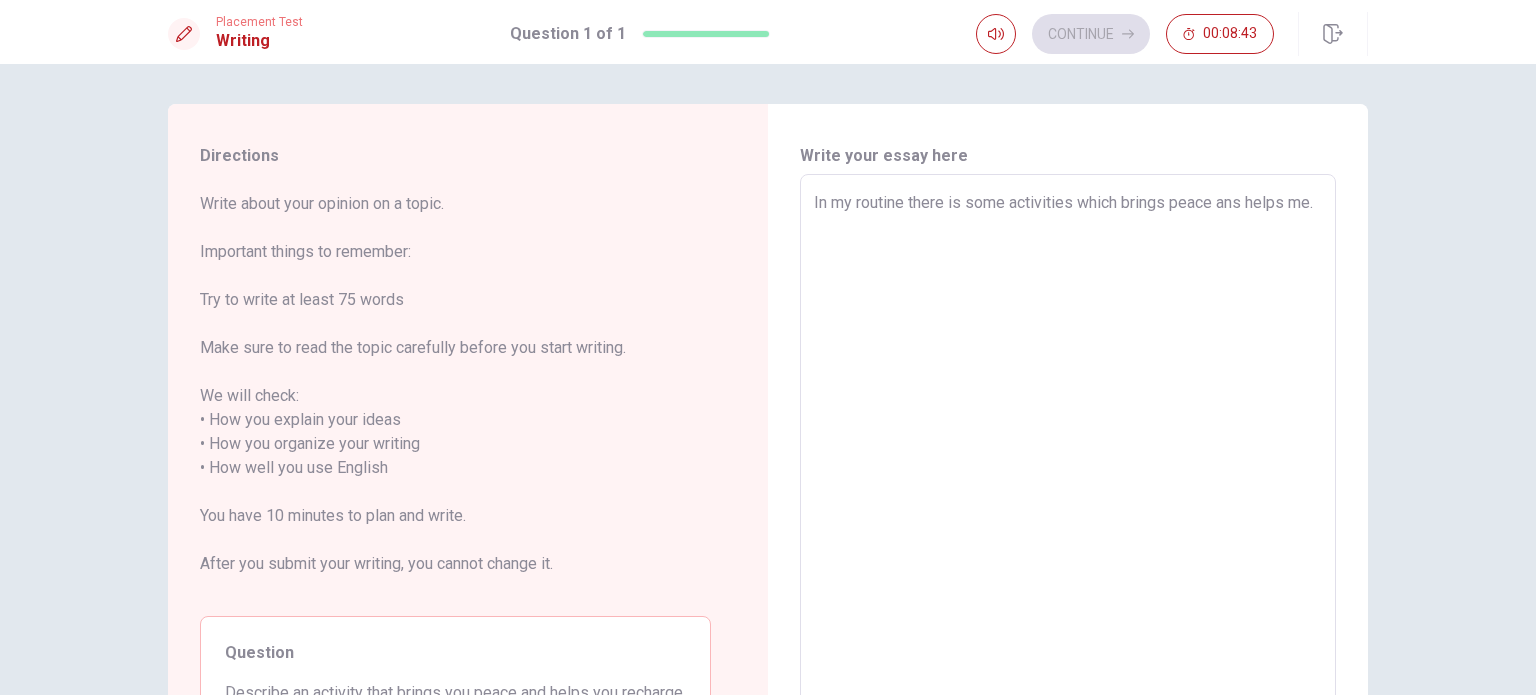 type on "x" 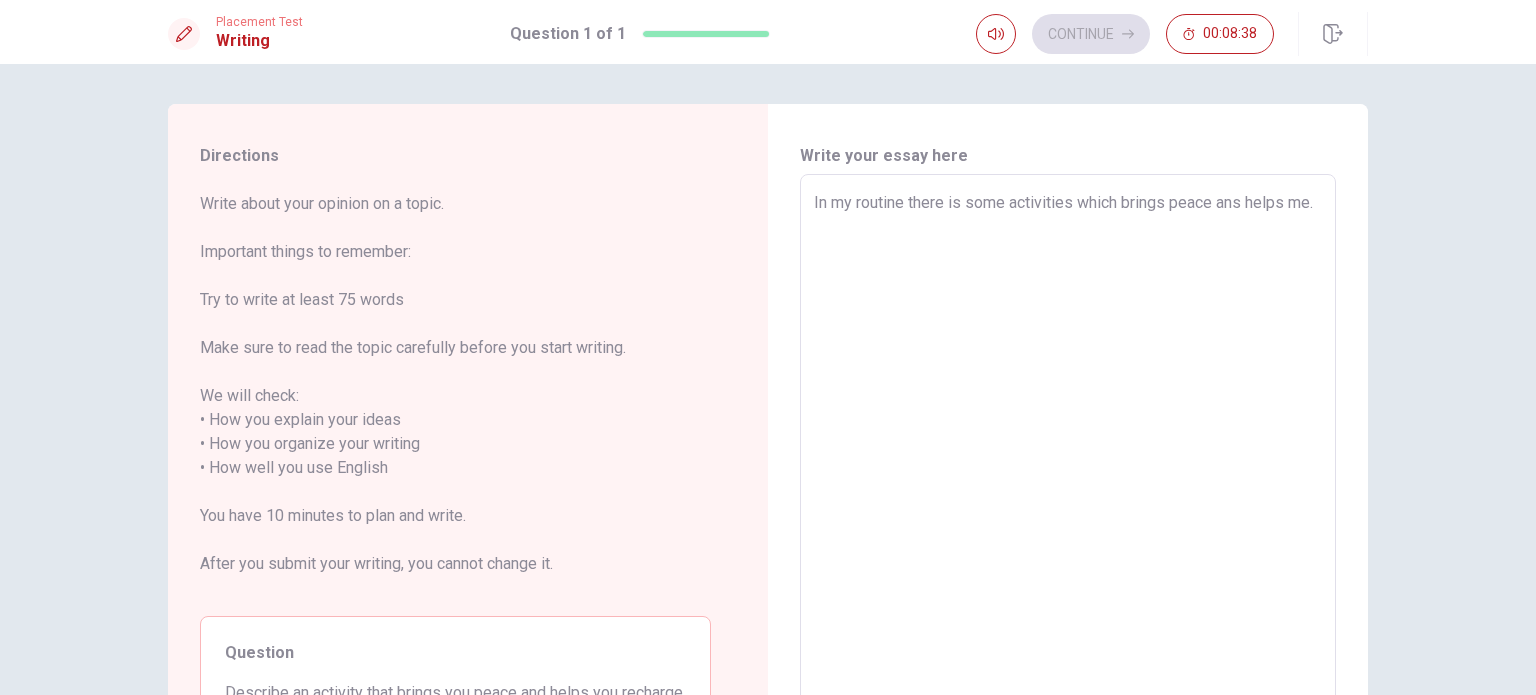click on "In my routine there is some activities which brings peace ans helps me." at bounding box center (1068, 456) 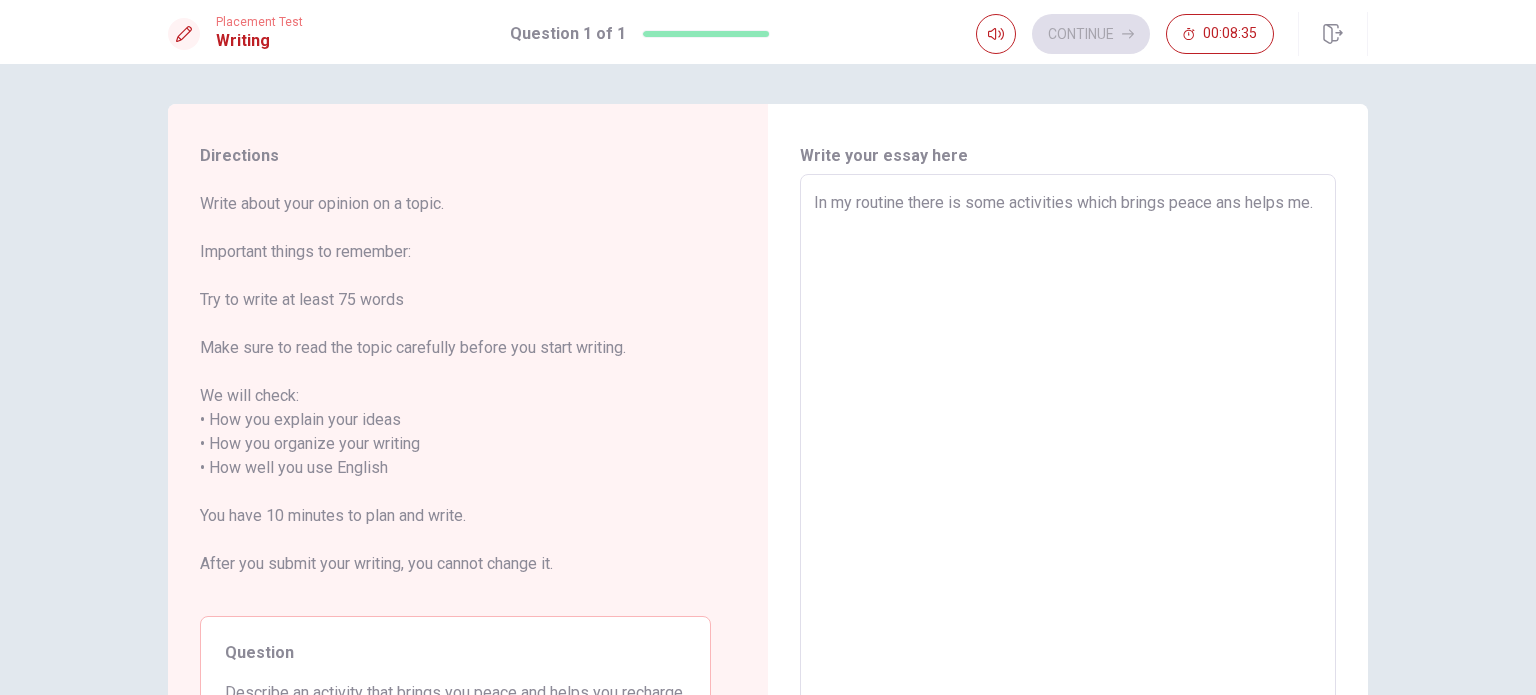 type on "x" 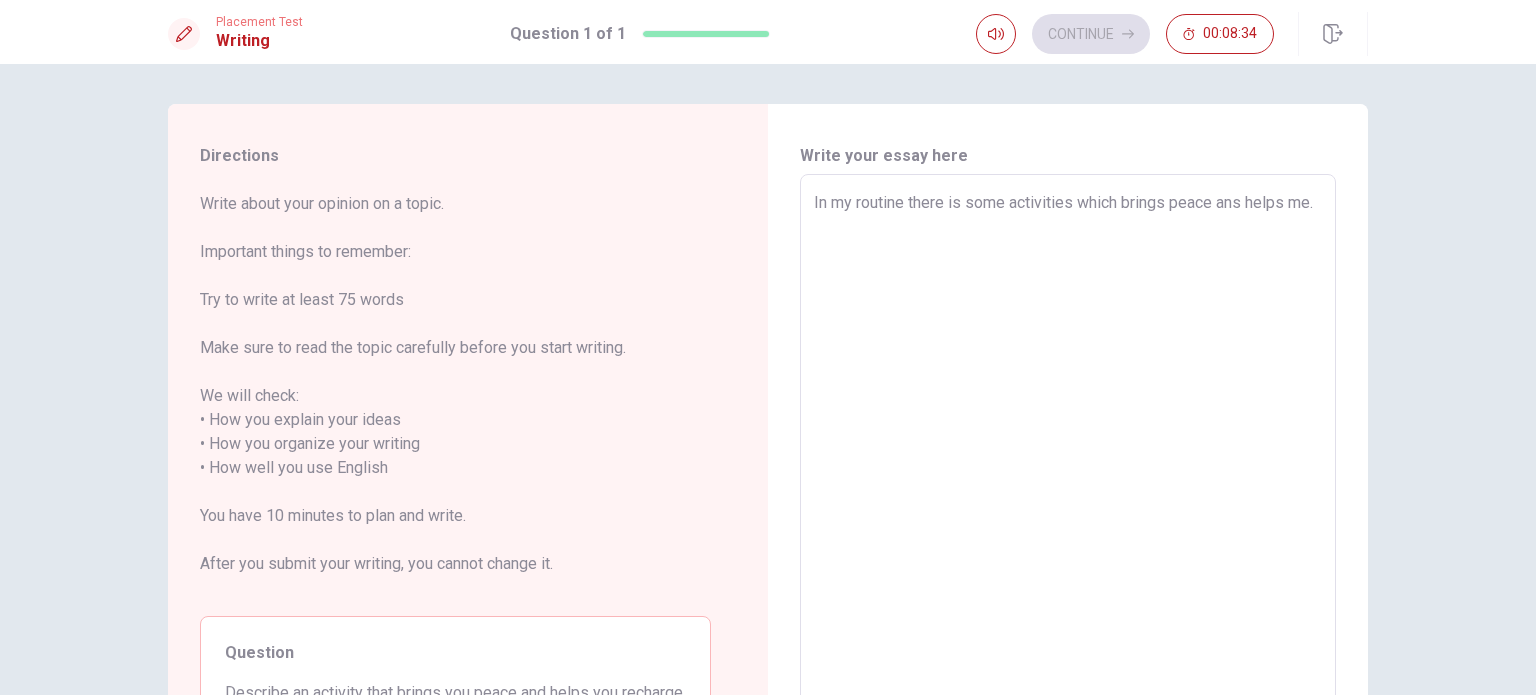 type on "In my routine there i some activities which brings peace ans helps me." 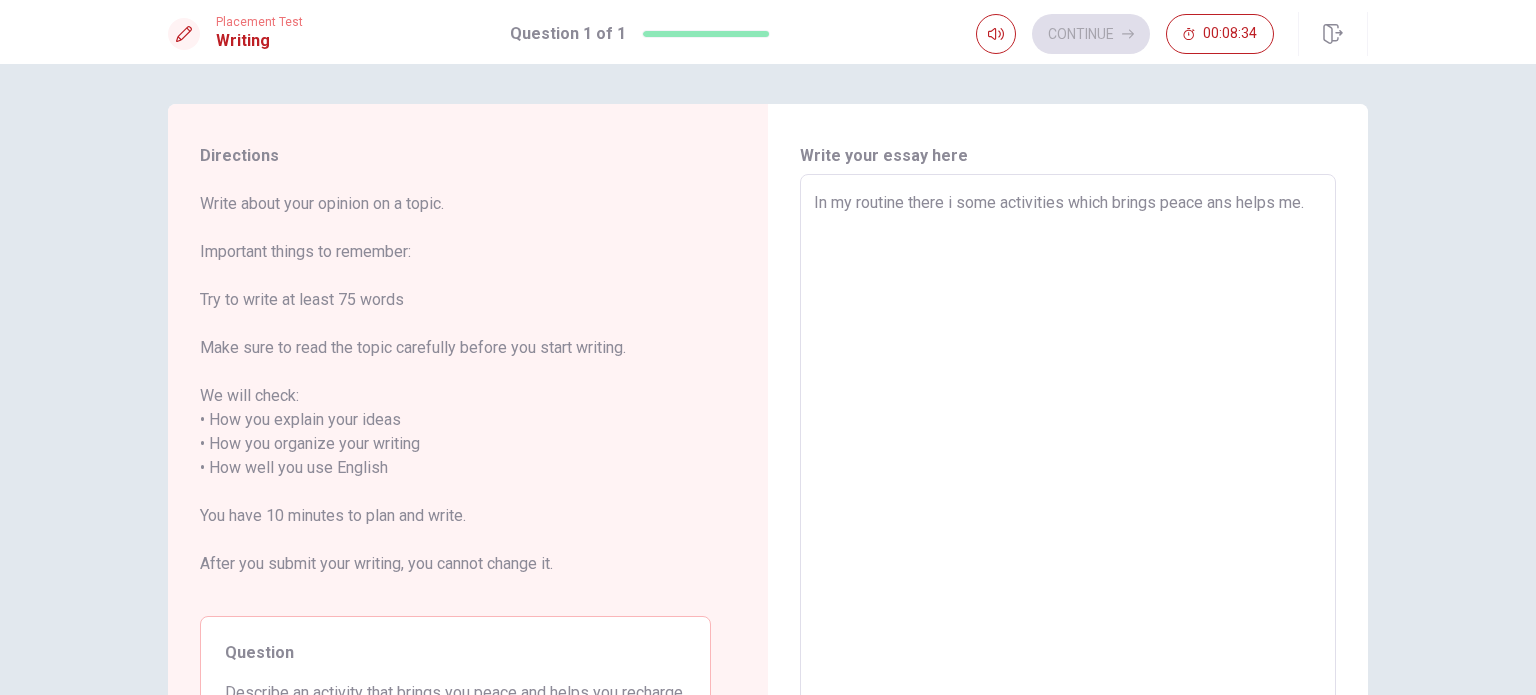 type on "x" 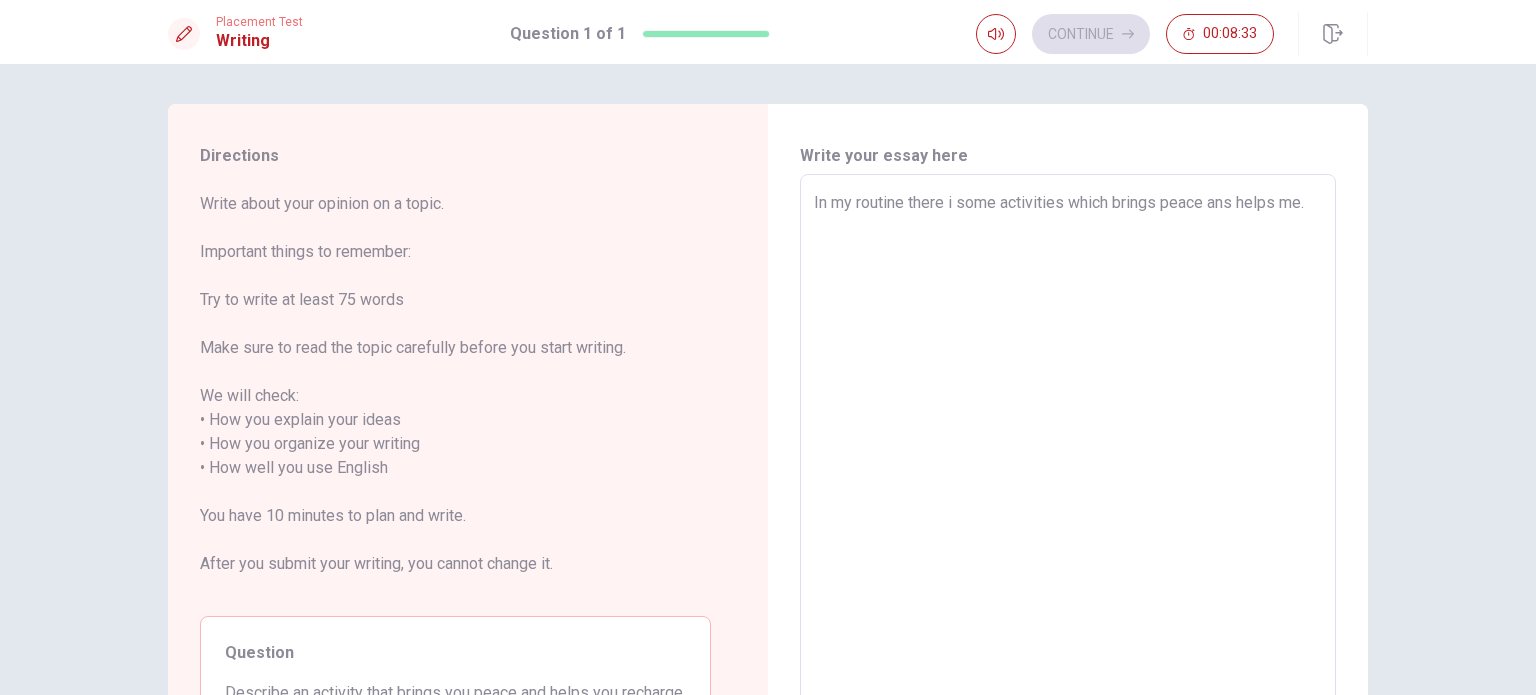 type on "In my routine there  some activities which brings peace ans helps me." 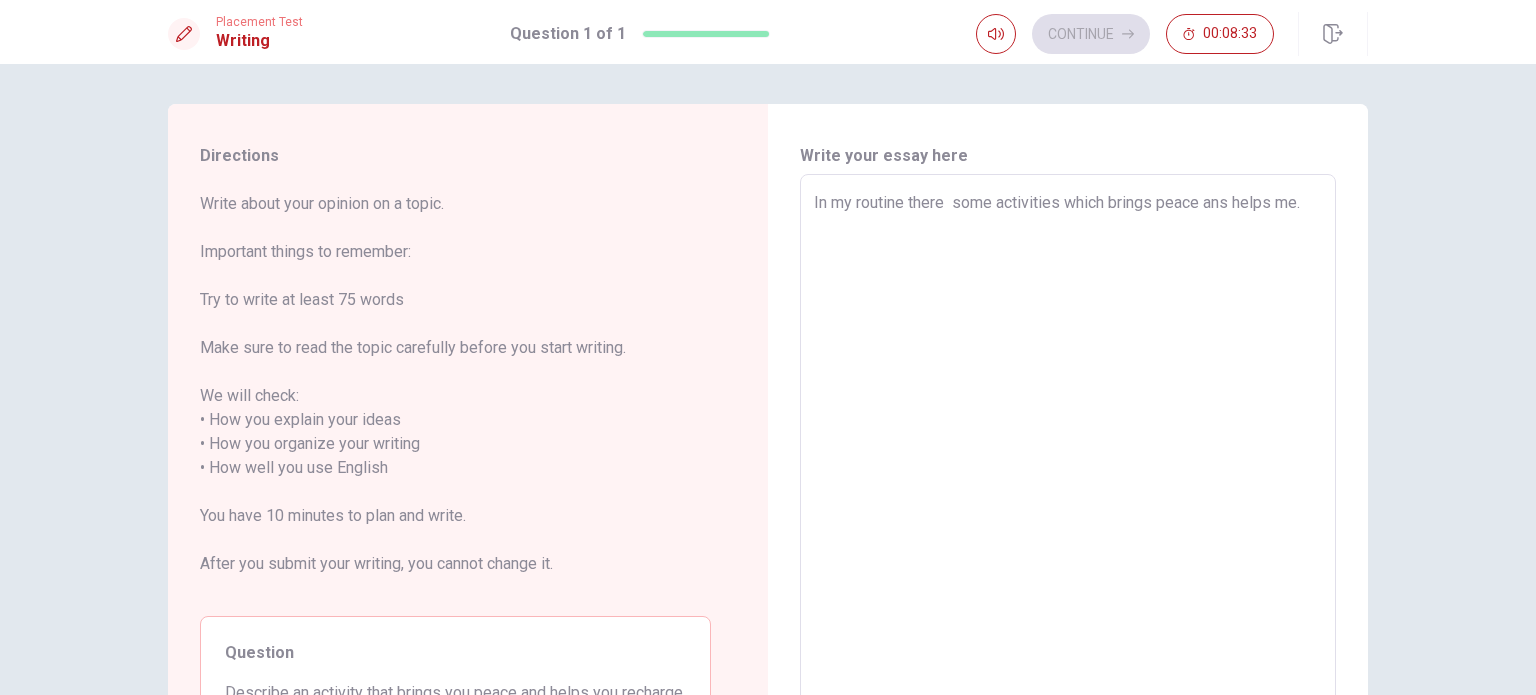 type on "x" 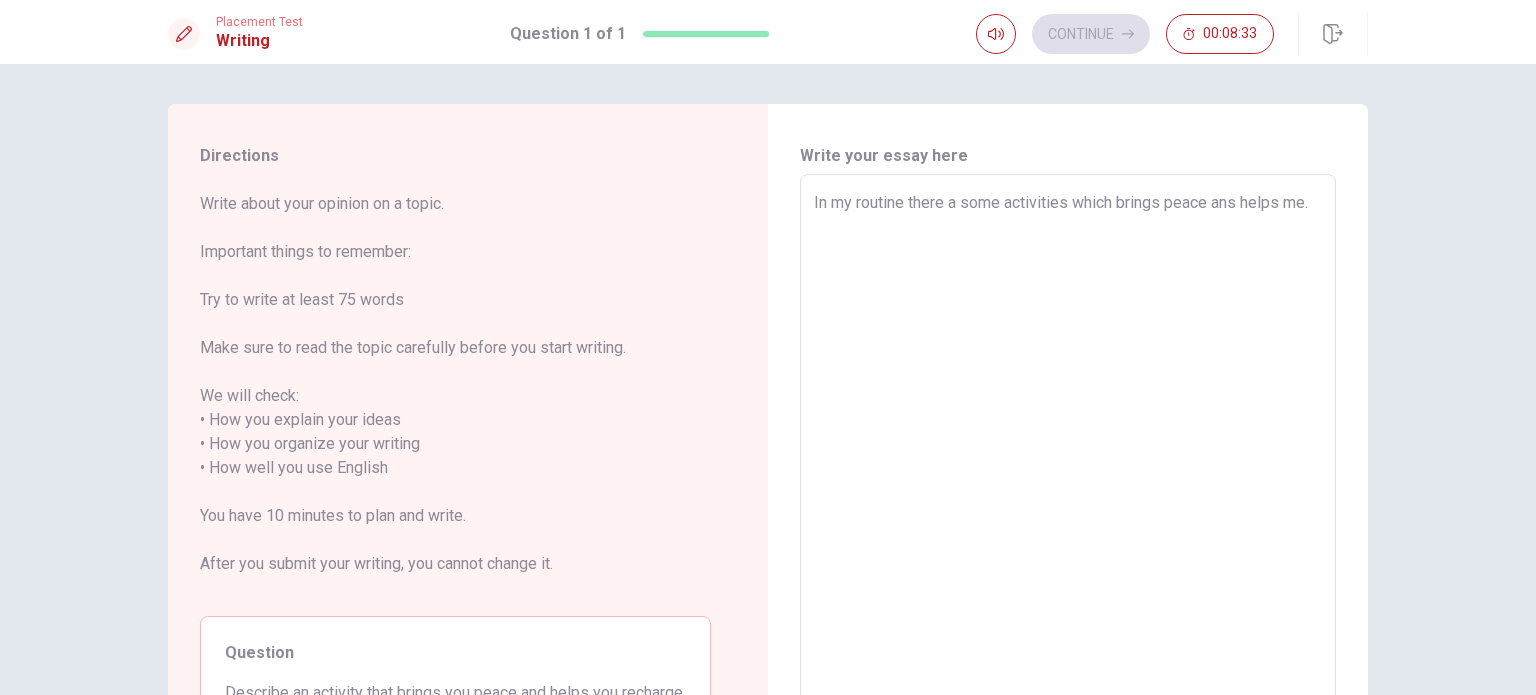 type on "x" 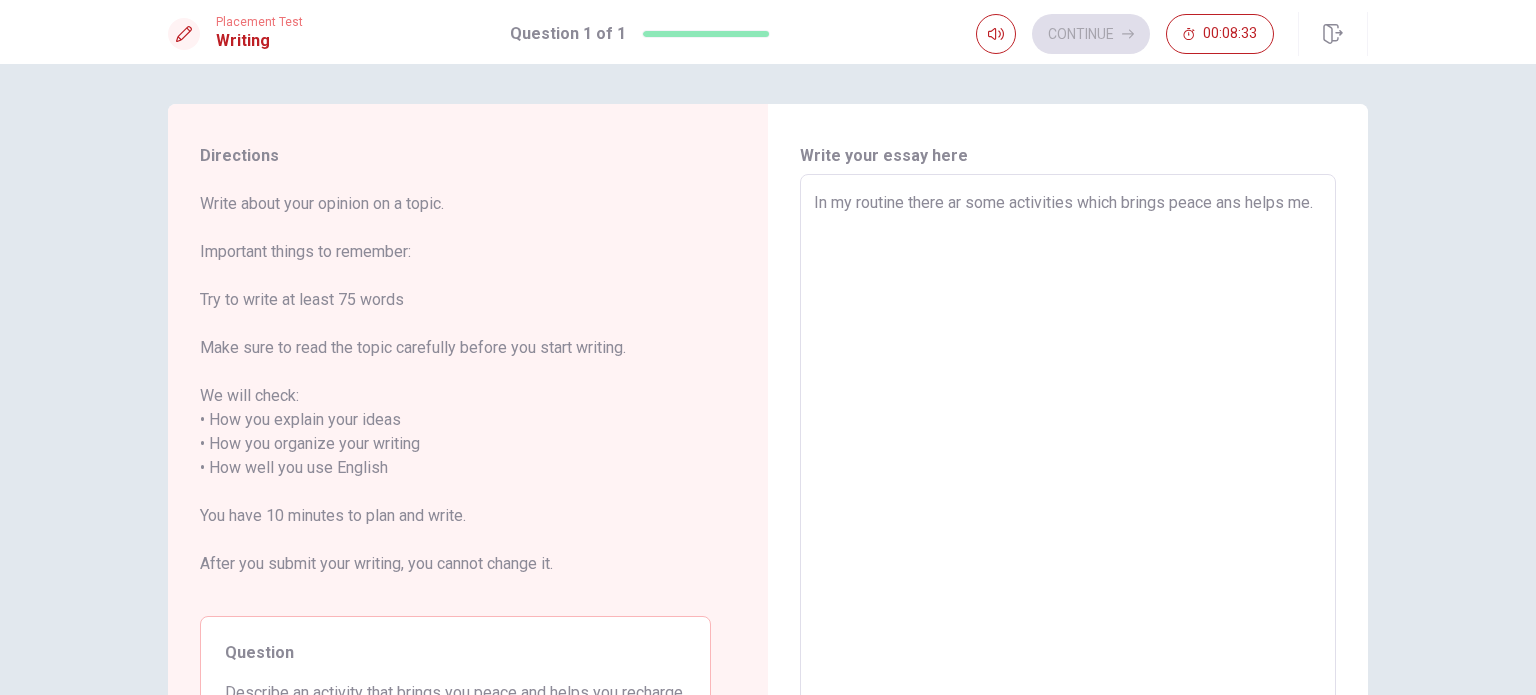 type on "x" 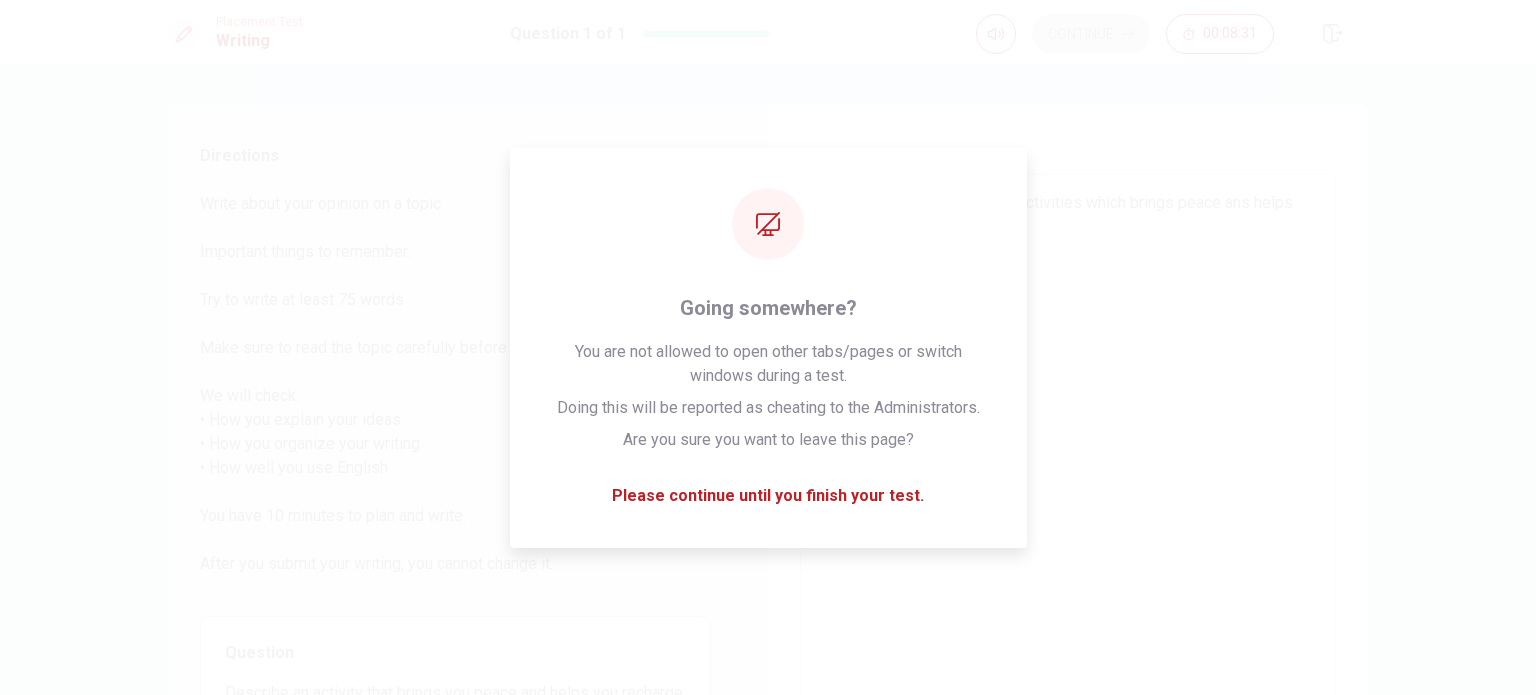 type on "x" 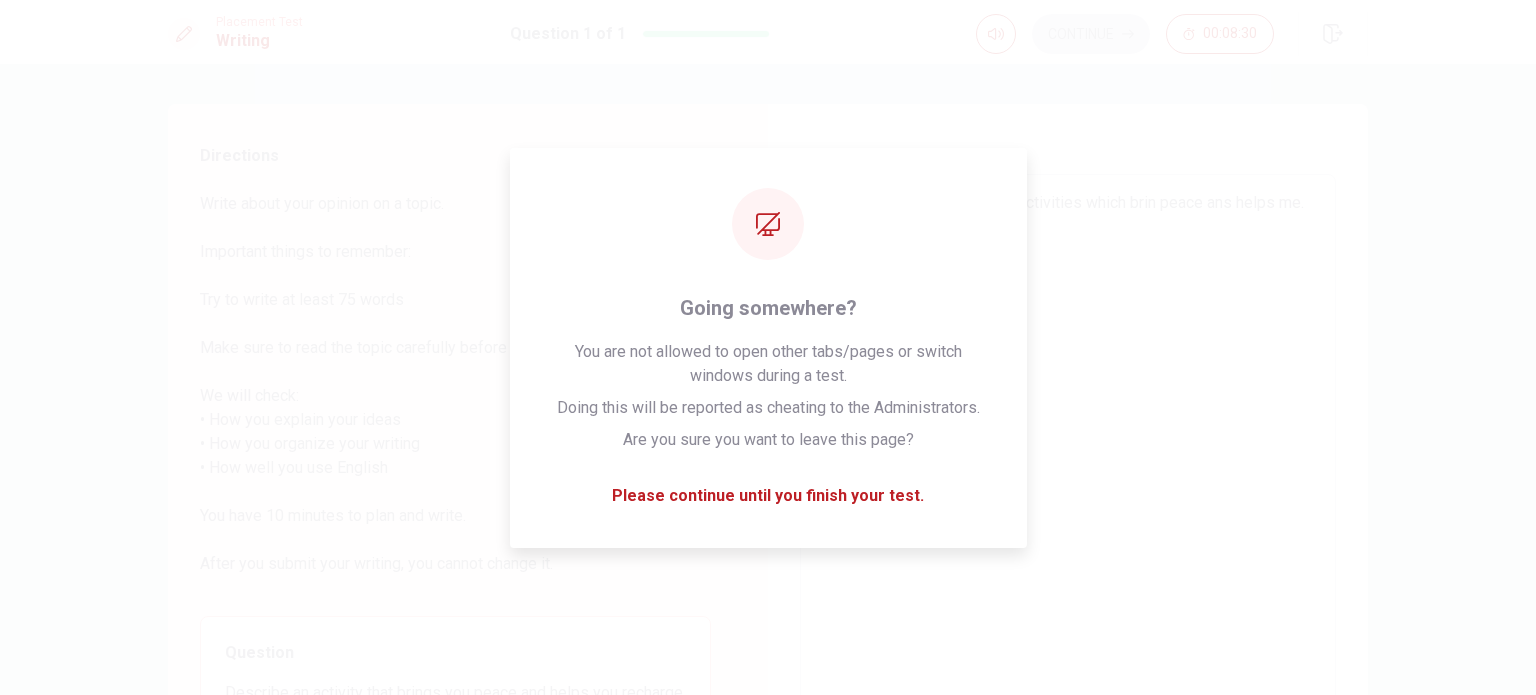 type on "In my routine there are some activities which bring peace ans helps me." 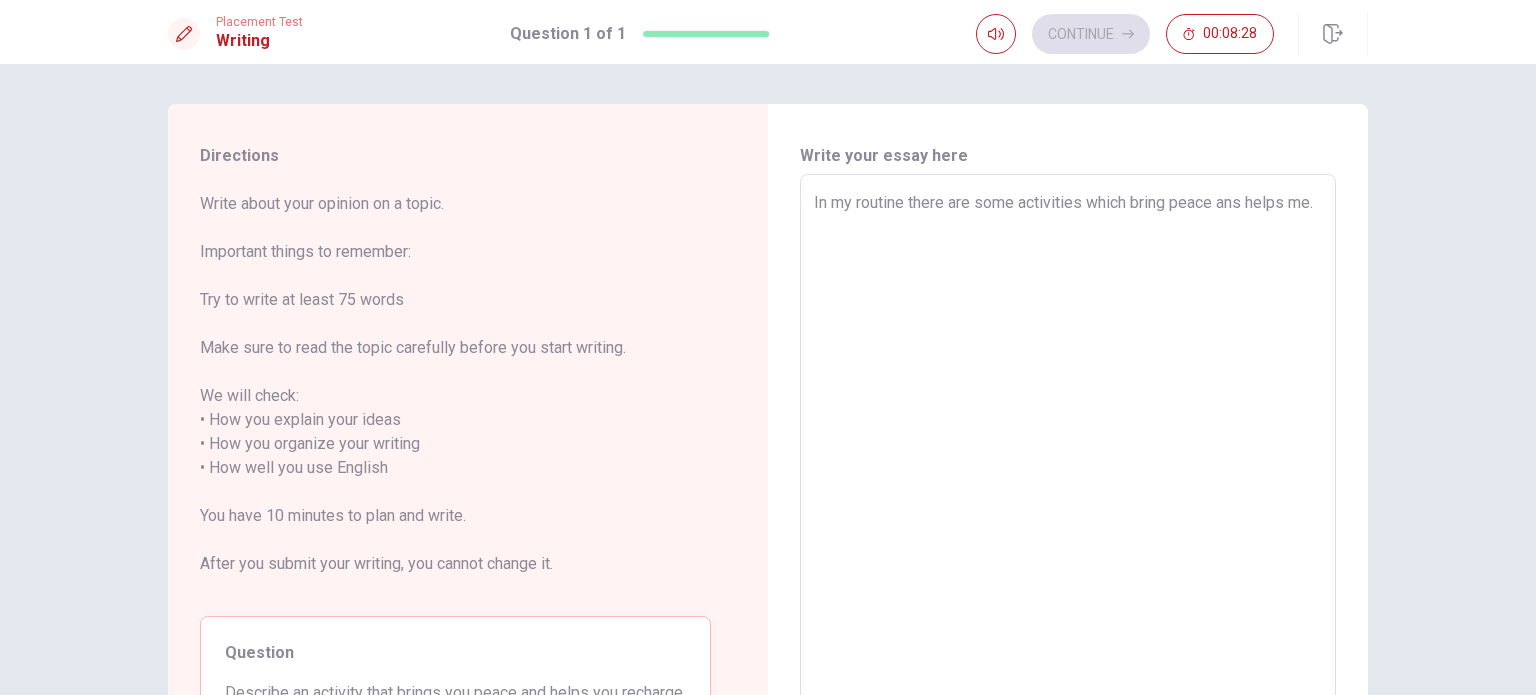 type on "x" 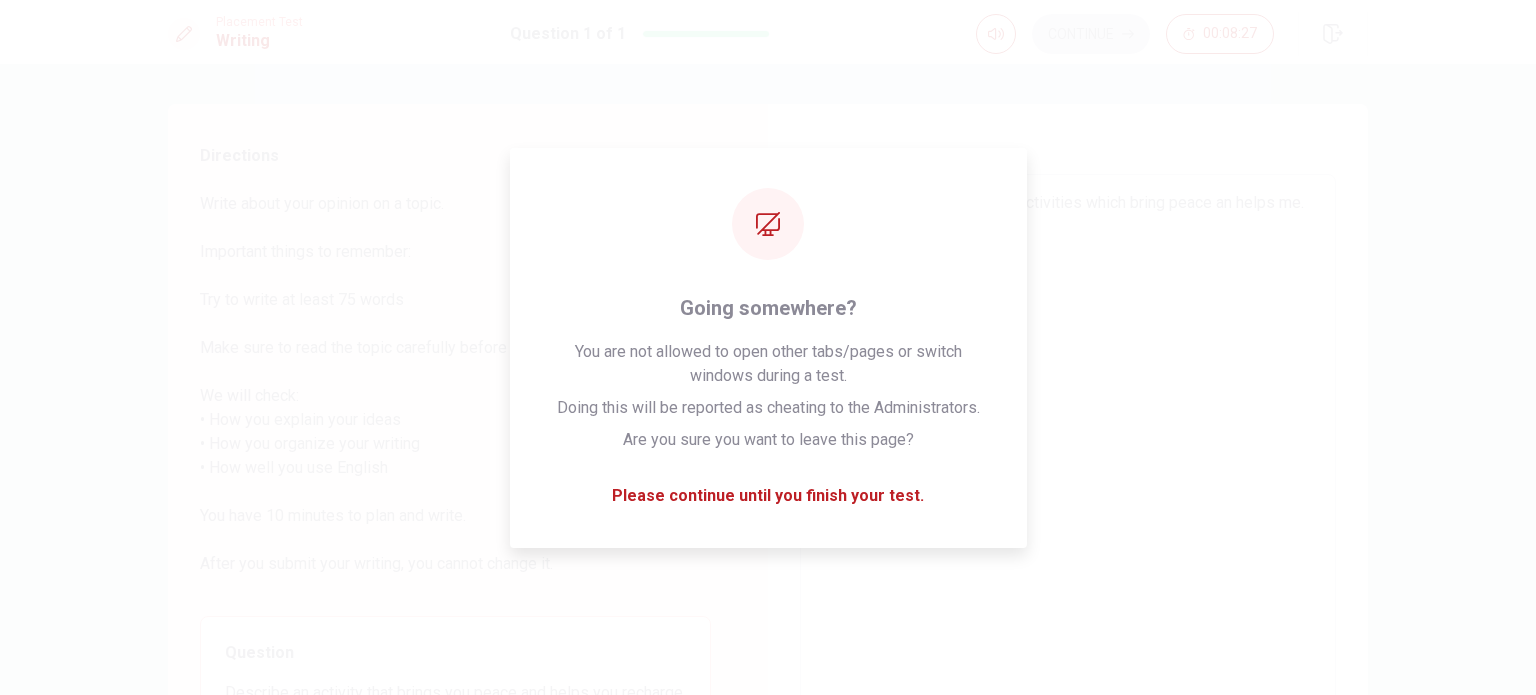 type on "In my routine there are some activities which bring peace and helps me." 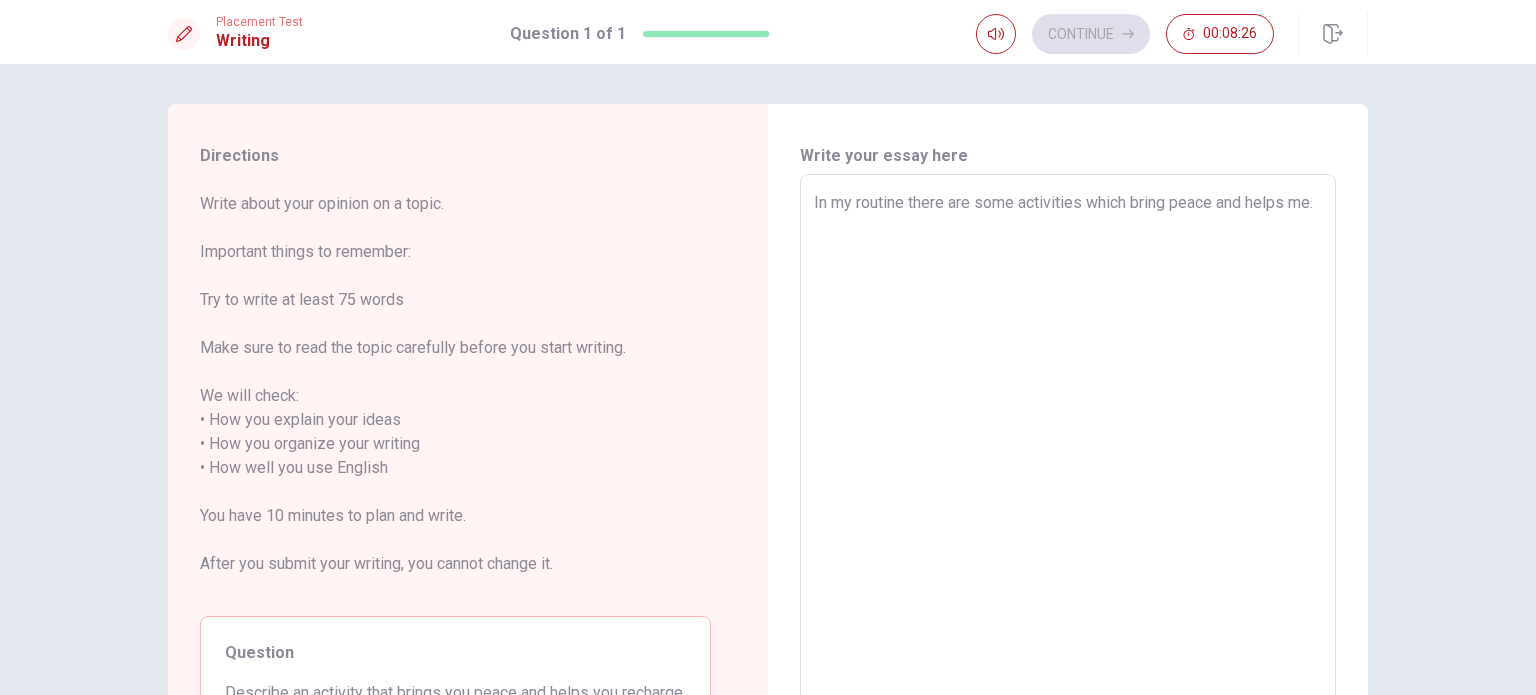type on "x" 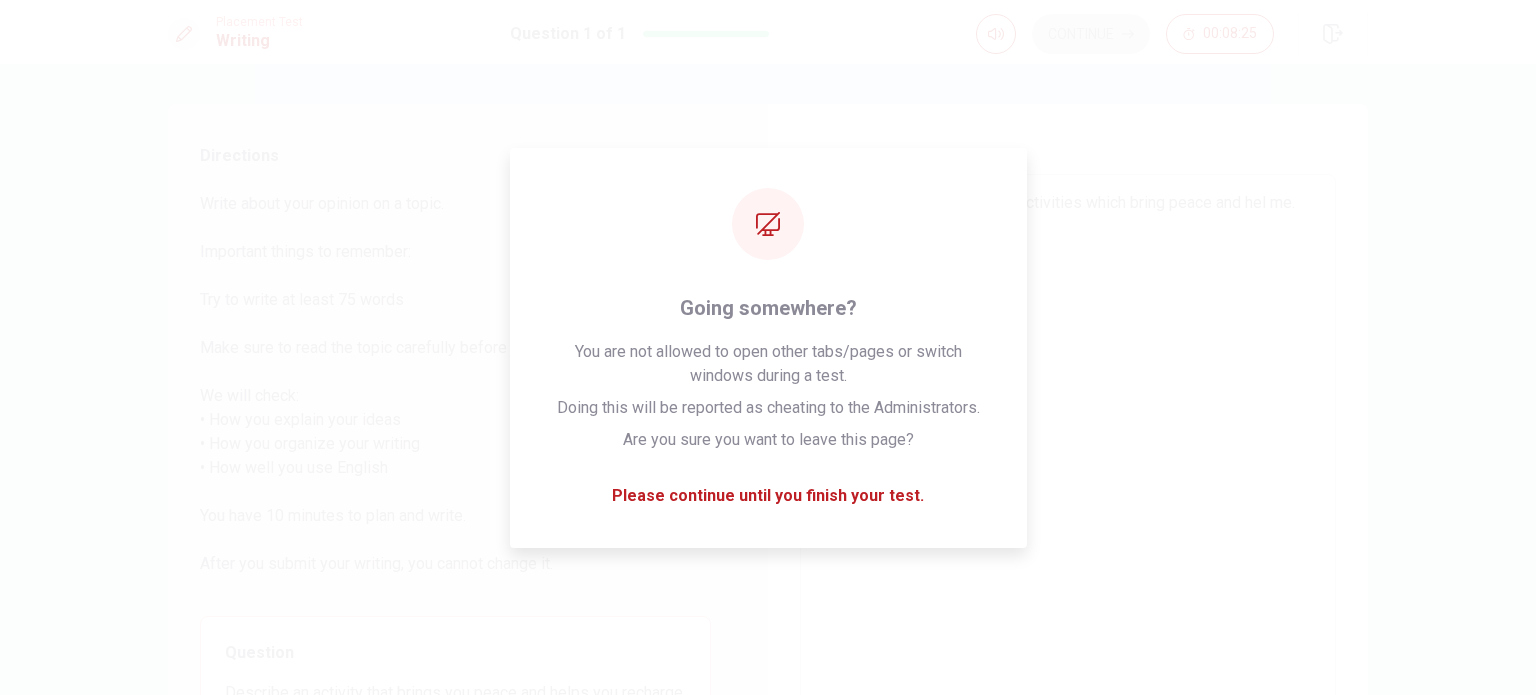 type on "In my routine there are some activities which bring peace and help me." 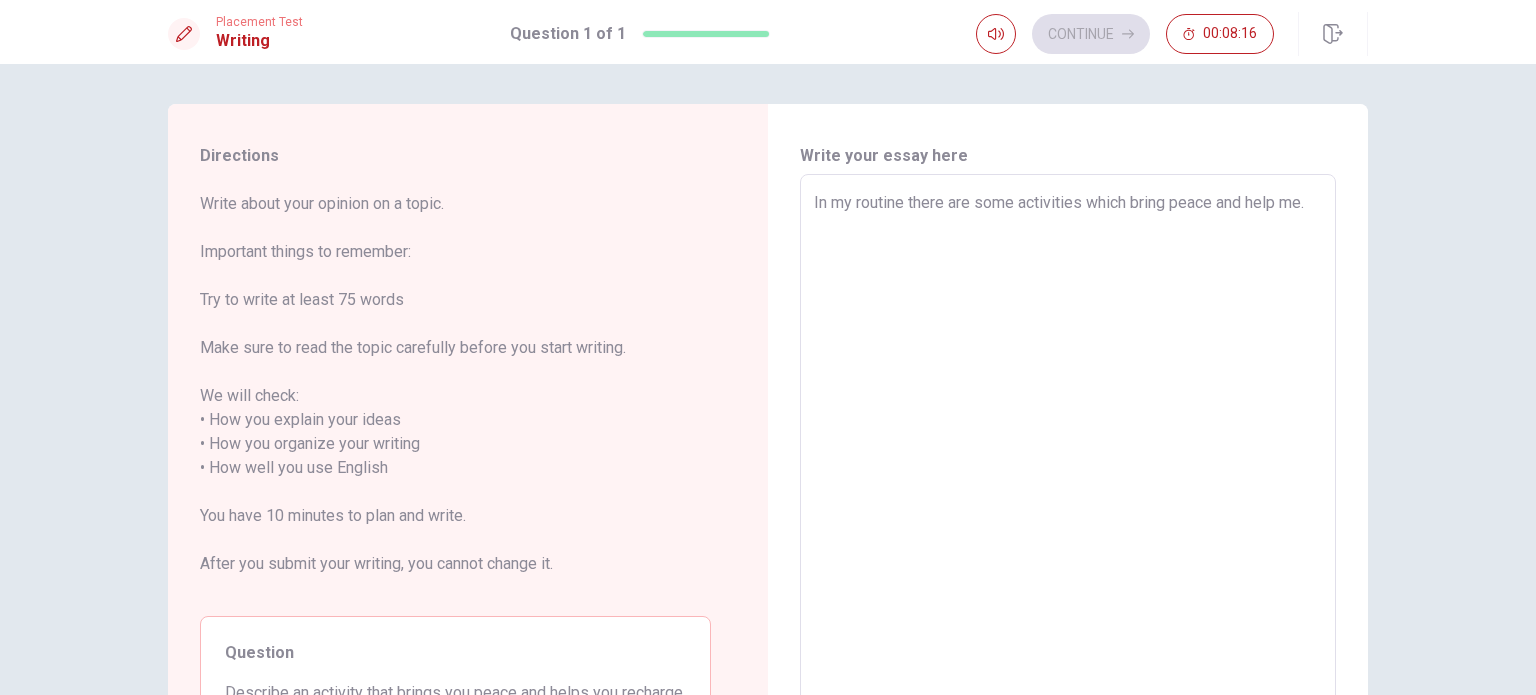 click on "In my routine there are some activities which bring peace and help me." at bounding box center (1068, 456) 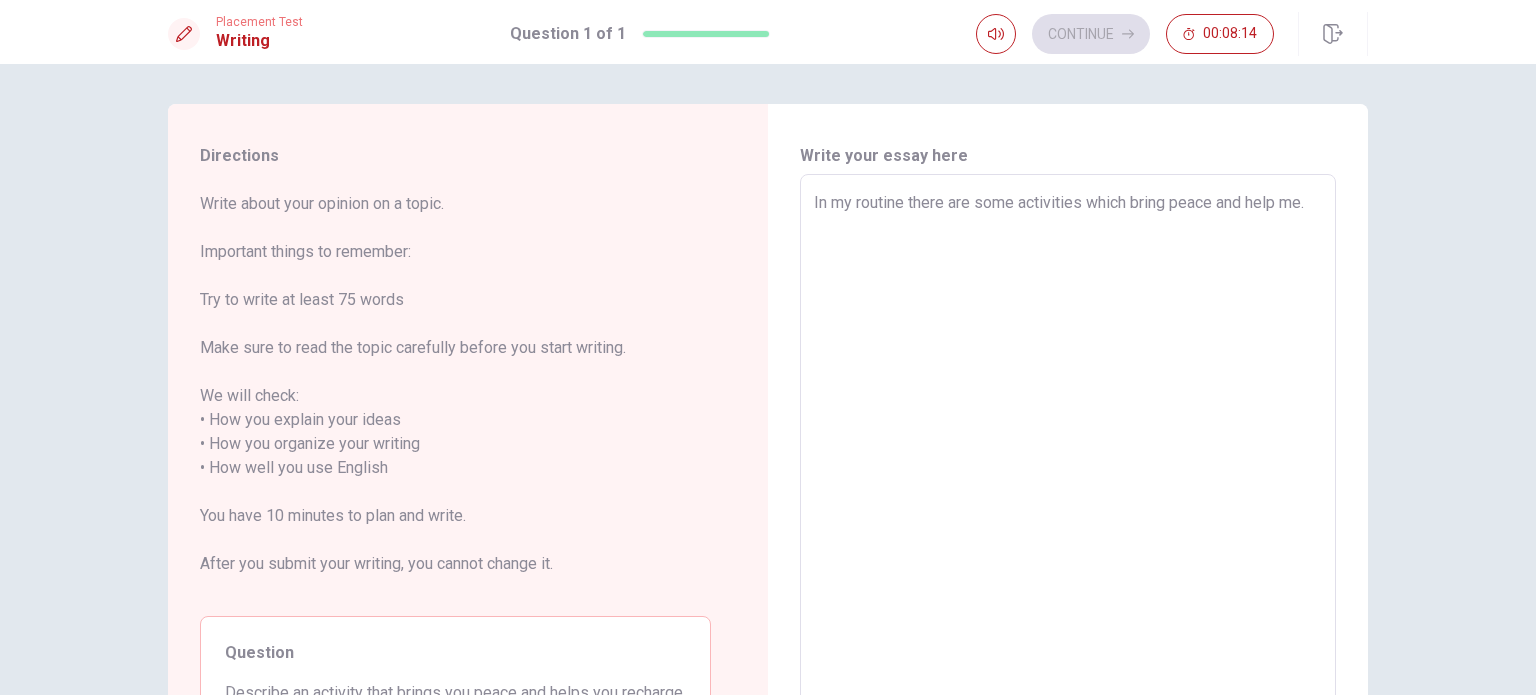 click on "In my routine there are some activities which bring peace and help me." at bounding box center (1068, 456) 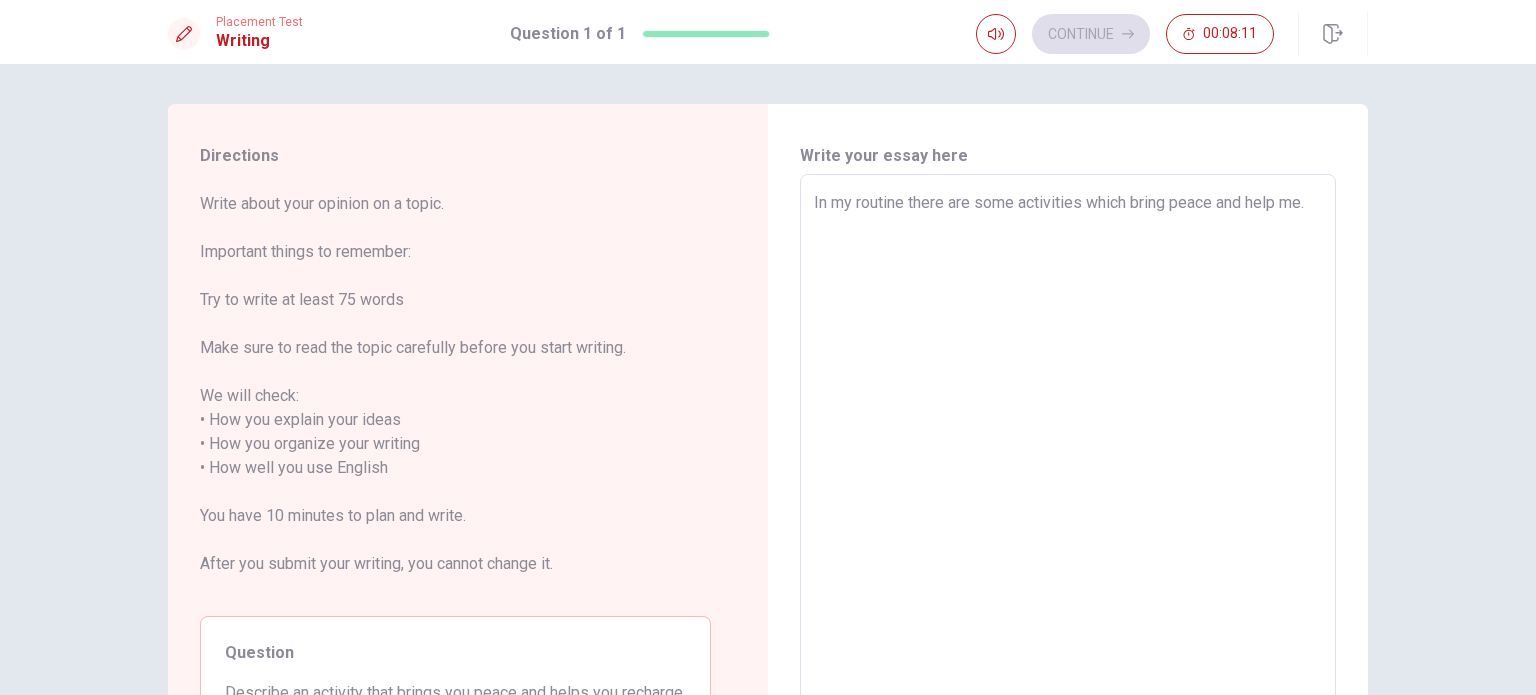 type on "x" 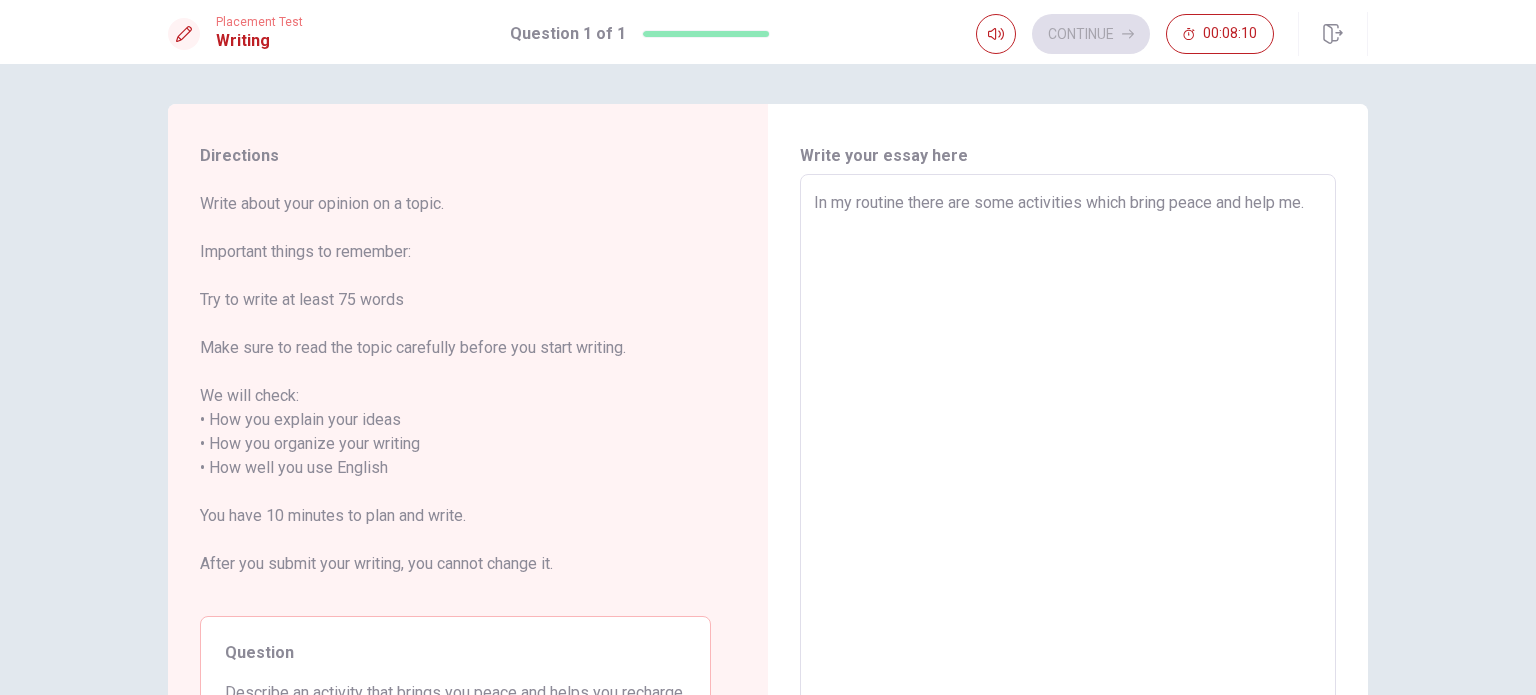 type on "In my routine there are some activities which bring mpeace and help me." 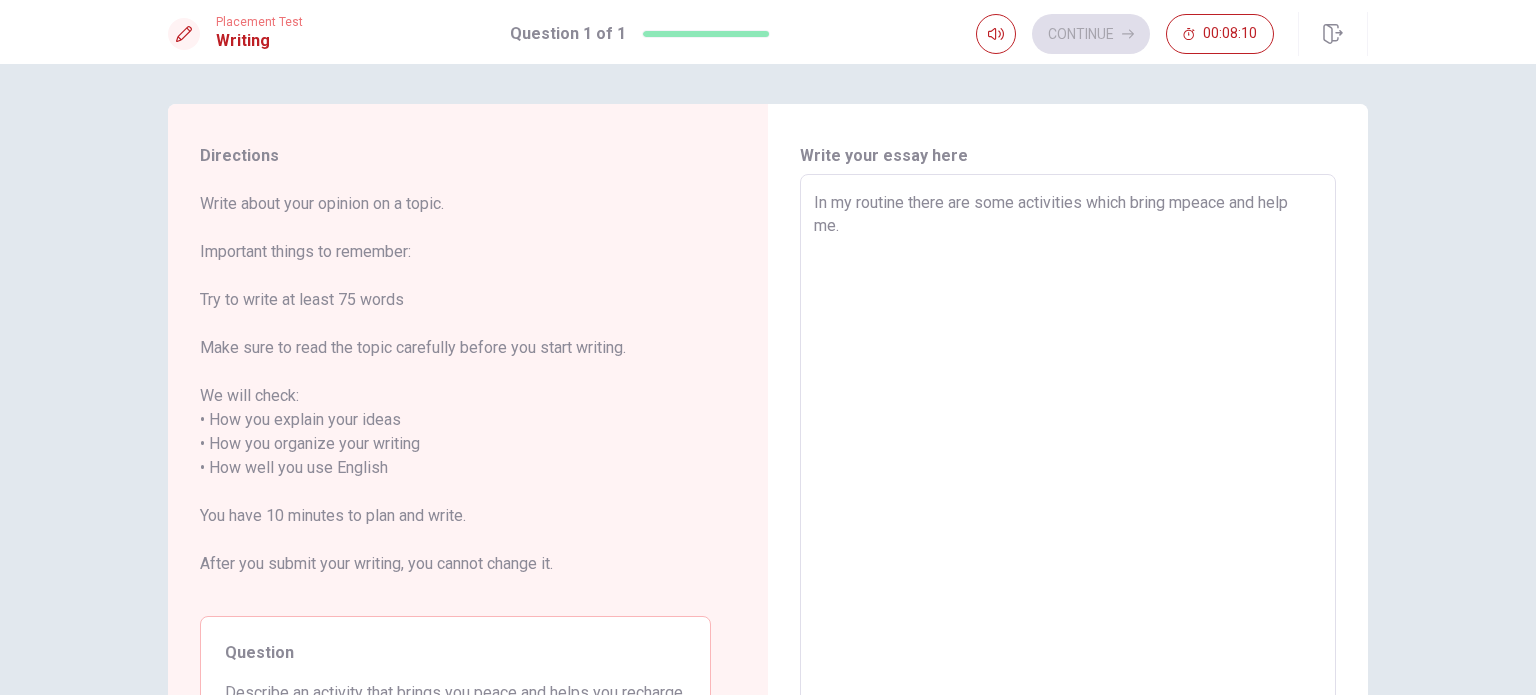 type on "x" 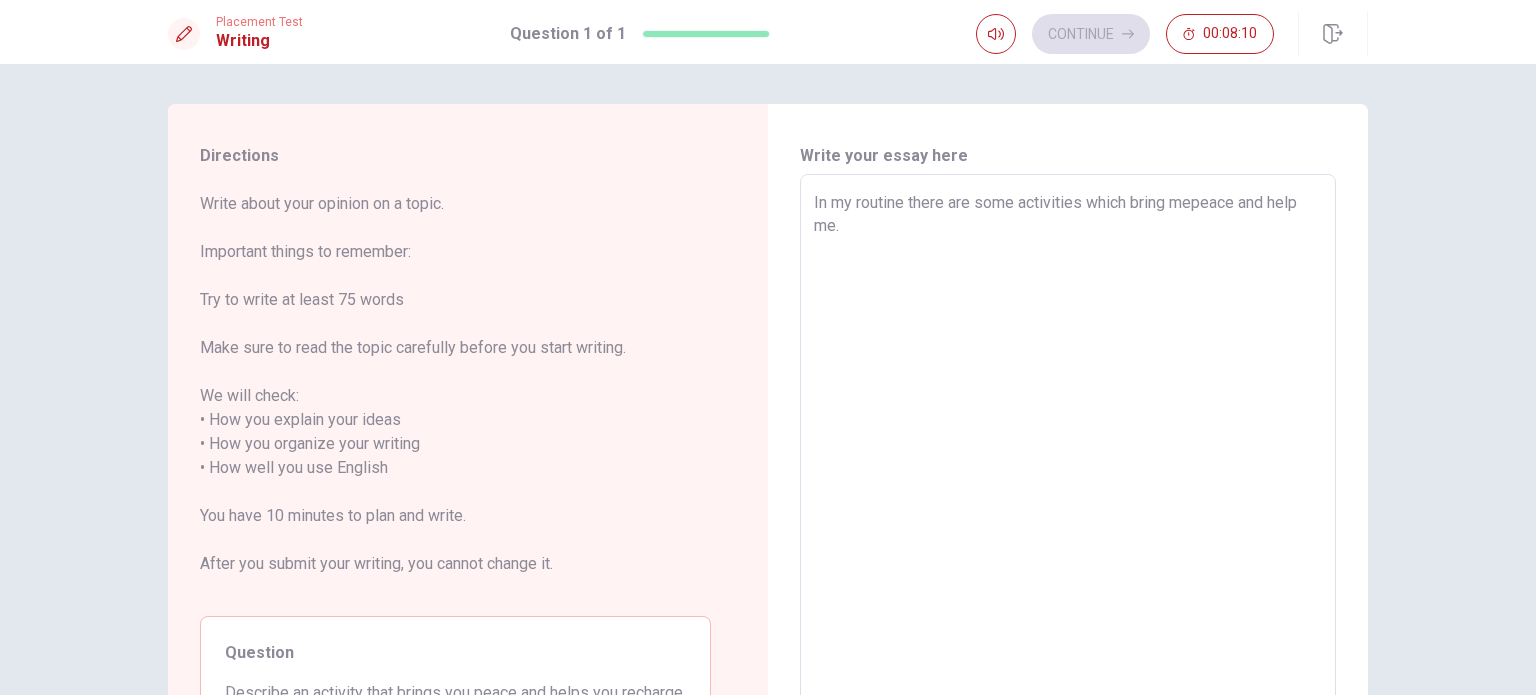 type on "x" 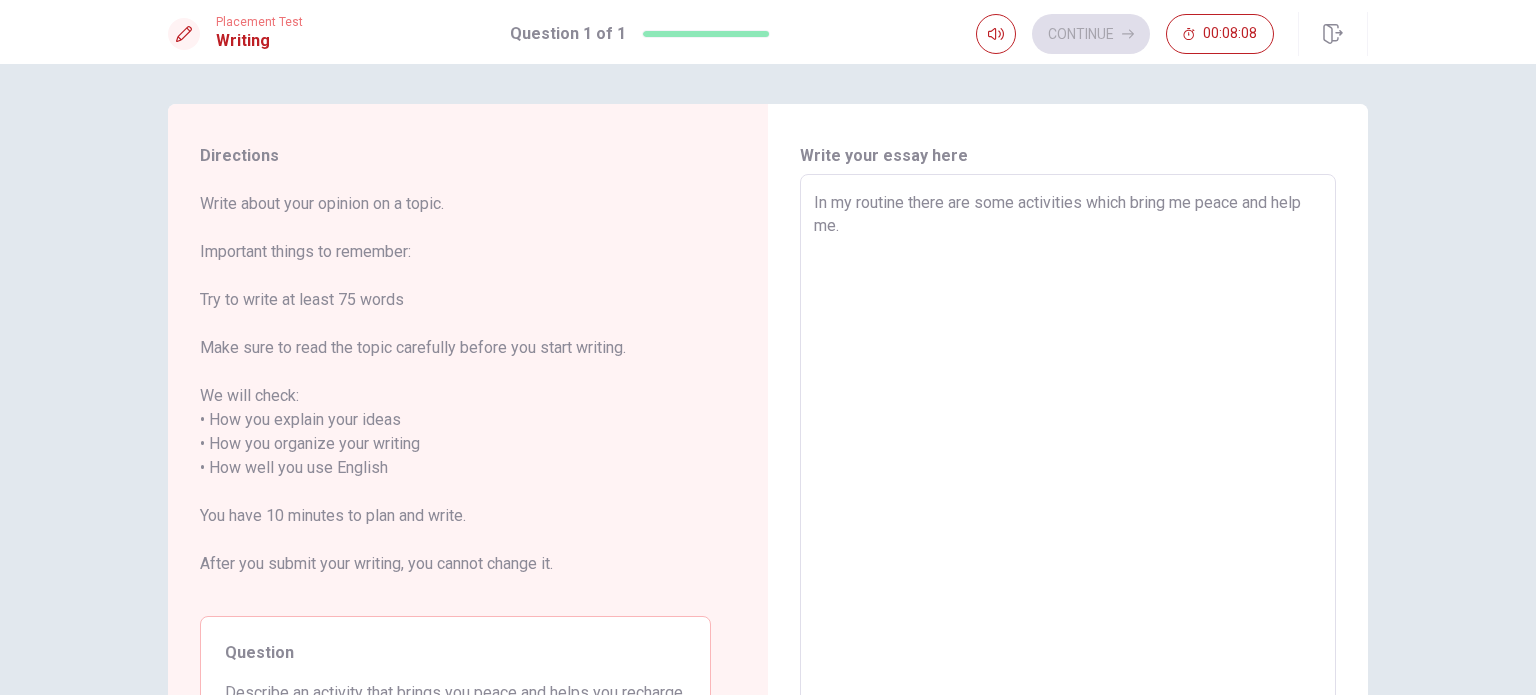 click on "In my routine there are some activities which bring me peace and help me." at bounding box center (1068, 456) 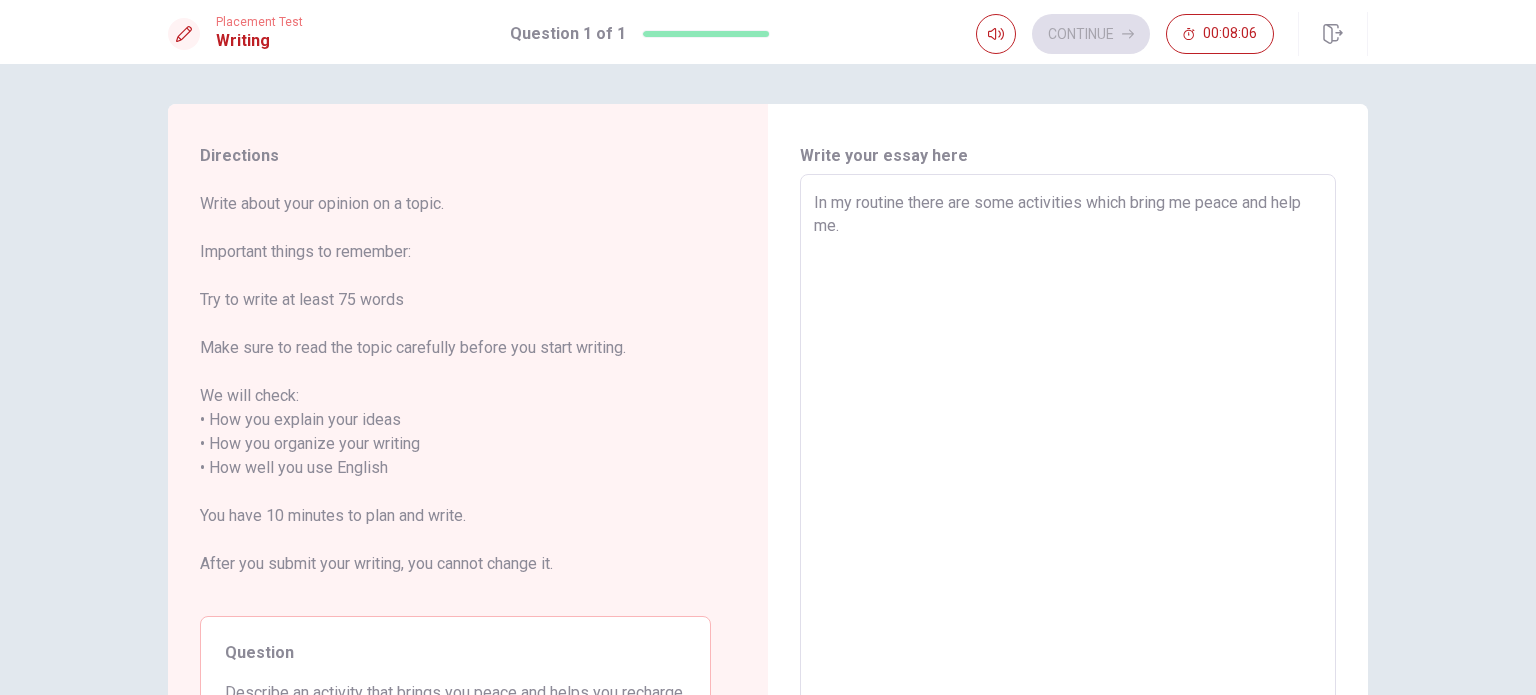 type on "x" 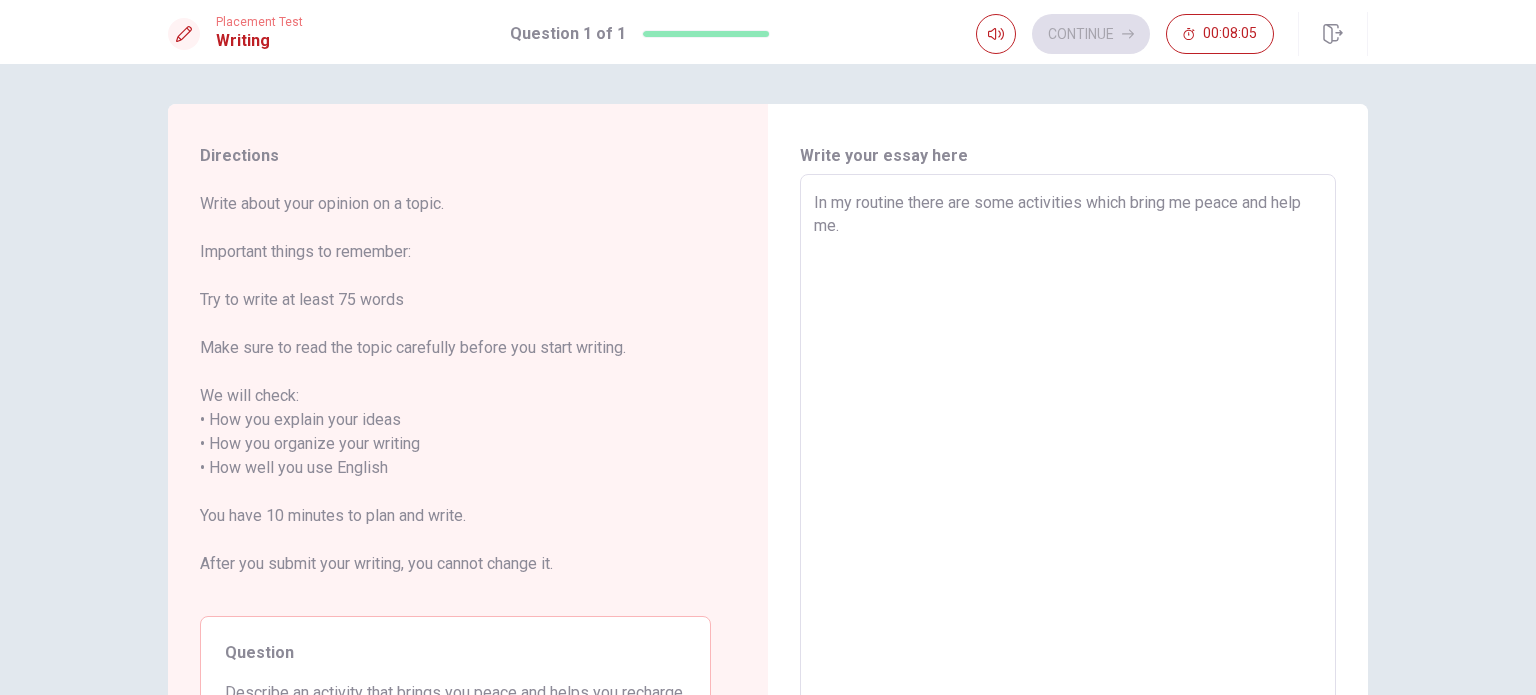type on "In my routine there are some activities which bring me peace and help me. O" 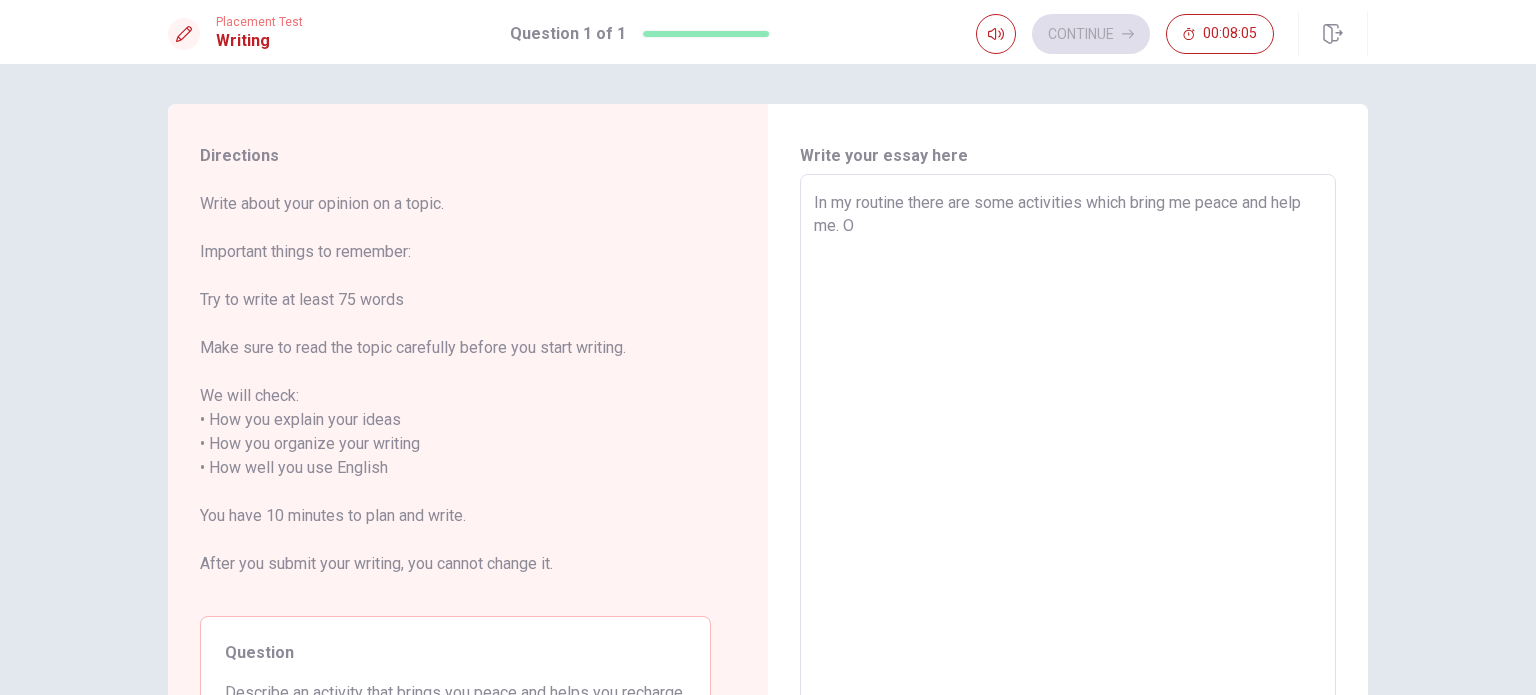 type on "x" 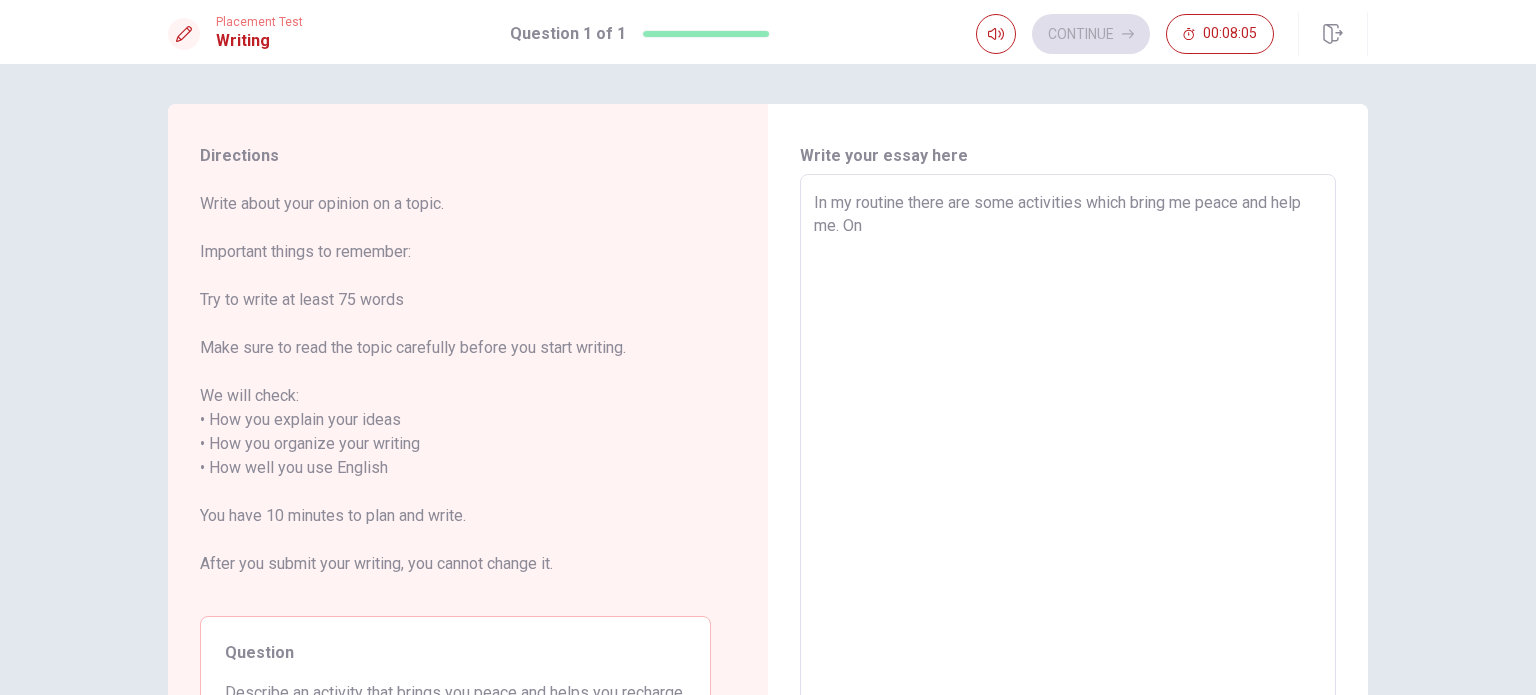 type on "x" 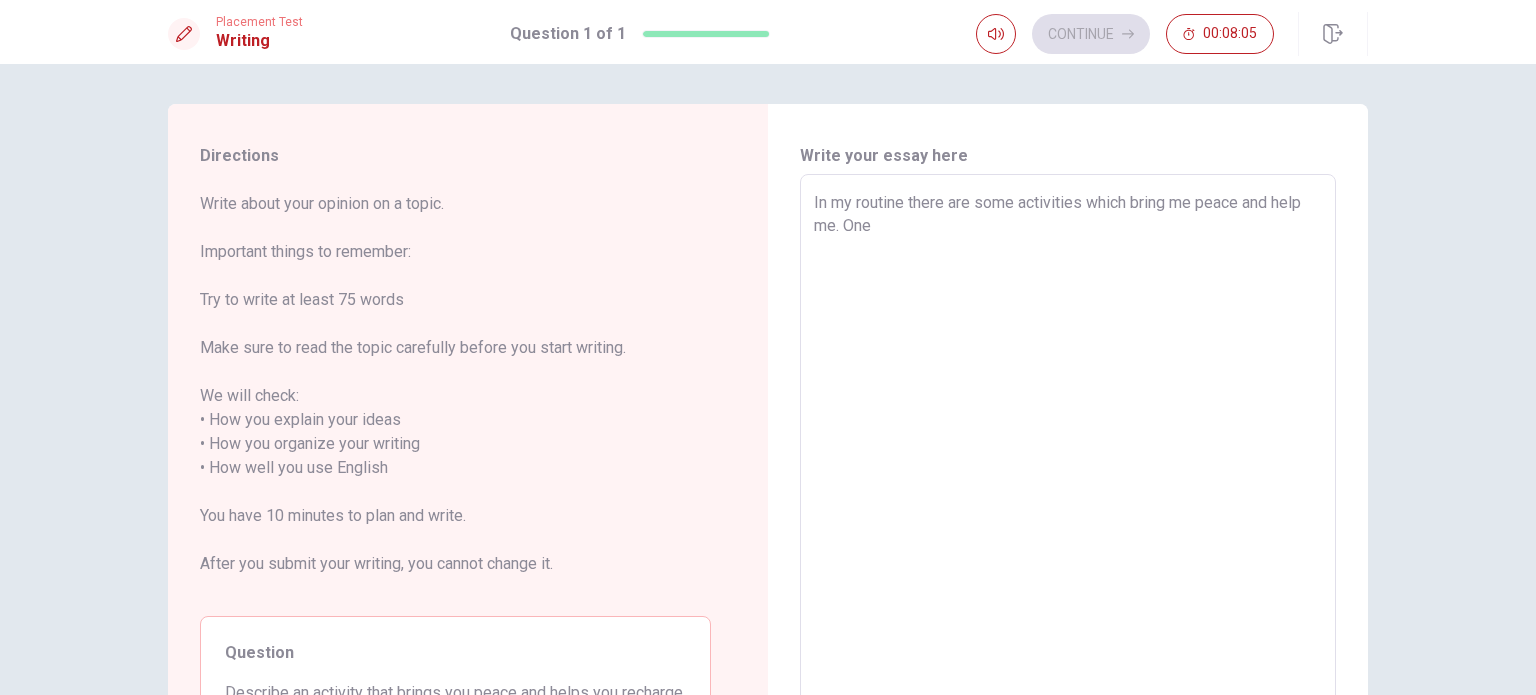 type on "x" 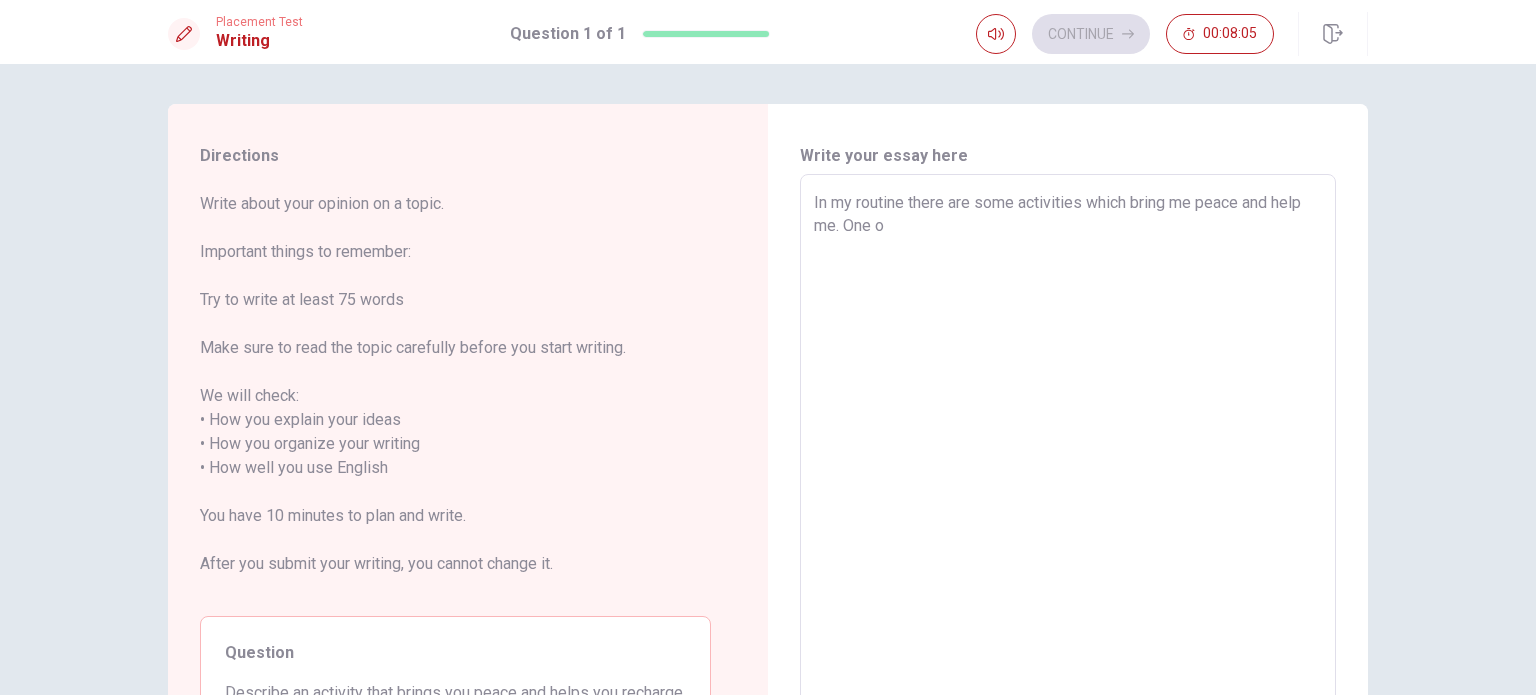 type on "x" 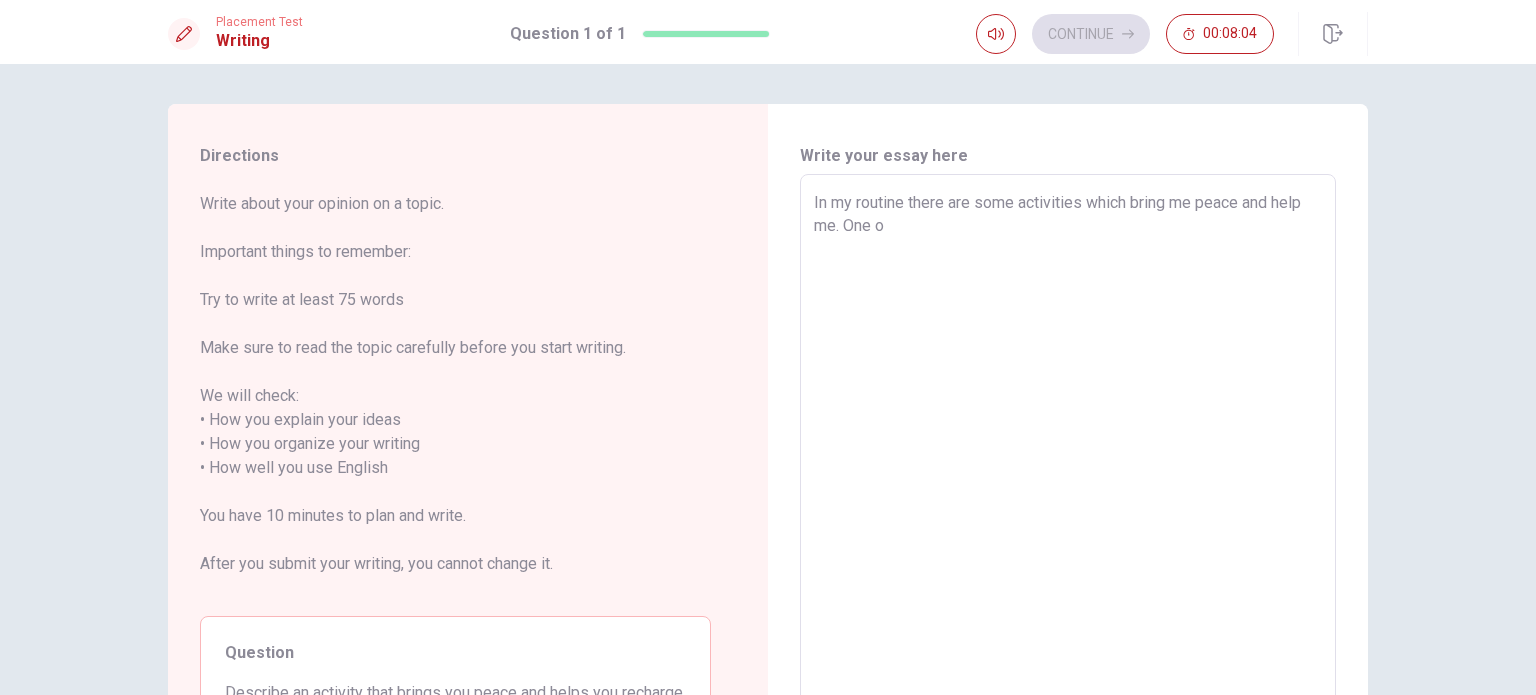 type on "In my routine there are some activities which bring me peace and help me. One of" 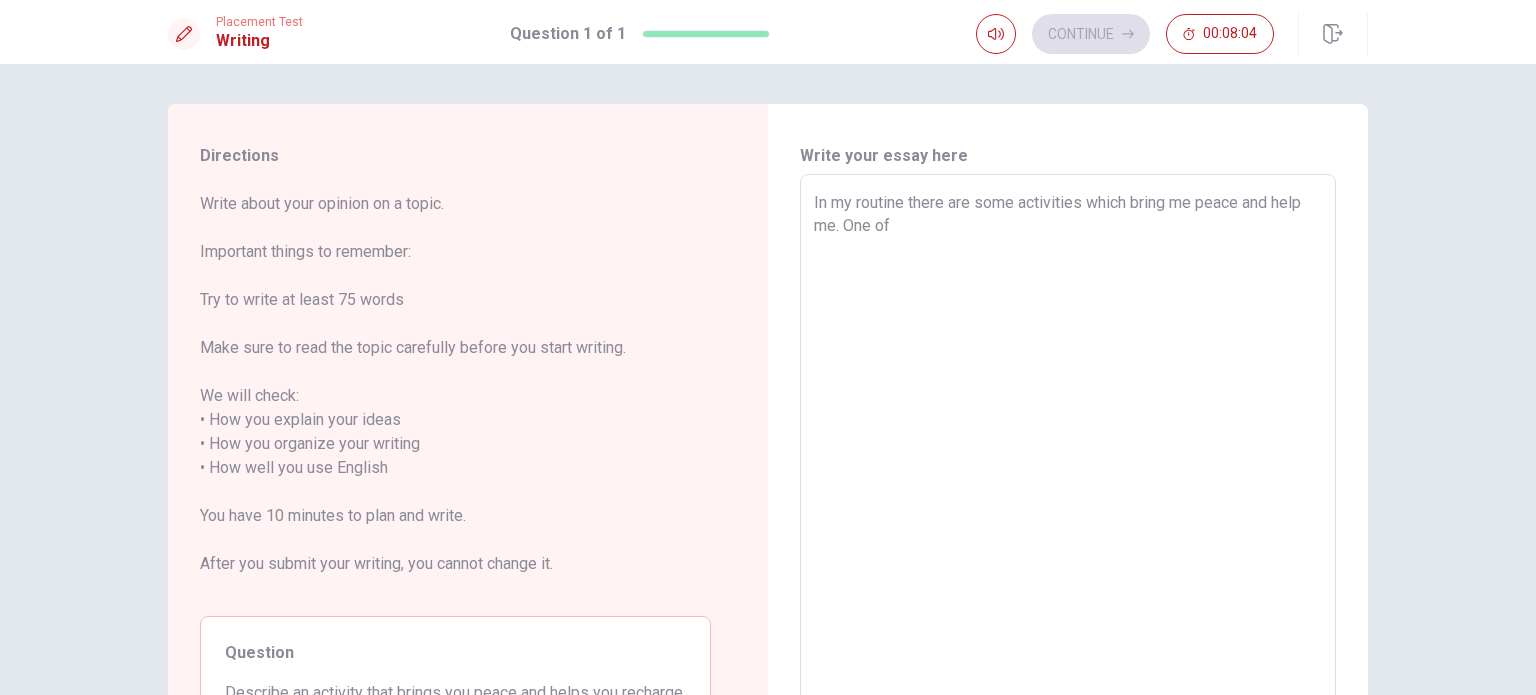 type 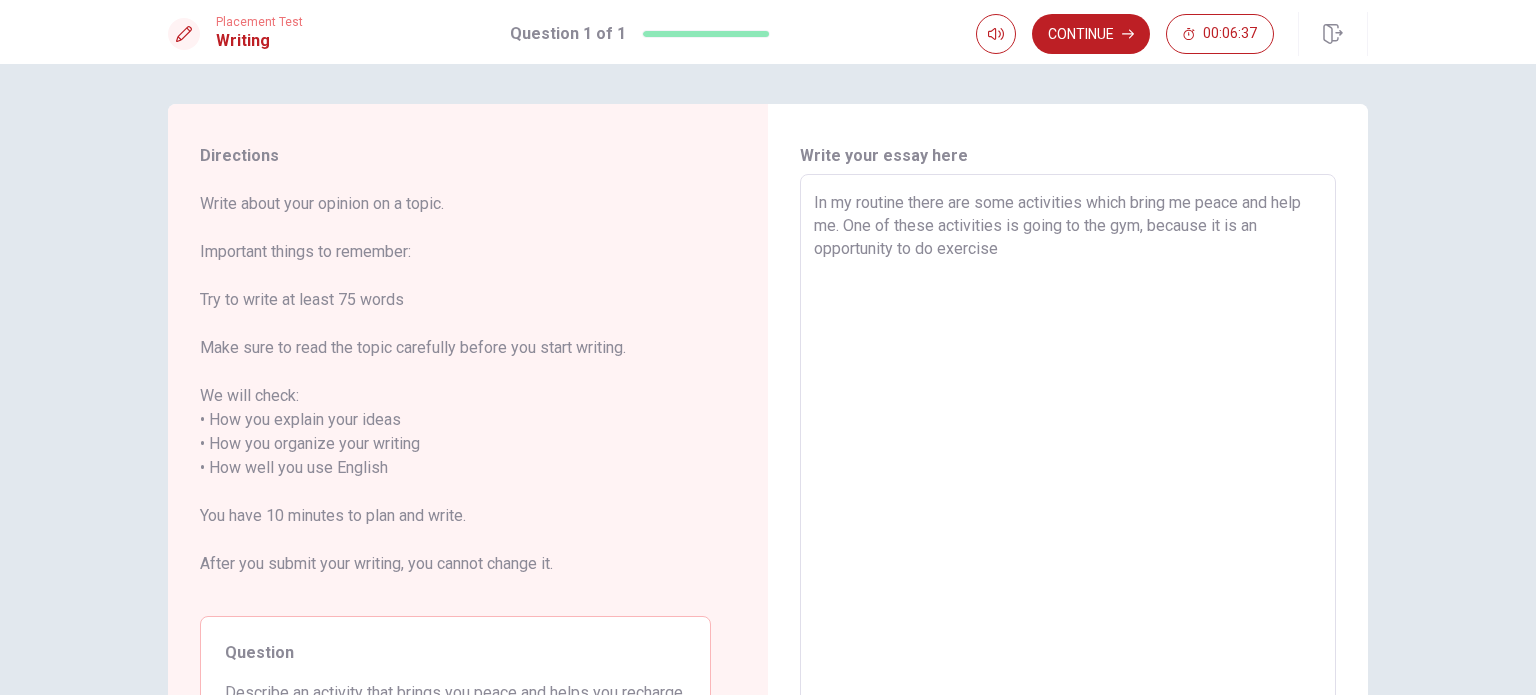 click on "In my routine there are some activities which bring me peace and help me. One of these activities is going to the gym, because it is an opportunity to do exercise" at bounding box center [1068, 456] 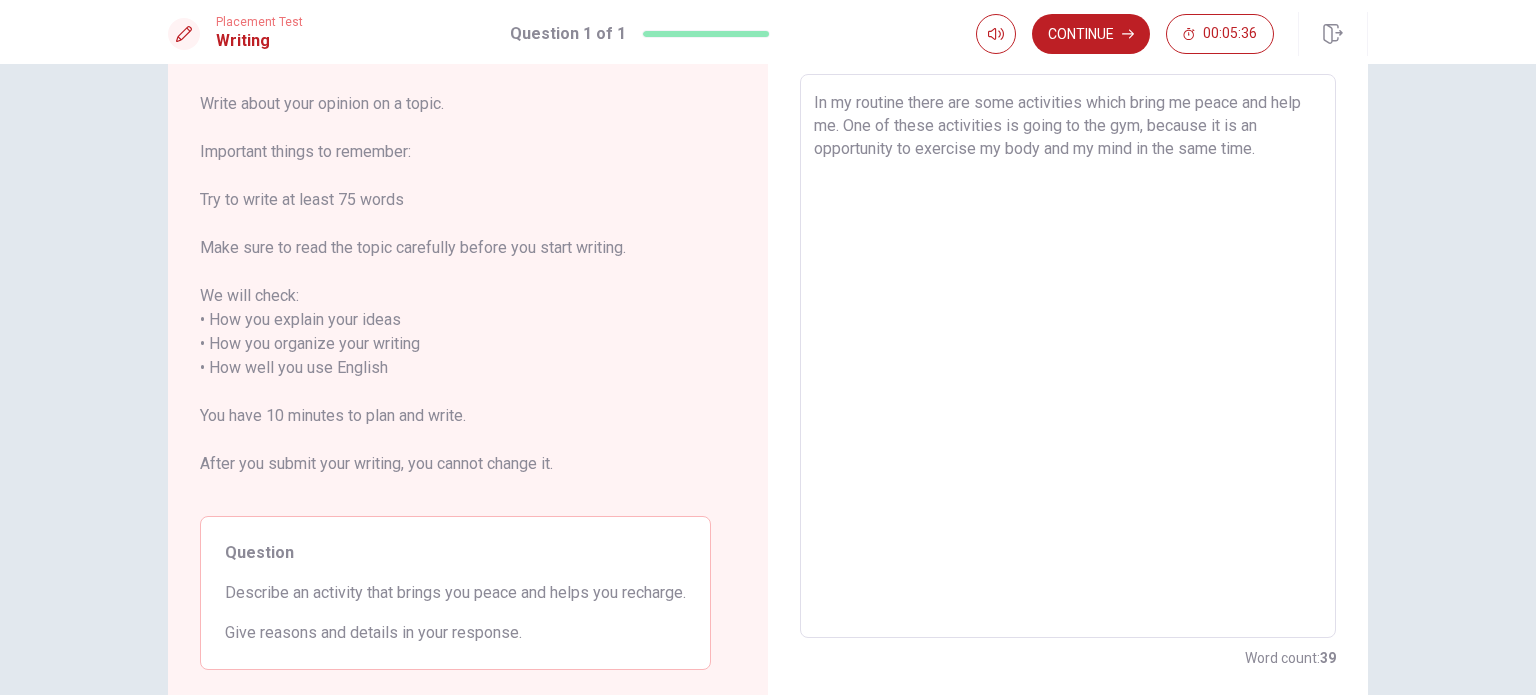 scroll, scrollTop: 0, scrollLeft: 0, axis: both 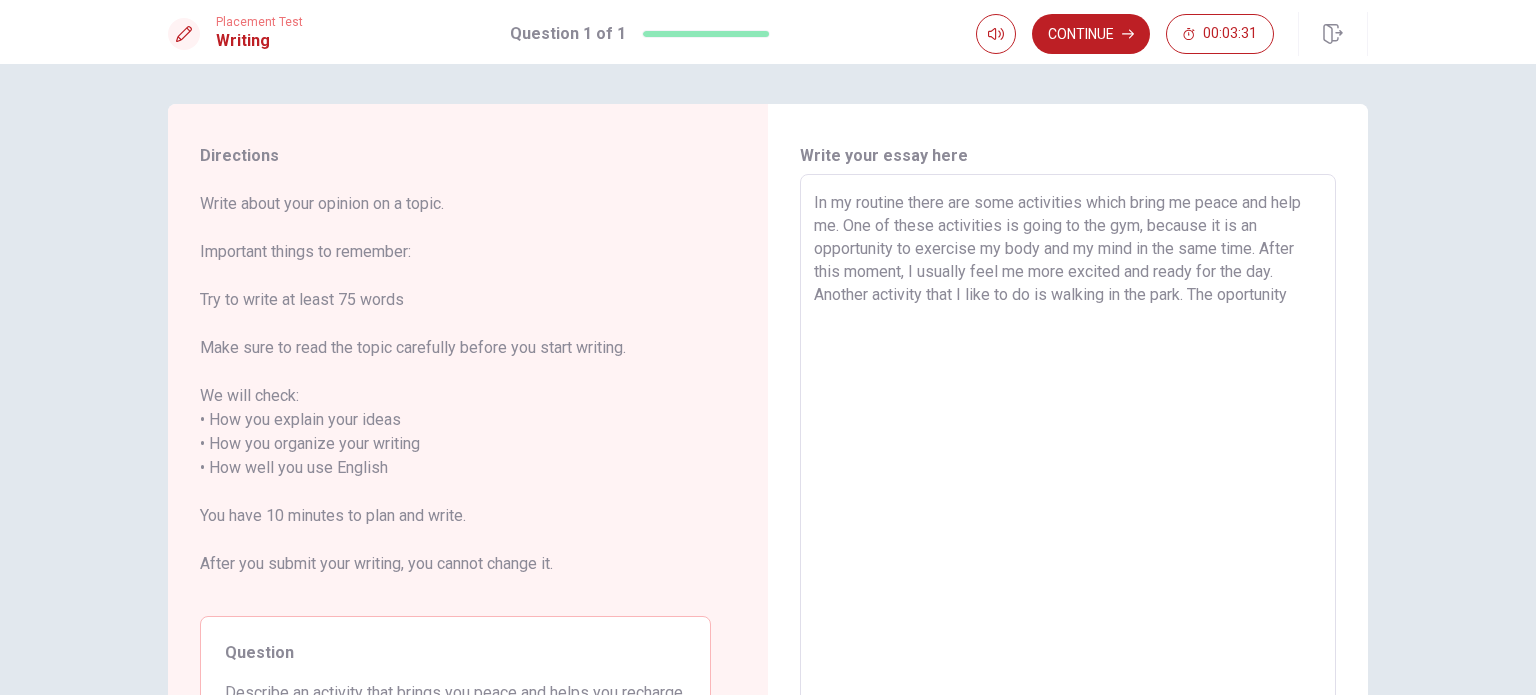 click on "In my routine there are some activities which bring me peace and help me. One of these activities is going to the gym, because it is an opportunity to exercise my body and my mind in the same time. After this moment, I usually feel me more excited and ready for the day. Another activity that I like to do is walking in the park. The oportunity" at bounding box center (1068, 456) 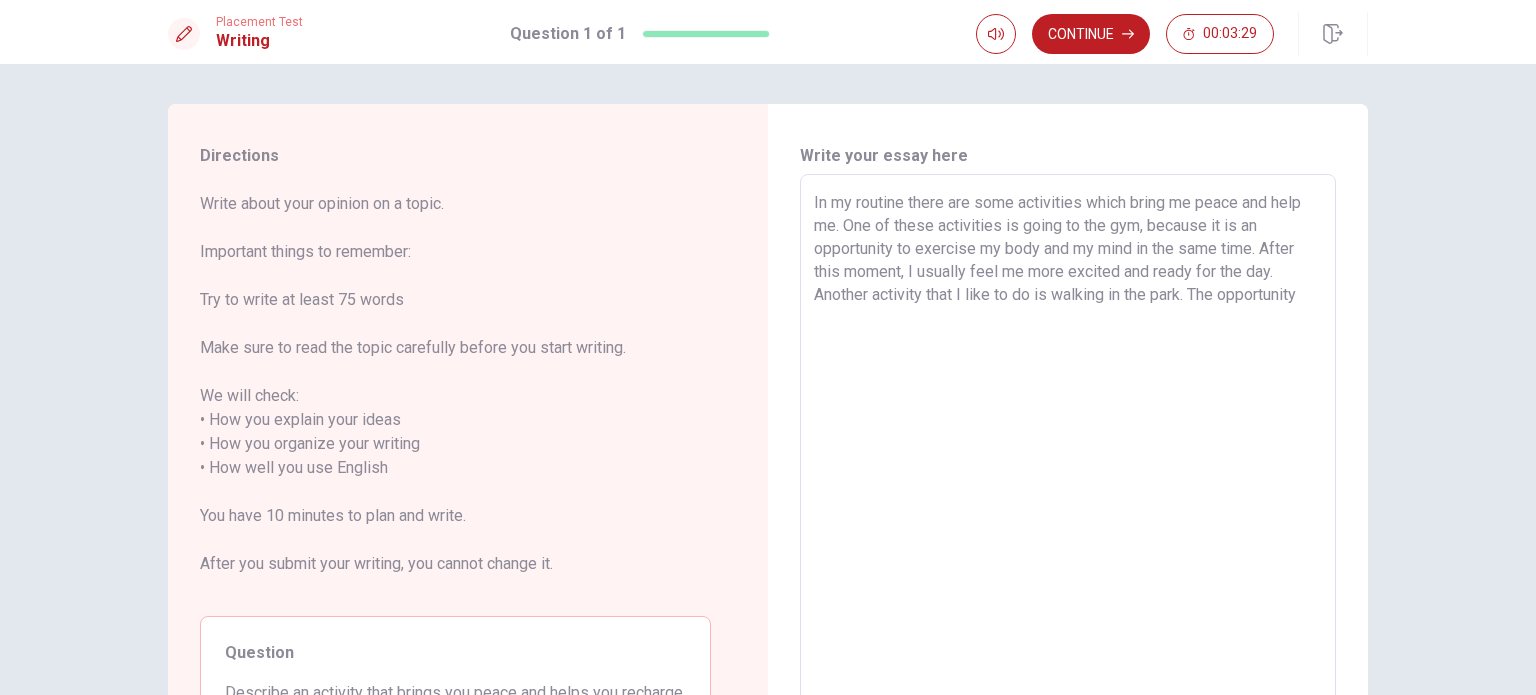 click on "In my routine there are some activities which bring me peace and help me. One of these activities is going to the gym, because it is an opportunity to exercise my body and my mind in the same time. After this moment, I usually feel me more excited and ready for the day. Another activity that I like to do is walking in the park. The opportunity   x ​" at bounding box center (1068, 456) 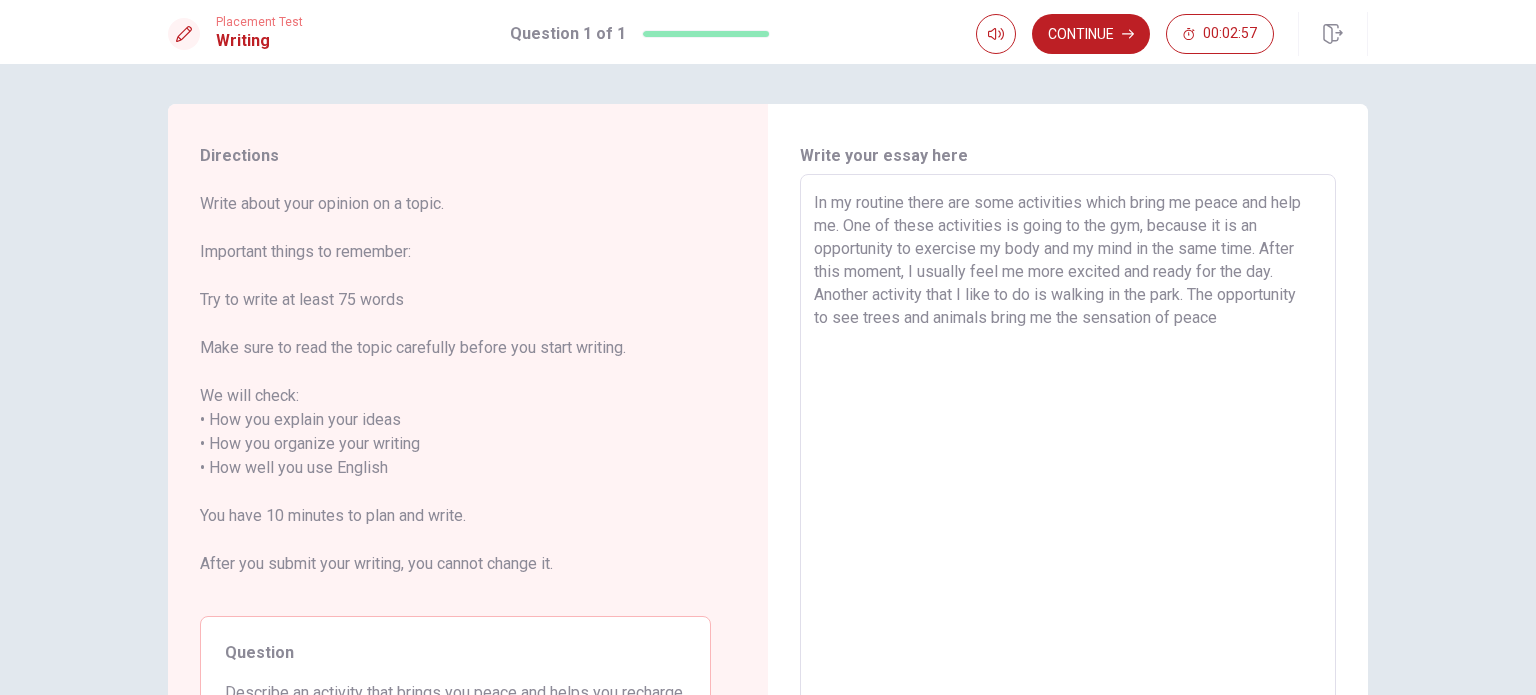 click on "In my routine there are some activities which bring me peace and help me. One of these activities is going to the gym, because it is an opportunity to exercise my body and my mind in the same time. After this moment, I usually feel me more excited and ready for the day. Another activity that I like to do is walking in the park. The opportunity  to see trees and animals bring me the sensation of peace" at bounding box center (1068, 456) 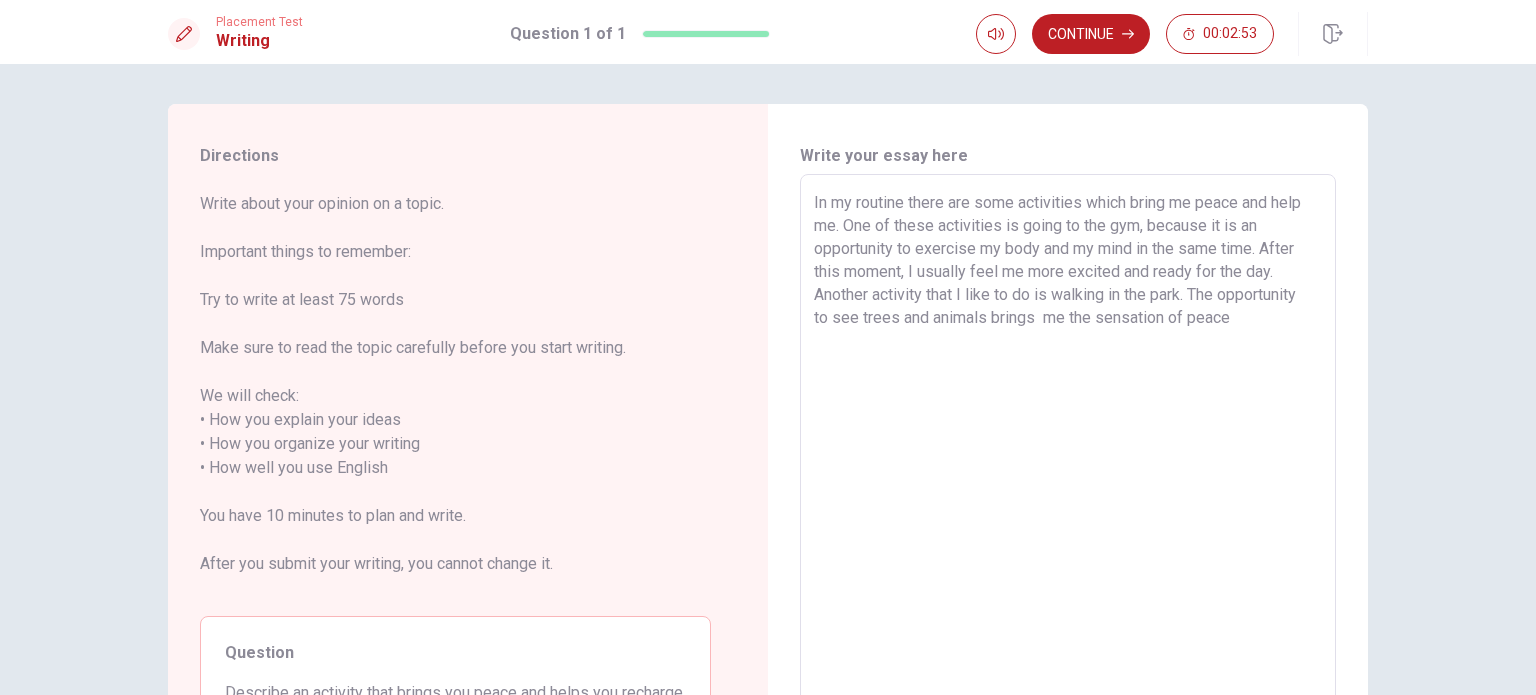 click on "In my routine there are some activities which bring me peace and help me. One of these activities is going to the gym, because it is an opportunity to exercise my body and my mind in the same time. After this moment, I usually feel me more excited and ready for the day. Another activity that I like to do is walking in the park. The opportunity  to see trees and animals brings  me the sensation of peace" at bounding box center (1068, 456) 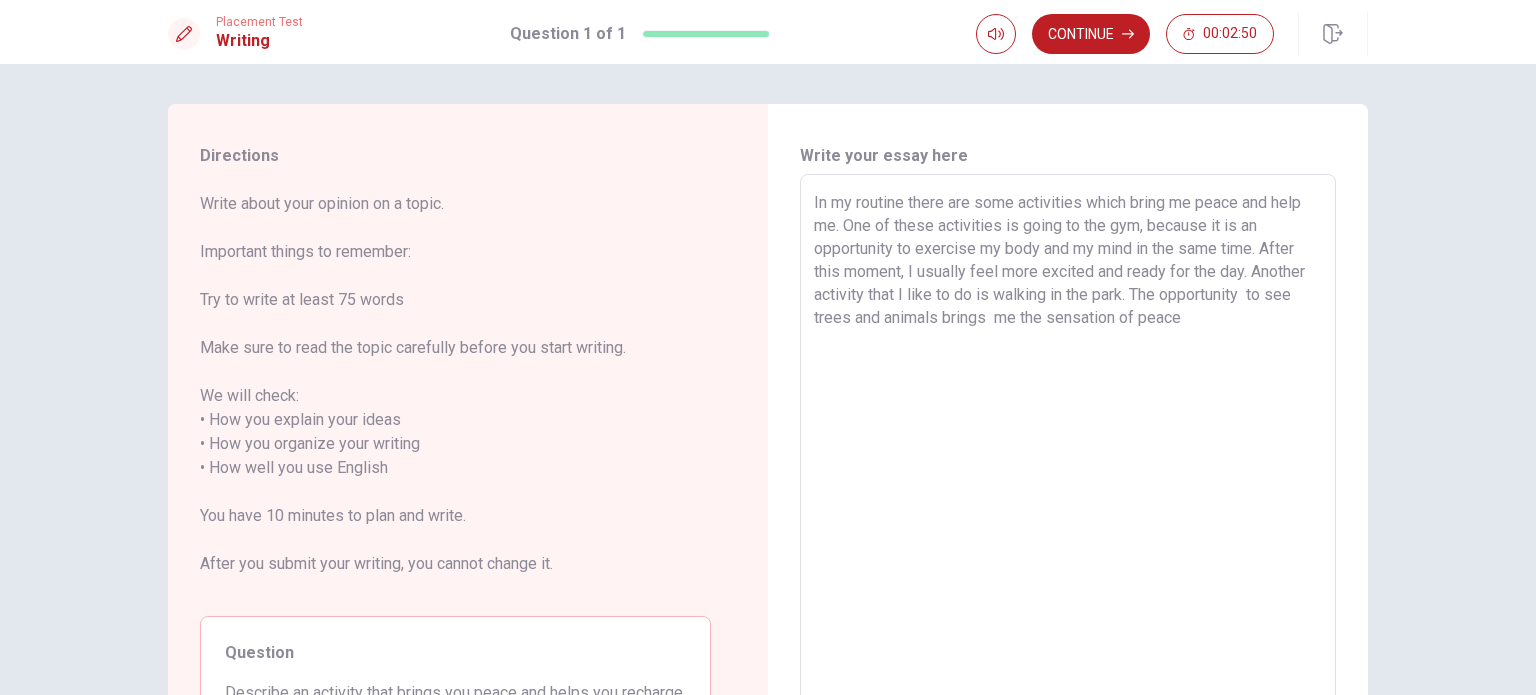 click on "In my routine there are some activities which bring me peace and help me. One of these activities is going to the gym, because it is an opportunity to exercise my body and my mind in the same time. After this moment, I usually feel more excited and ready for the day. Another activity that I like to do is walking in the park. The opportunity  to see trees and animals brings  me the sensation of peace" at bounding box center [1068, 456] 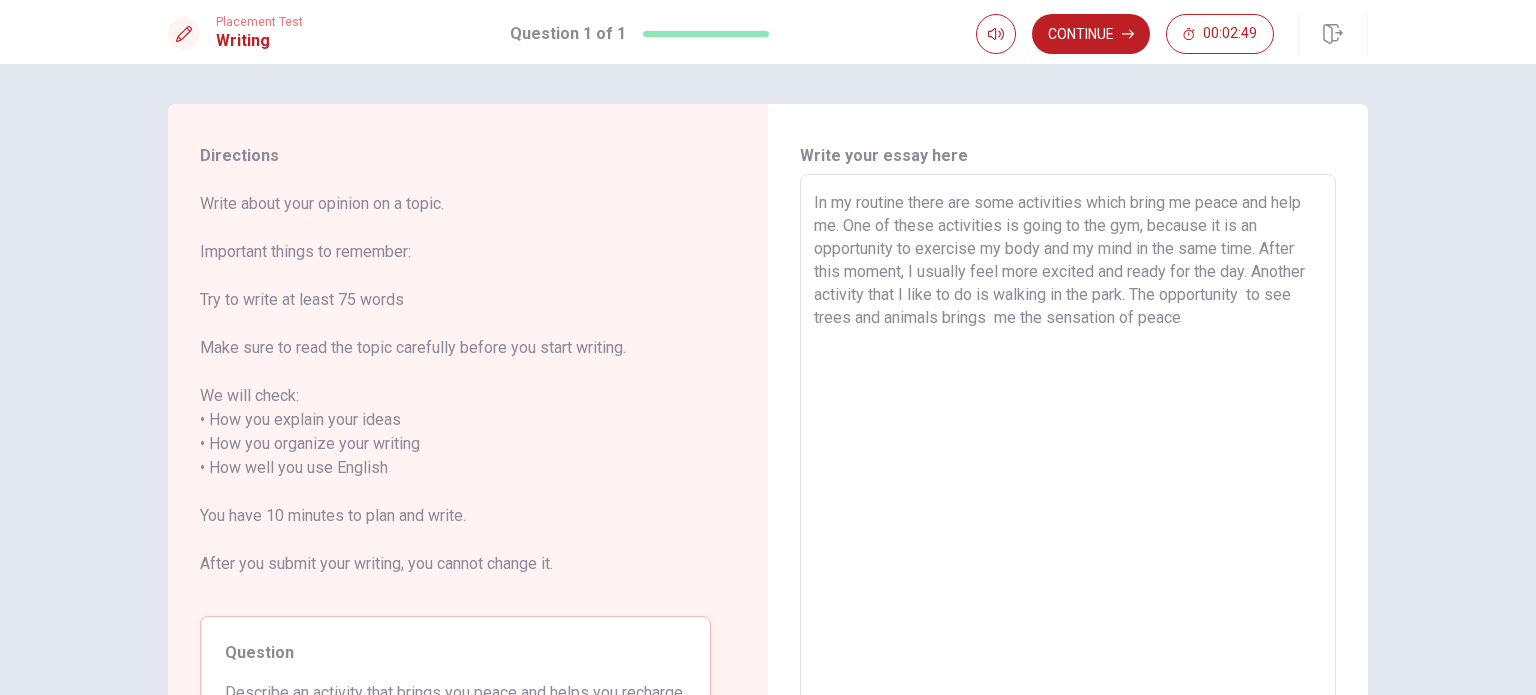 click on "In my routine there are some activities which bring me peace and help me. One of these activities is going to the gym, because it is an opportunity to exercise my body and my mind in the same time. After this moment, I usually feel more excited and ready for the day. Another activity that I like to do is walking in the park. The opportunity  to see trees and animals brings  me the sensation of peace" at bounding box center (1068, 456) 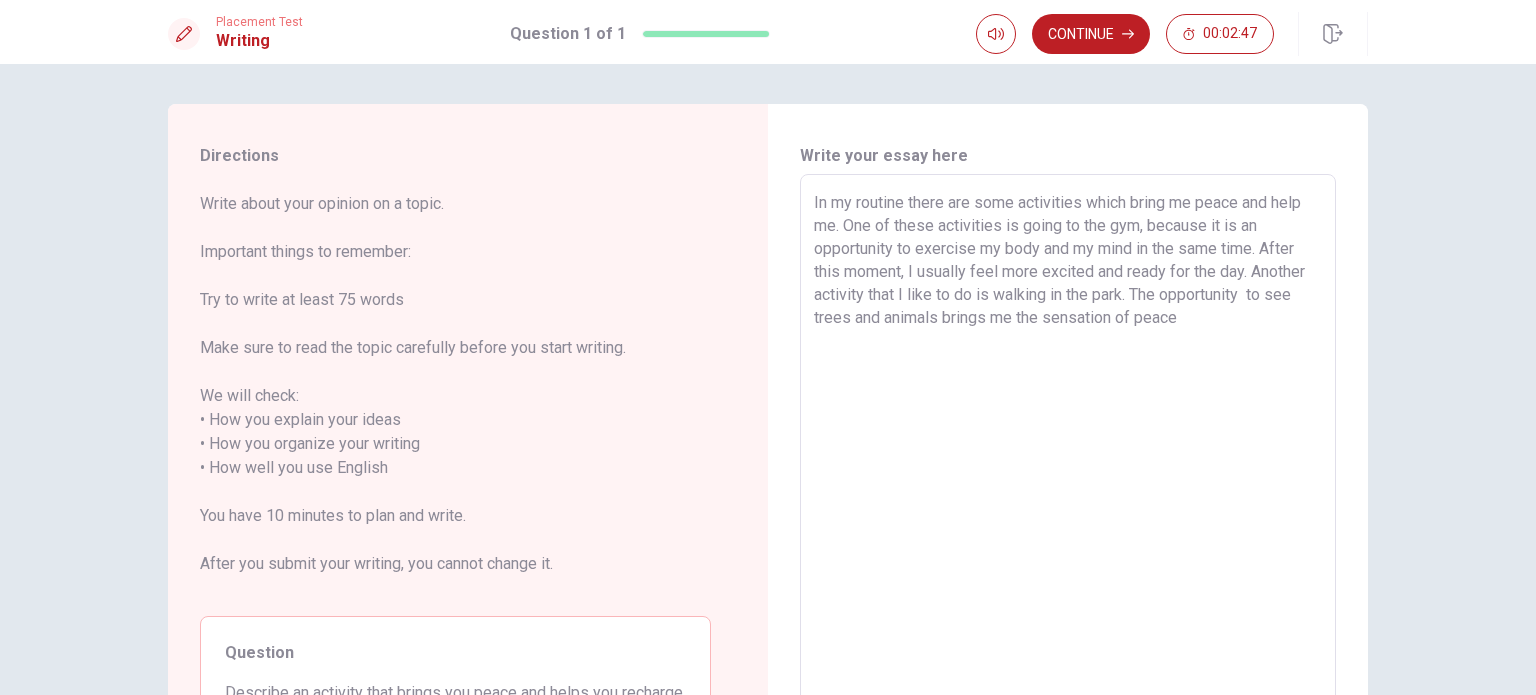 click on "In my routine there are some activities which bring me peace and help me. One of these activities is going to the gym, because it is an opportunity to exercise my body and my mind in the same time. After this moment, I usually feel more excited and ready for the day. Another activity that I like to do is walking in the park. The opportunity  to see trees and animals brings me the sensation of peace" at bounding box center (1068, 456) 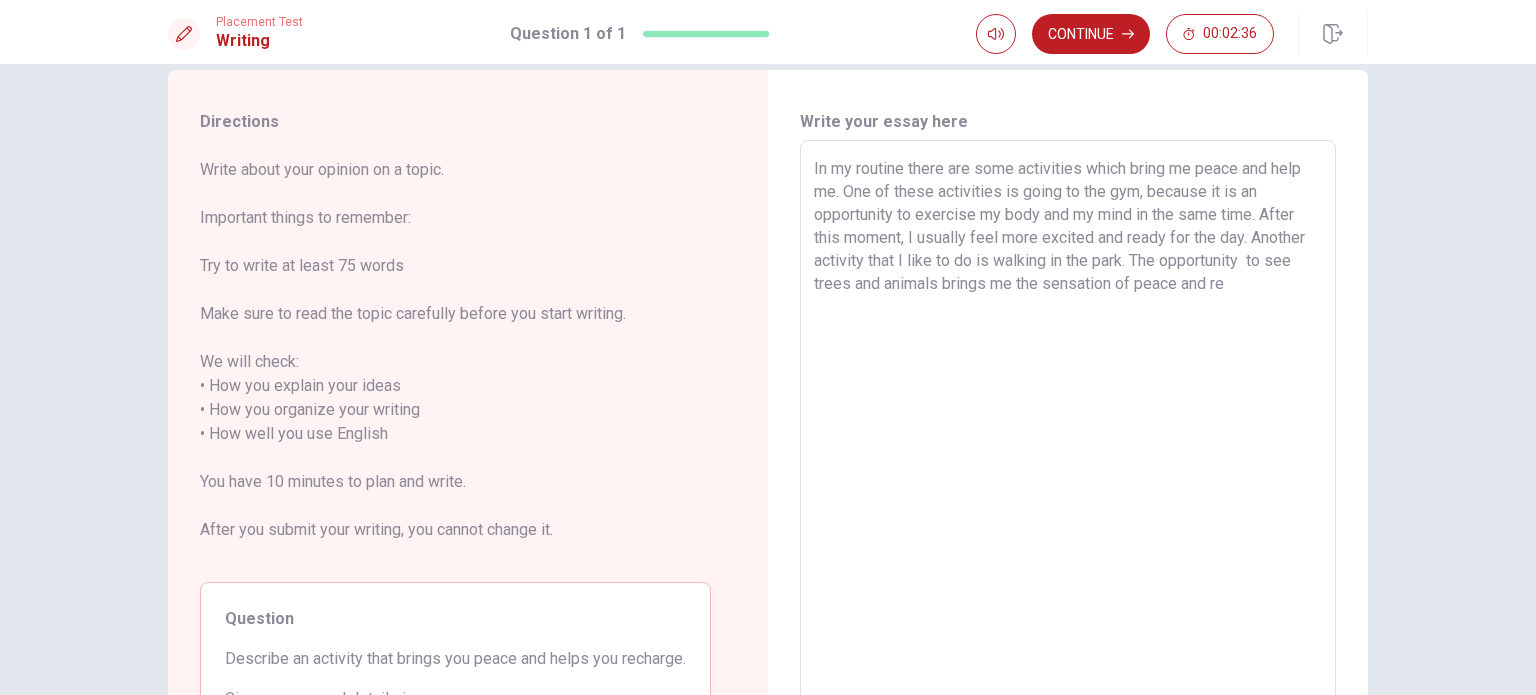 scroll, scrollTop: 0, scrollLeft: 0, axis: both 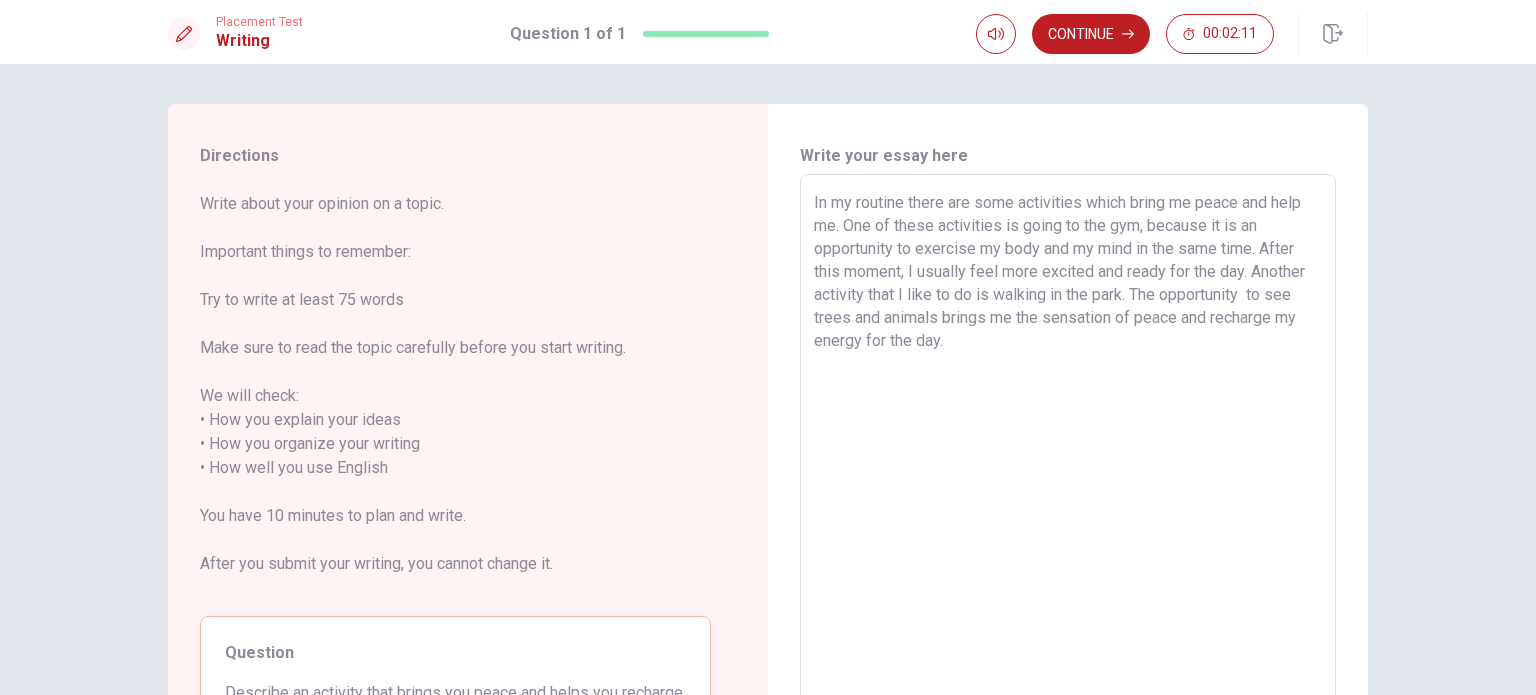 click on "In my routine there are some activities which bring me peace and help me. One of these activities is going to the gym, because it is an opportunity to exercise my body and my mind in the same time. After this moment, I usually feel more excited and ready for the day. Another activity that I like to do is walking in the park. The opportunity  to see trees and animals brings me the sensation of peace and recharge my energy for the day." at bounding box center [1068, 456] 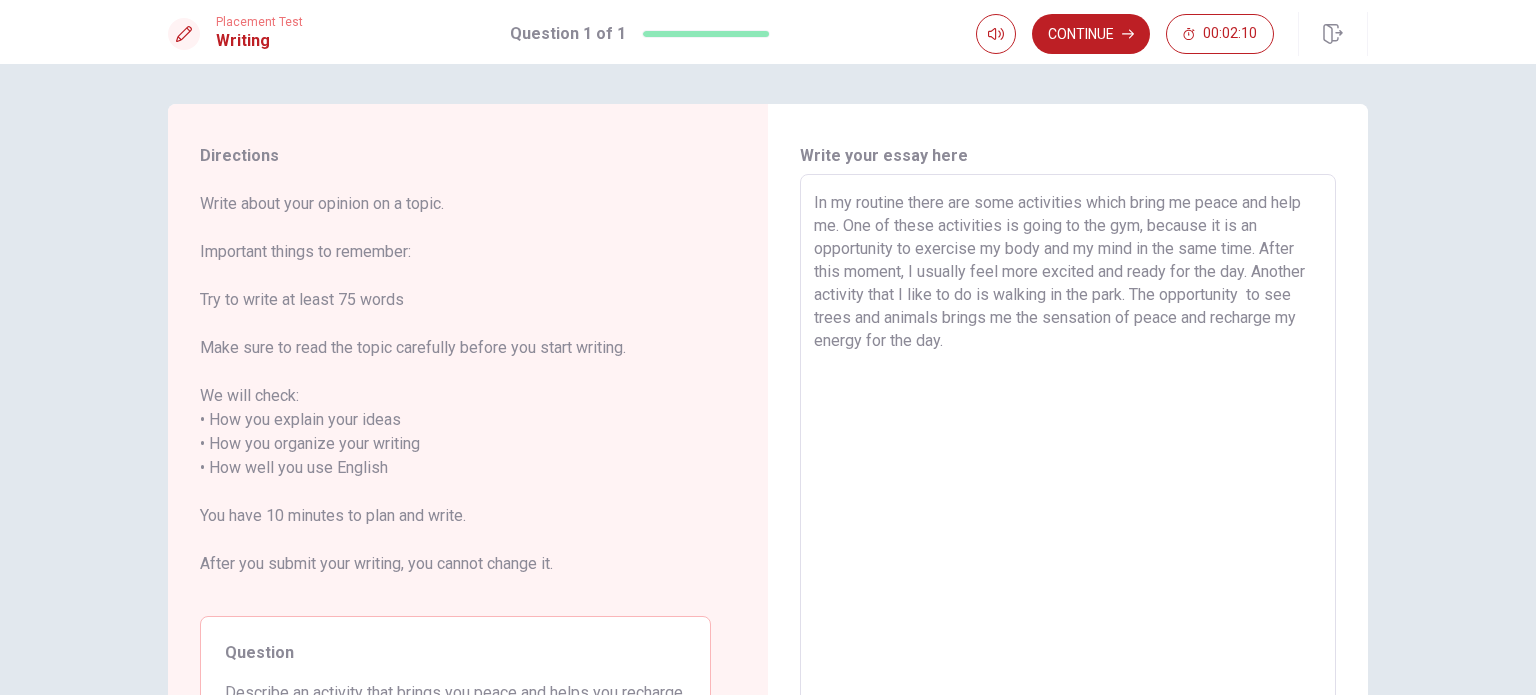 click on "In my routine there are some activities which bring me peace and help me. One of these activities is going to the gym, because it is an opportunity to exercise my body and my mind in the same time. After this moment, I usually feel more excited and ready for the day. Another activity that I like to do is walking in the park. The opportunity  to see trees and animals brings me the sensation of peace and recharge my energy for the day." at bounding box center (1068, 456) 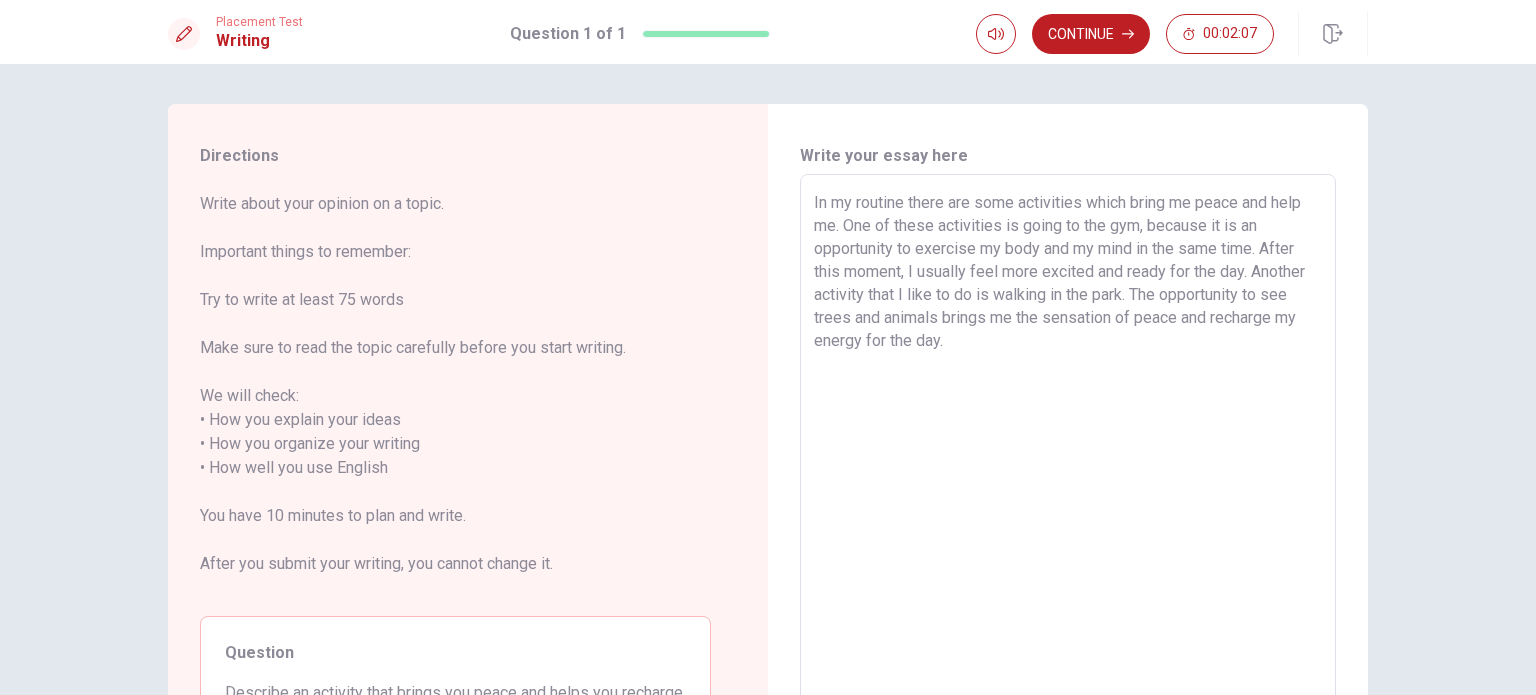 click on "In my routine there are some activities which bring me peace and help me. One of these activities is going to the gym, because it is an opportunity to exercise my body and my mind in the same time. After this moment, I usually feel more excited and ready for the day. Another activity that I like to do is walking in the park. The opportunity to see trees and animals brings me the sensation of peace and recharge my energy for the day." at bounding box center (1068, 456) 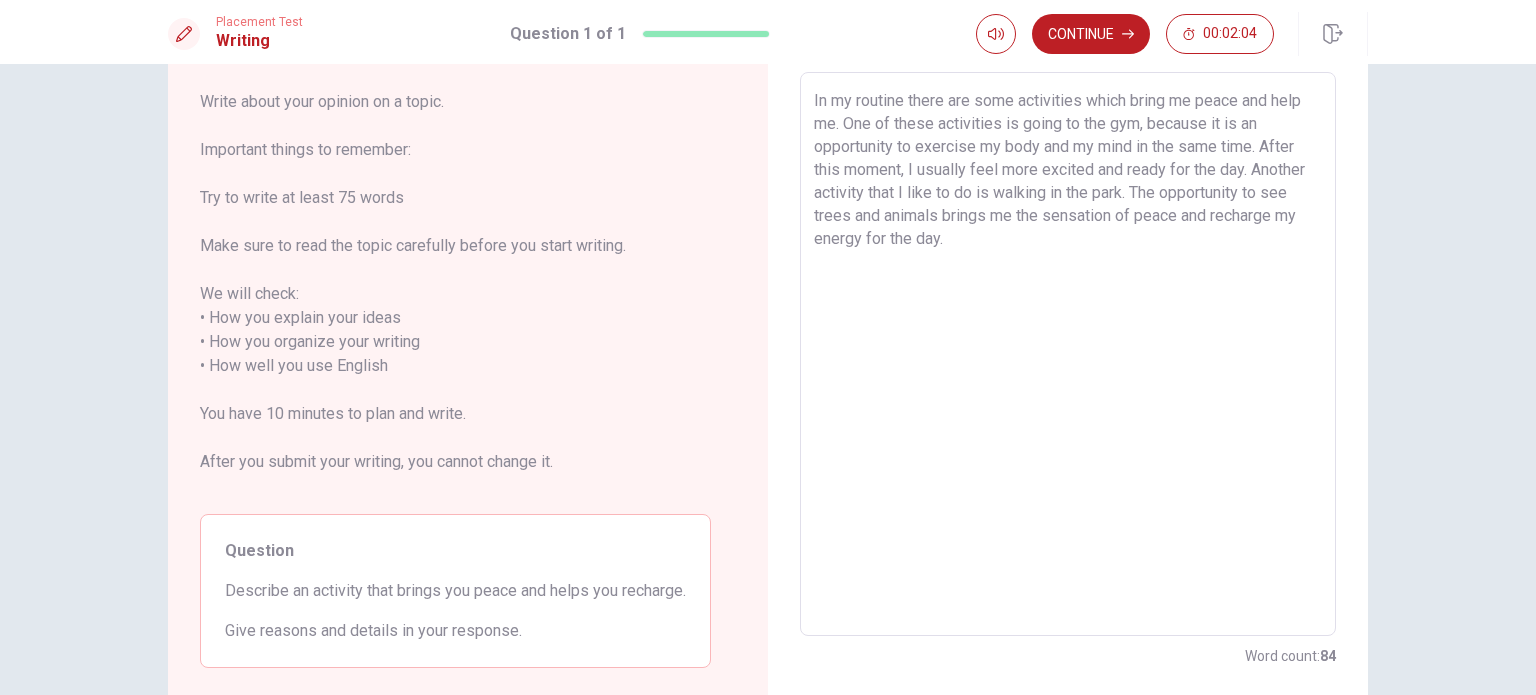 scroll, scrollTop: 0, scrollLeft: 0, axis: both 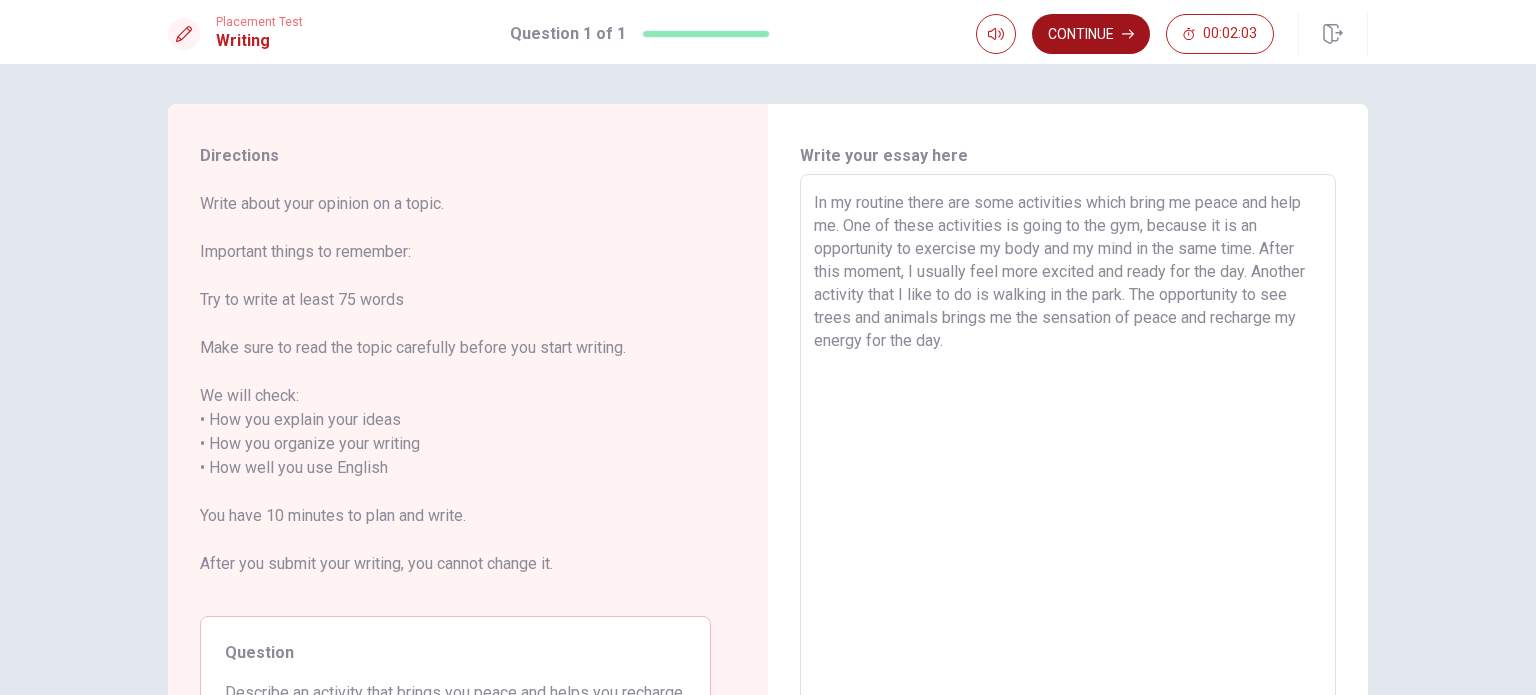 click on "Continue" at bounding box center (1091, 34) 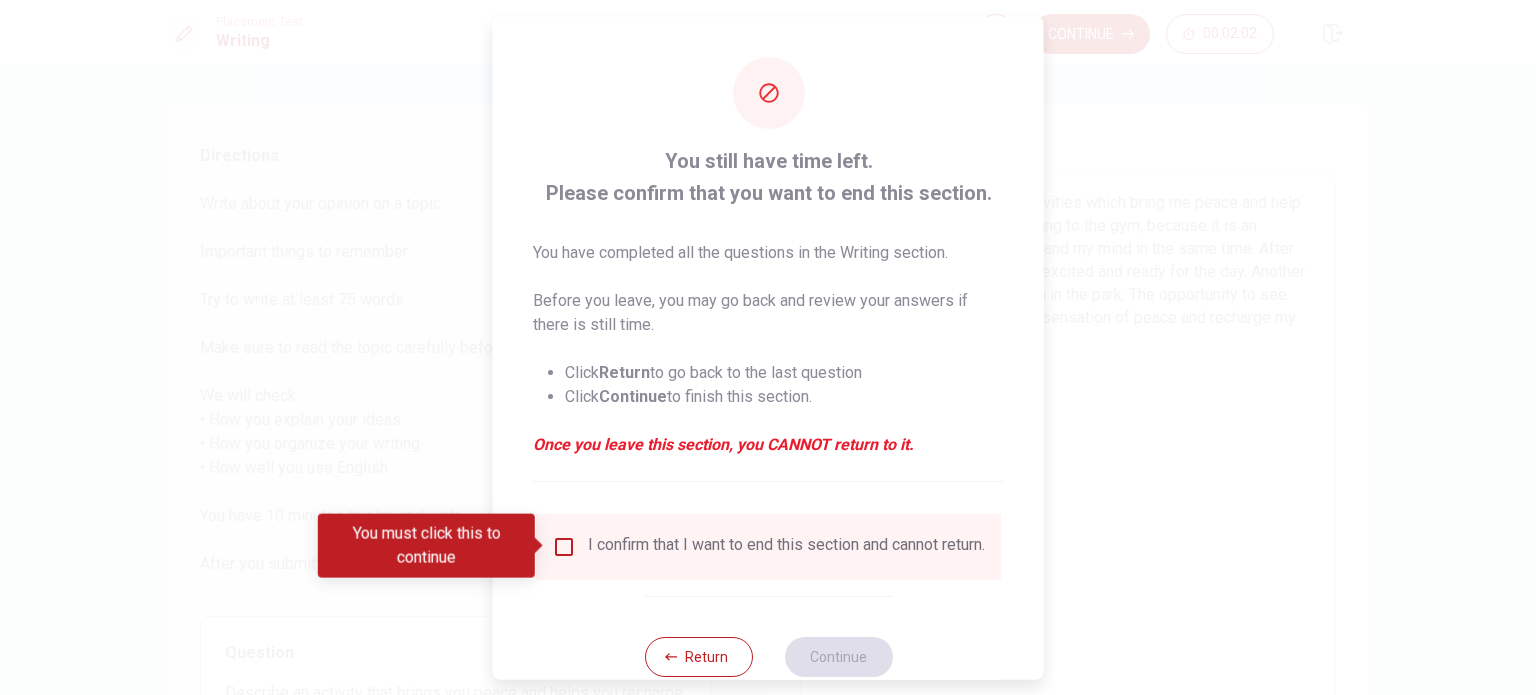 click at bounding box center (564, 546) 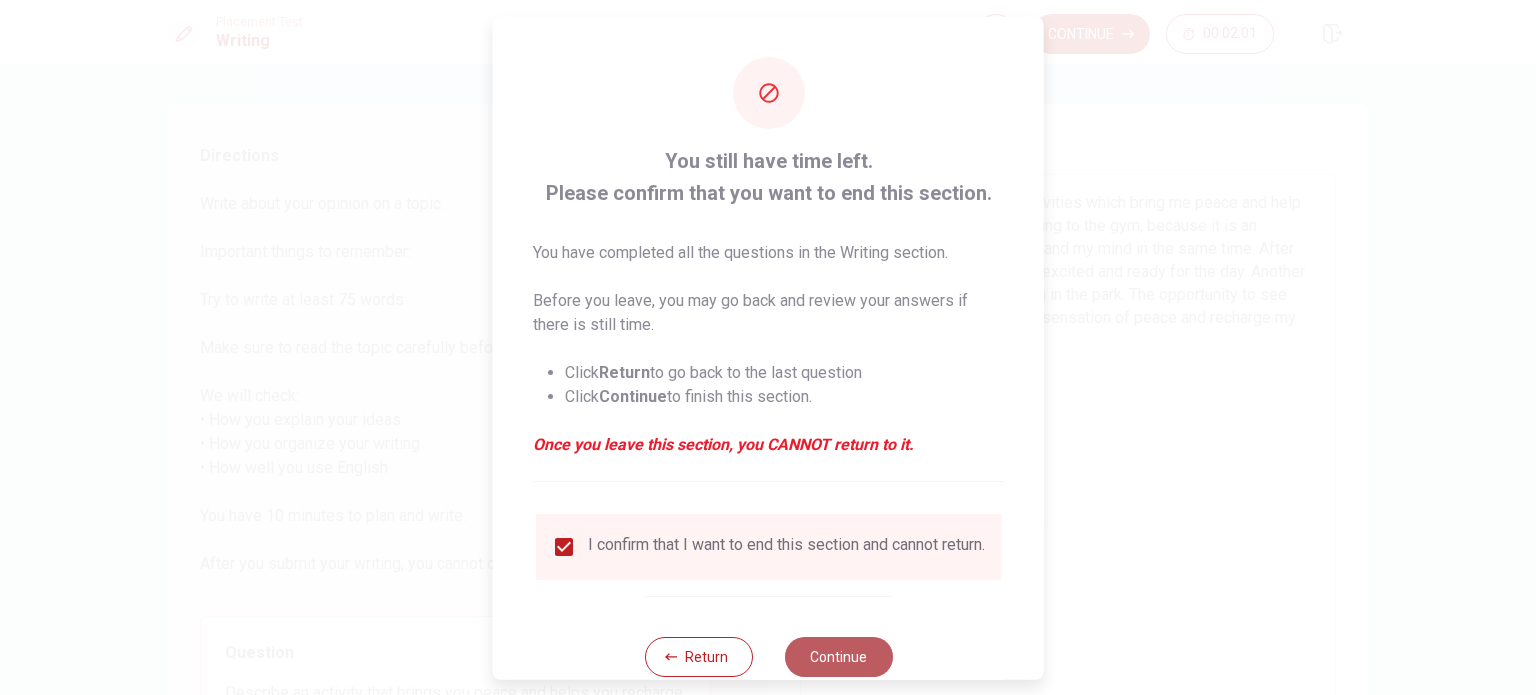 click on "Continue" at bounding box center [838, 656] 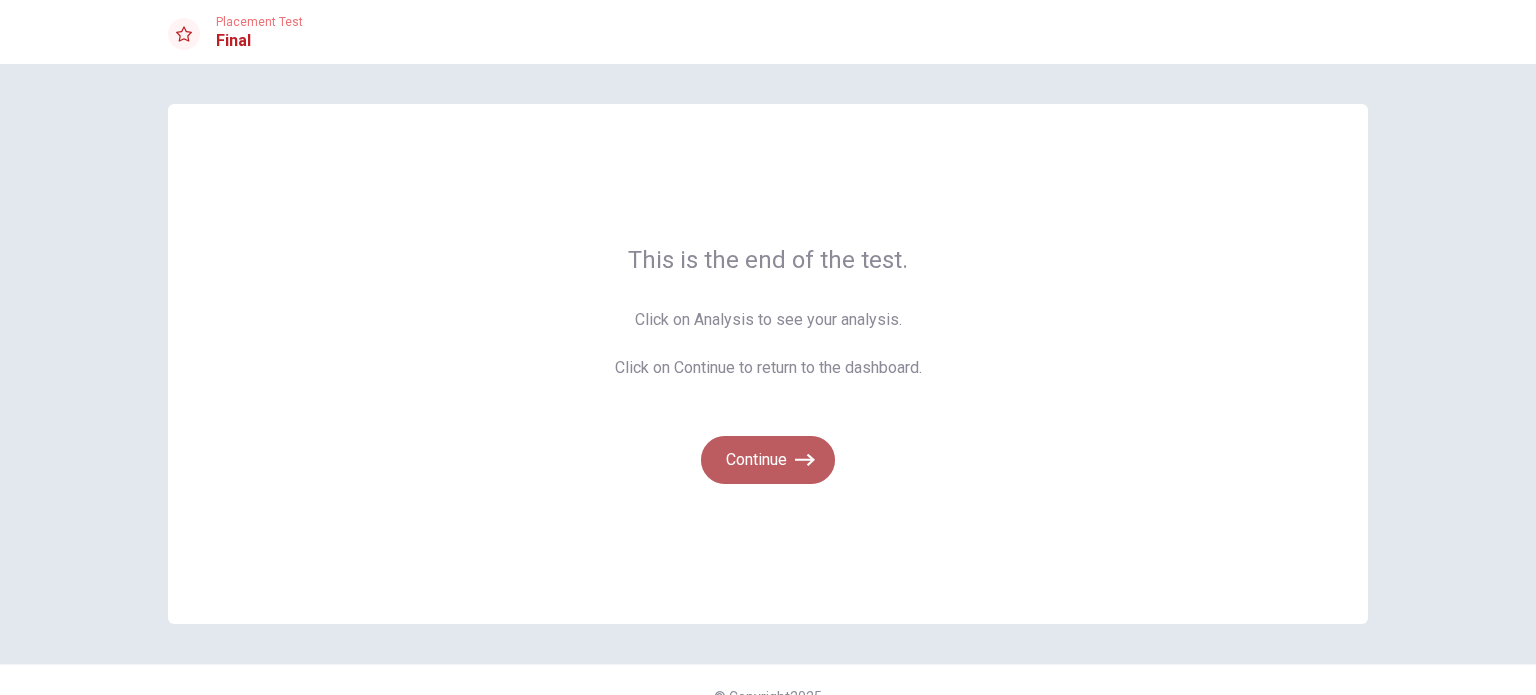 click on "Continue" at bounding box center [768, 460] 